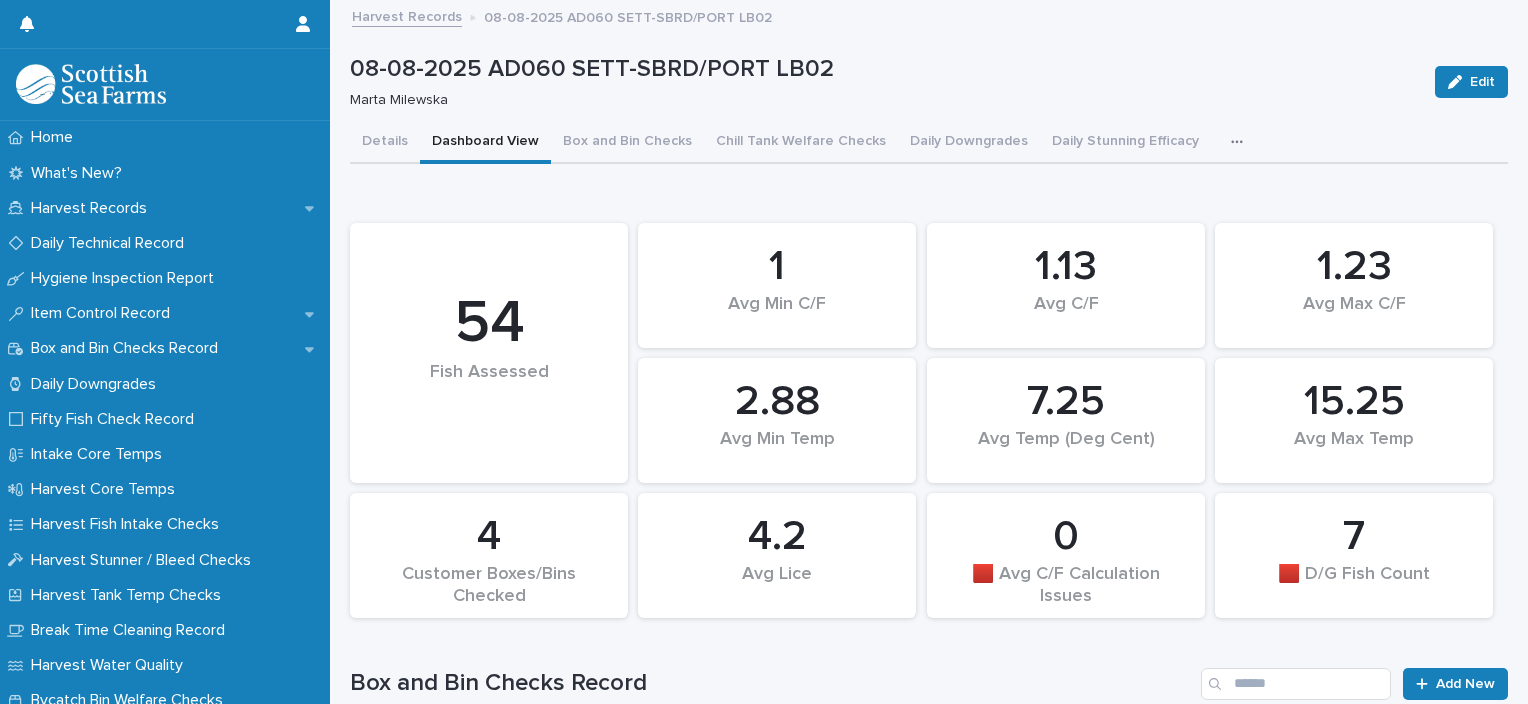 scroll, scrollTop: 0, scrollLeft: 0, axis: both 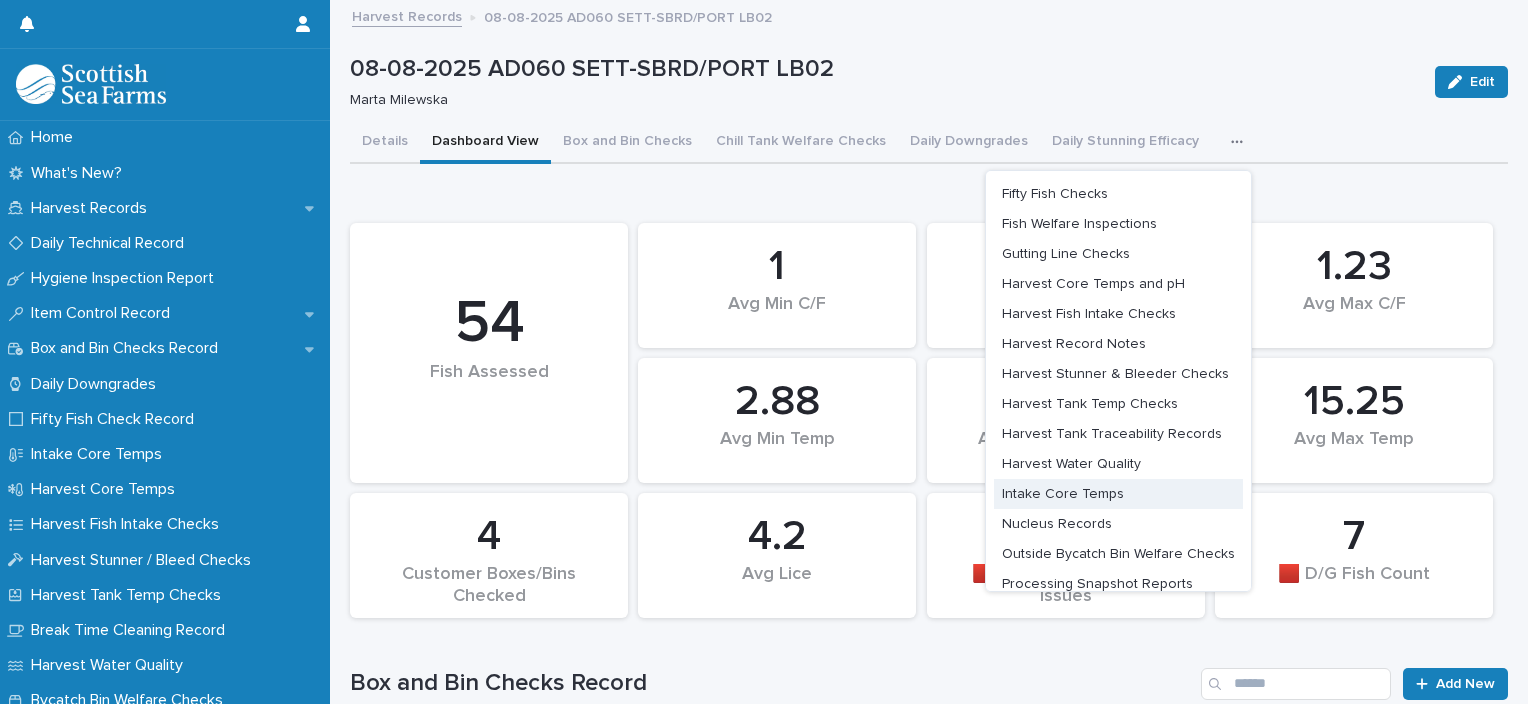 click on "Intake Core Temps" at bounding box center (1063, 494) 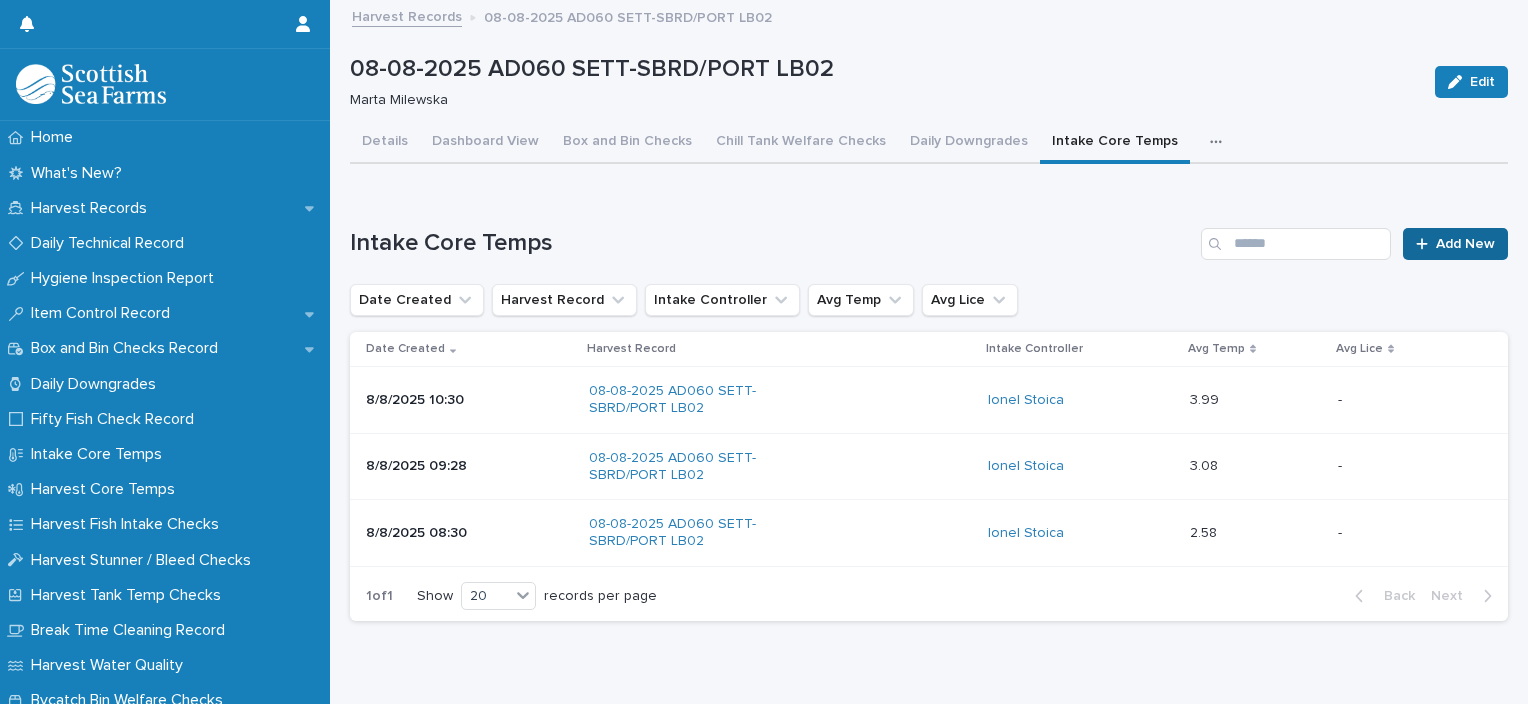 click on "Add New" at bounding box center (1465, 244) 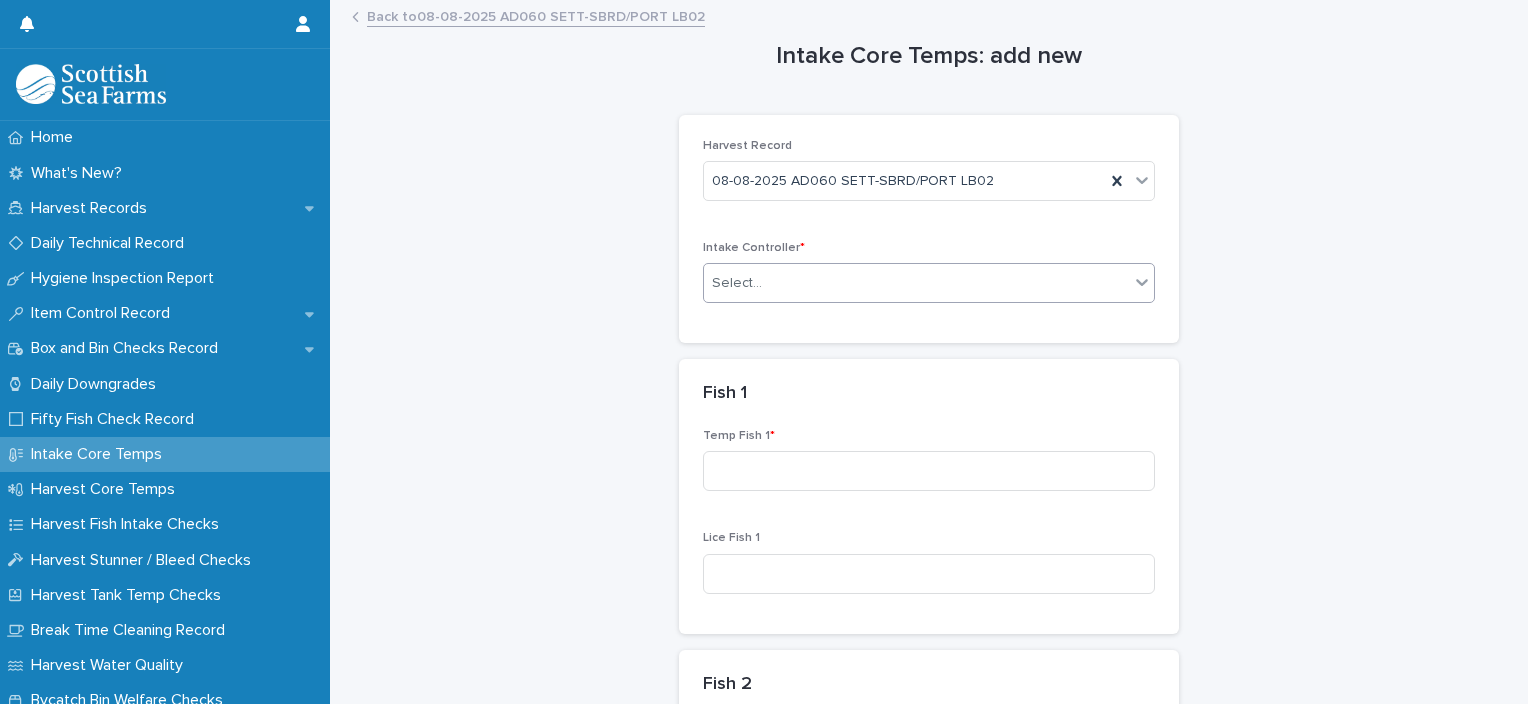 click on "Select..." at bounding box center (737, 283) 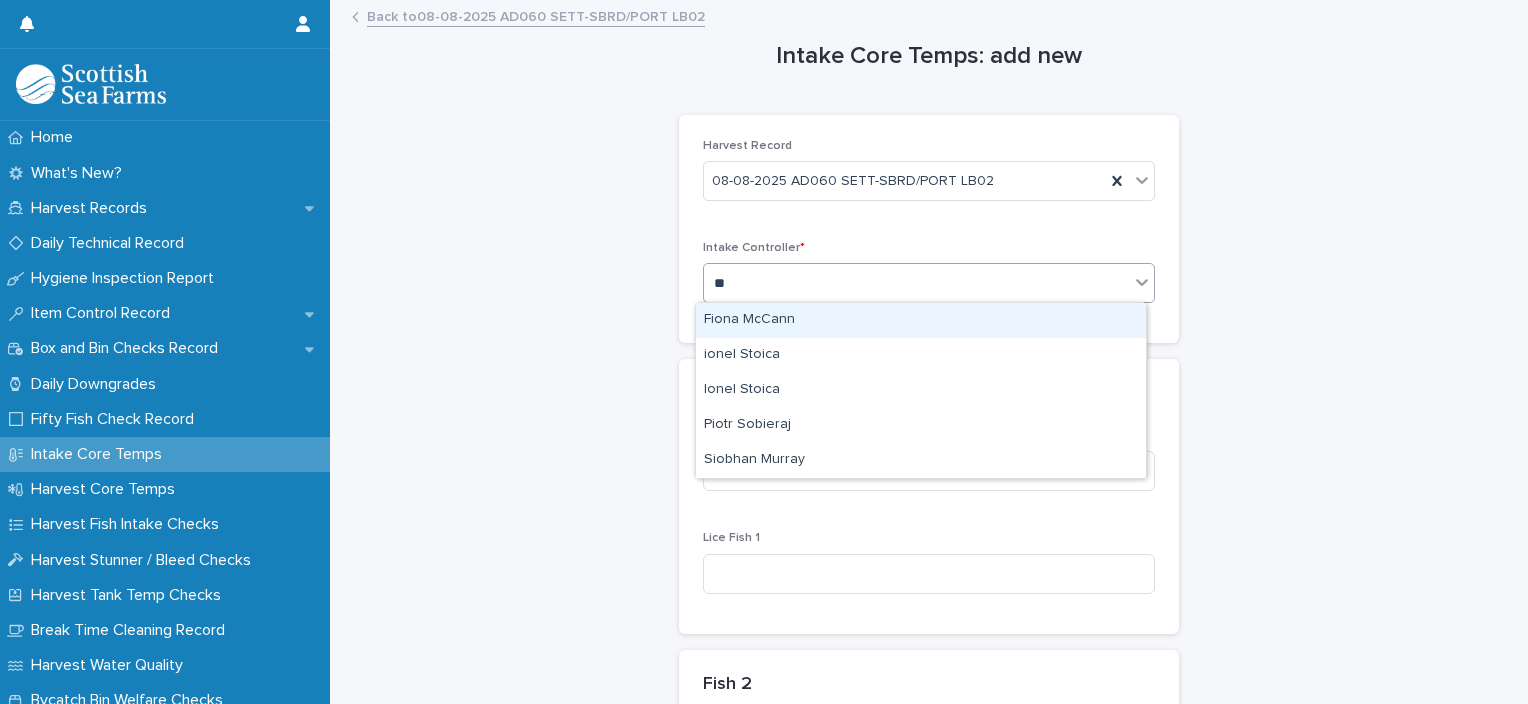 type on "***" 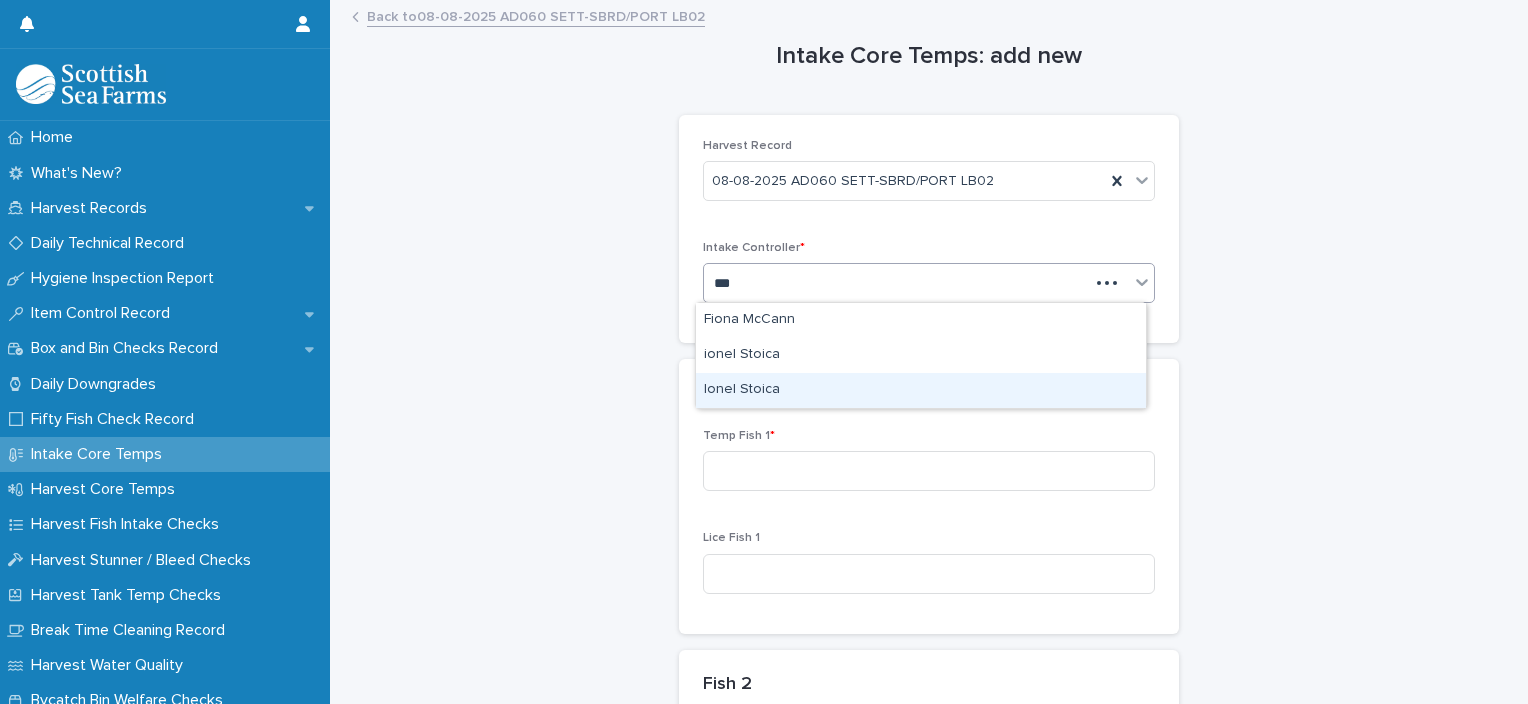 click on "Ionel Stoica" at bounding box center [921, 390] 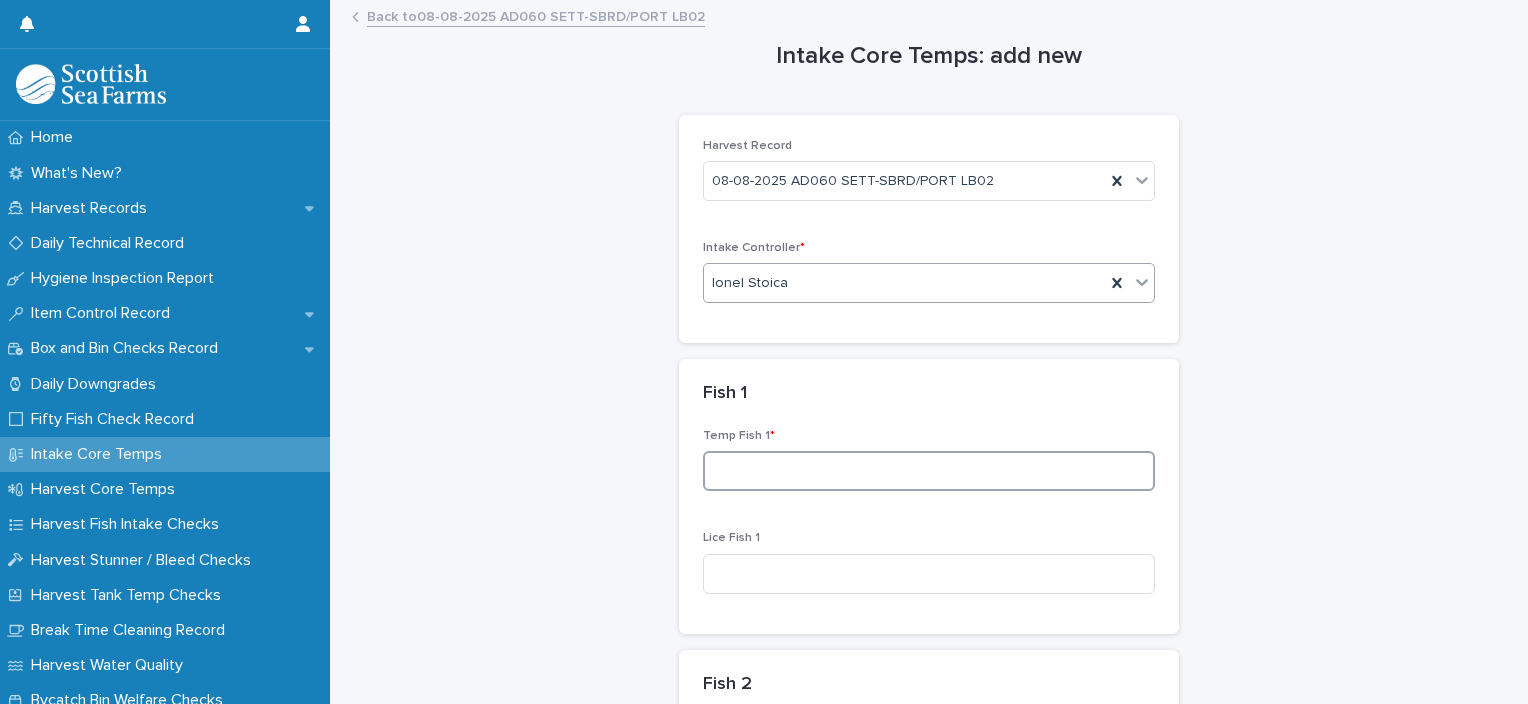 click at bounding box center (929, 471) 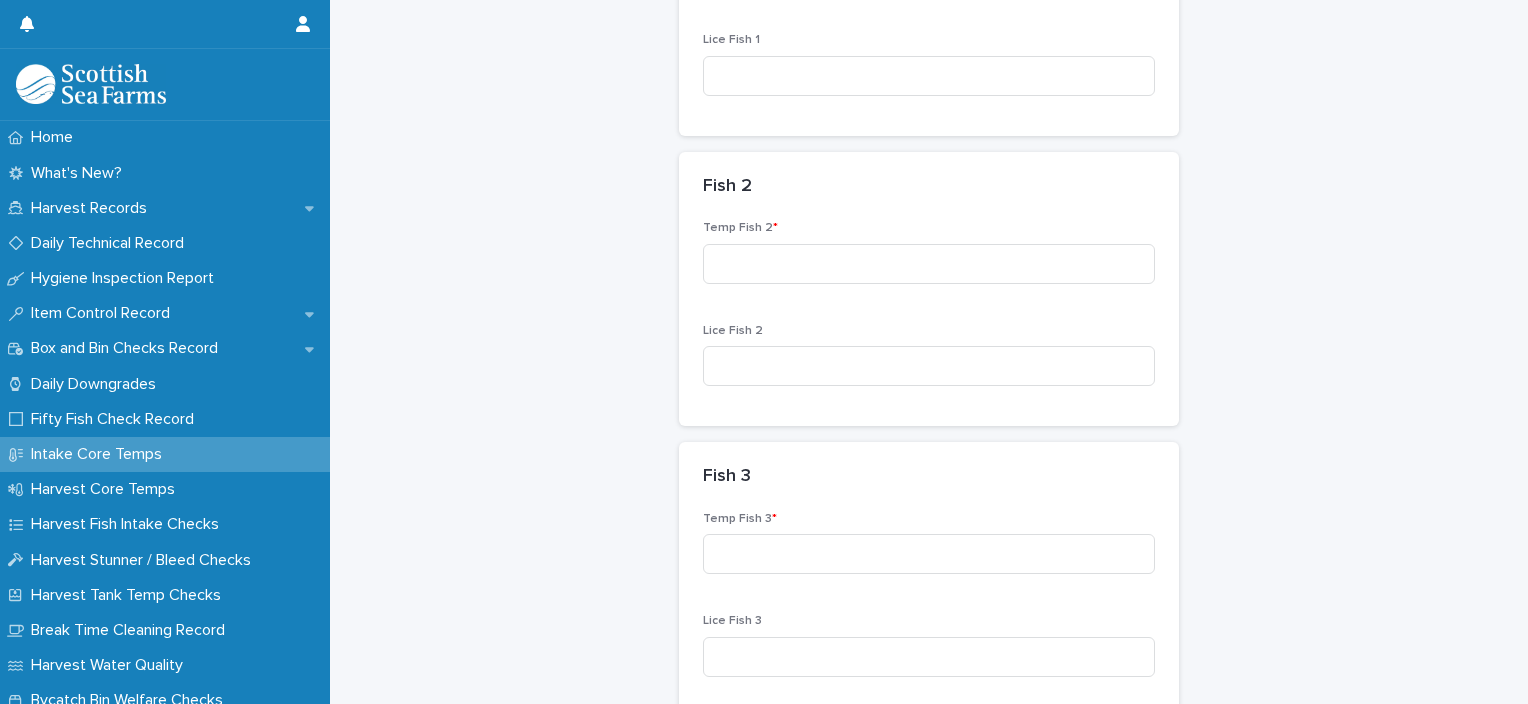 scroll, scrollTop: 500, scrollLeft: 0, axis: vertical 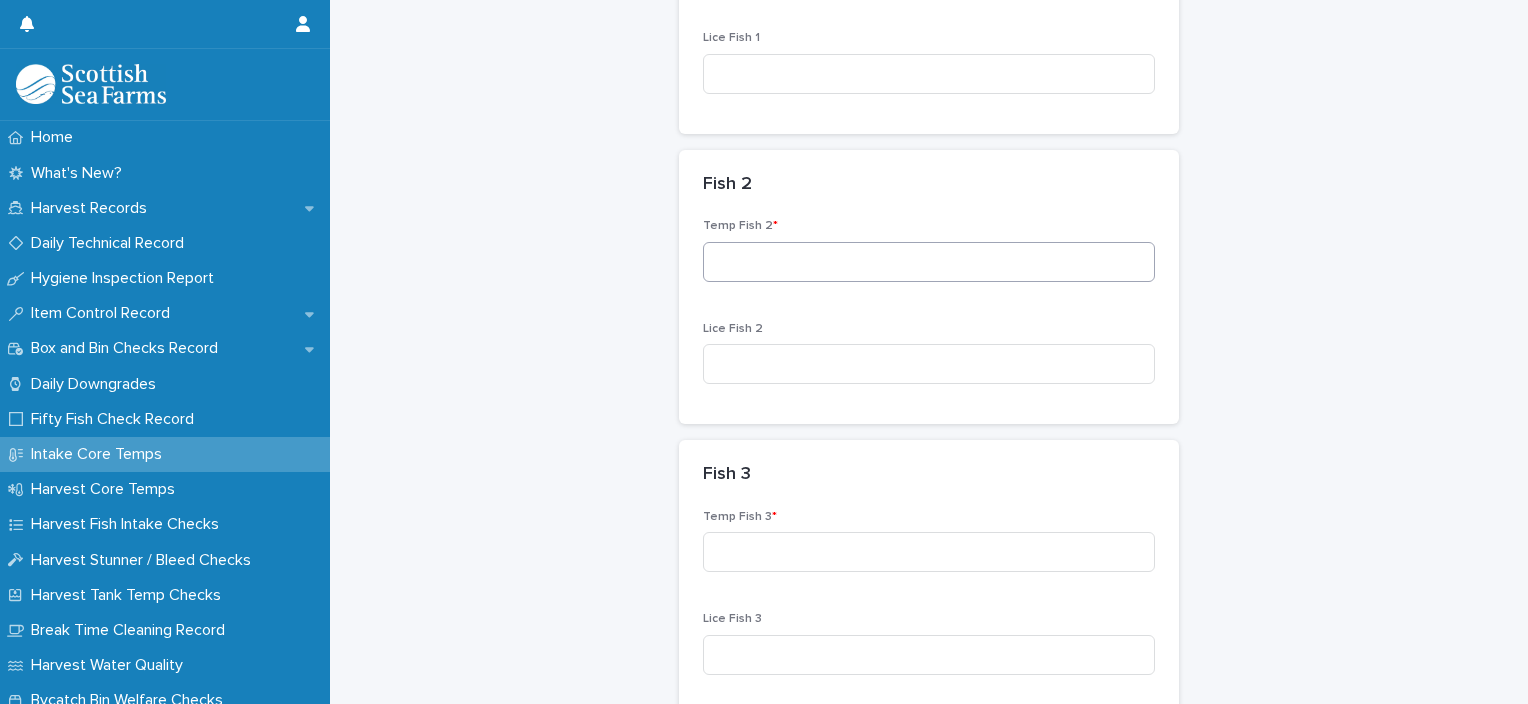 type on "***" 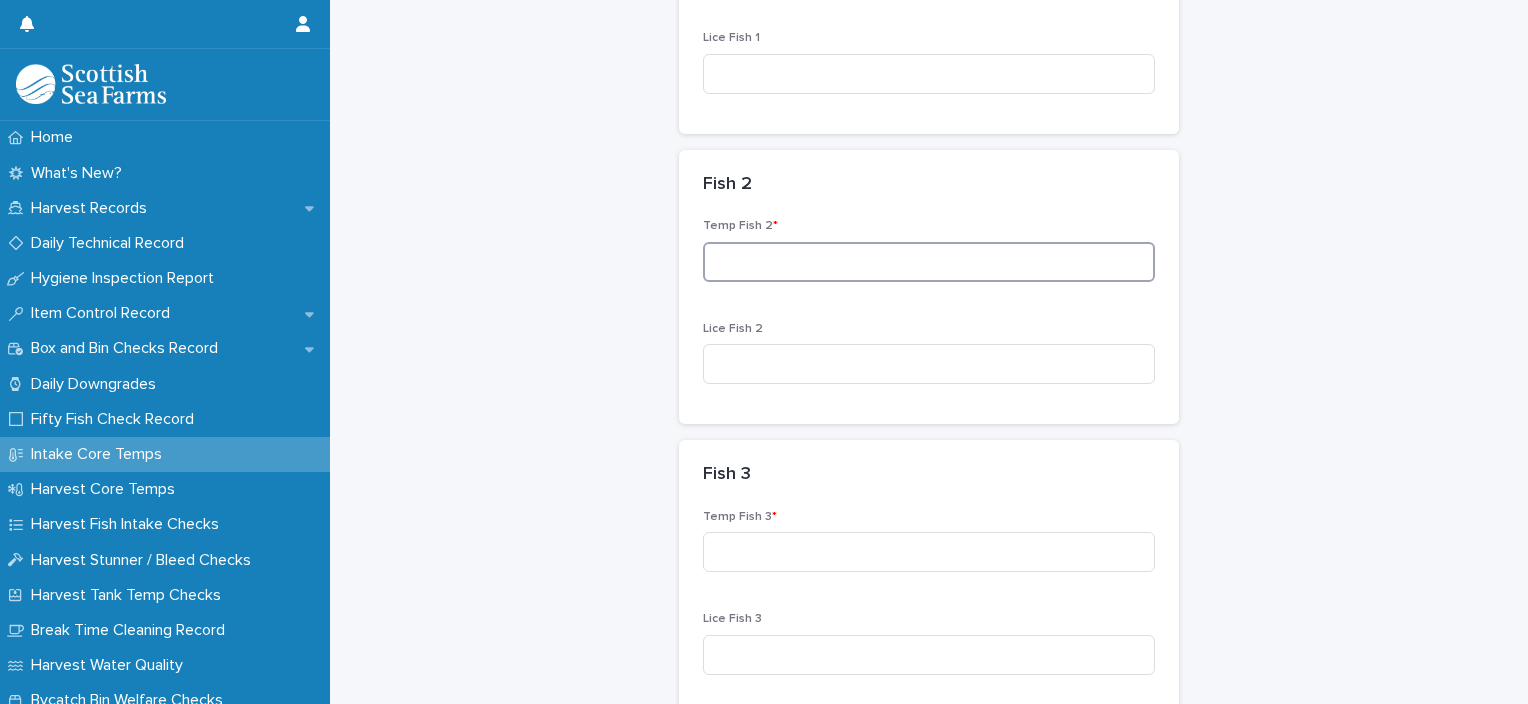 click at bounding box center [929, 262] 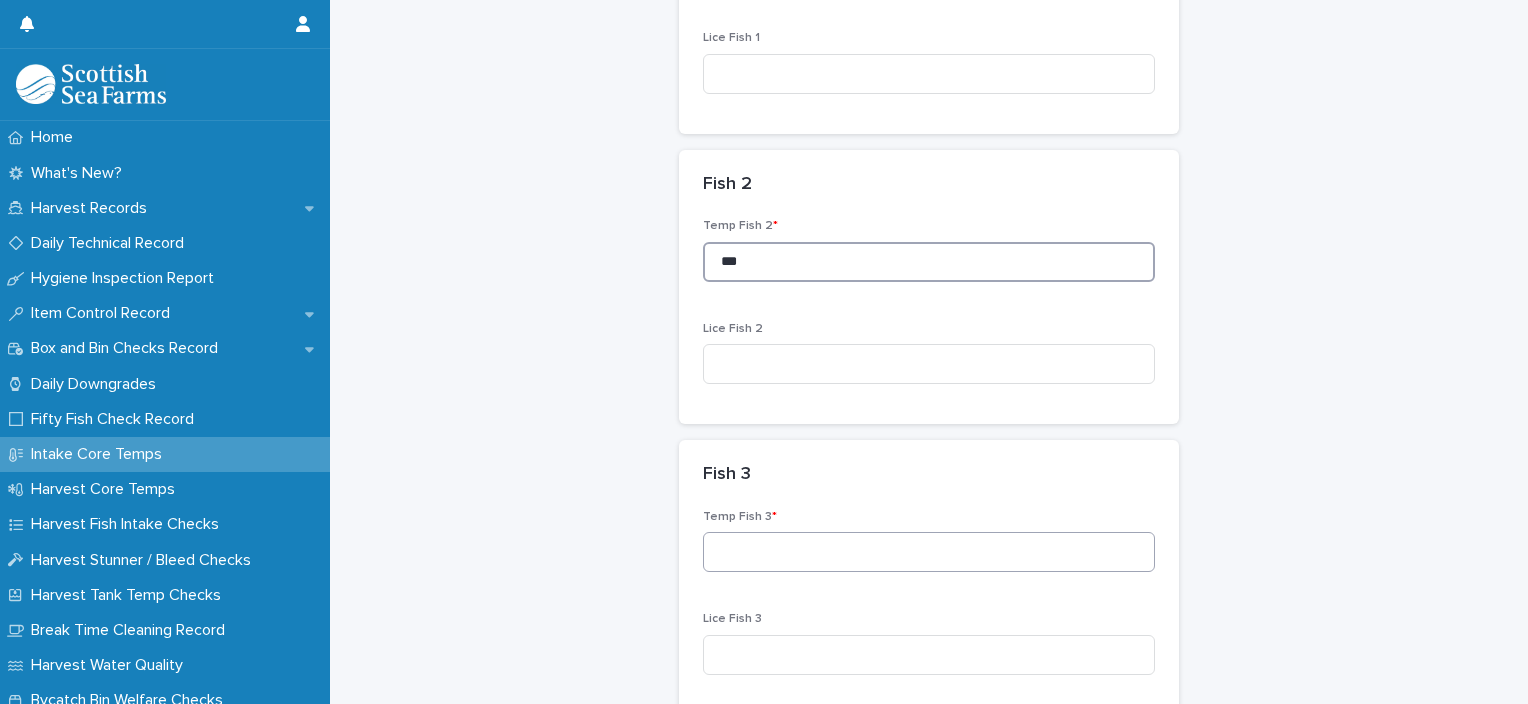 type on "***" 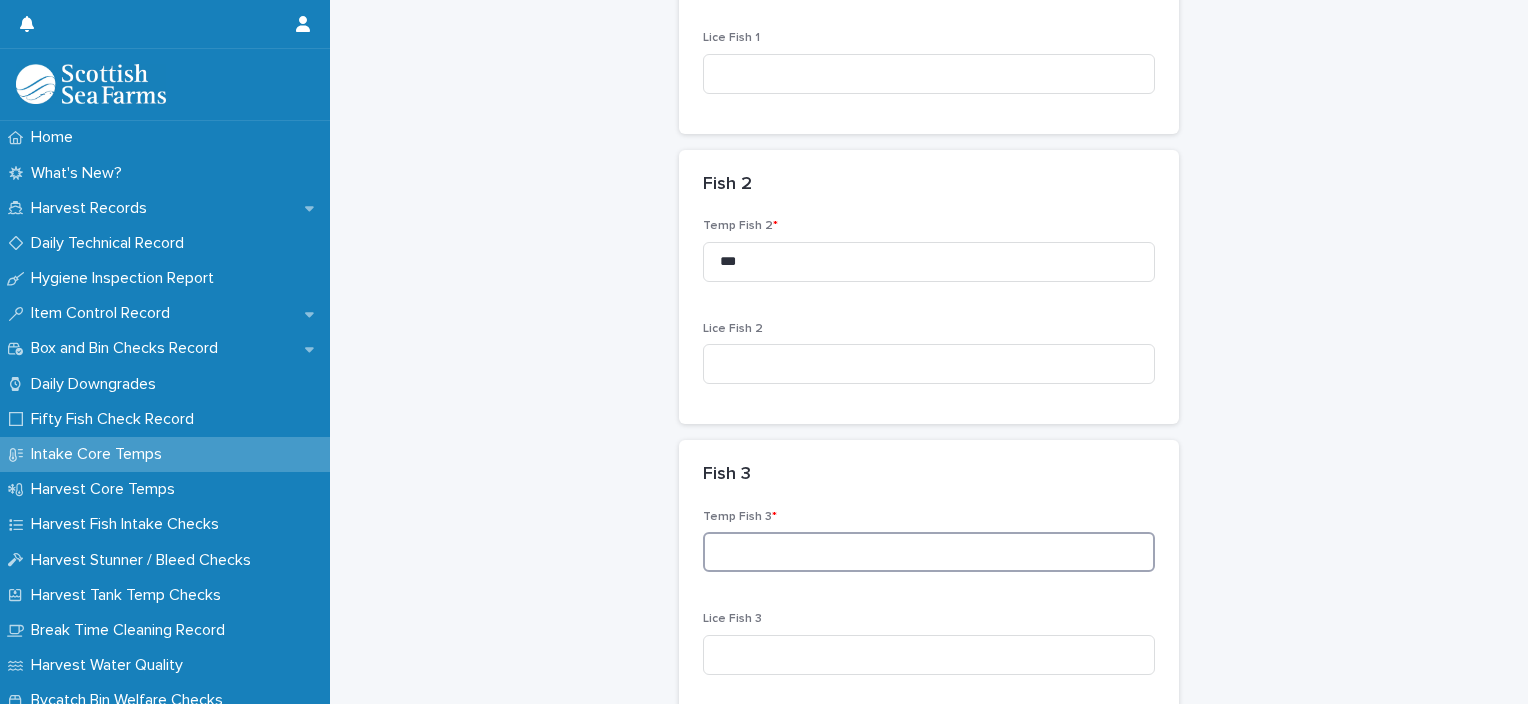 click at bounding box center (929, 552) 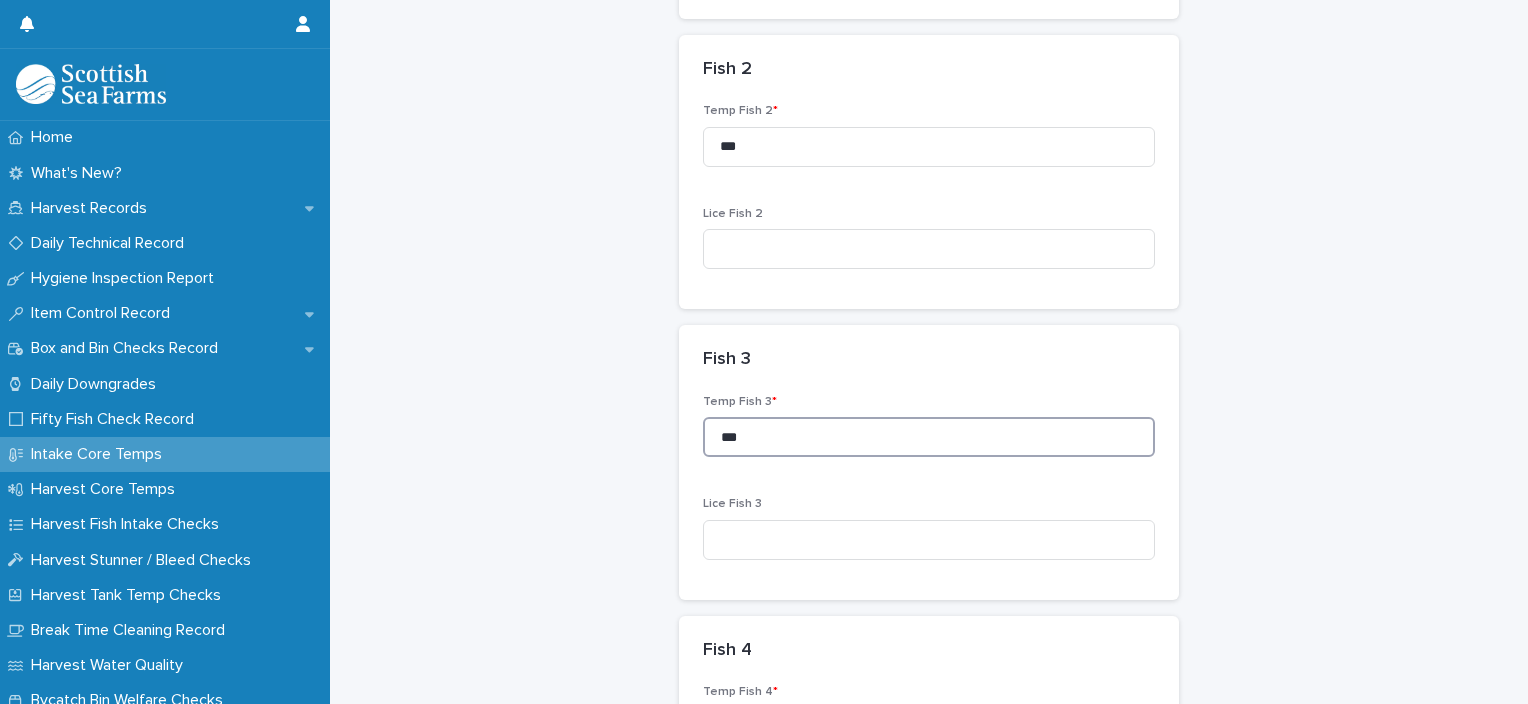 scroll, scrollTop: 900, scrollLeft: 0, axis: vertical 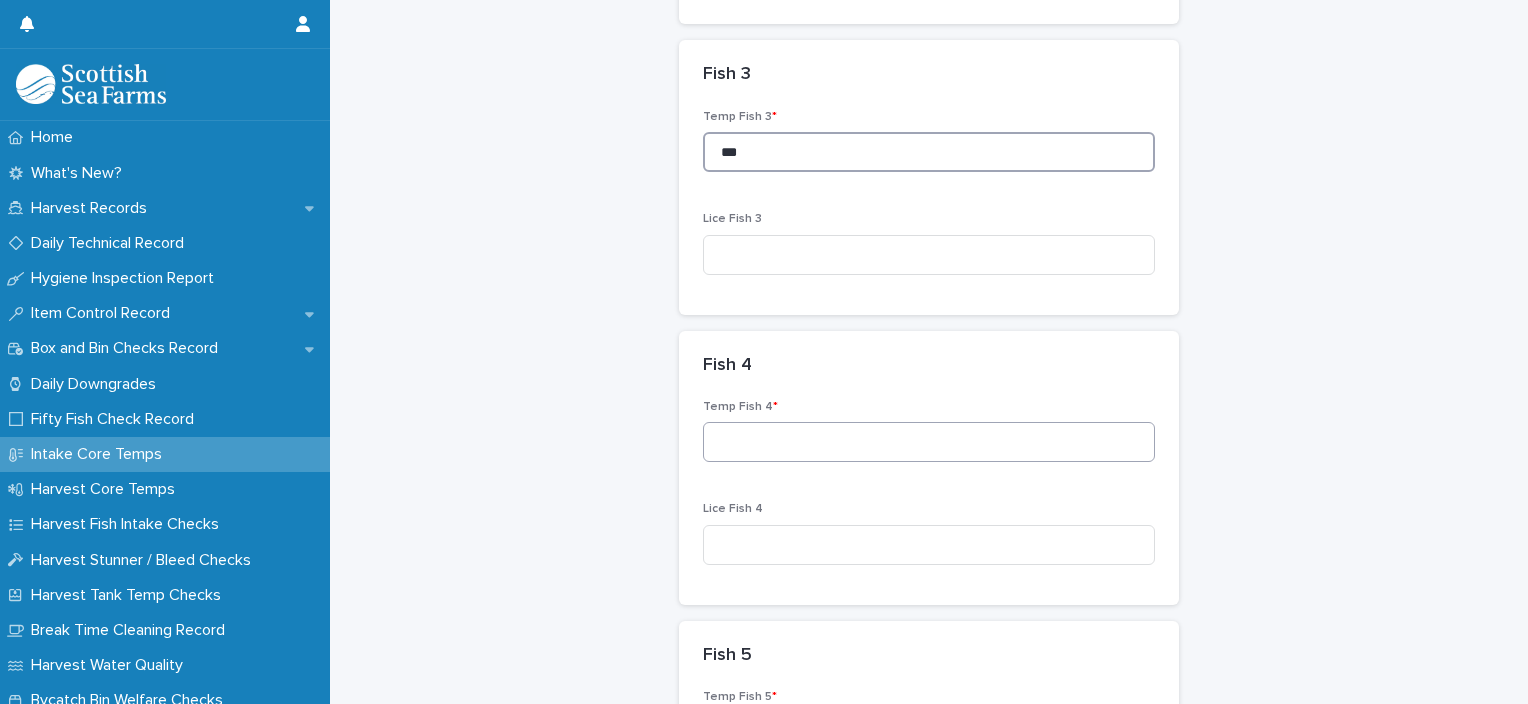 type on "***" 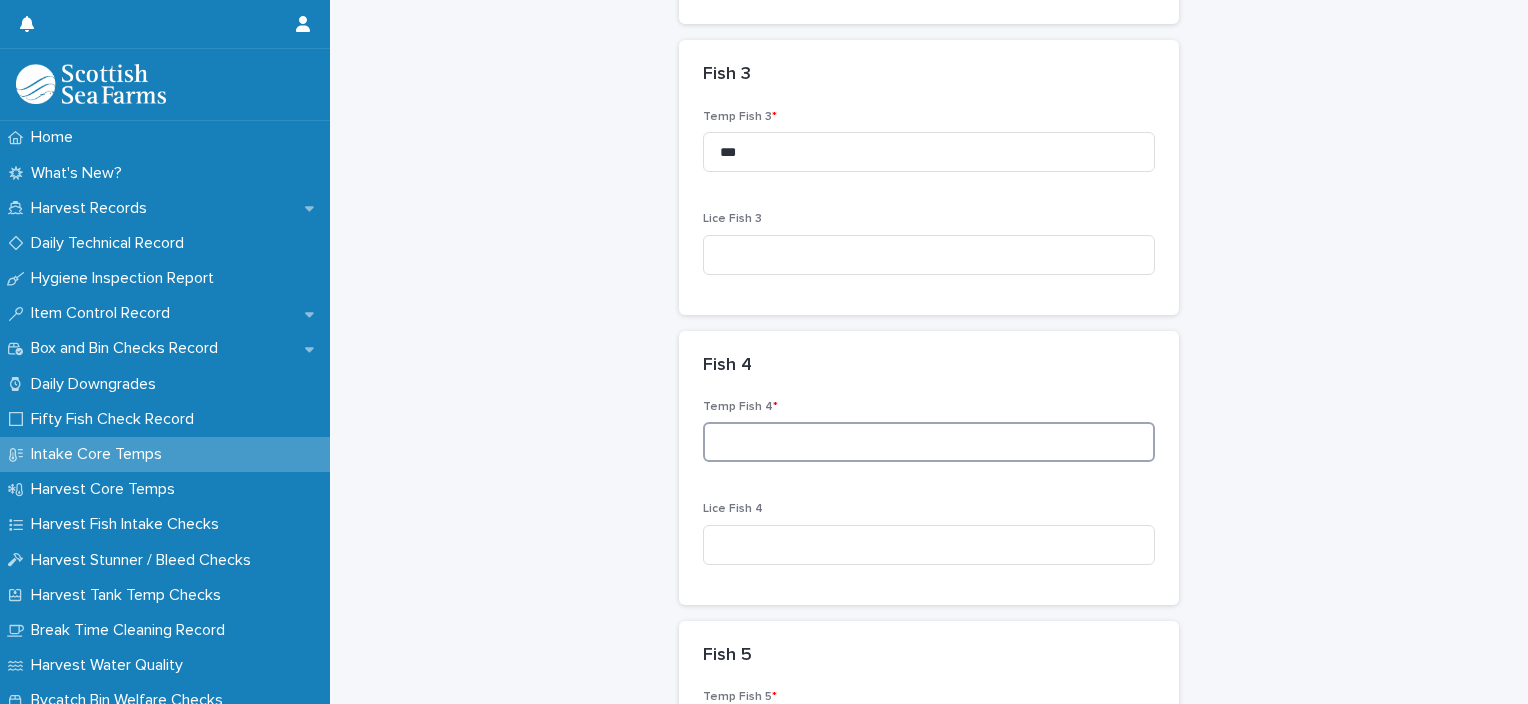 click at bounding box center (929, 442) 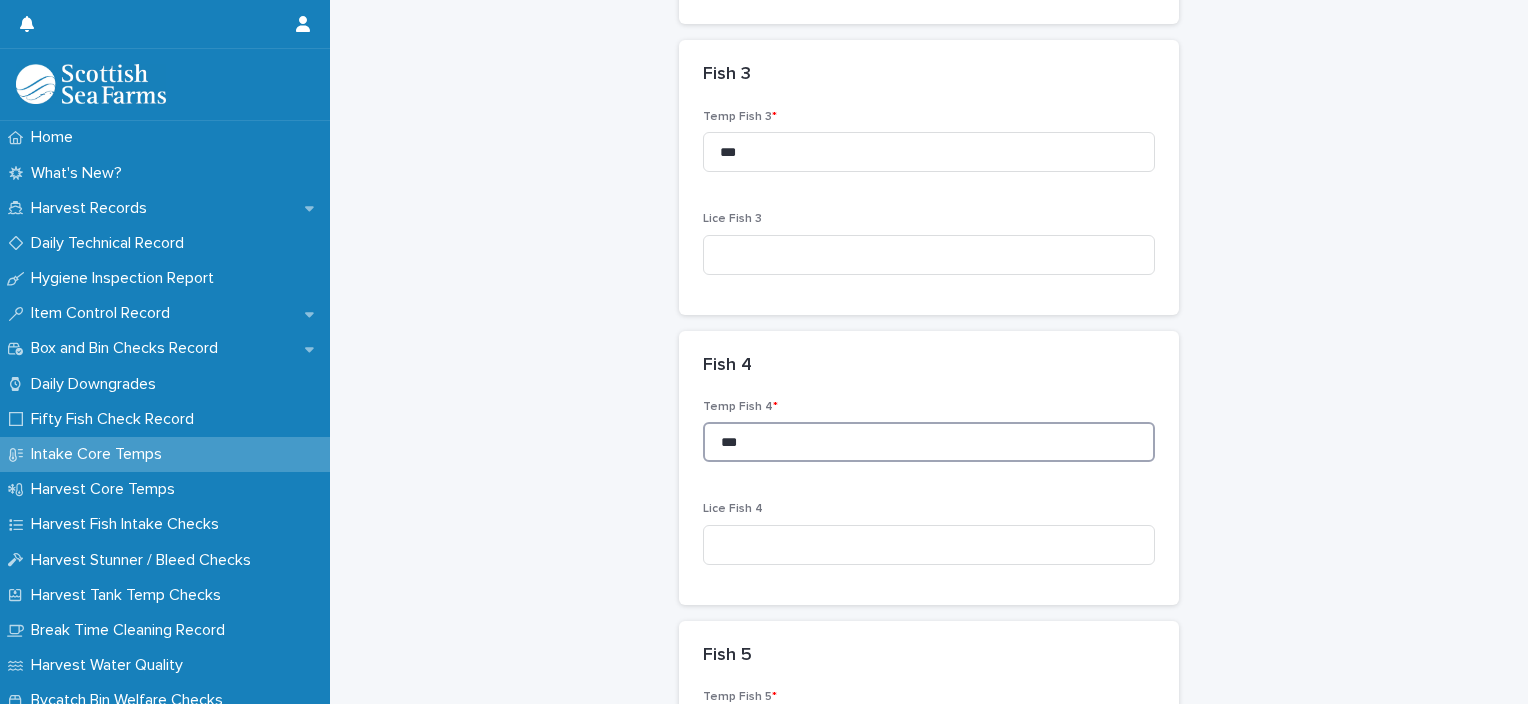 scroll, scrollTop: 1100, scrollLeft: 0, axis: vertical 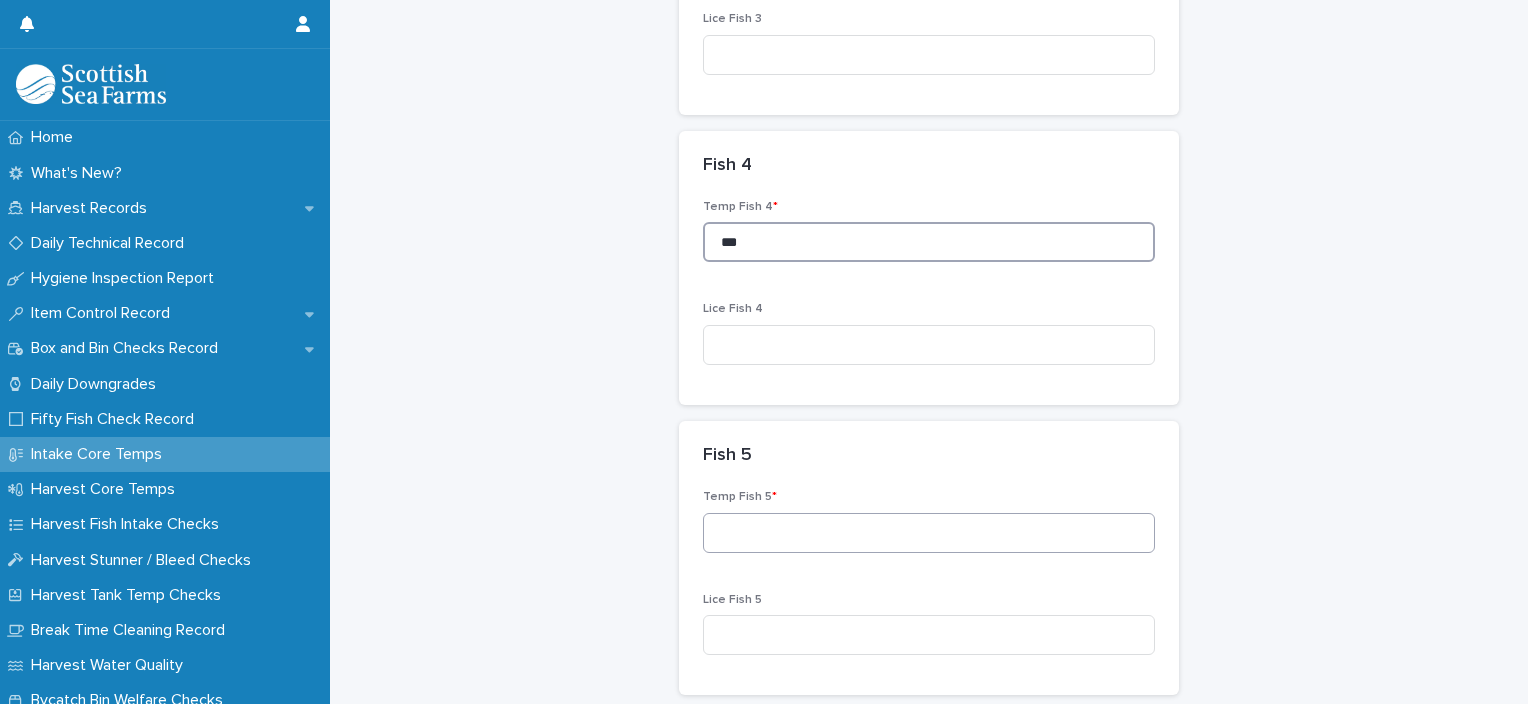 type on "***" 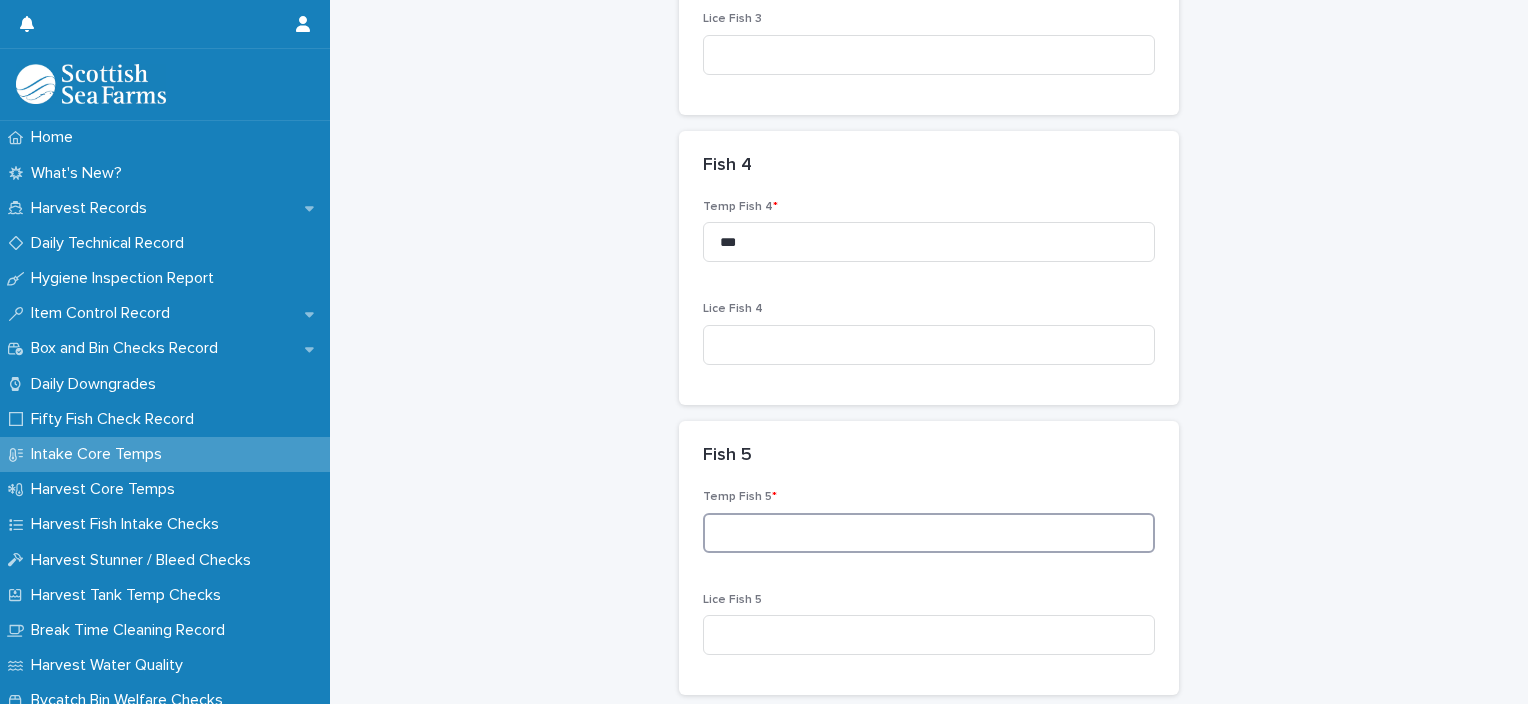 click at bounding box center [929, 533] 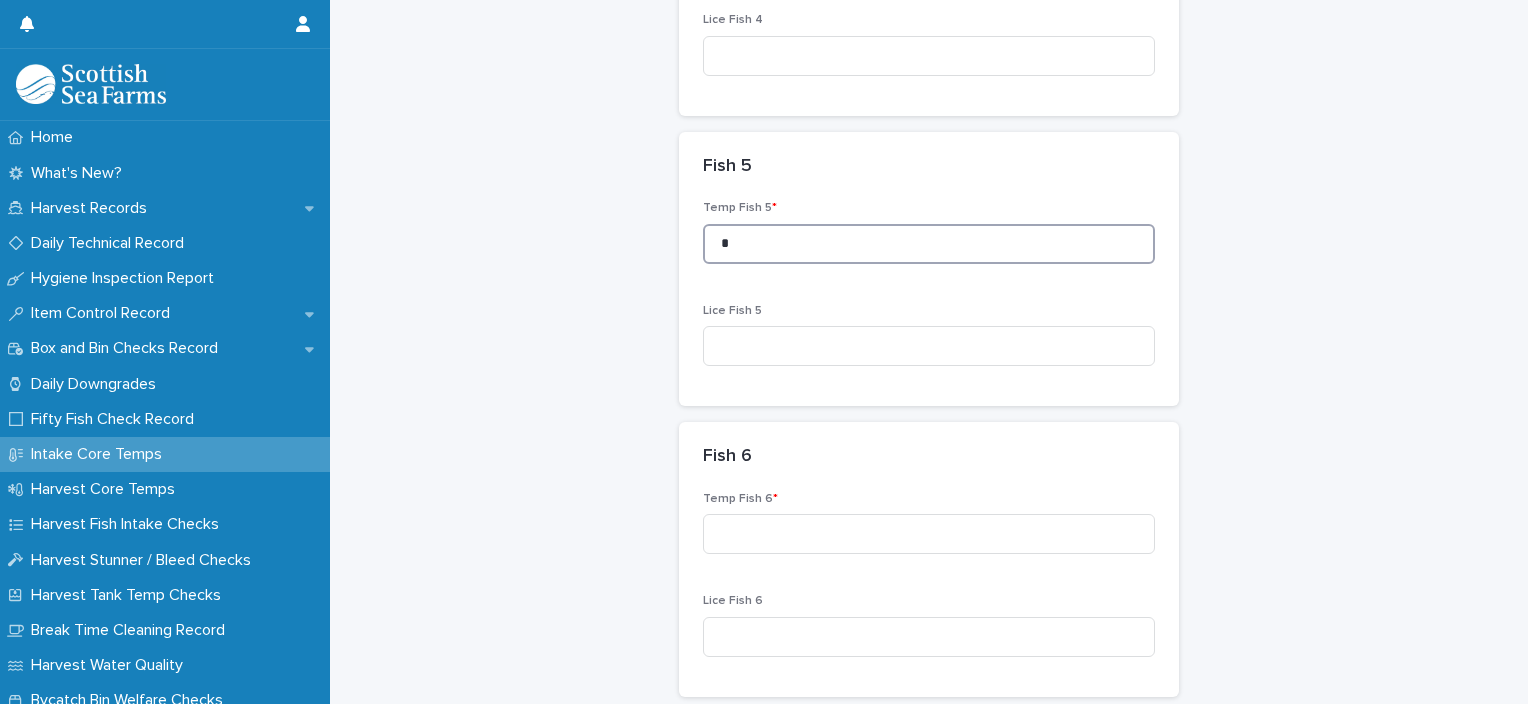 scroll, scrollTop: 1400, scrollLeft: 0, axis: vertical 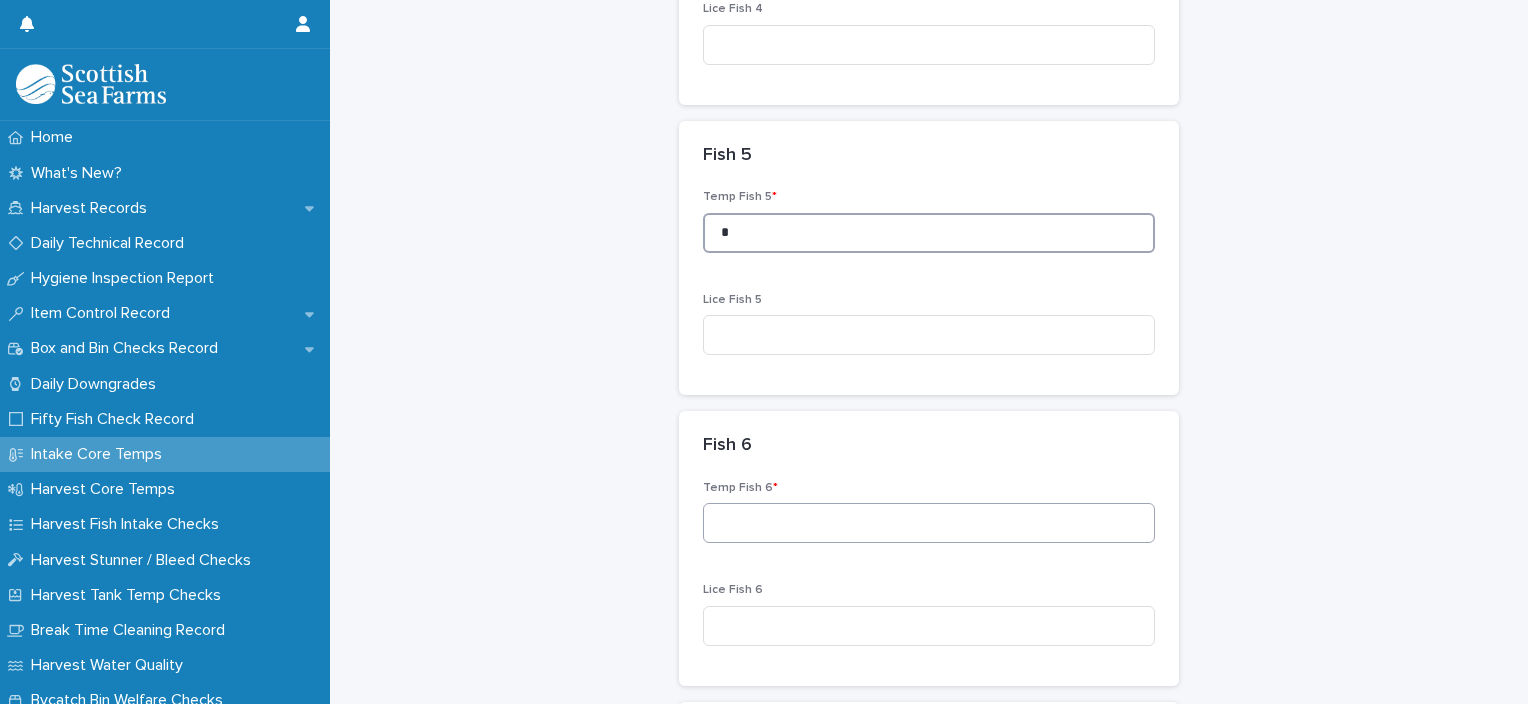 type on "*" 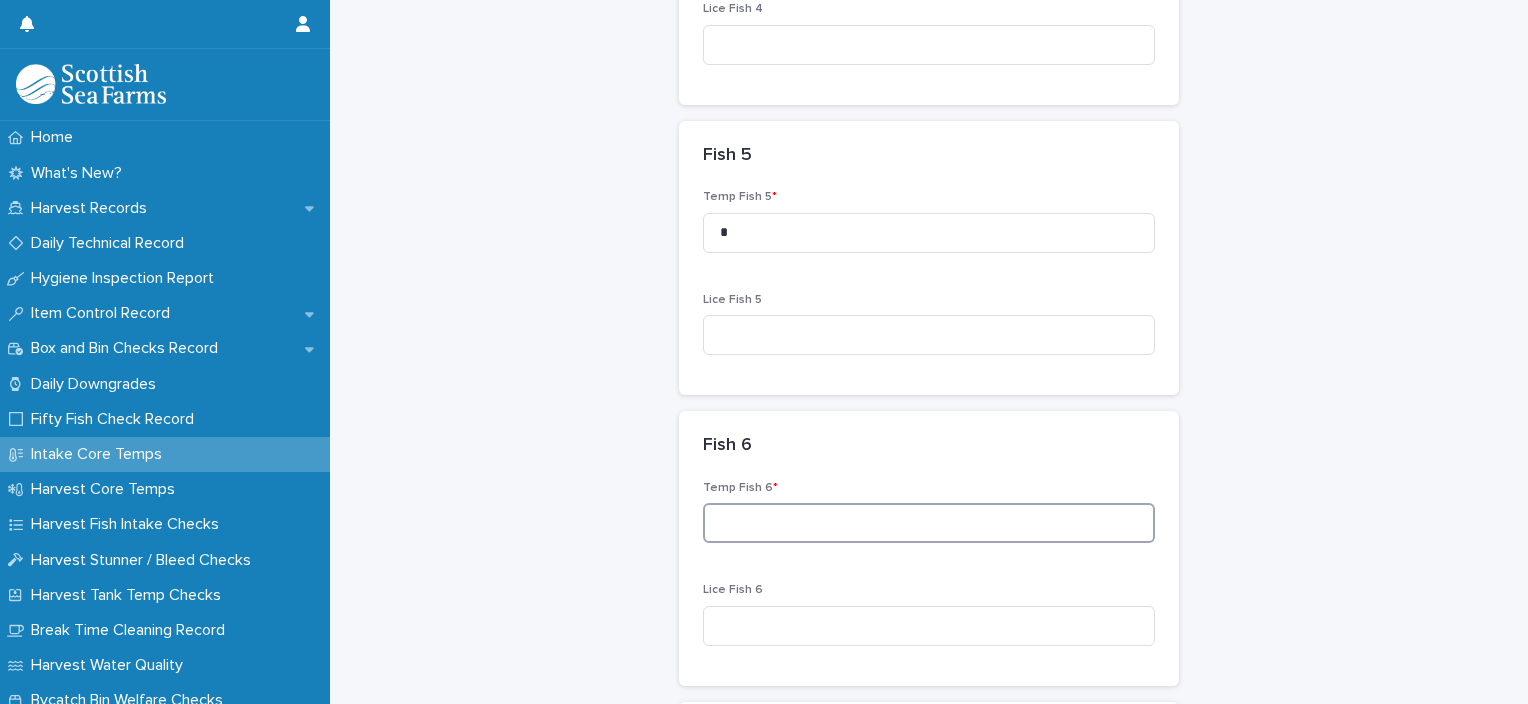 click at bounding box center [929, 523] 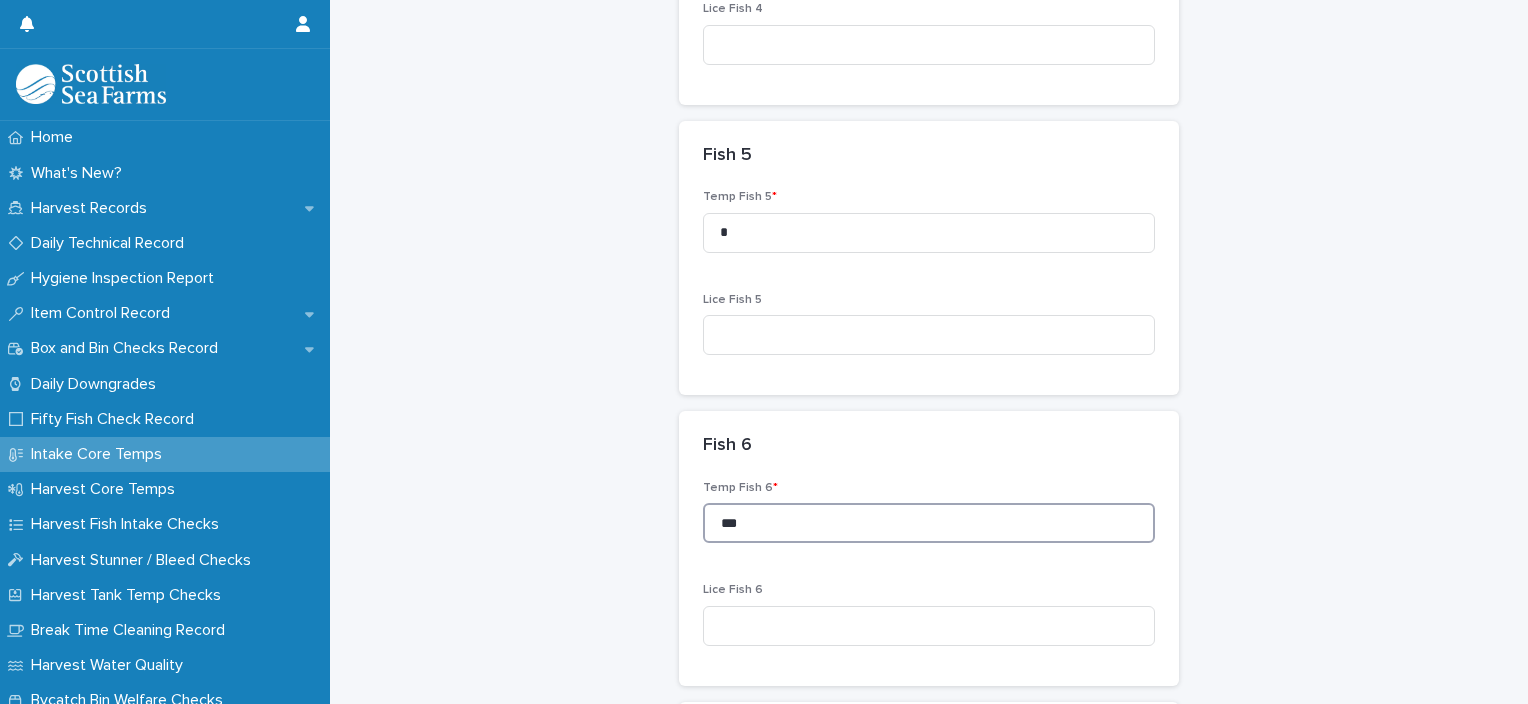 scroll, scrollTop: 1600, scrollLeft: 0, axis: vertical 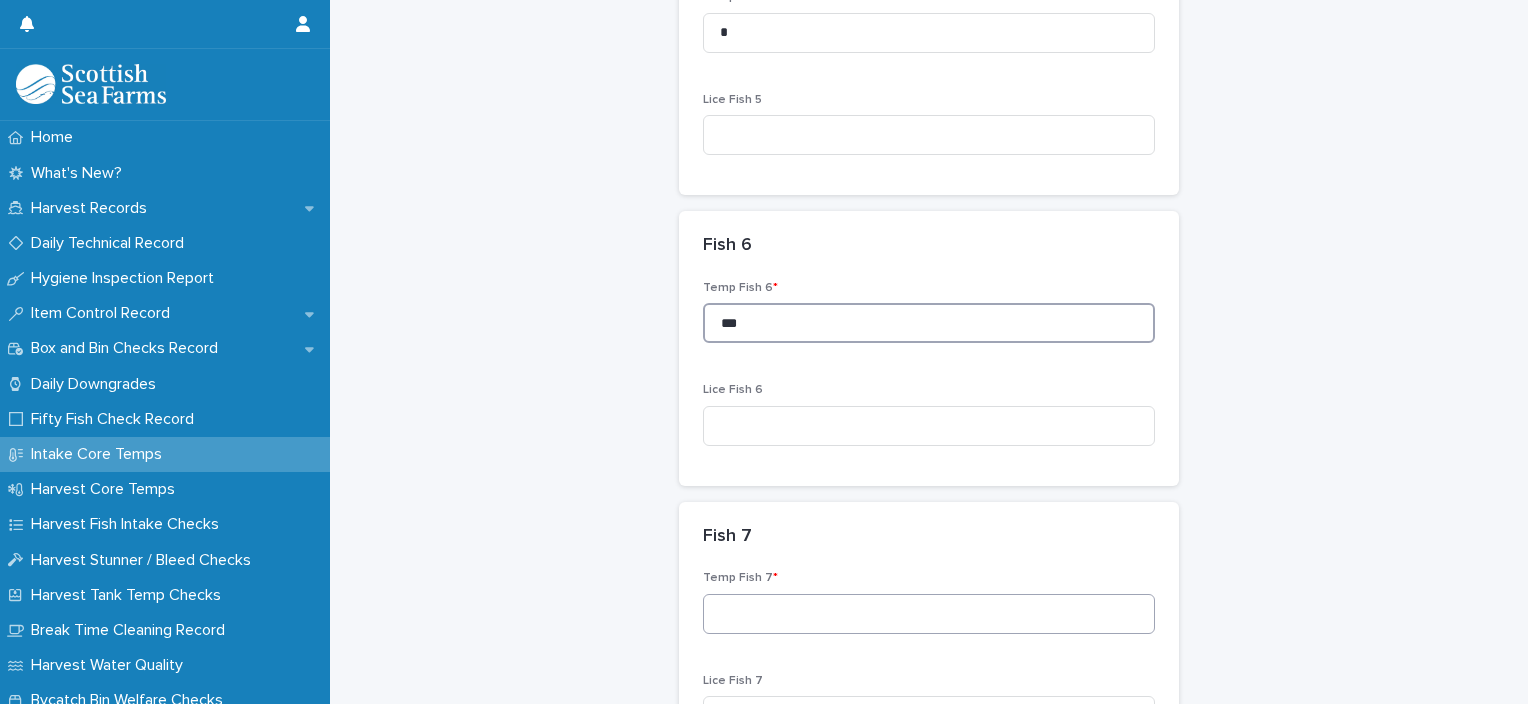 type on "***" 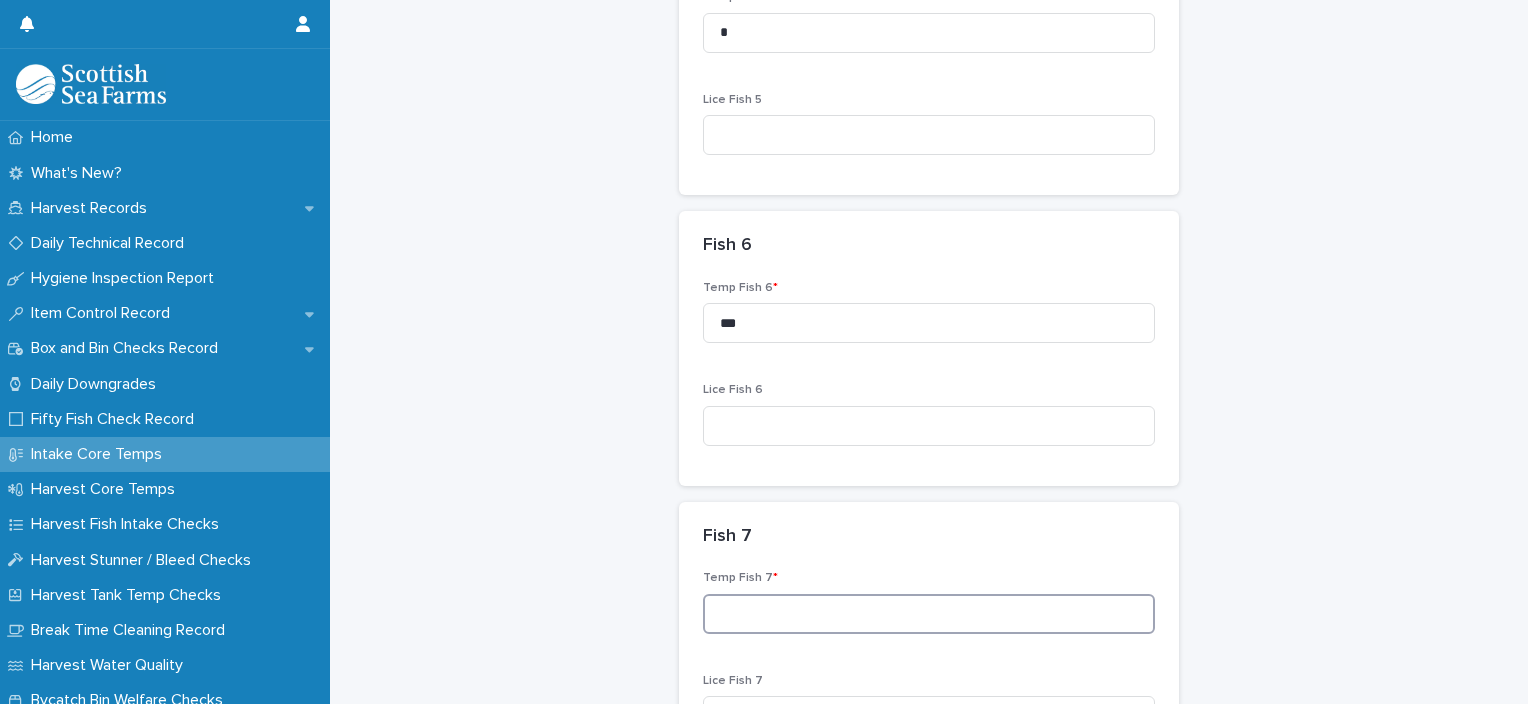 click at bounding box center (929, 614) 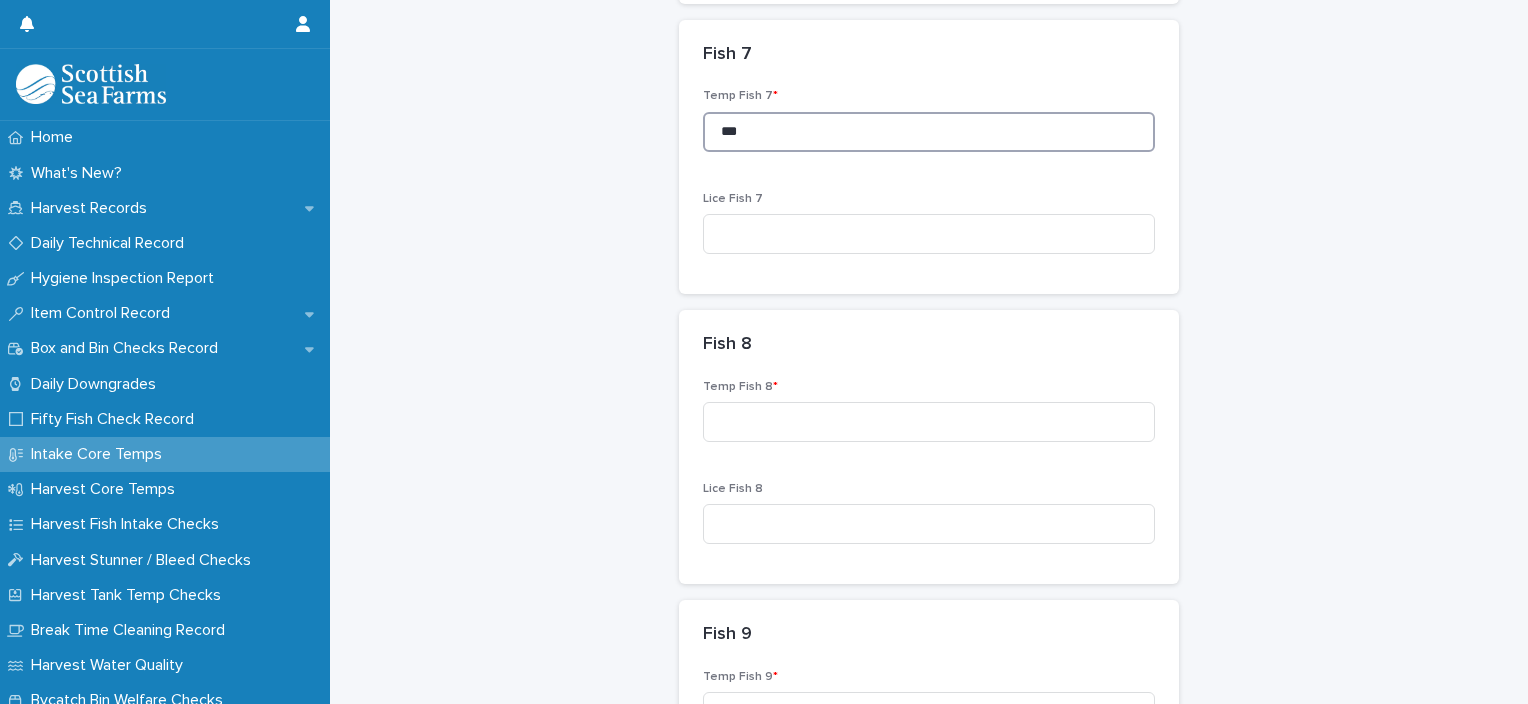 scroll, scrollTop: 2100, scrollLeft: 0, axis: vertical 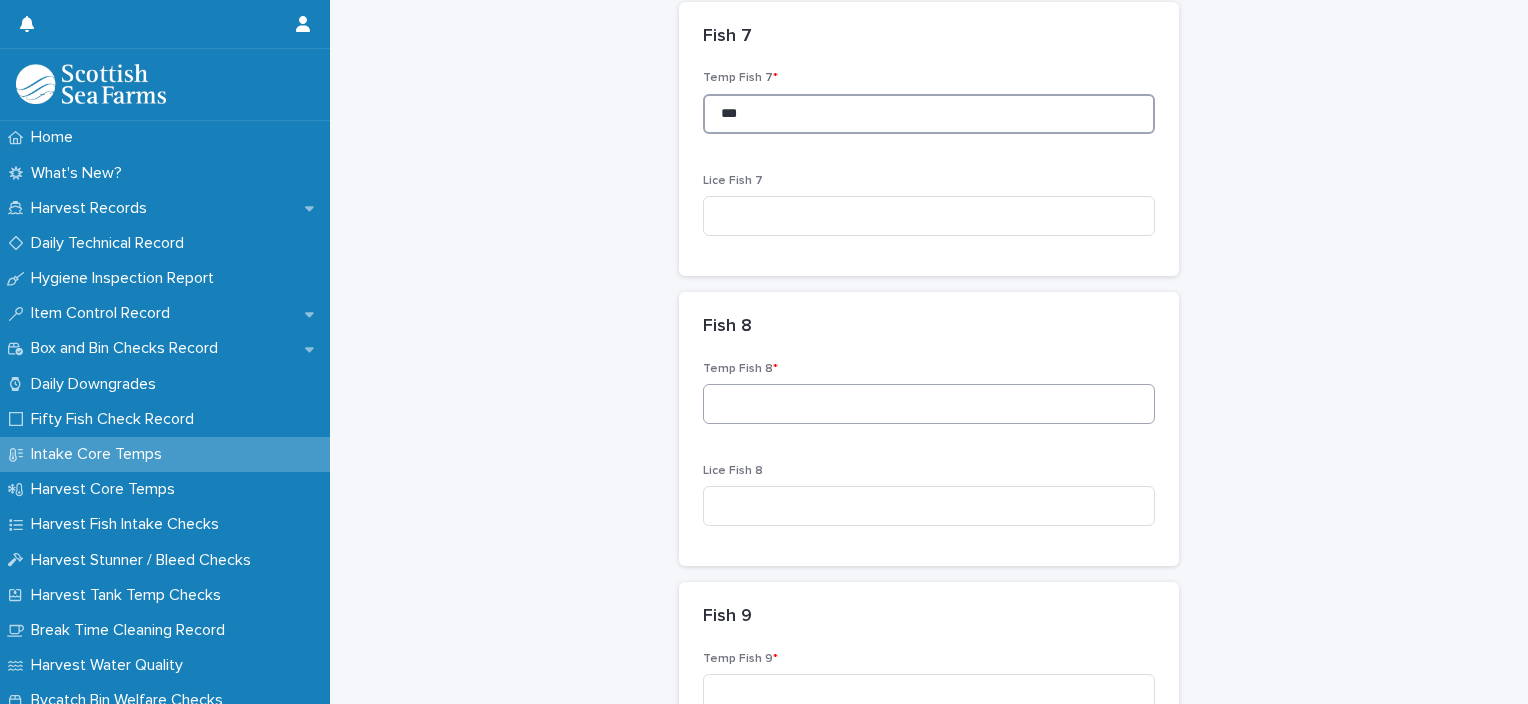 type on "***" 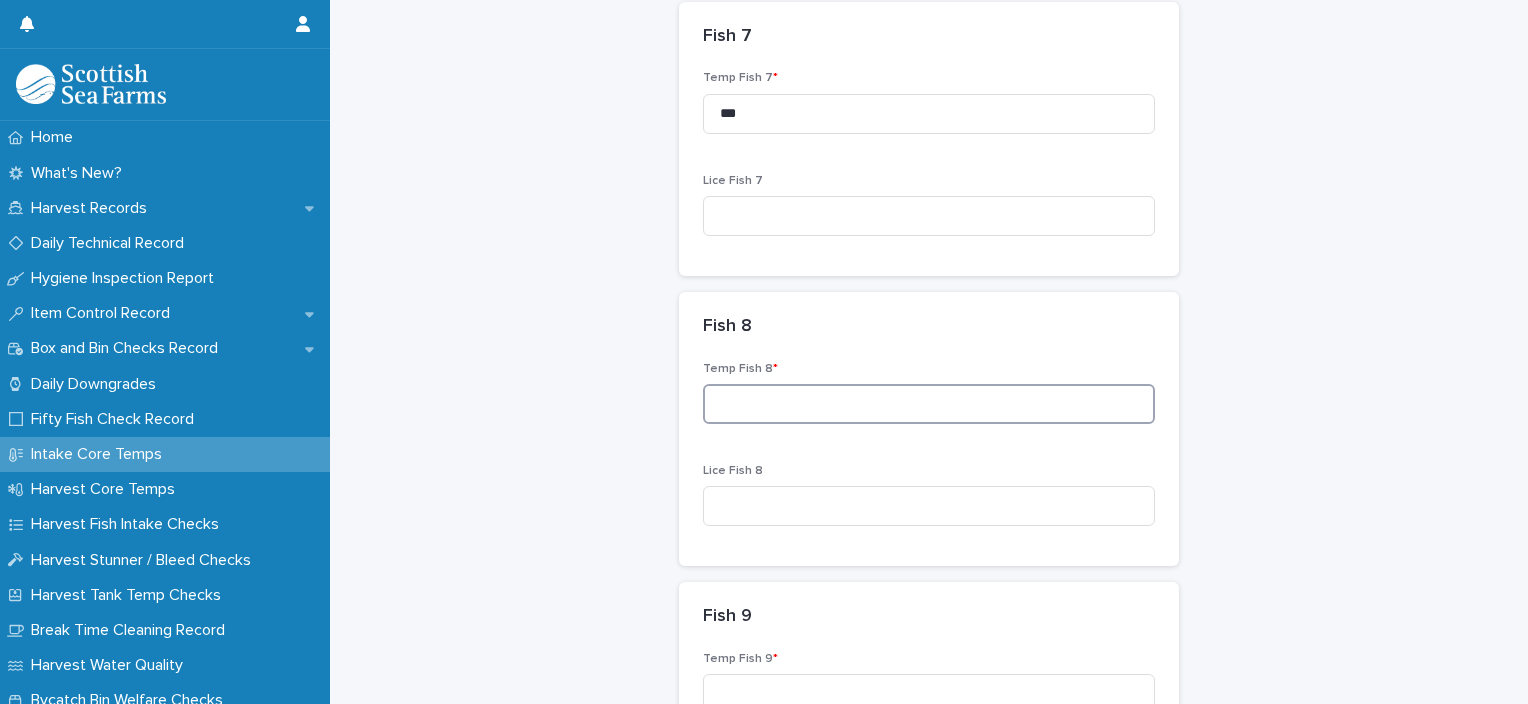 click at bounding box center (929, 404) 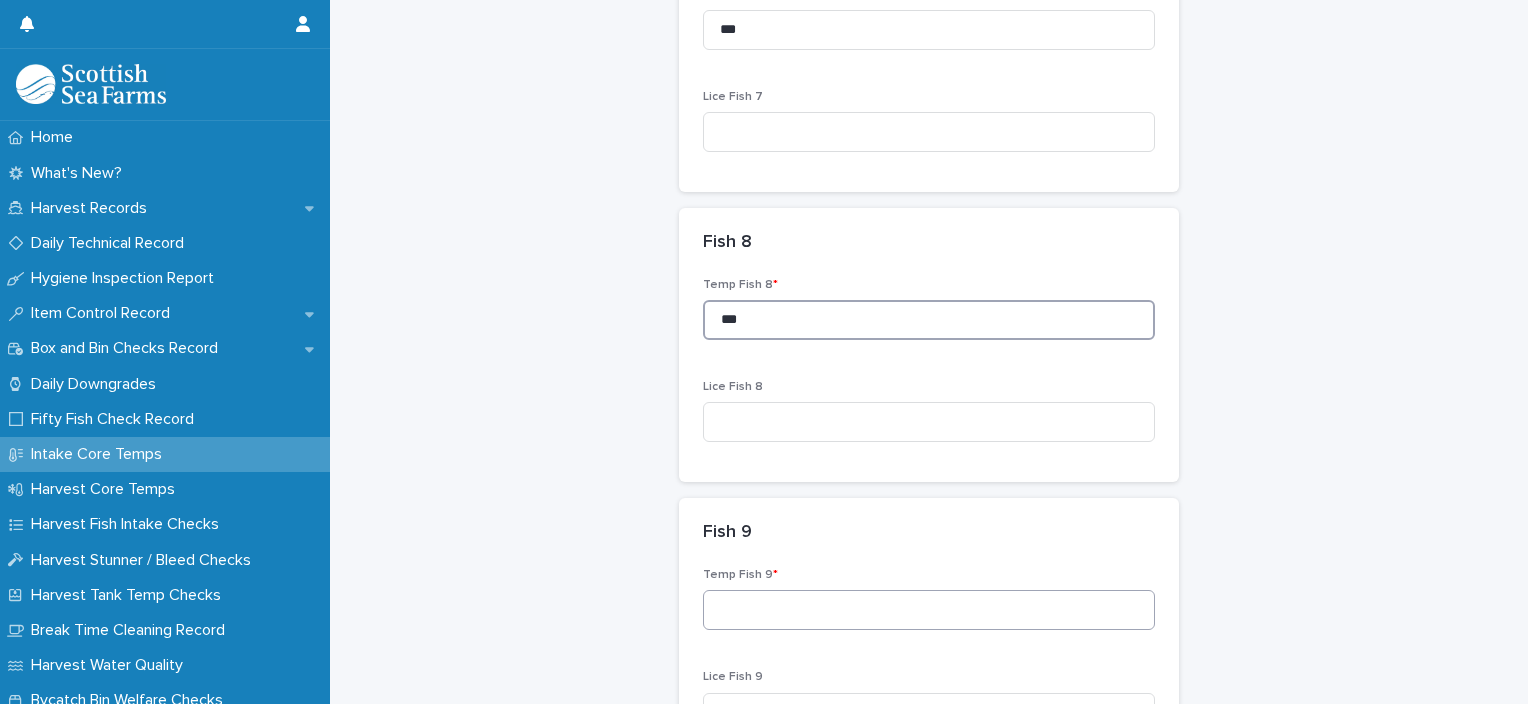 scroll, scrollTop: 2300, scrollLeft: 0, axis: vertical 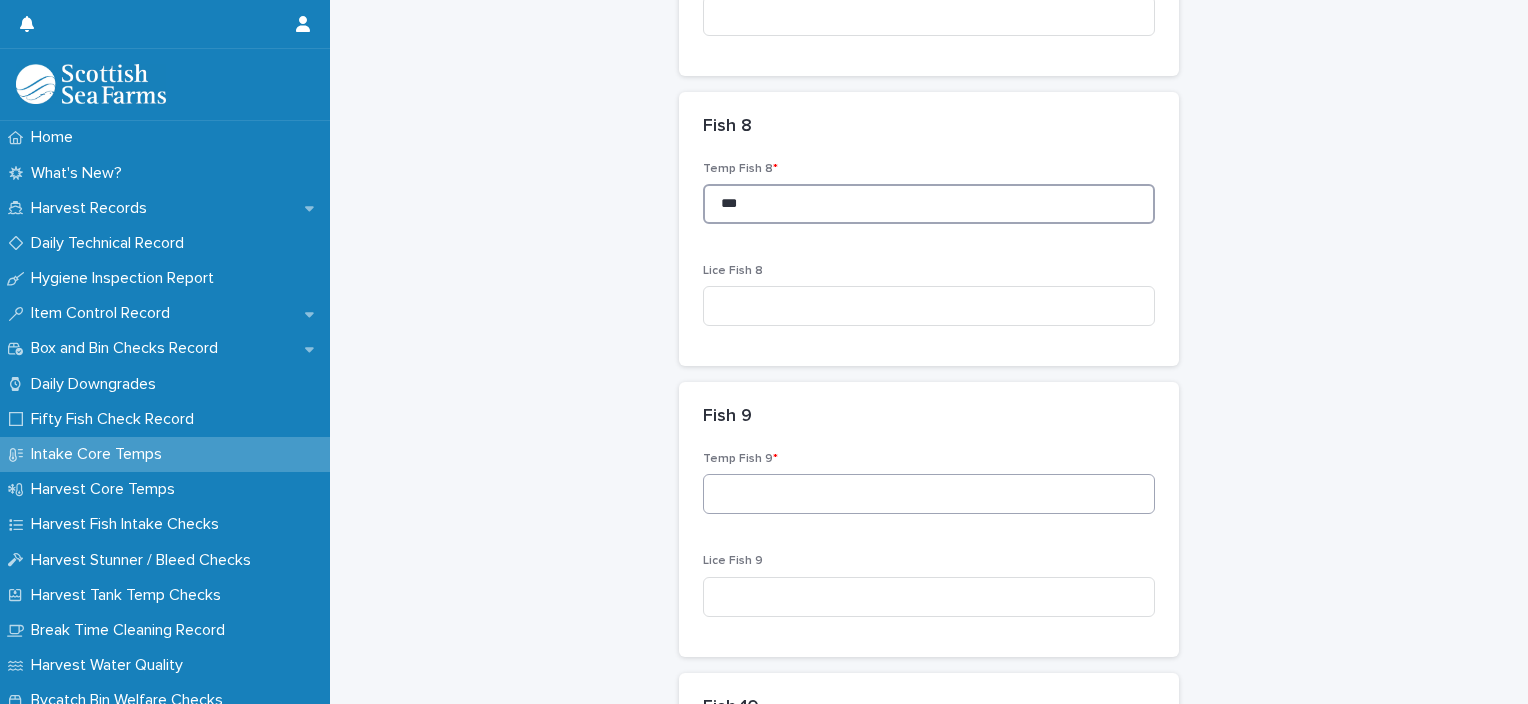 type on "***" 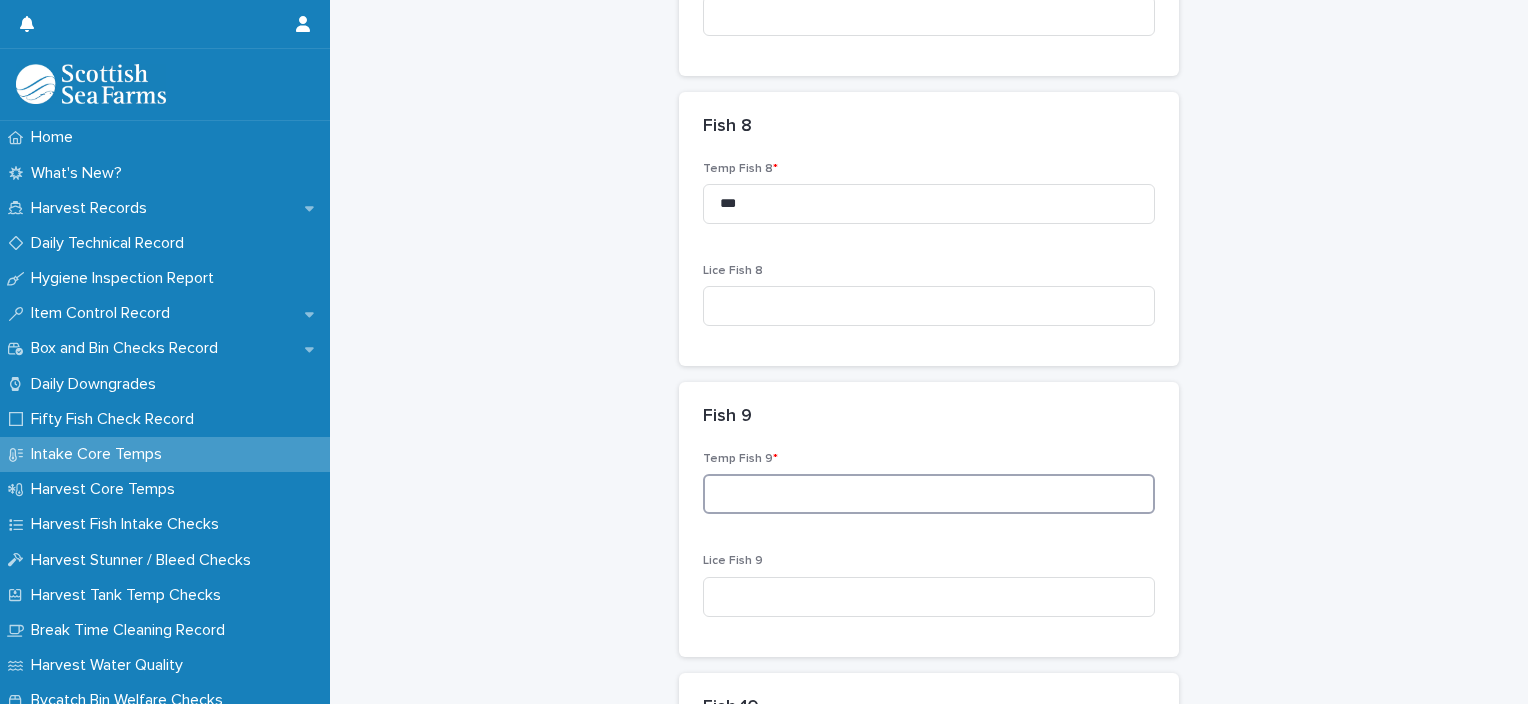 click at bounding box center [929, 494] 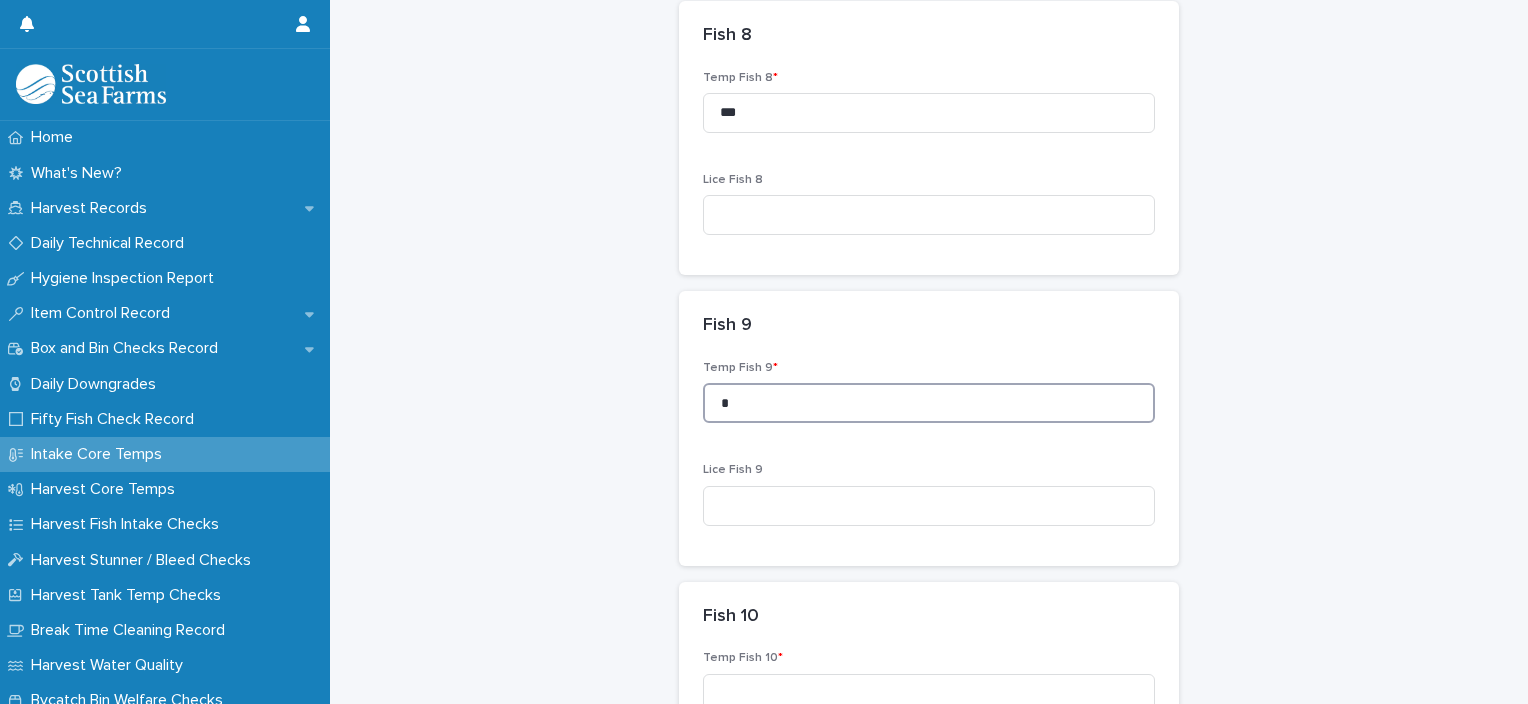 scroll, scrollTop: 2500, scrollLeft: 0, axis: vertical 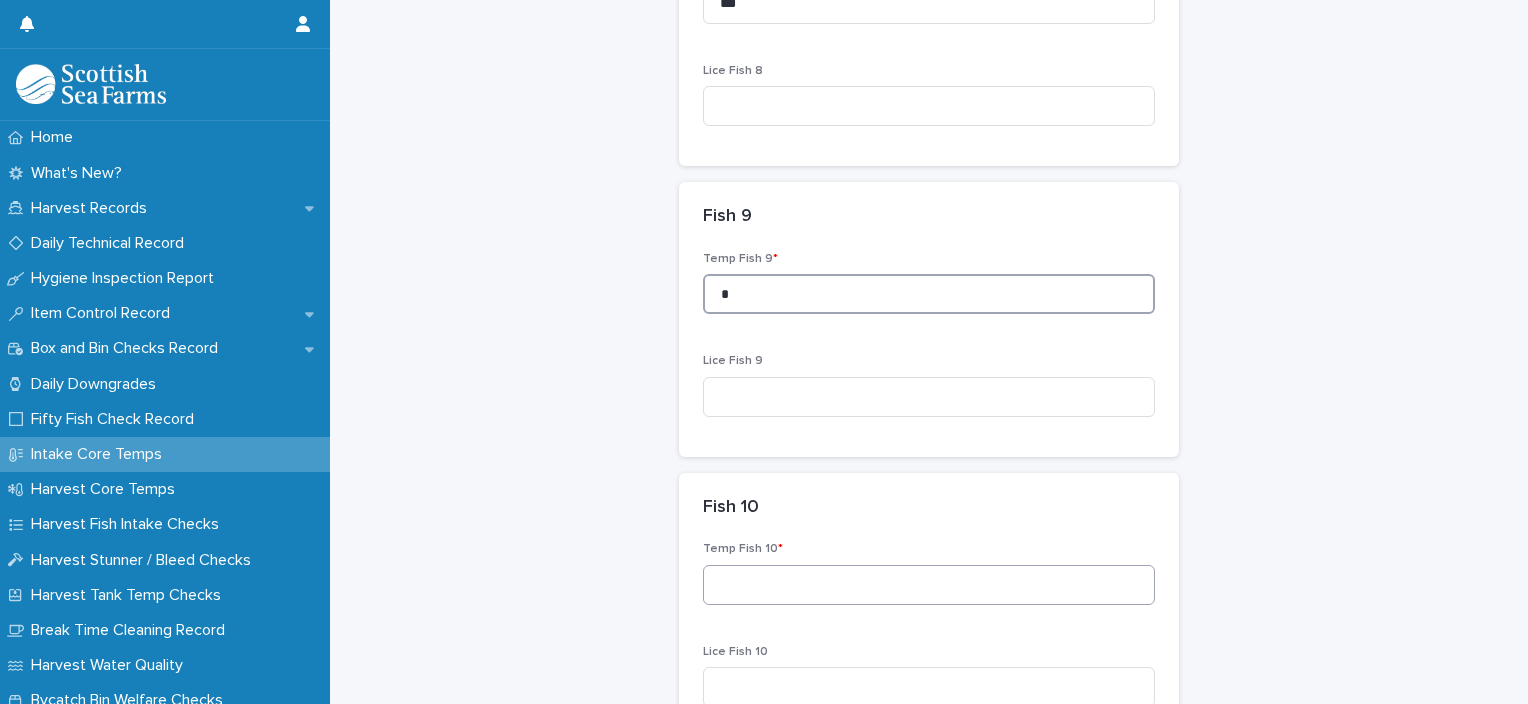 type on "*" 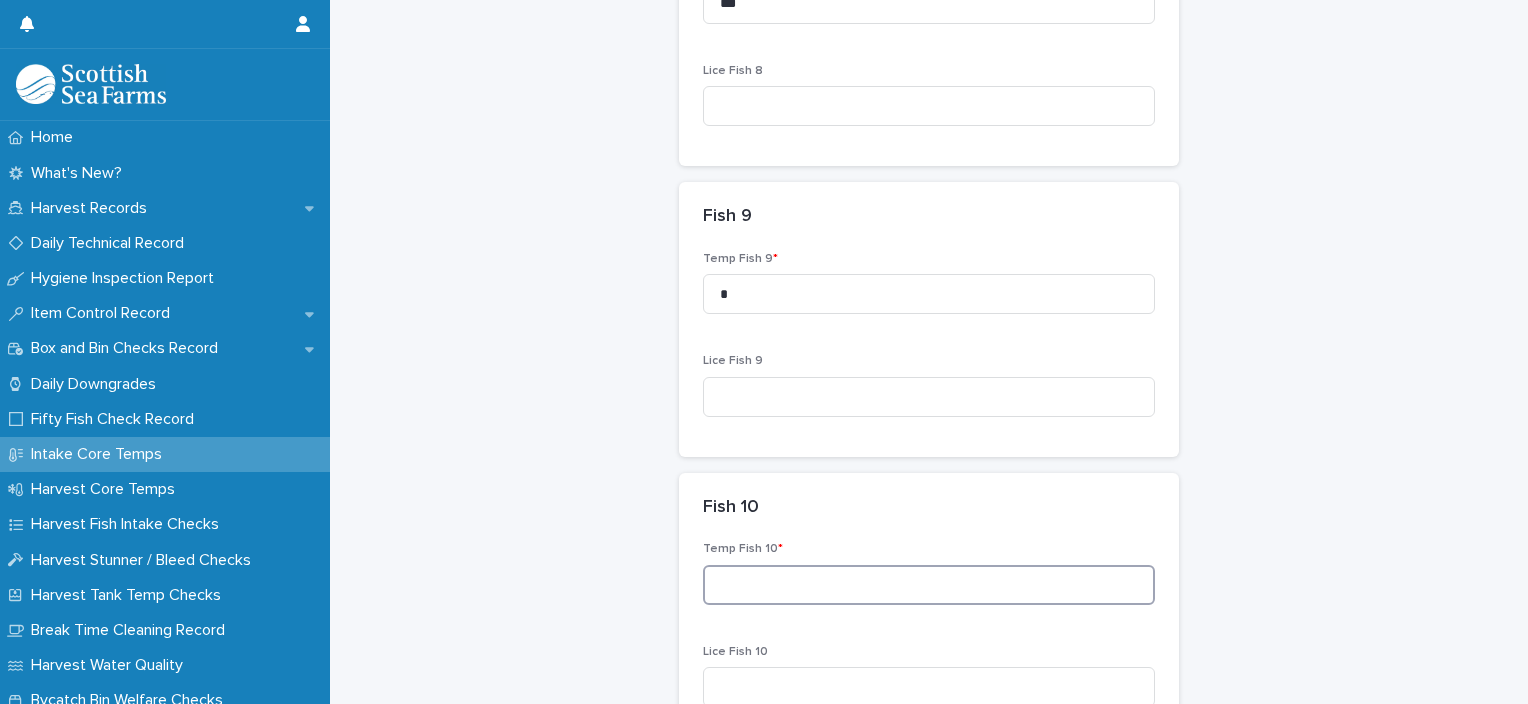 click at bounding box center (929, 585) 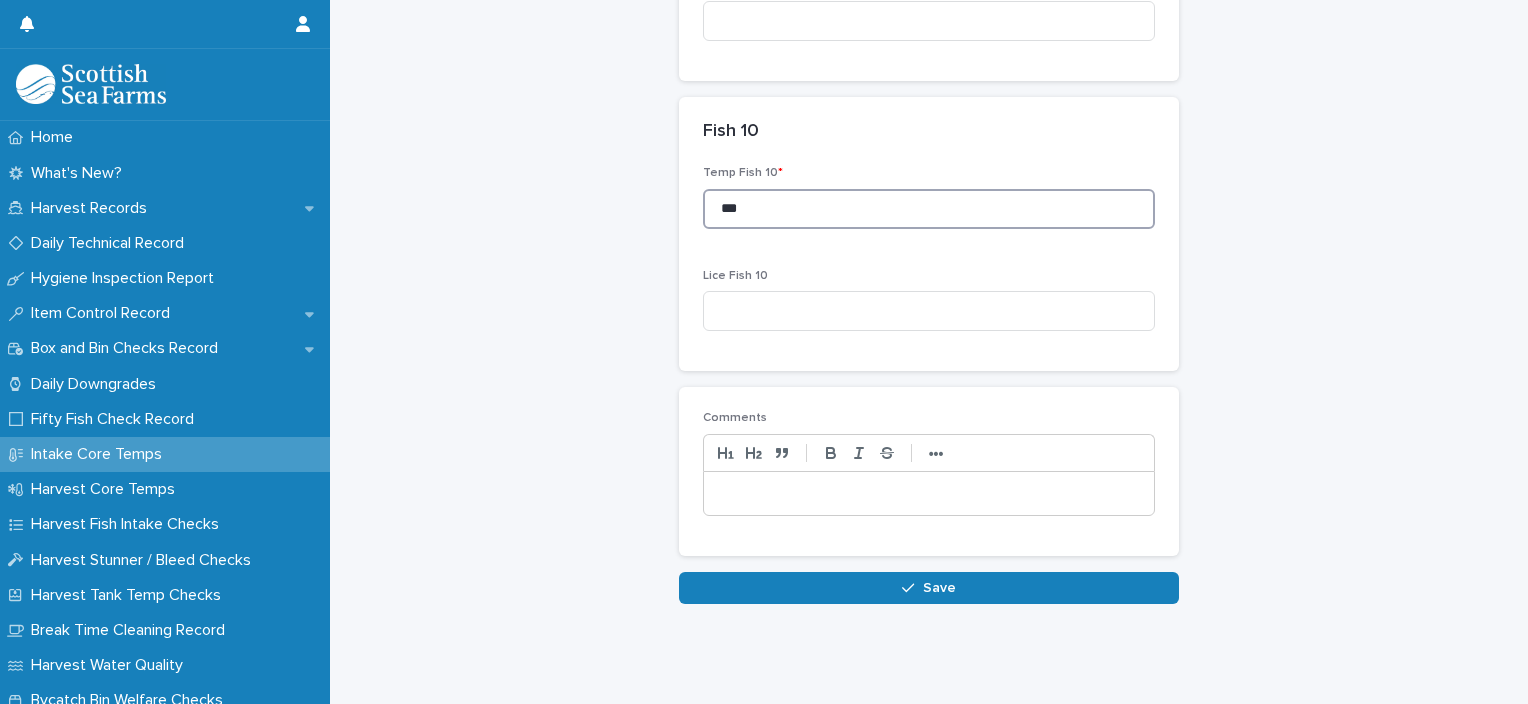scroll, scrollTop: 2890, scrollLeft: 0, axis: vertical 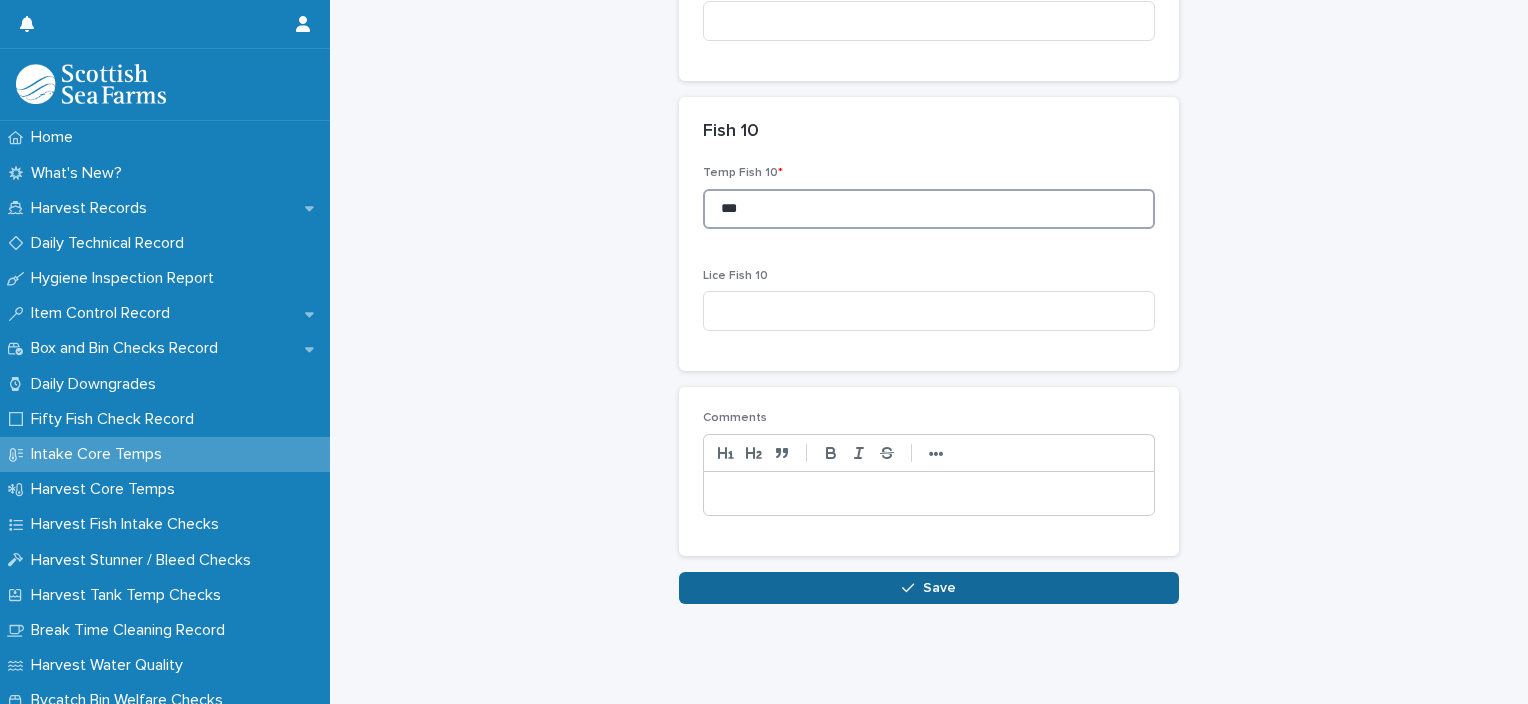 type on "***" 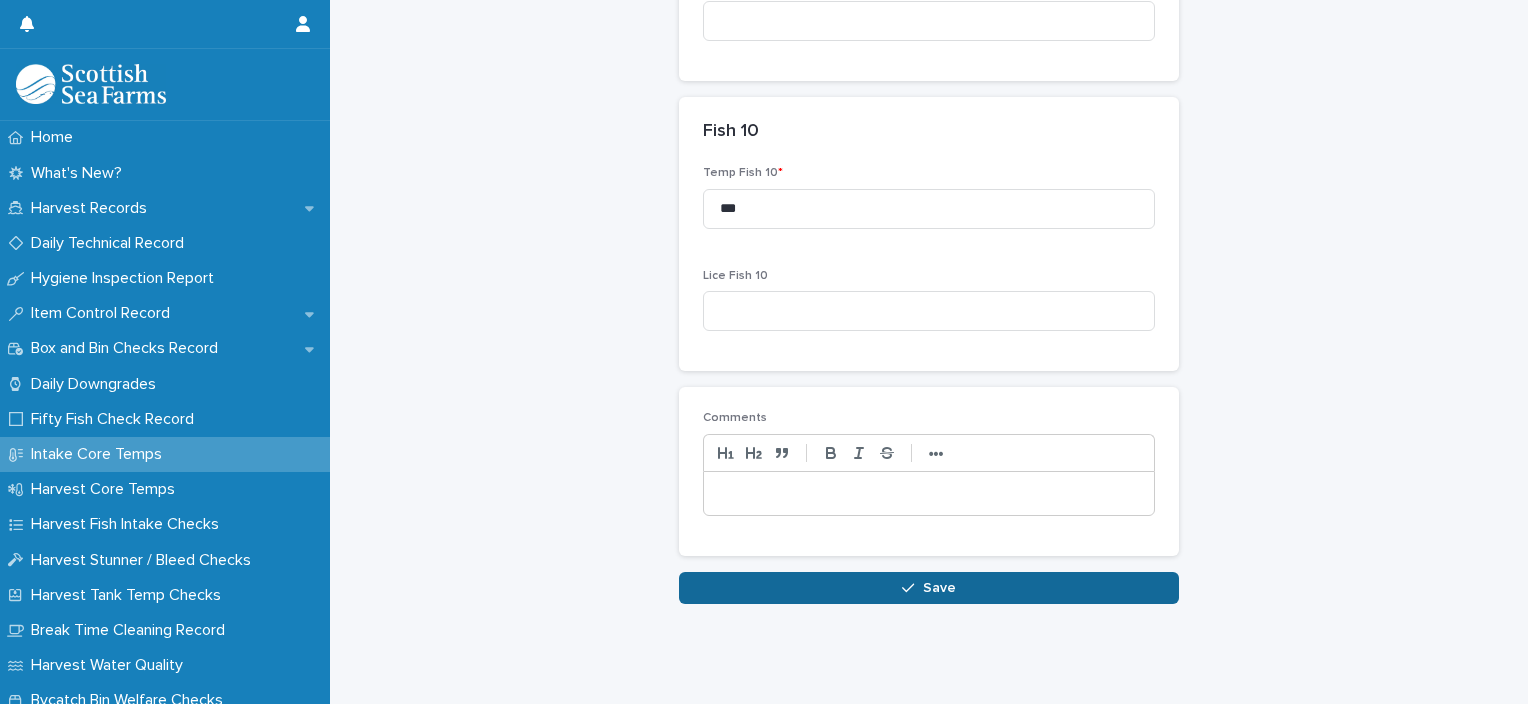 click on "Save" at bounding box center [929, 588] 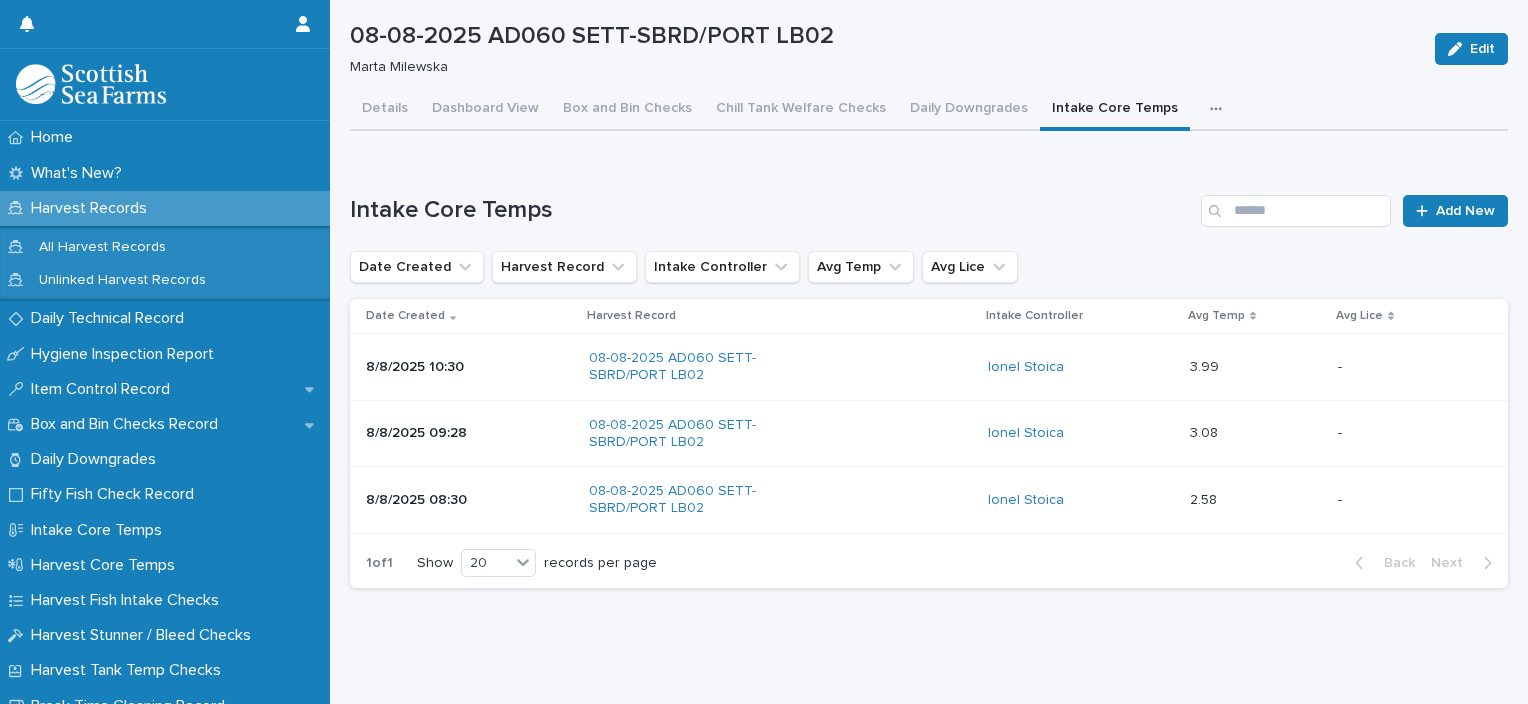 scroll, scrollTop: 112, scrollLeft: 0, axis: vertical 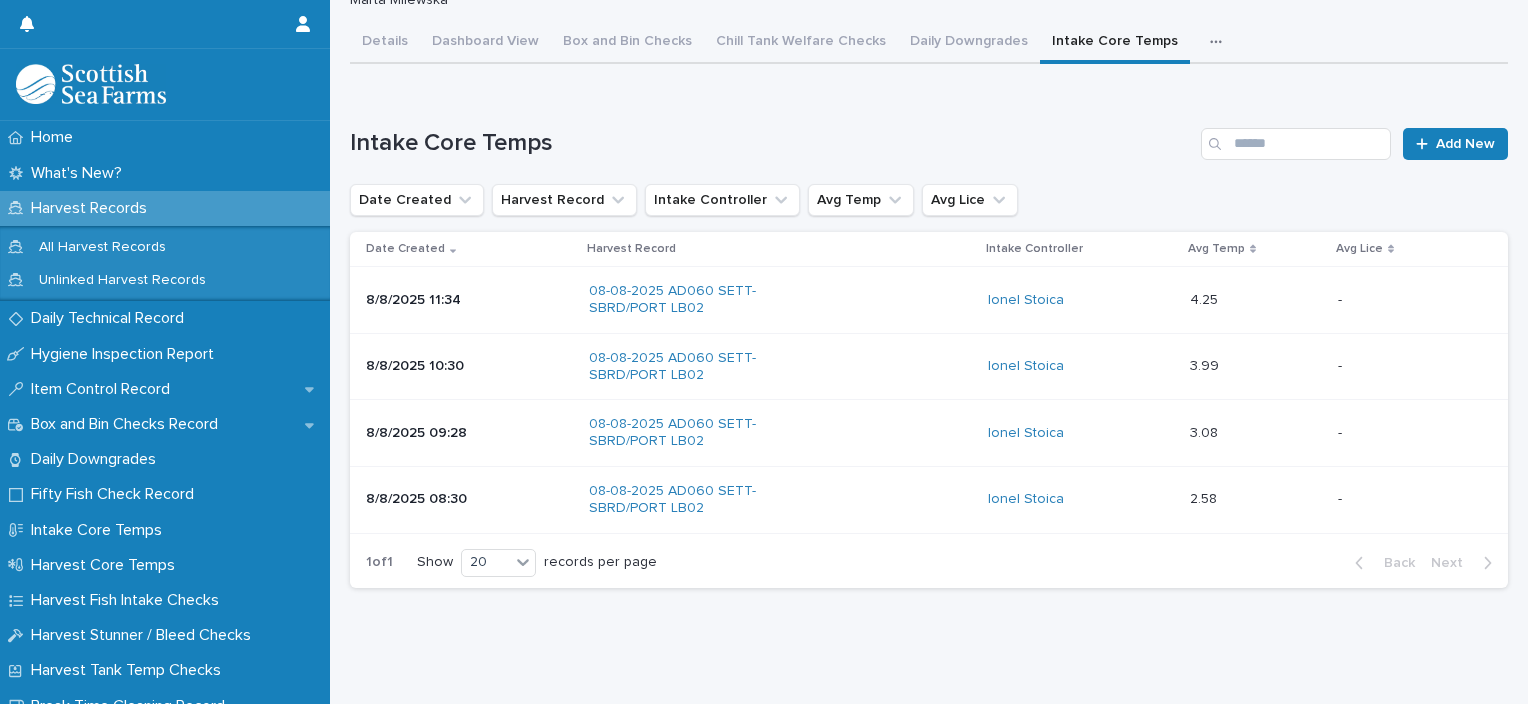 click on "08-08-2025 AD060 SETT-SBRD/PORT LB02" at bounding box center [780, 300] 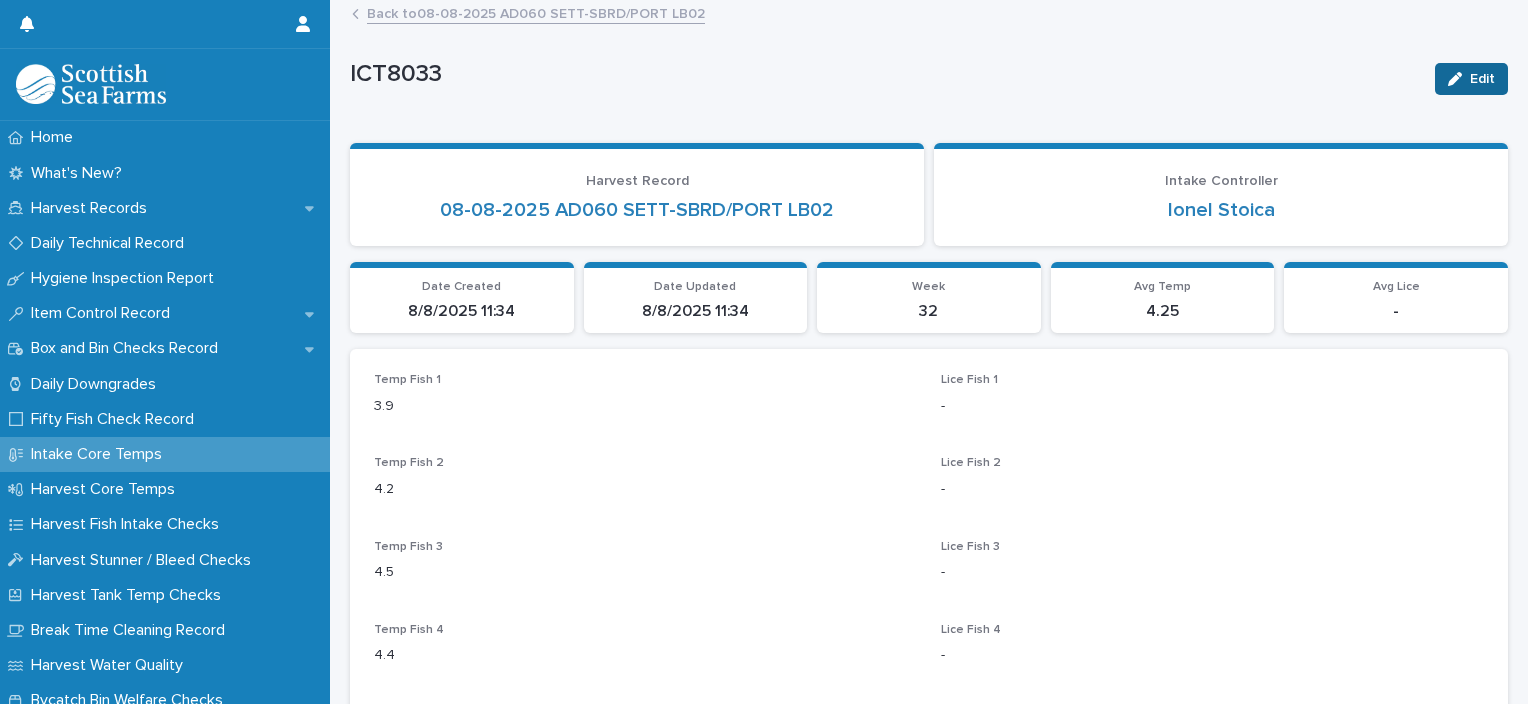 scroll, scrollTop: 0, scrollLeft: 0, axis: both 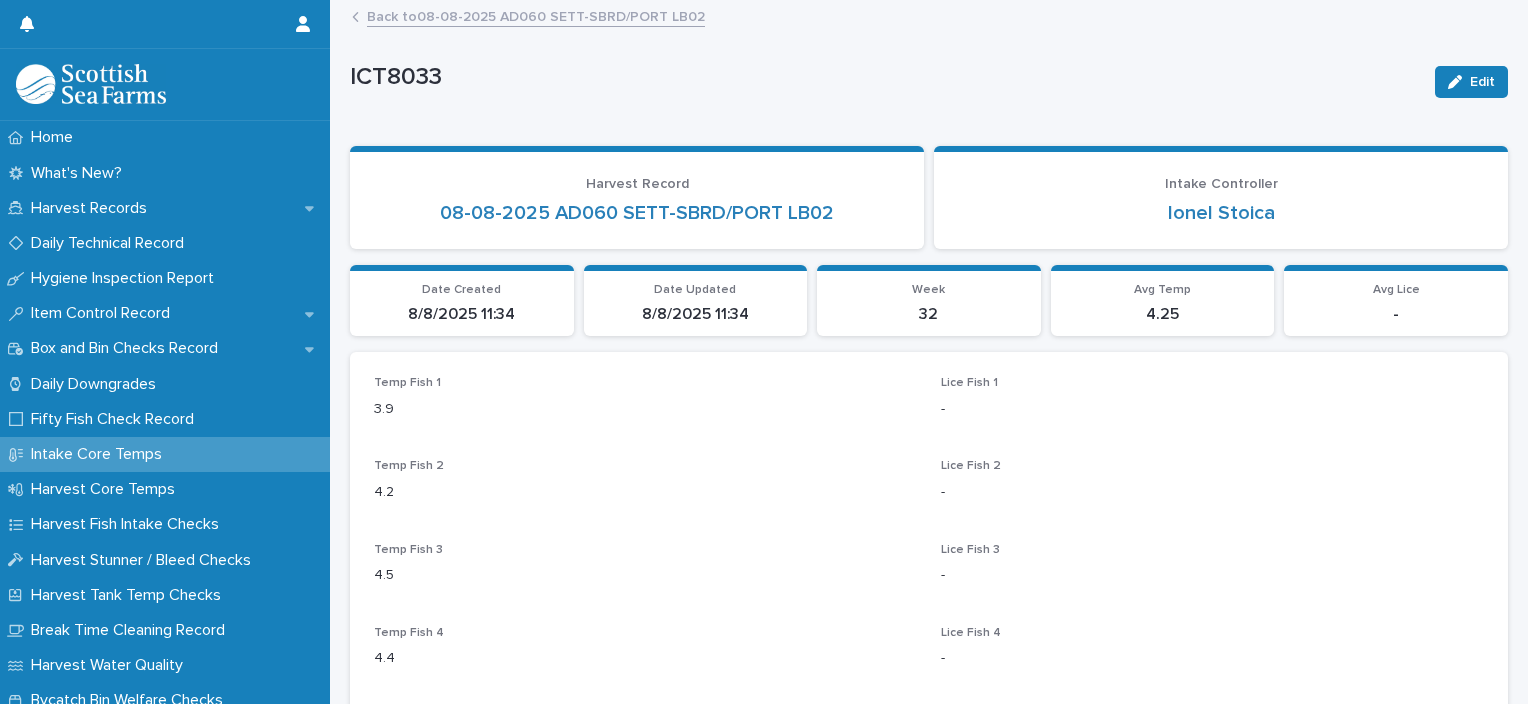 click on "Edit" at bounding box center [1471, 82] 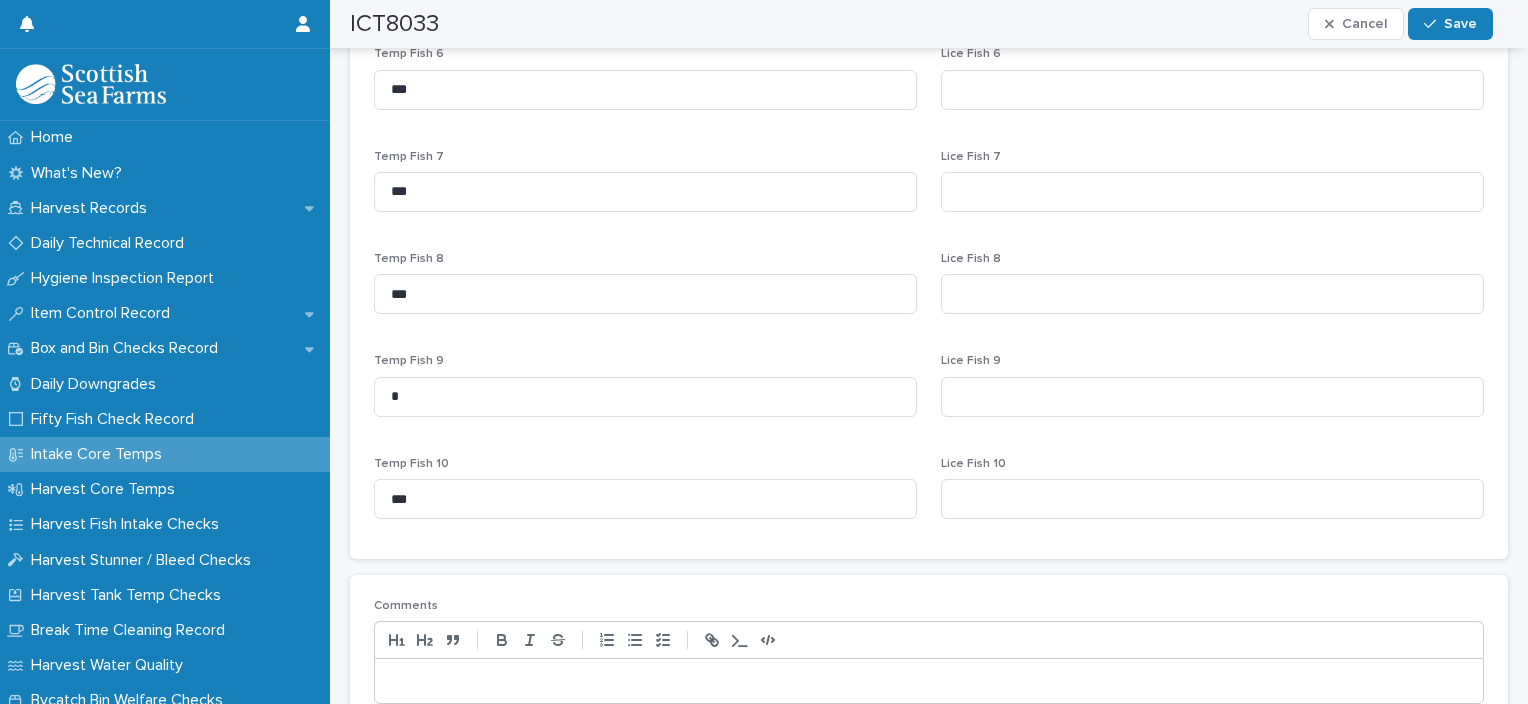 scroll, scrollTop: 1011, scrollLeft: 0, axis: vertical 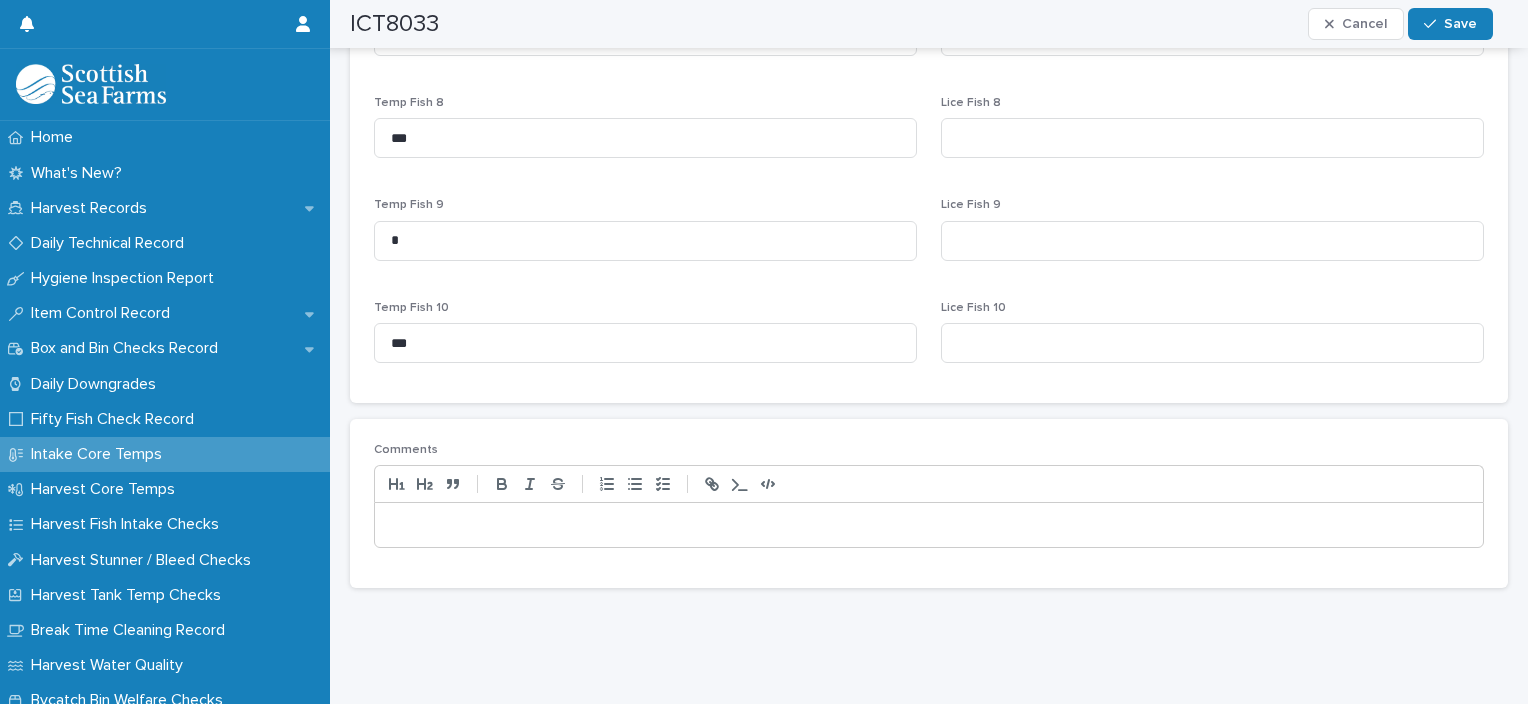 click at bounding box center [929, 525] 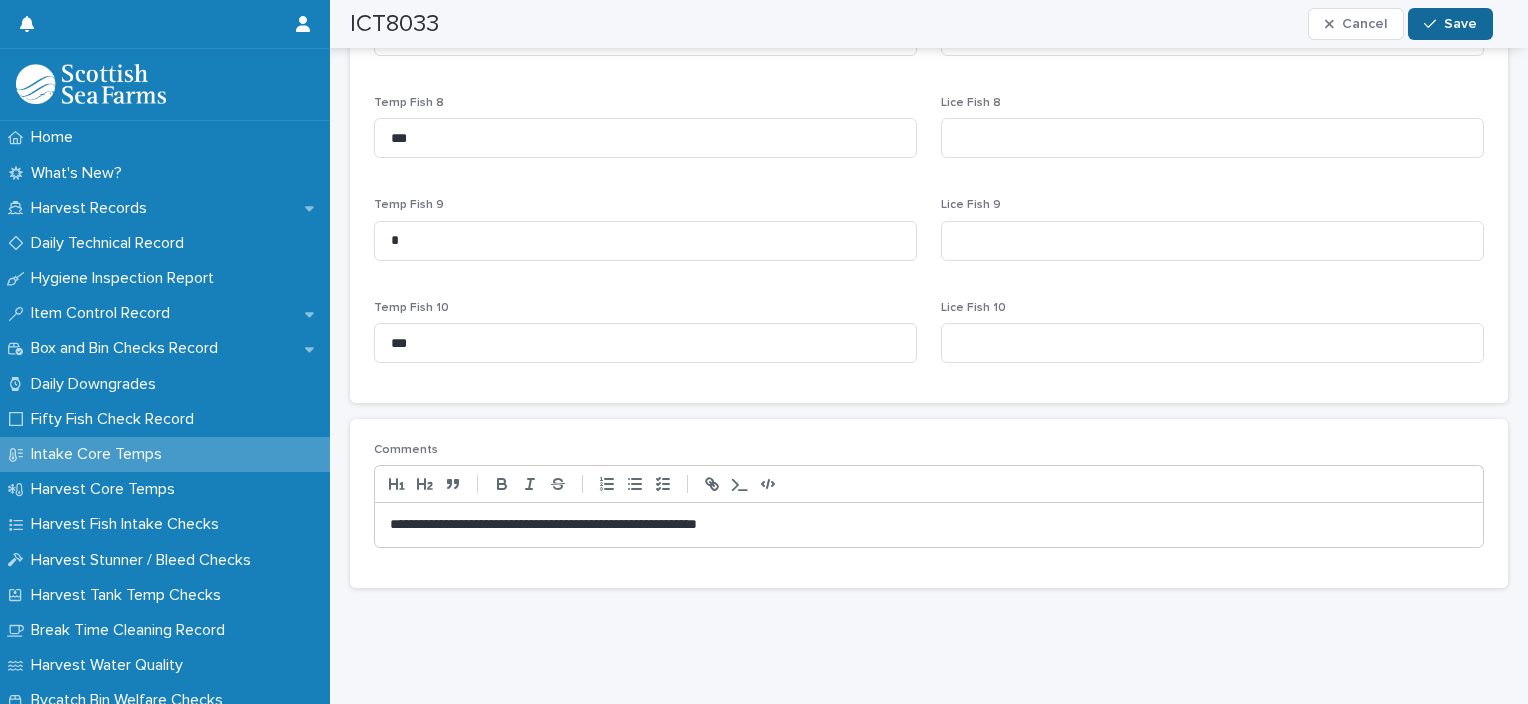 click on "Save" at bounding box center (1460, 24) 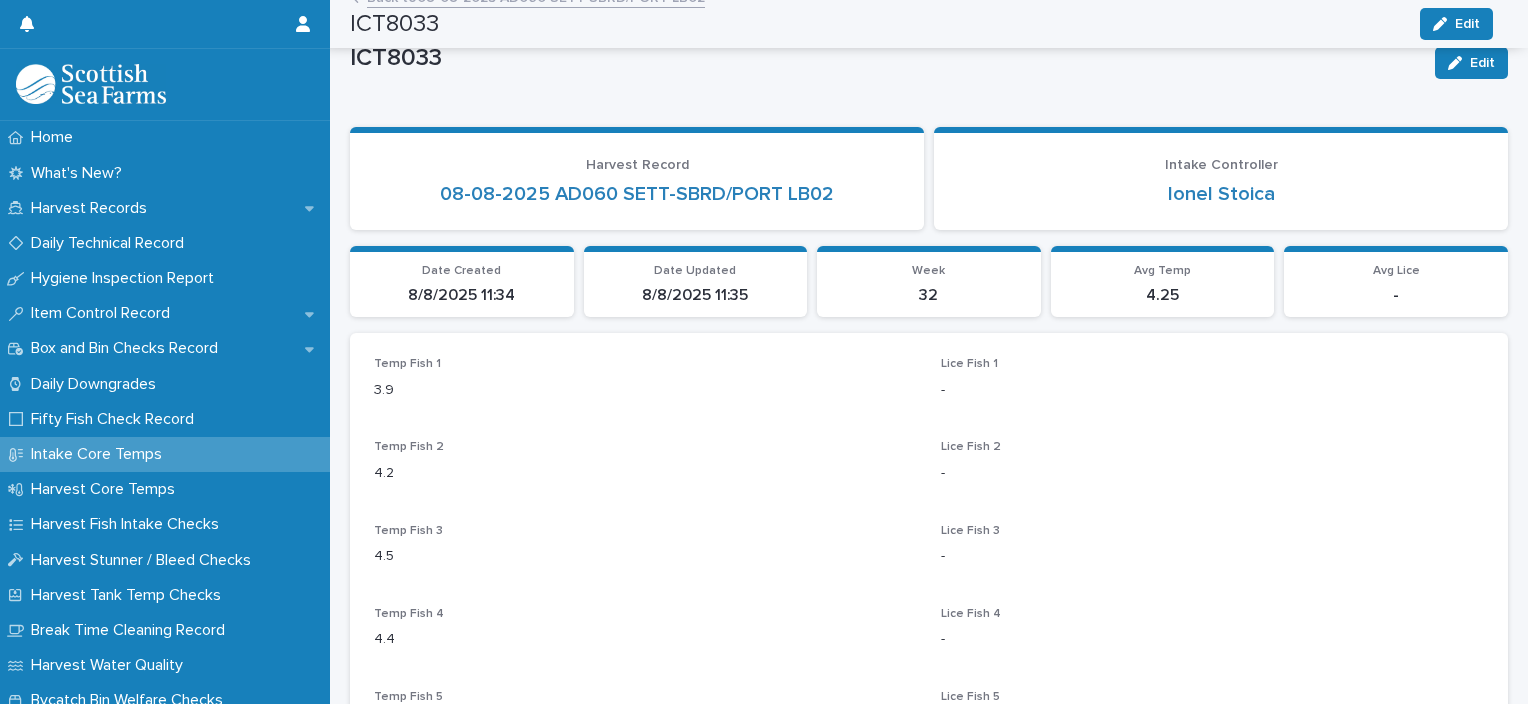 scroll, scrollTop: 0, scrollLeft: 0, axis: both 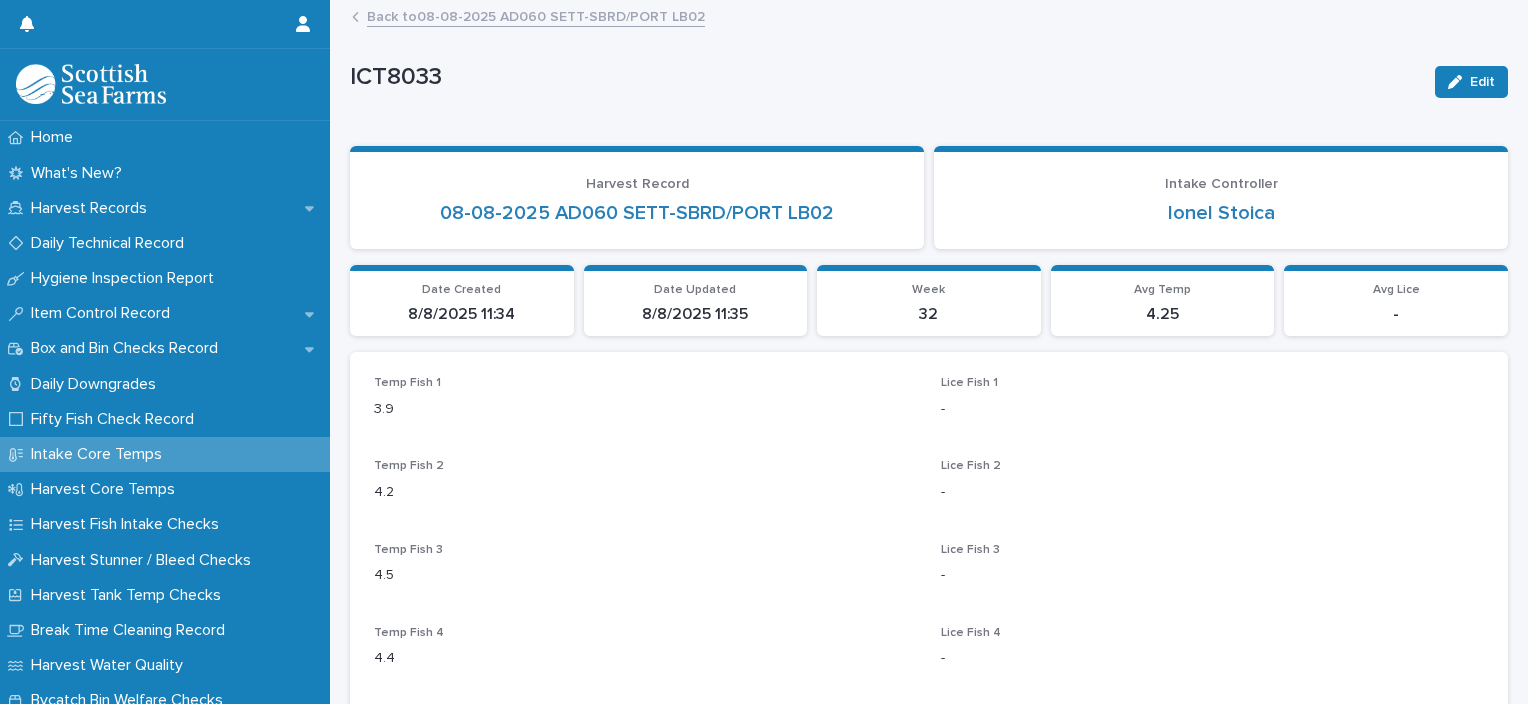 click on "Back to  08-08-2025 AD060 SETT-SBRD/PORT LB02" at bounding box center [536, 15] 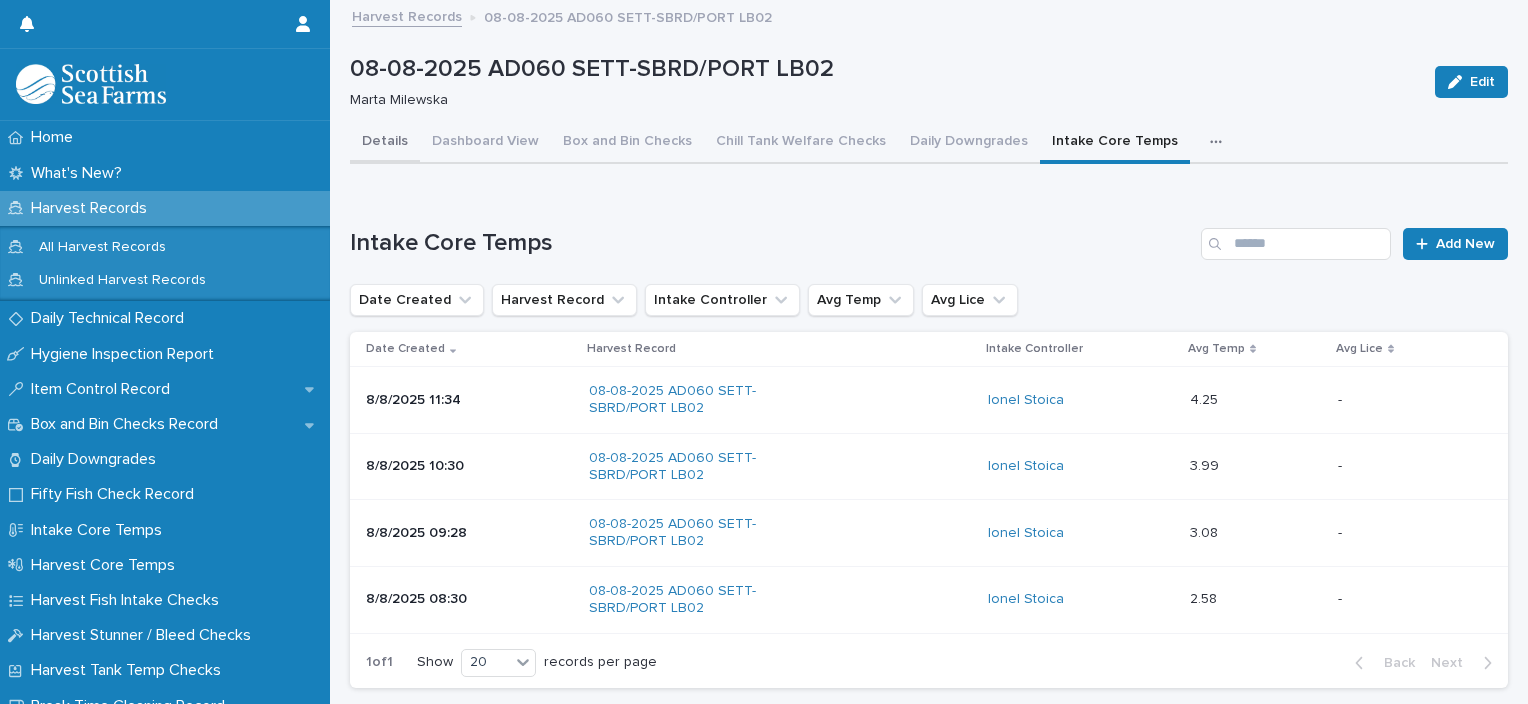 click on "Details" at bounding box center (385, 143) 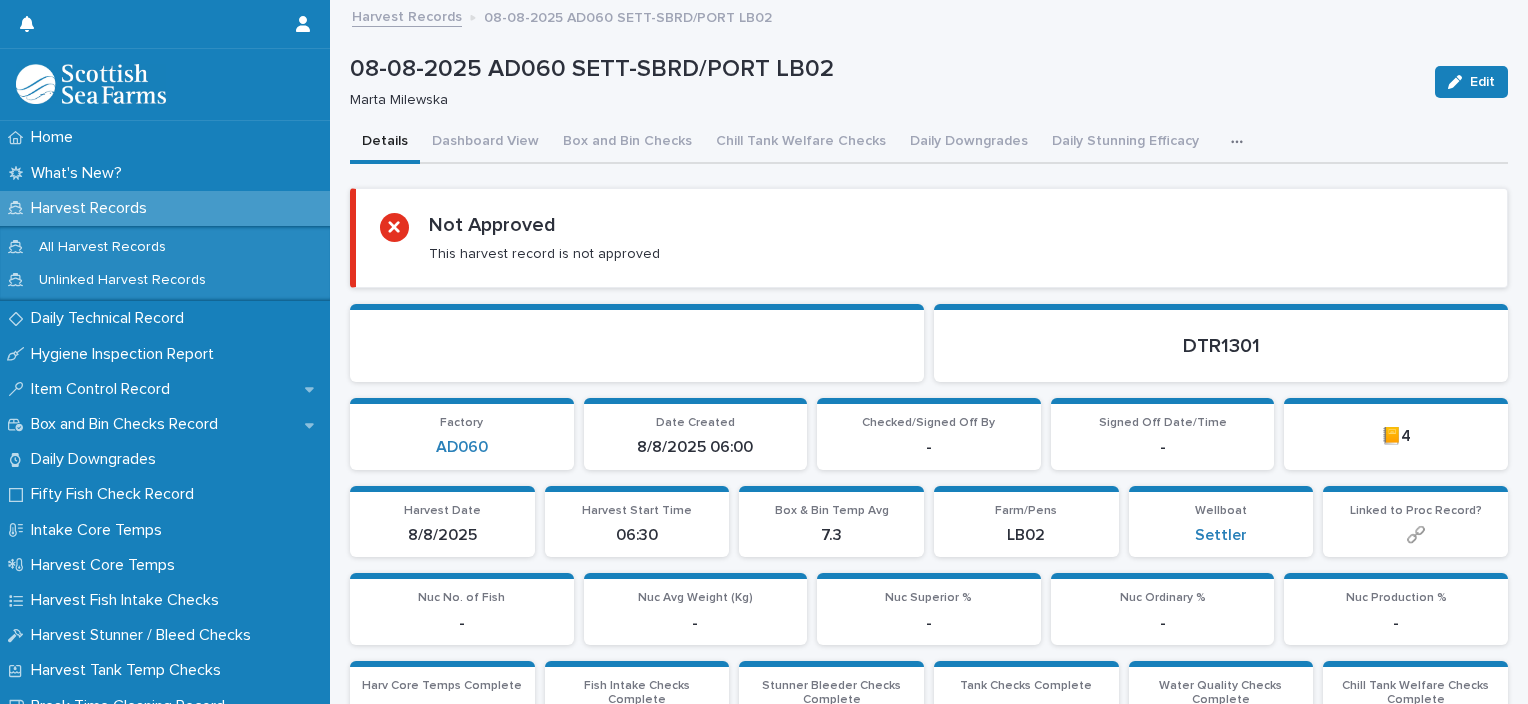 click at bounding box center (1241, 142) 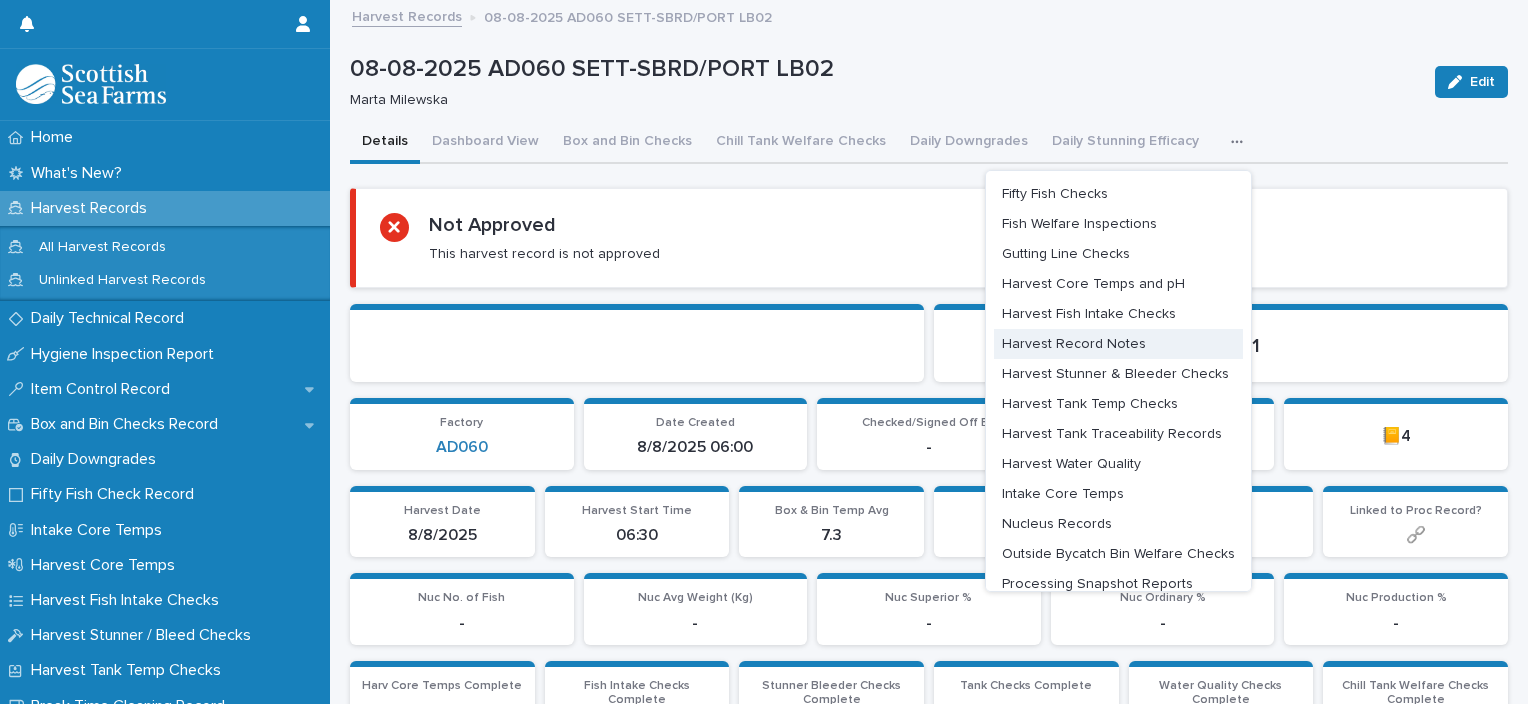 click on "Harvest Record Notes" at bounding box center (1118, 344) 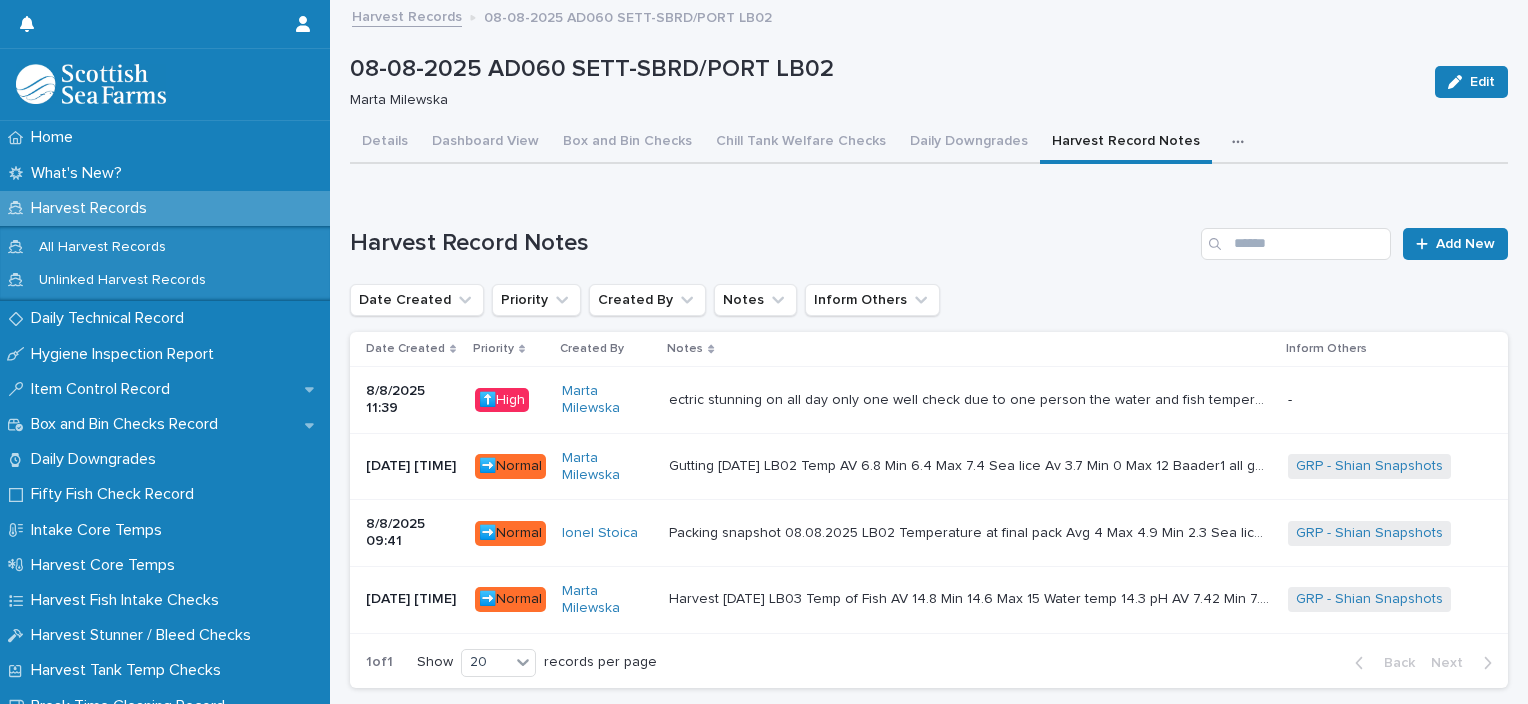 click on "ectric stunning on all day
only one well check due to one person
the water and fish temperature was 15 degrees the supervisor and manager were informed  ectric stunning on all day
only one well check due to one person
the water and fish temperature was 15 degrees the supervisor and manager were informed" at bounding box center (970, 400) 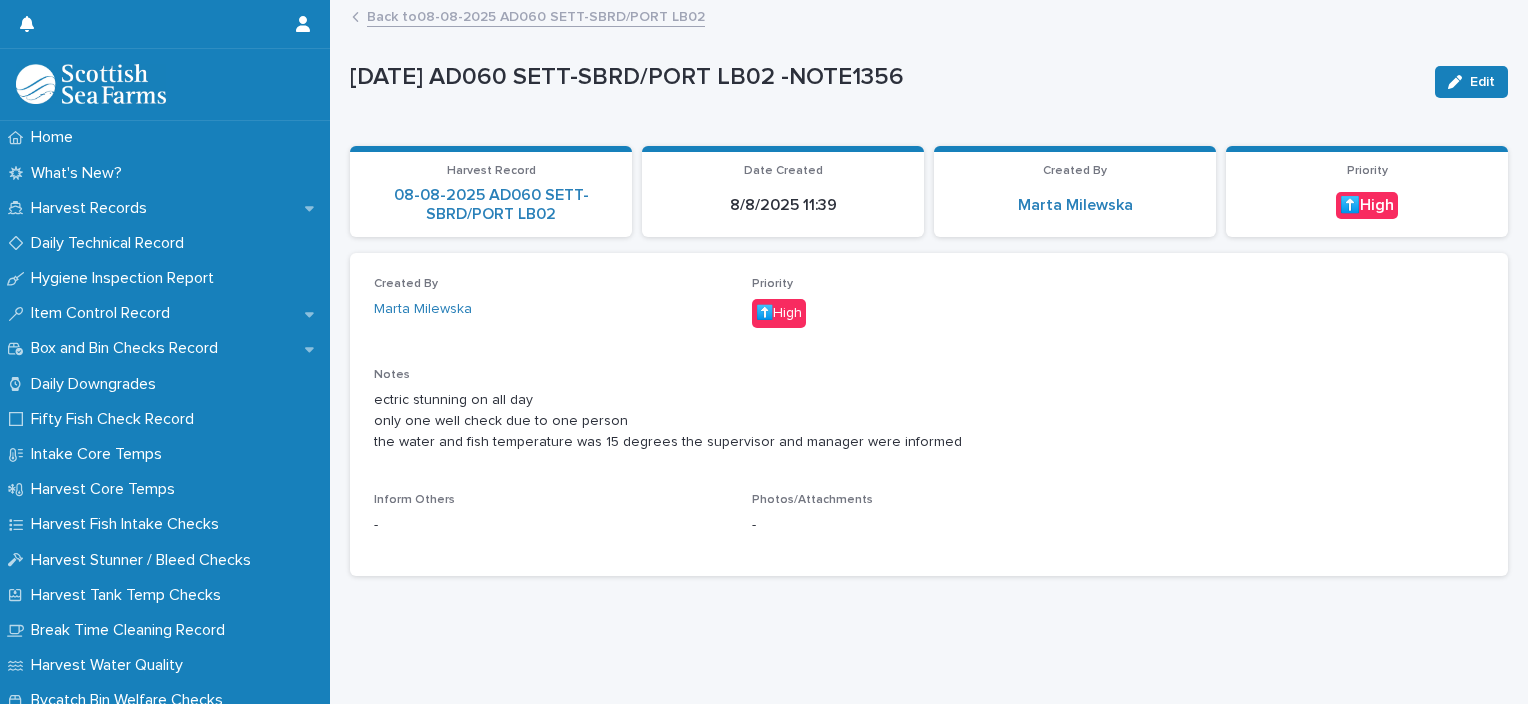 click on "Back to  08-08-2025 AD060 SETT-SBRD/PORT LB02" at bounding box center (536, 15) 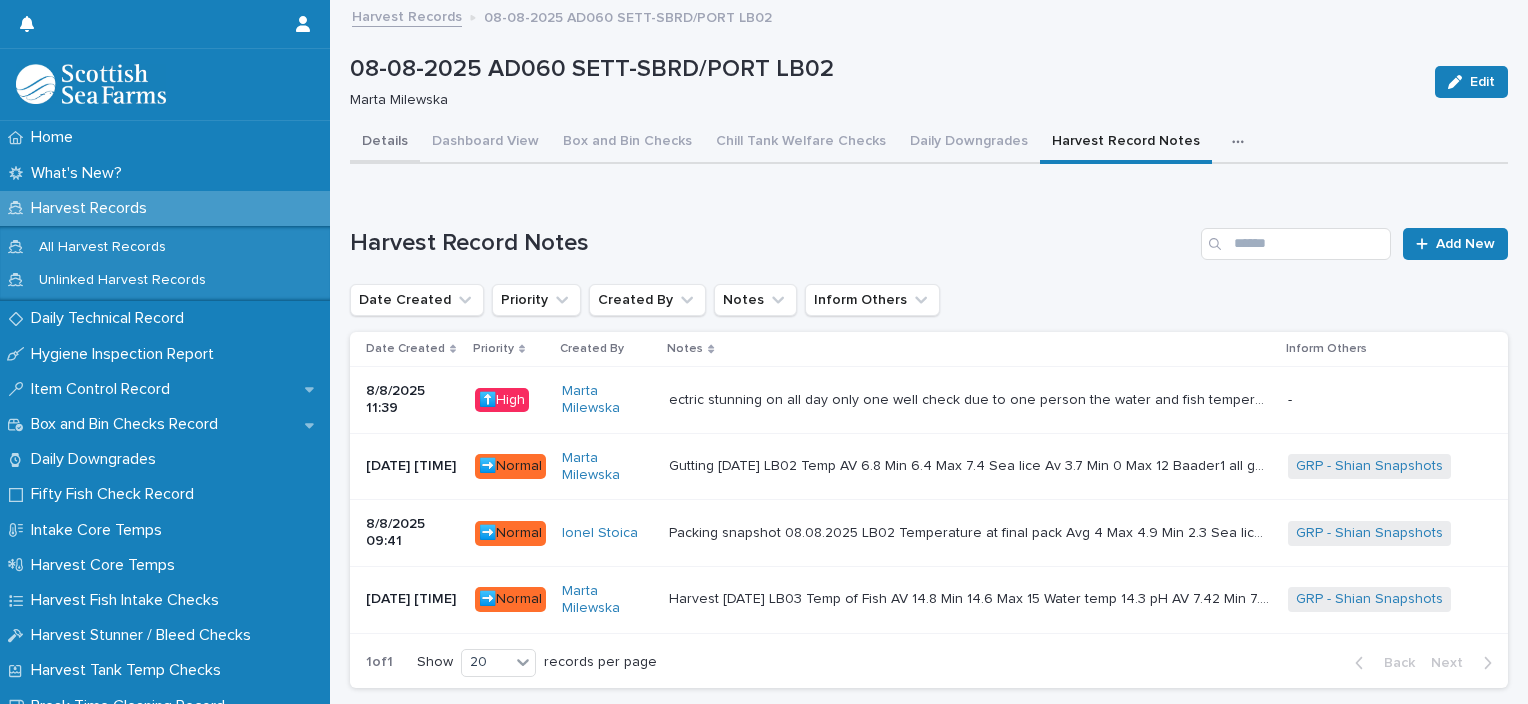 click on "Details" at bounding box center [385, 143] 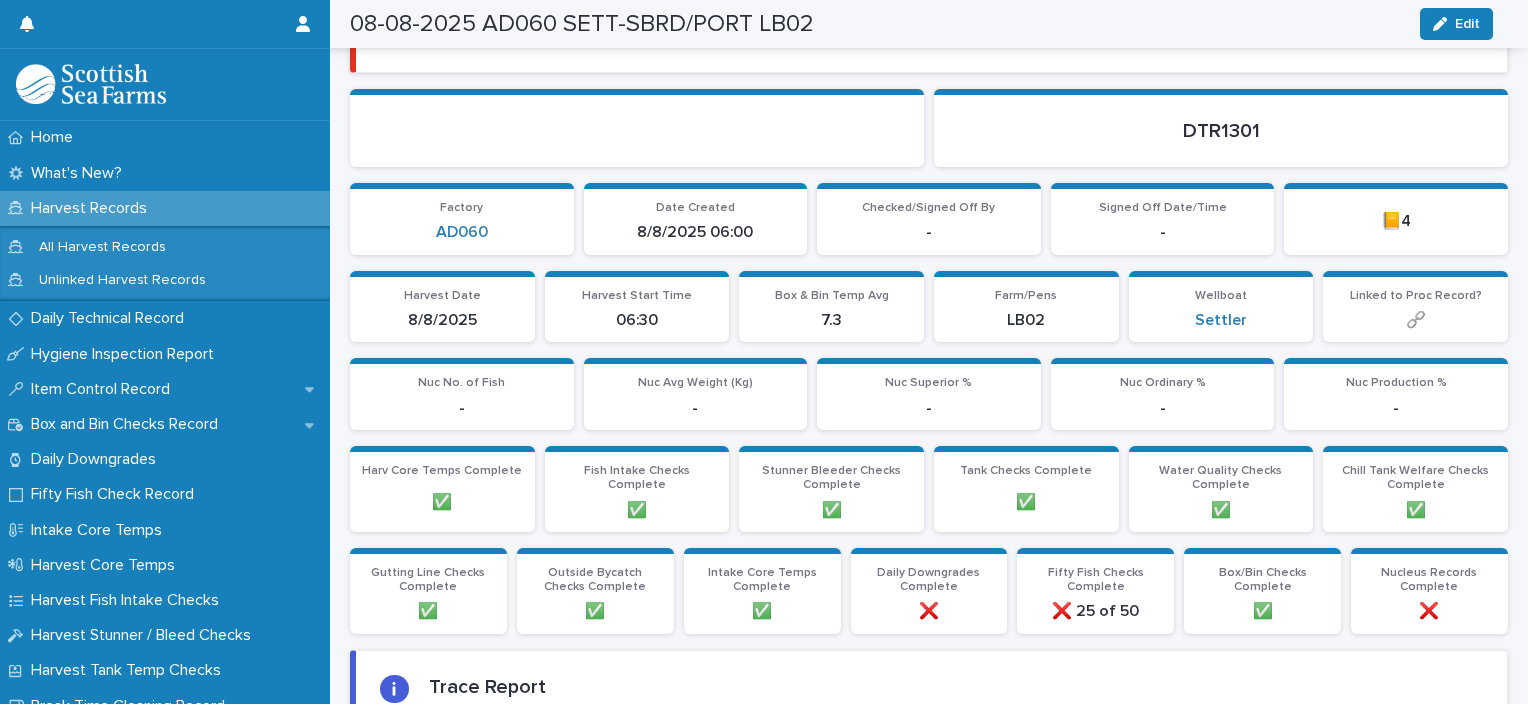 scroll, scrollTop: 0, scrollLeft: 0, axis: both 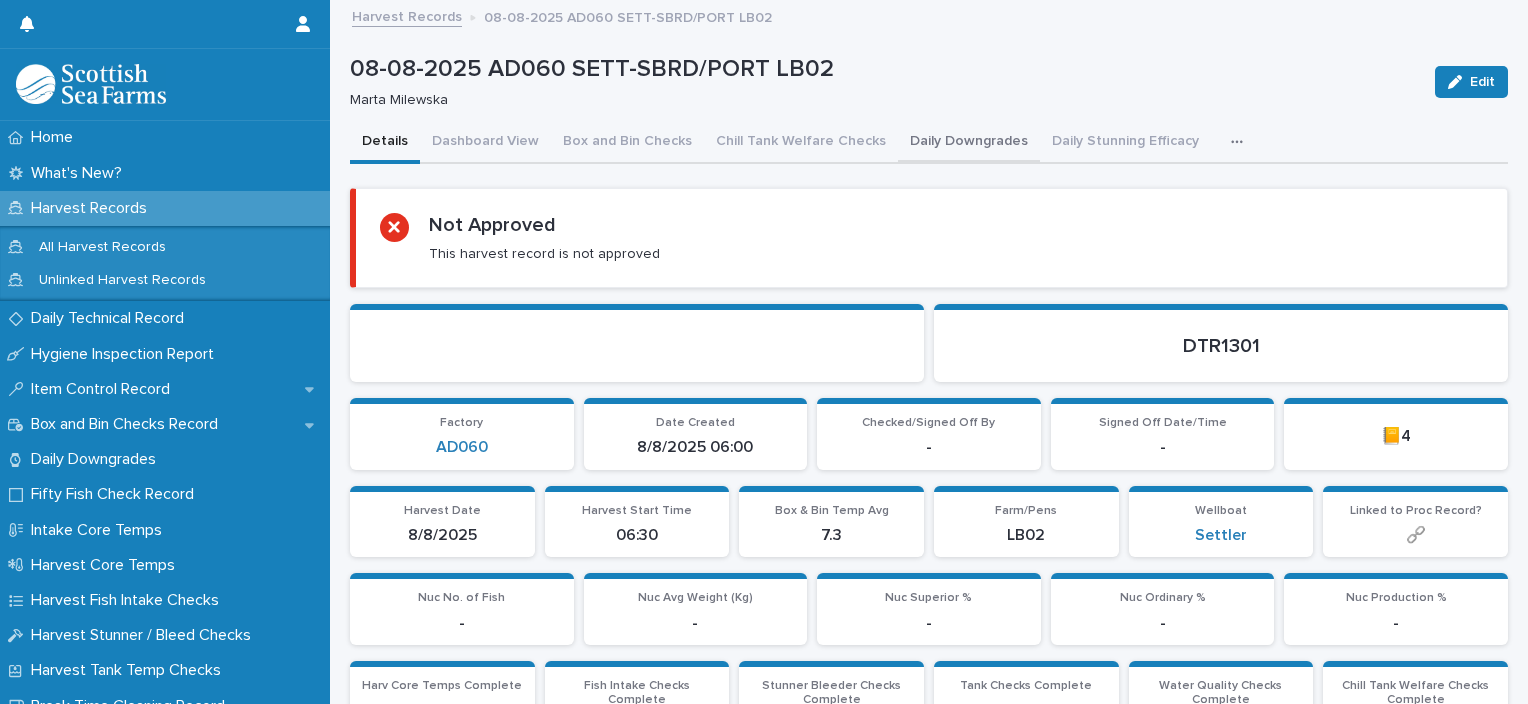 click on "Daily Downgrades" at bounding box center (969, 143) 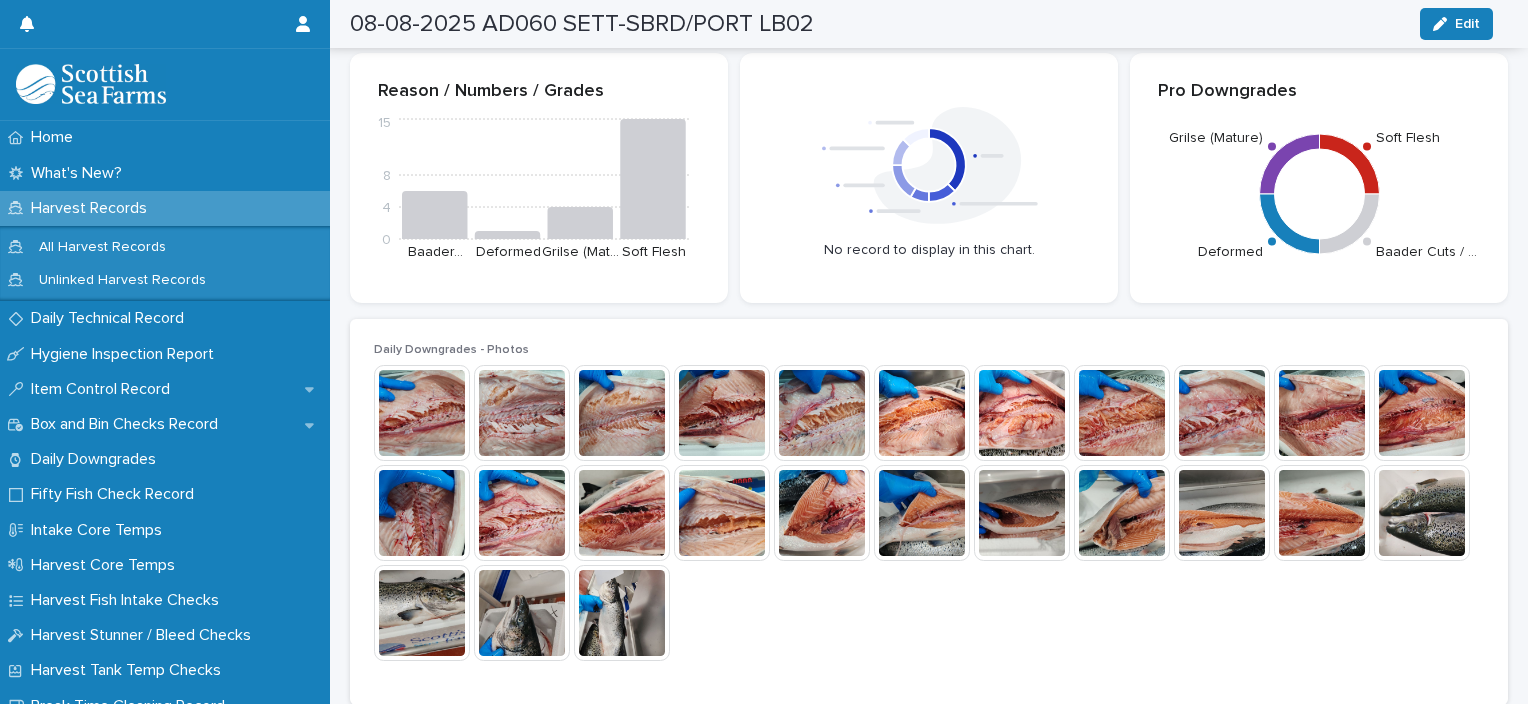 scroll, scrollTop: 896, scrollLeft: 0, axis: vertical 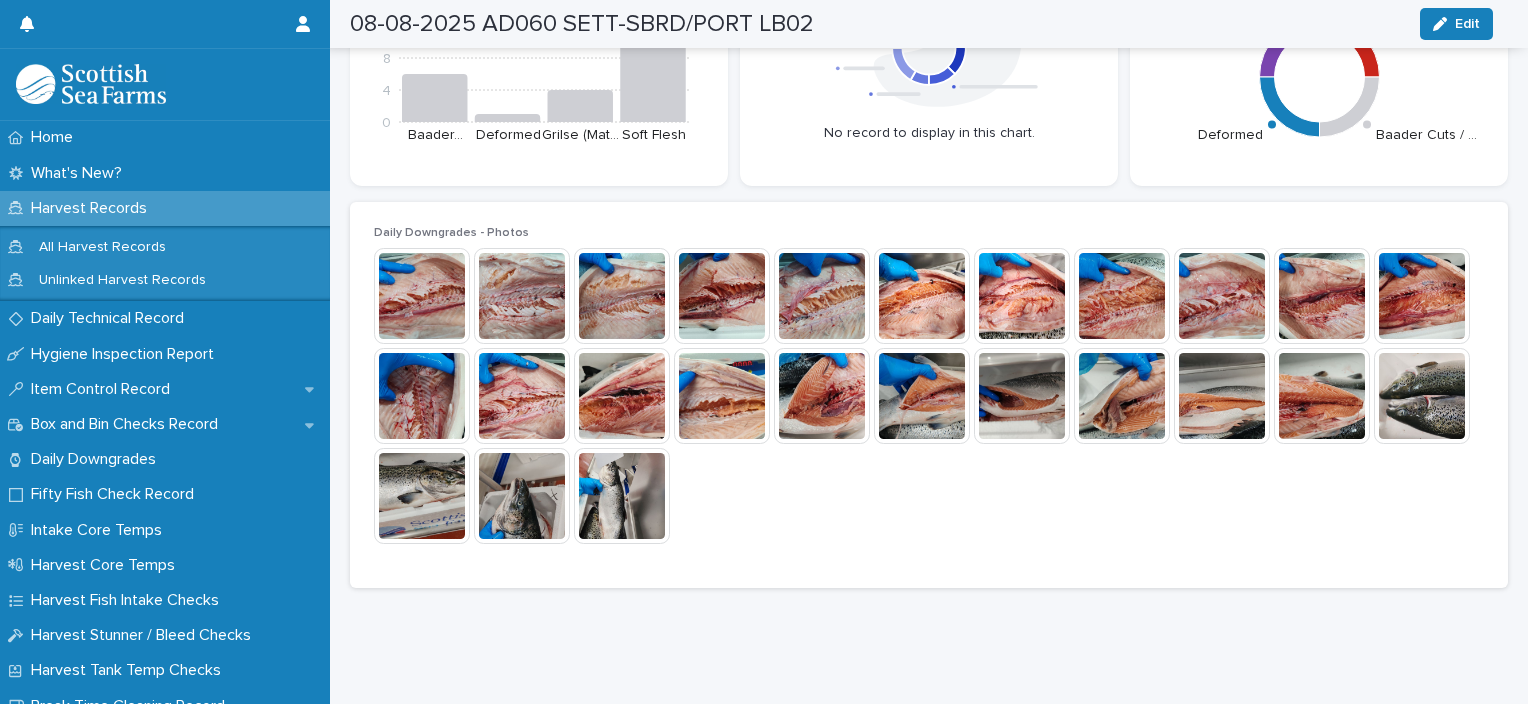 click at bounding box center (422, 296) 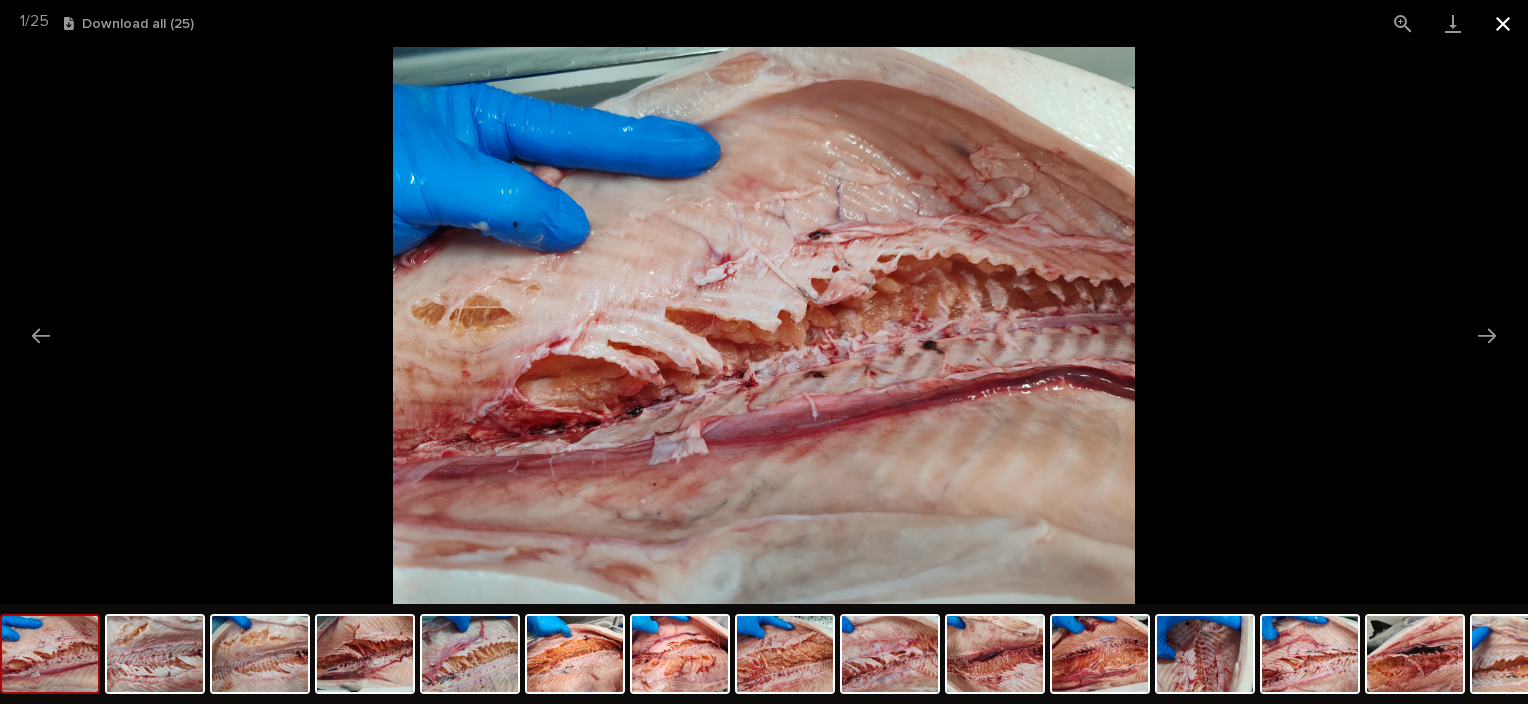 click at bounding box center [1503, 23] 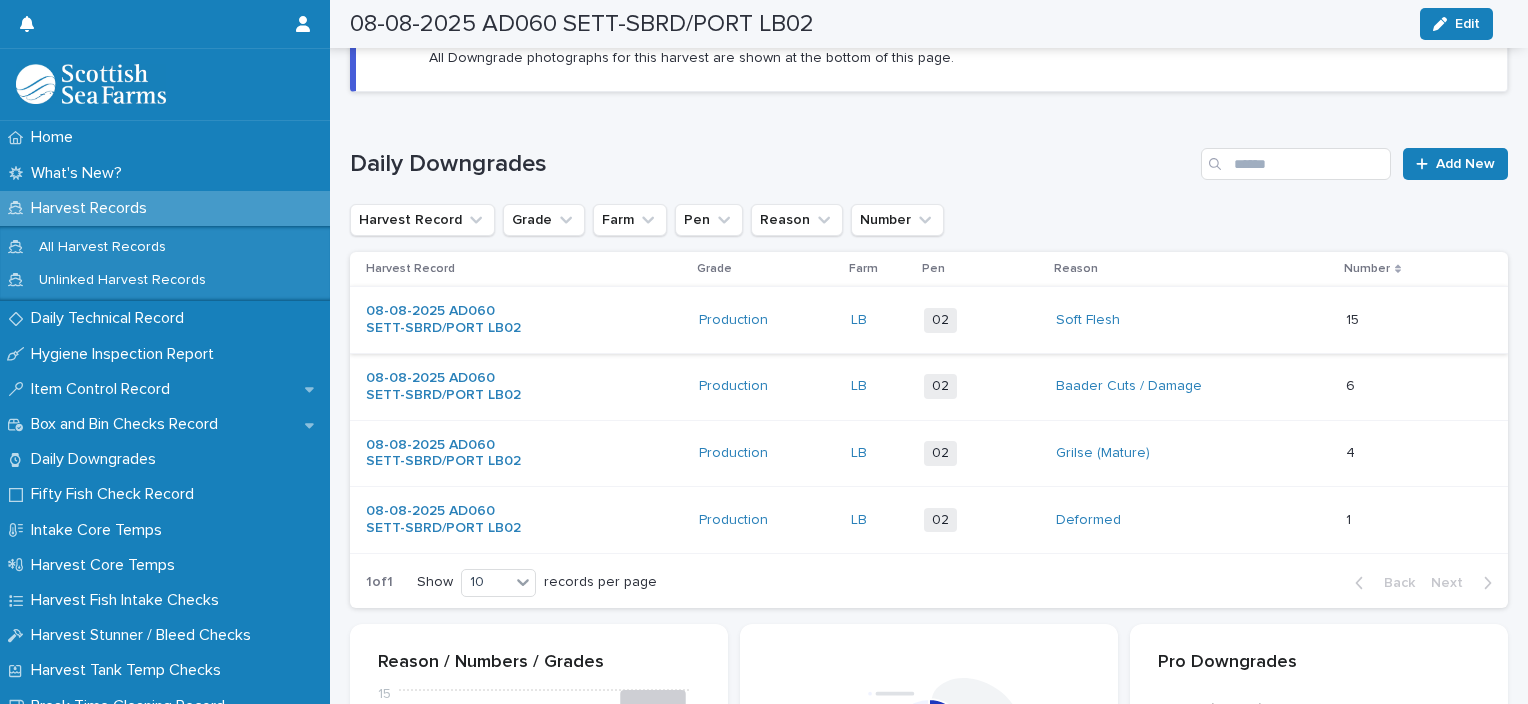scroll, scrollTop: 0, scrollLeft: 0, axis: both 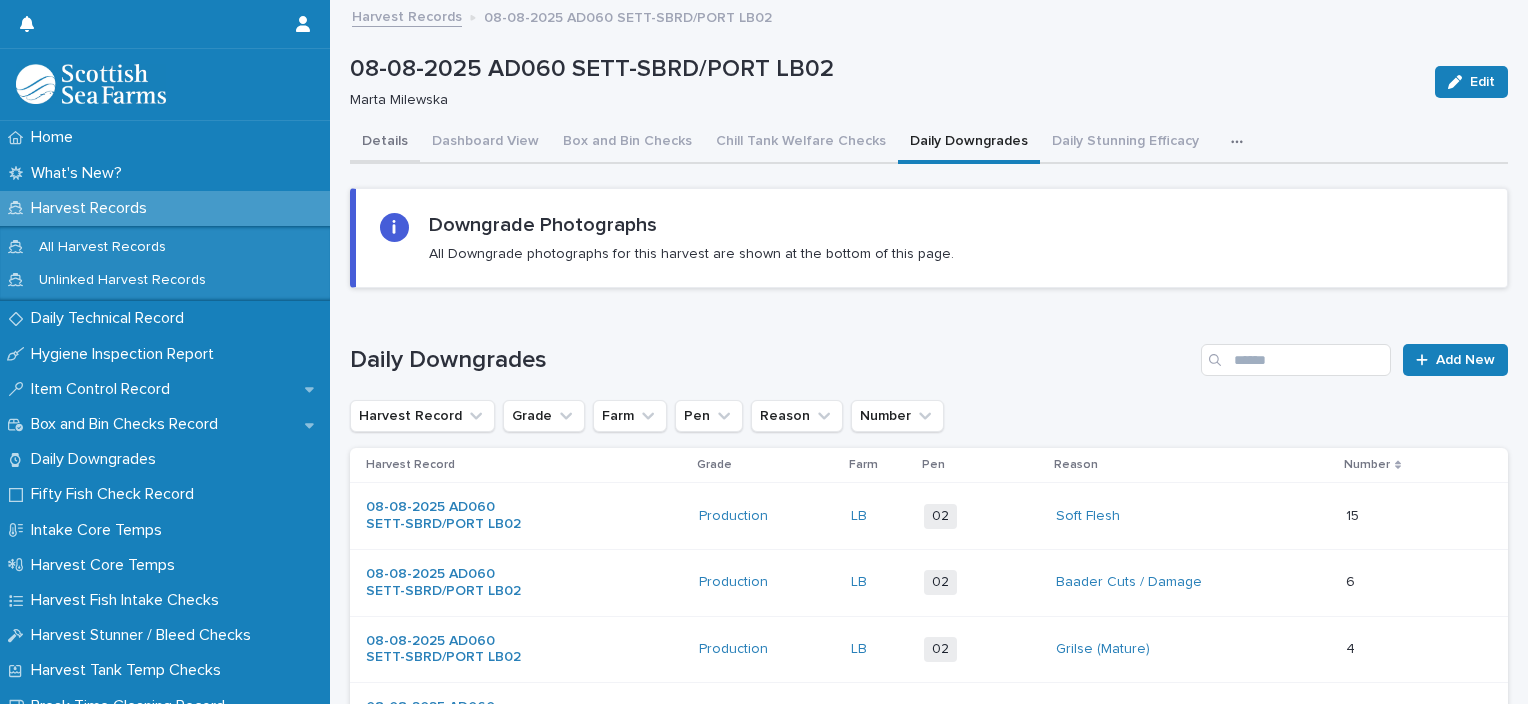 click on "Details" at bounding box center (385, 143) 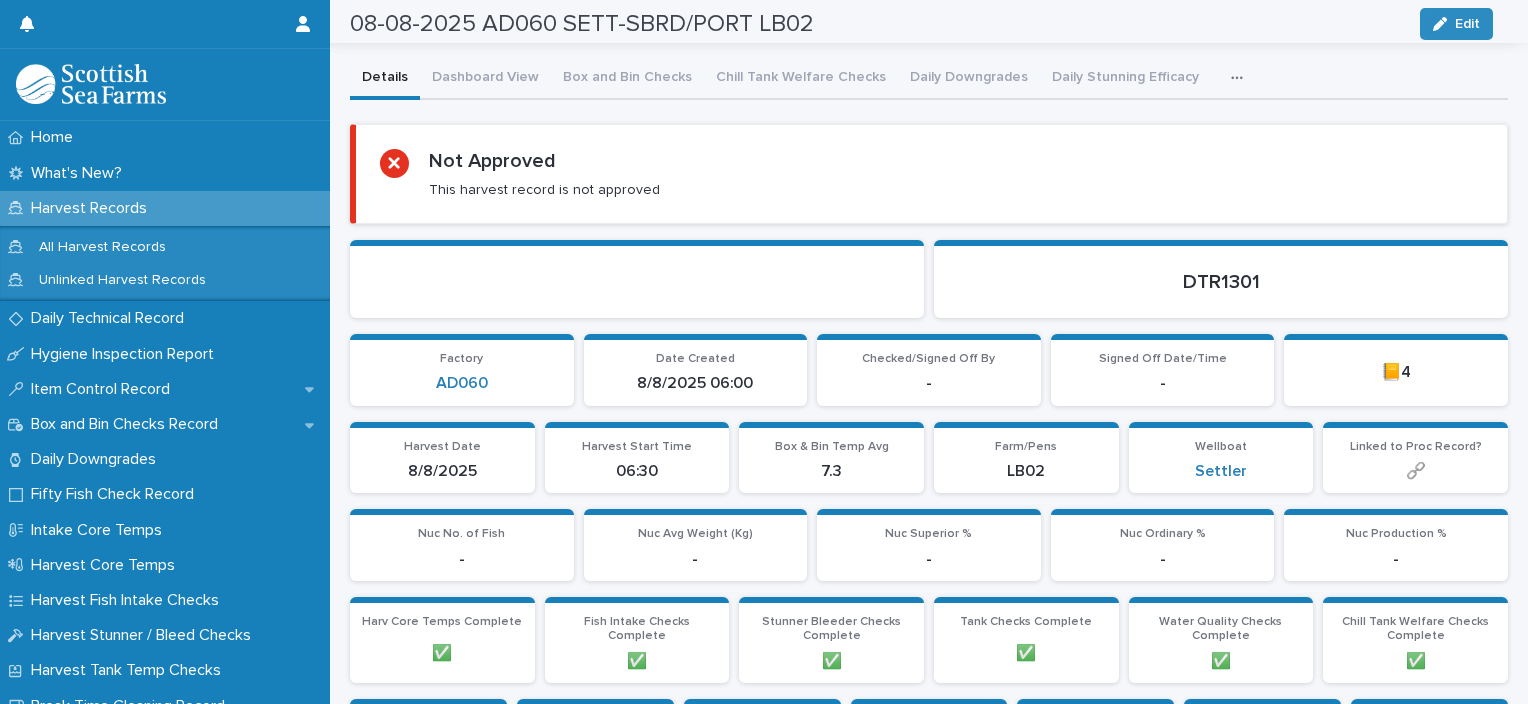 scroll, scrollTop: 0, scrollLeft: 0, axis: both 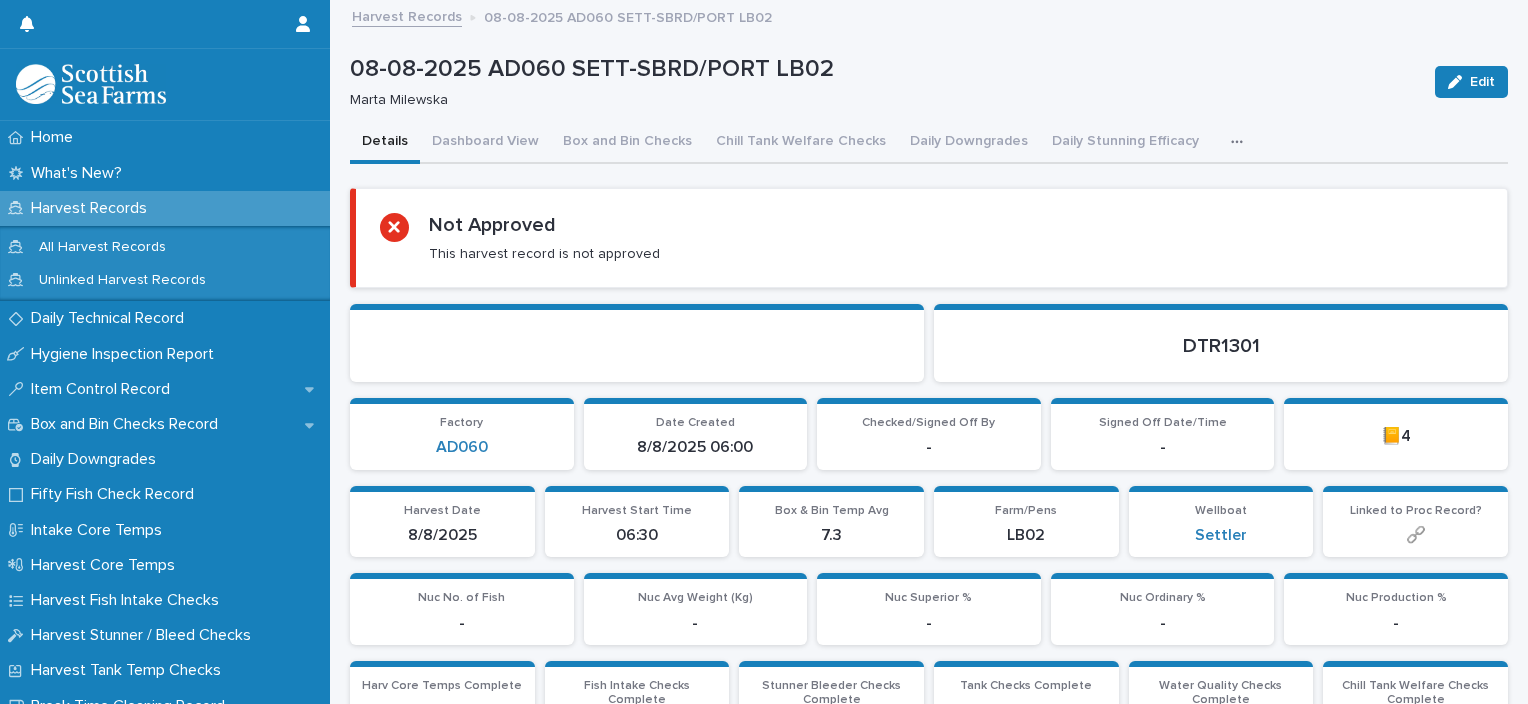 click 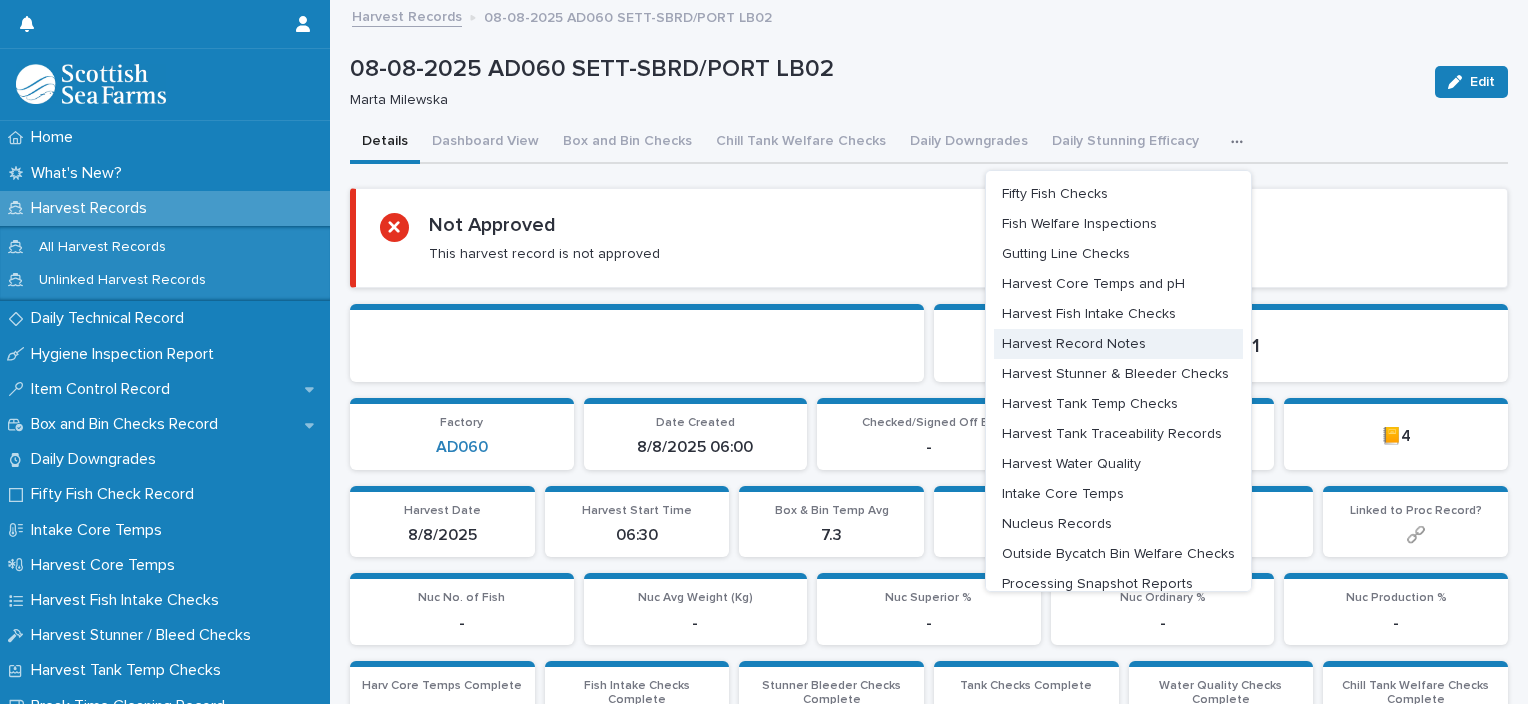click on "Harvest Record Notes" at bounding box center [1074, 344] 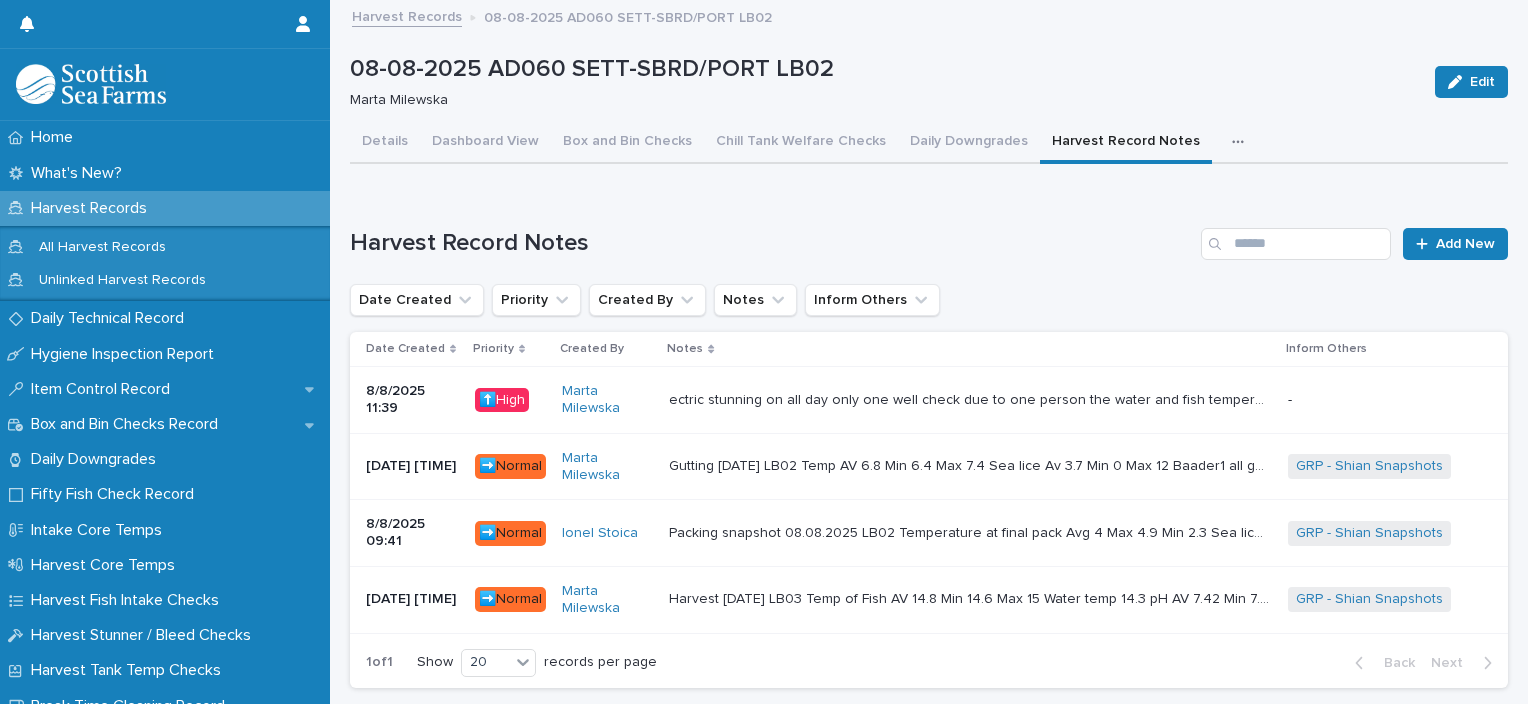 click on "Packing snapshot
08.08.2025
LB02
Temperature at final pack
Avg 4
Max 4.9
Min 2.3
Sea lice
Avg 4
Max 15
Min 0
1/54 replaced due wrong size
2/54 replaced due softness
1/54 replaced due vaccine scar
1/54 replaced due baader/knife damage
1/54 replaced due cleaning issues
1/54 replaced due pump damage
2/54 soft flesh but superior
1/54 squint cut but superior
Downgrades for mature fish, deforms, vaccine scars, baader/knife damage, pump damage, softness,
Packing snapshot
08.08.2025
LB02
Temperature at final pack
Avg 4
Max 4.9
Min 2.3
Sea lice
Avg 4
Max 15
Min 0
1/54 replaced due wrong size
2/54 replaced due softness
1/54 replaced due vaccine scar
1/54 replaced due baader/knife damage
1/54 replaced due cleaning issues
1/54 replaced due pump damage
2/54 soft flesh but superior
1/54 squint cut but superior
Downgrades for mature fish, deforms, vaccine scars, baader/knife damage, pump damage, softness," at bounding box center [970, 533] 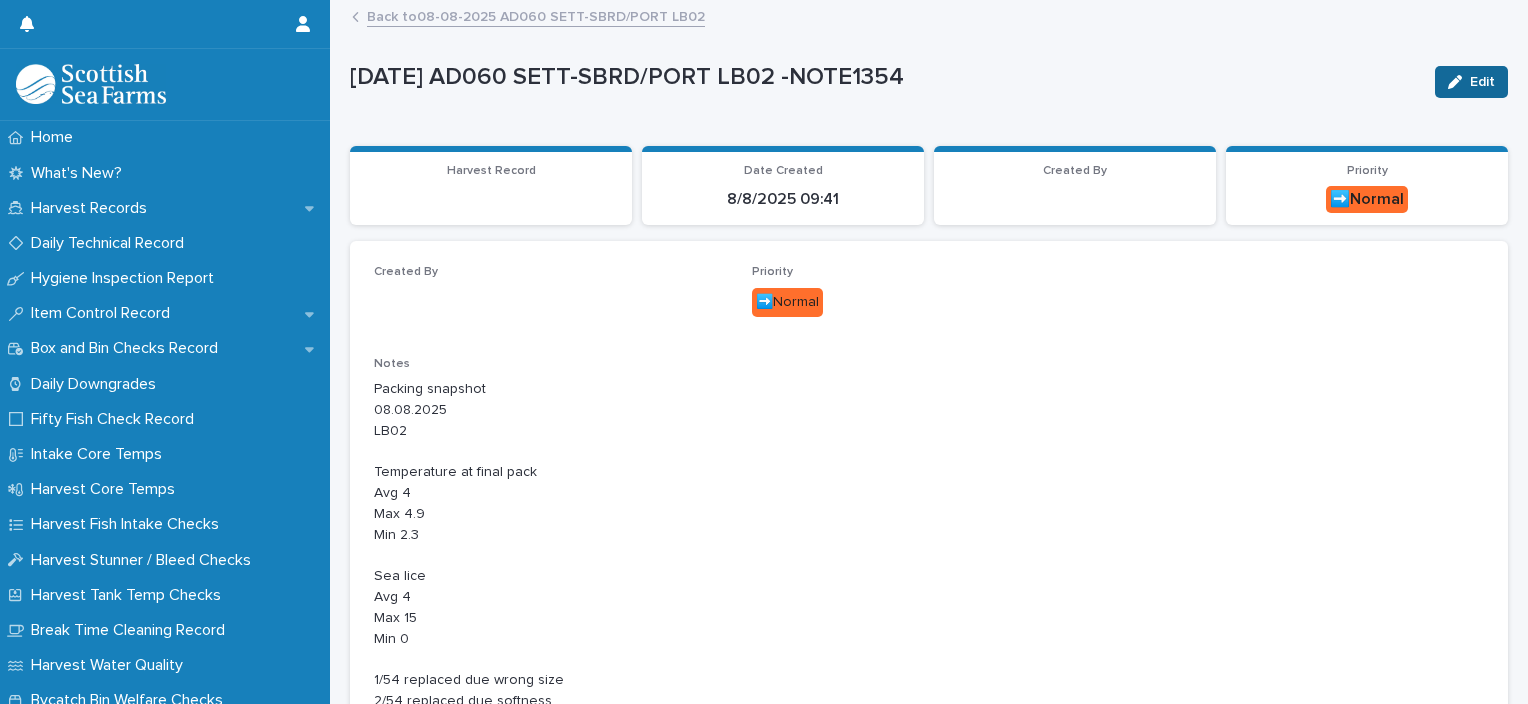 click on "Edit" at bounding box center [1471, 82] 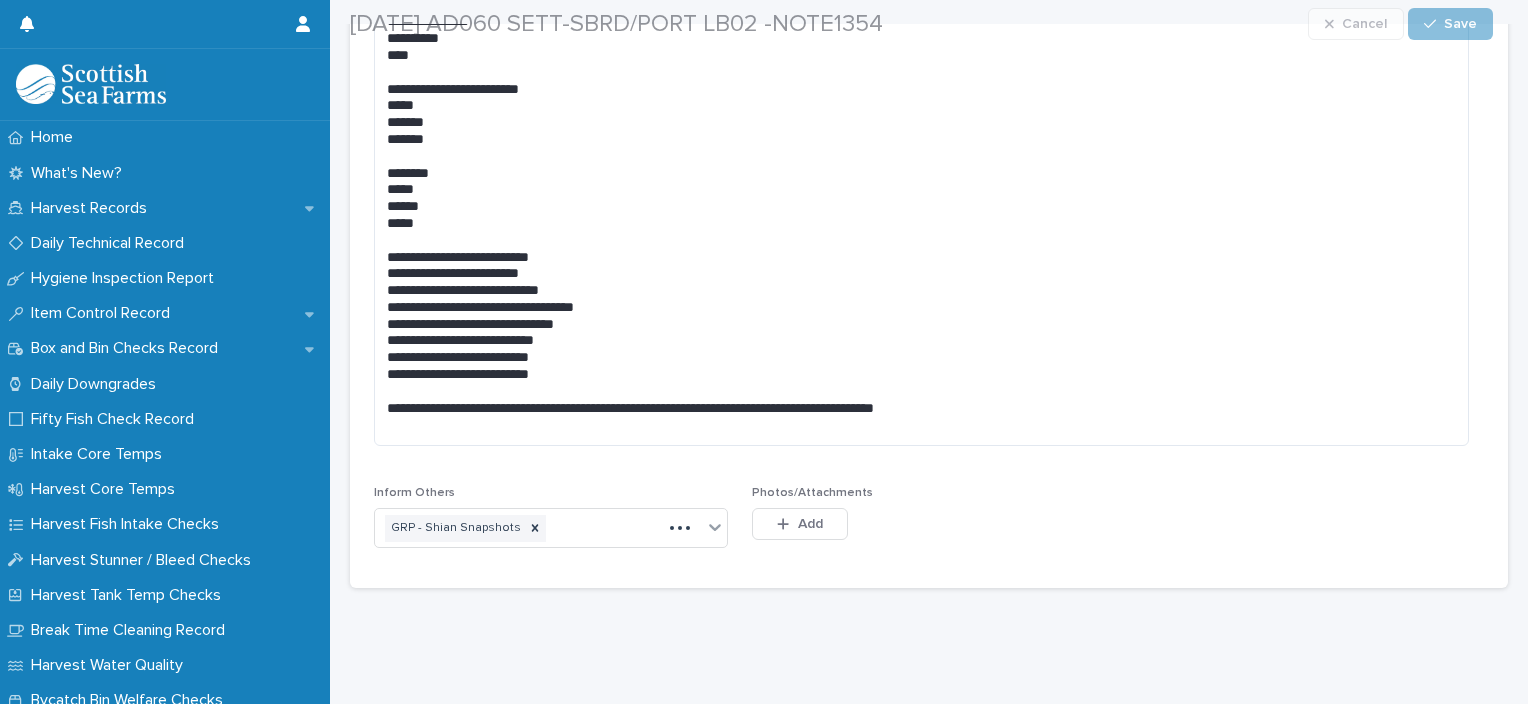 scroll, scrollTop: 416, scrollLeft: 0, axis: vertical 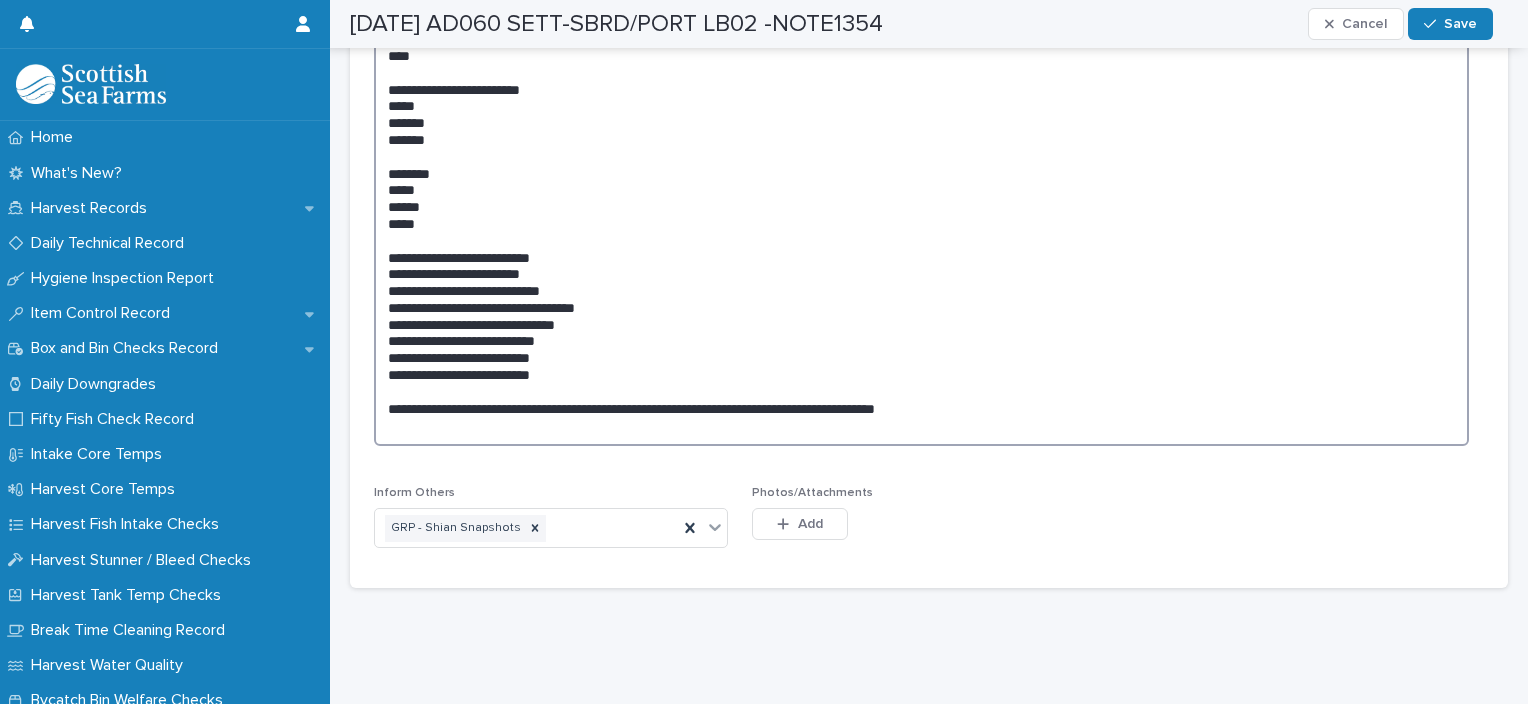 click on "**********" at bounding box center [921, 223] 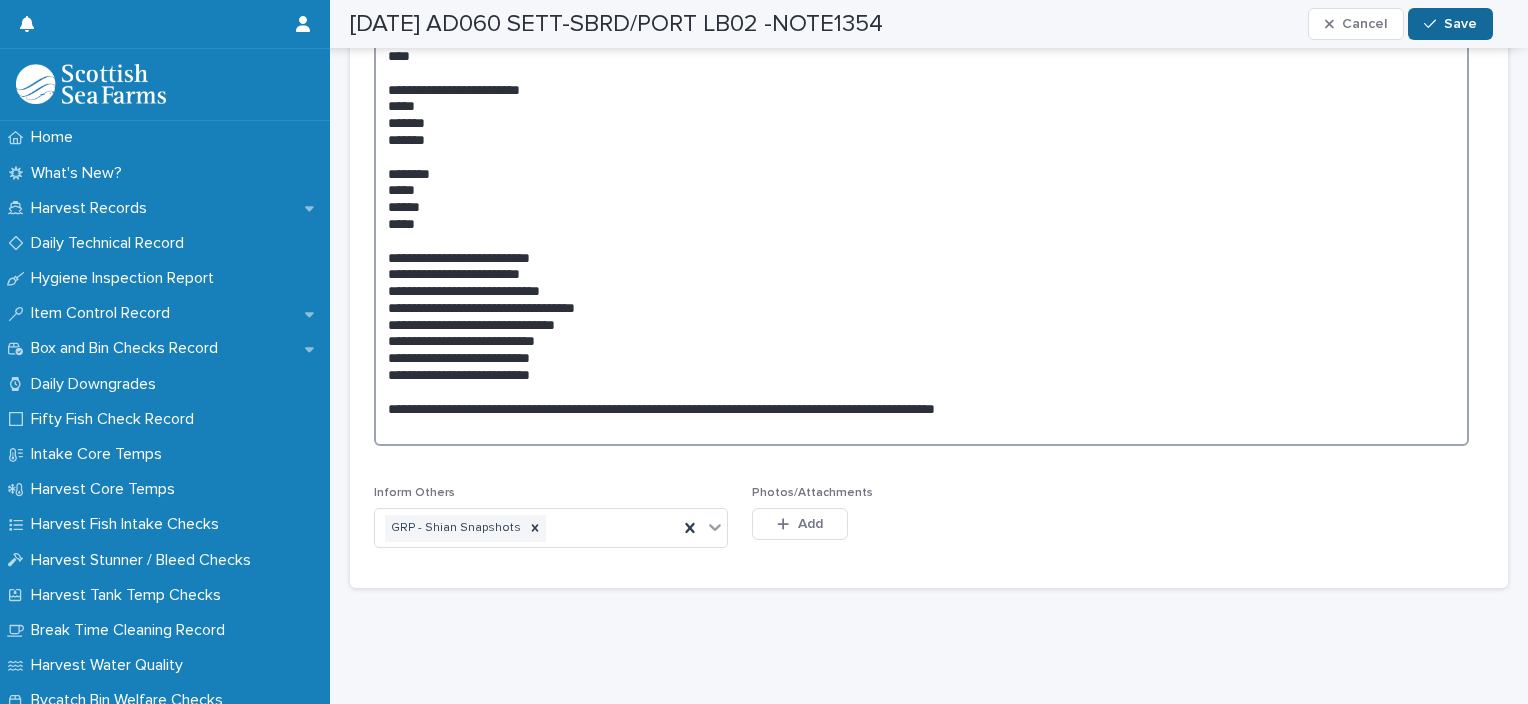 type on "**********" 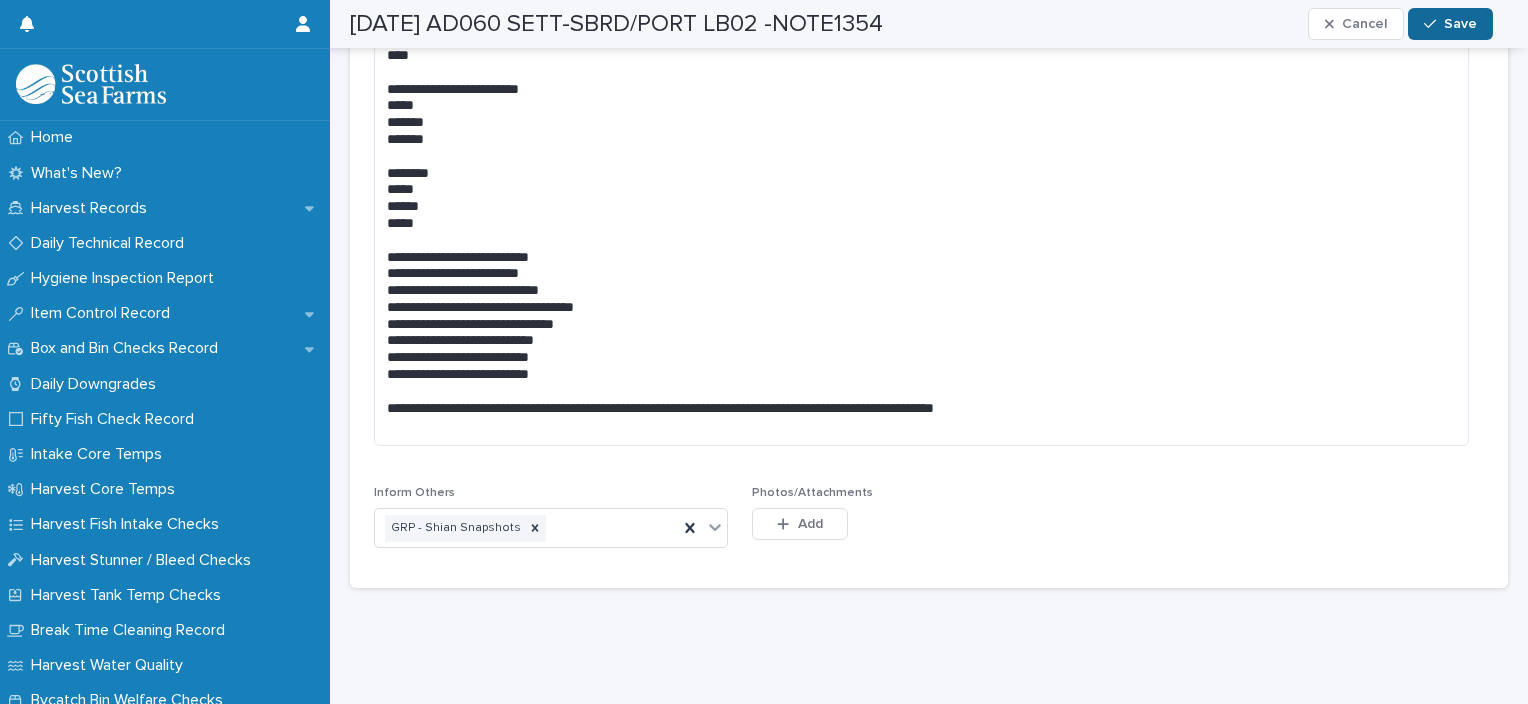 click on "Save" at bounding box center (1460, 24) 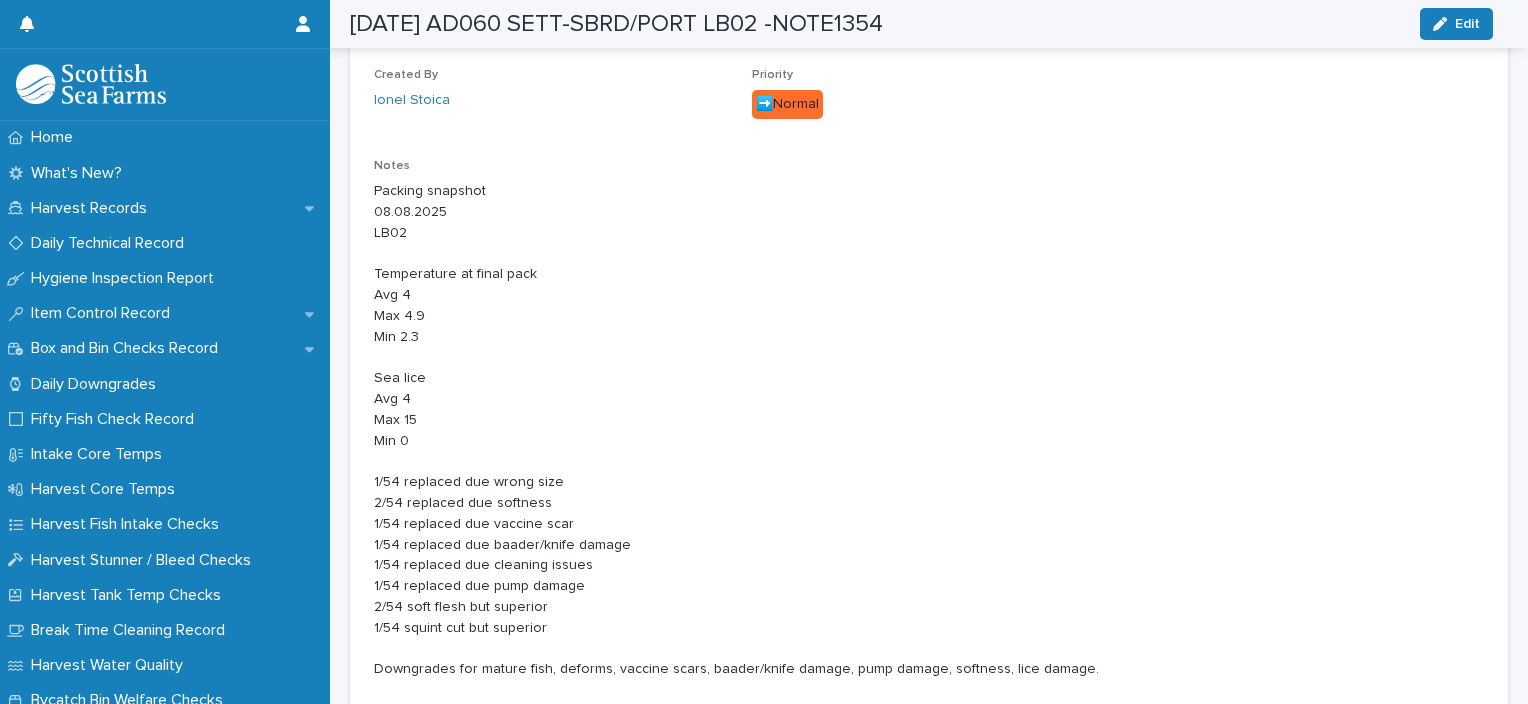 scroll, scrollTop: 0, scrollLeft: 0, axis: both 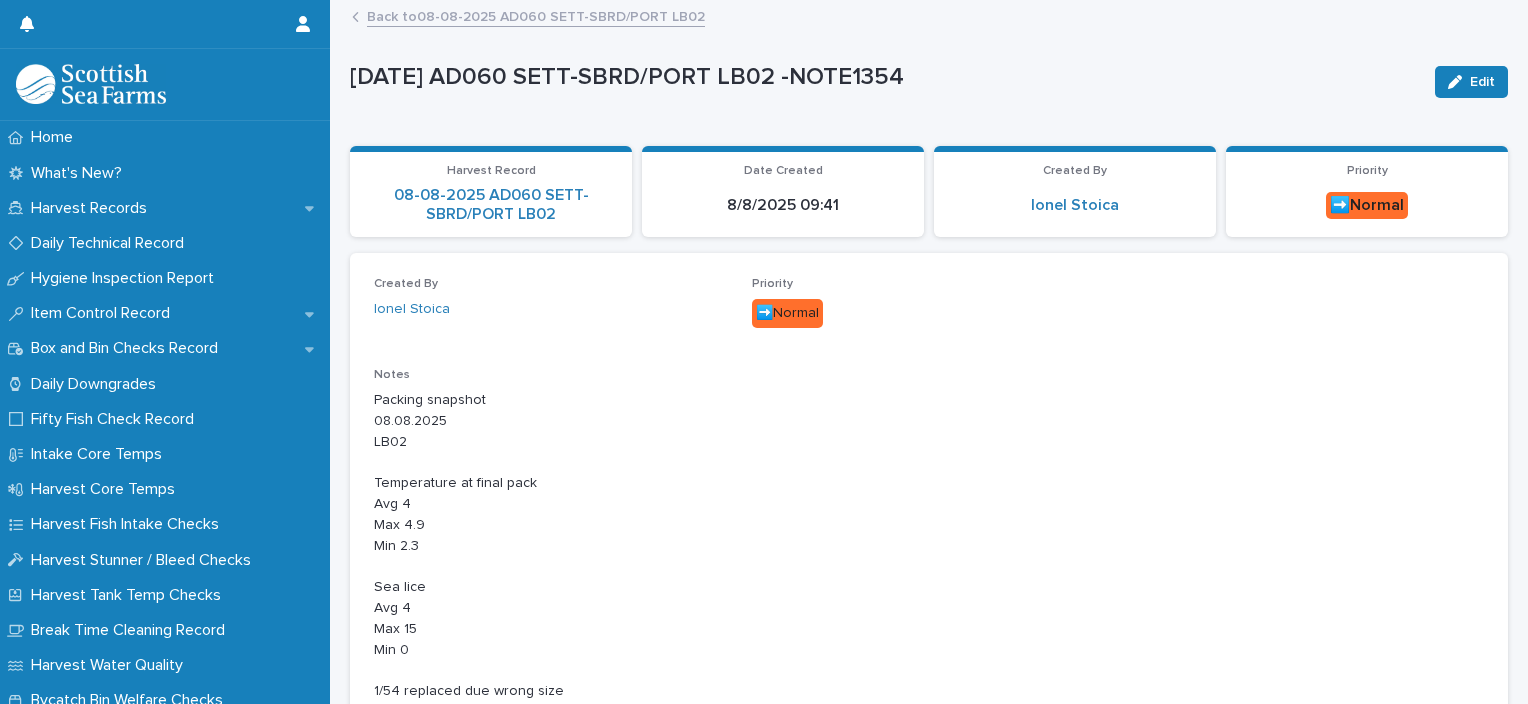 click on "Back to  08-08-2025 AD060 SETT-SBRD/PORT LB02" at bounding box center (536, 15) 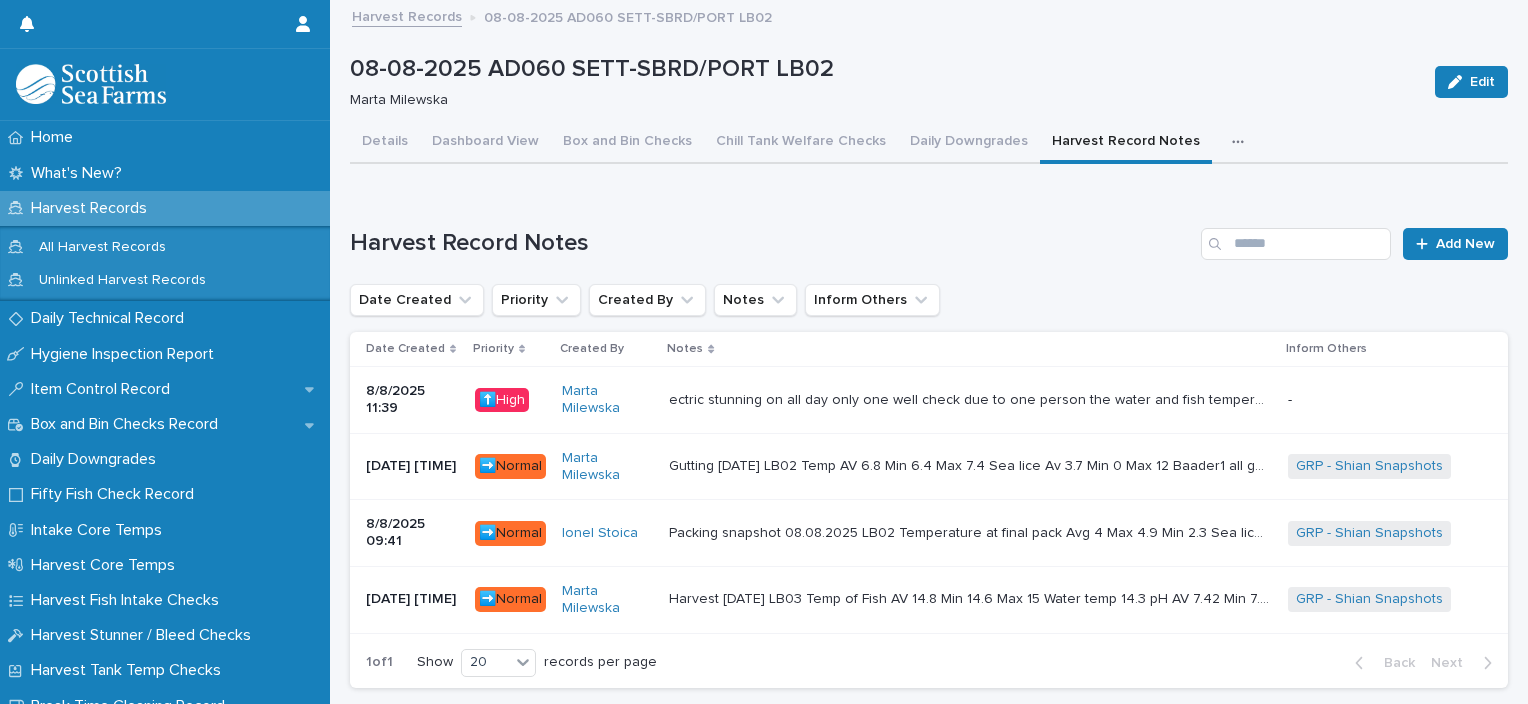 click at bounding box center (1242, 142) 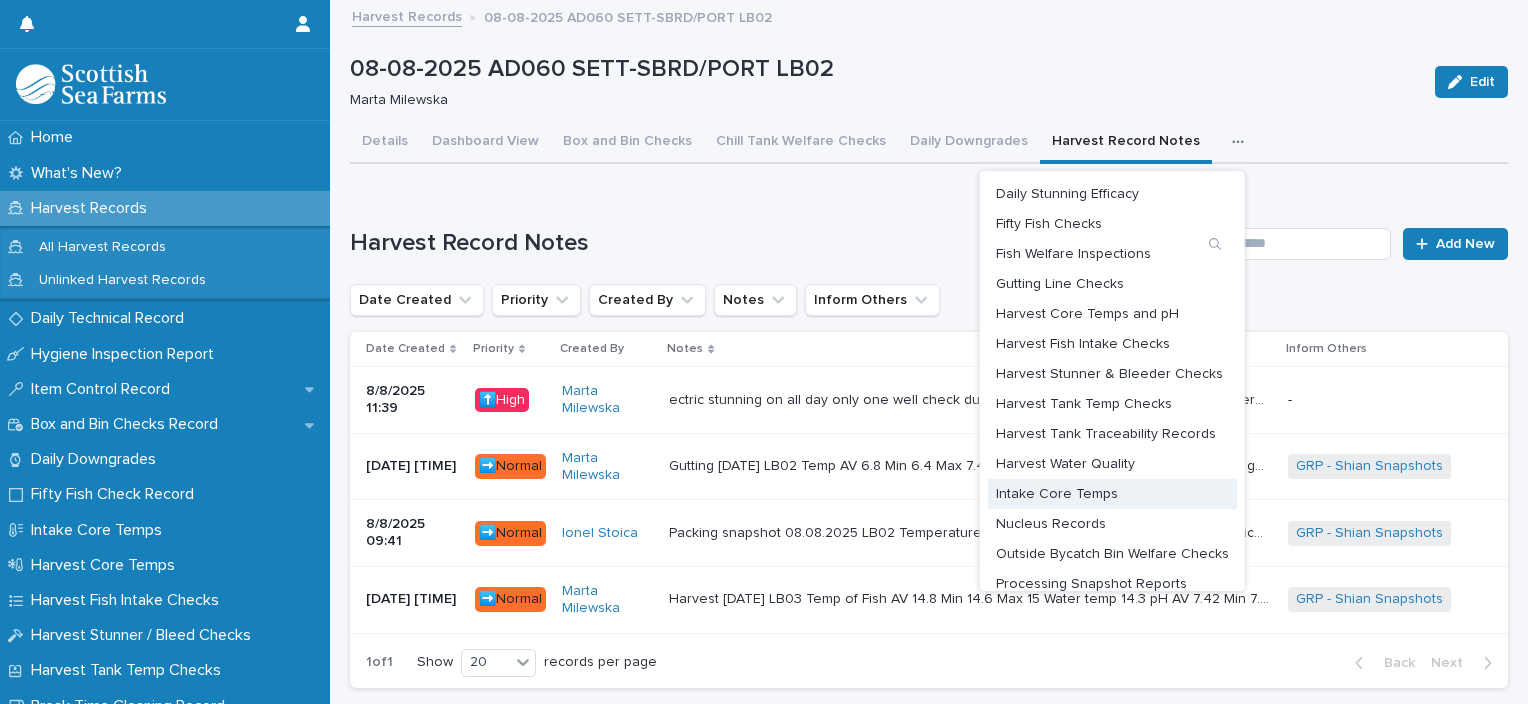 click on "Intake Core Temps" at bounding box center [1057, 494] 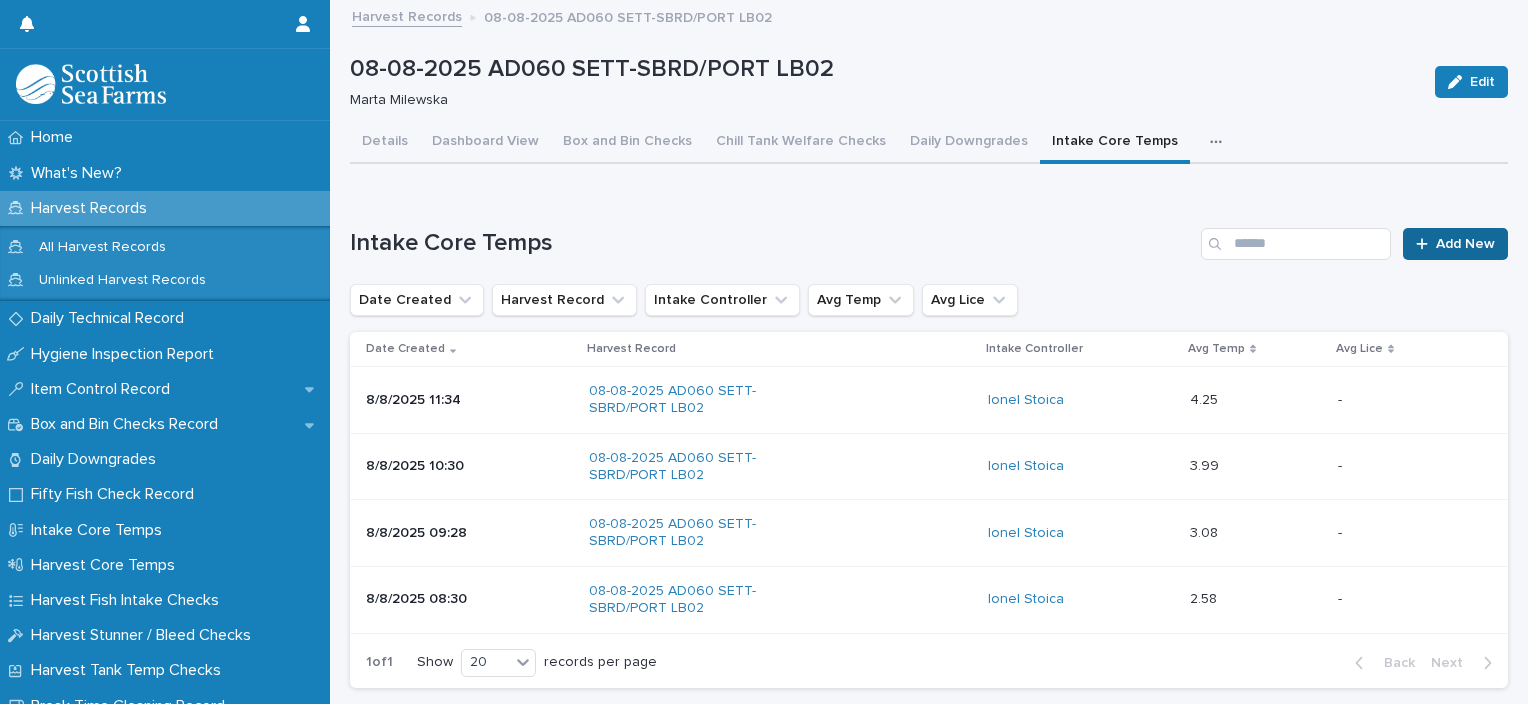 click on "Add New" at bounding box center [1465, 244] 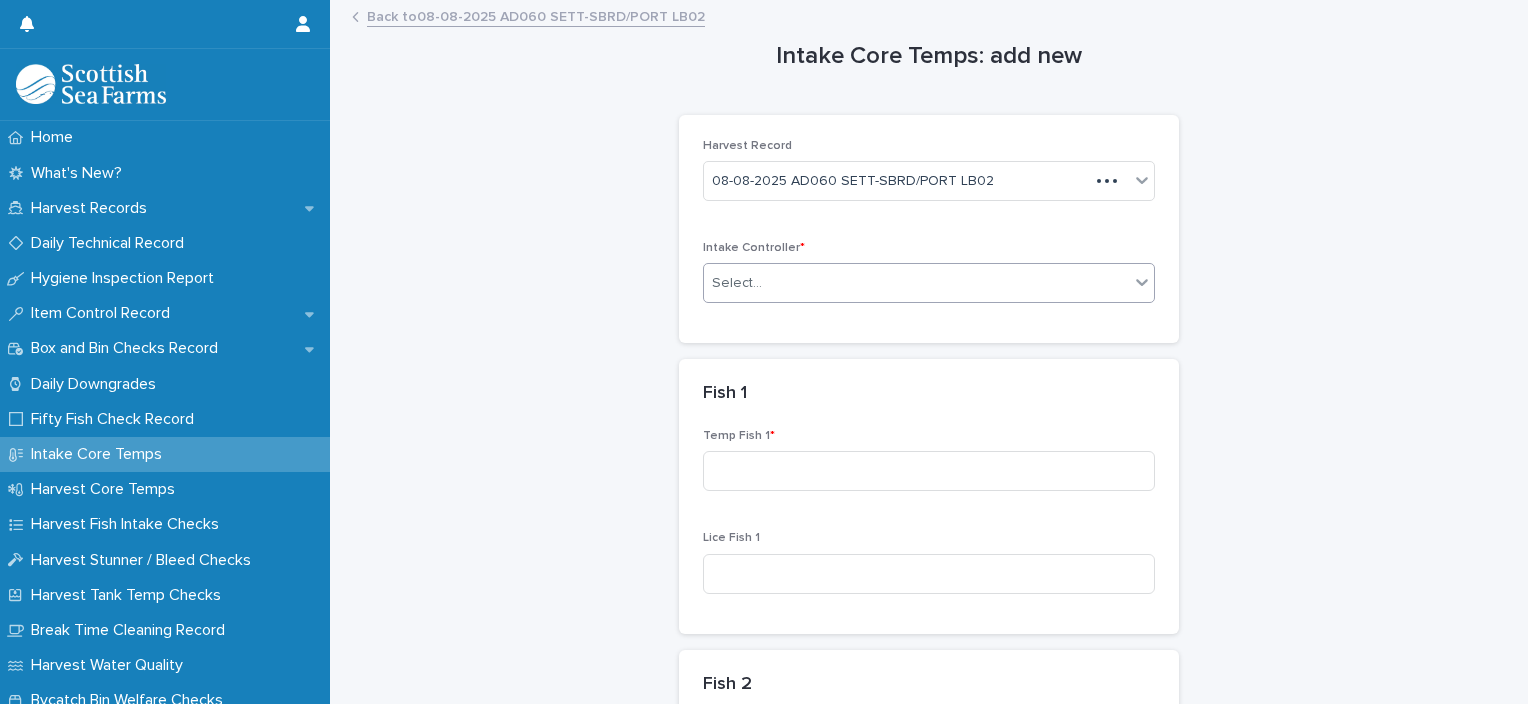 click on "Select..." at bounding box center [916, 283] 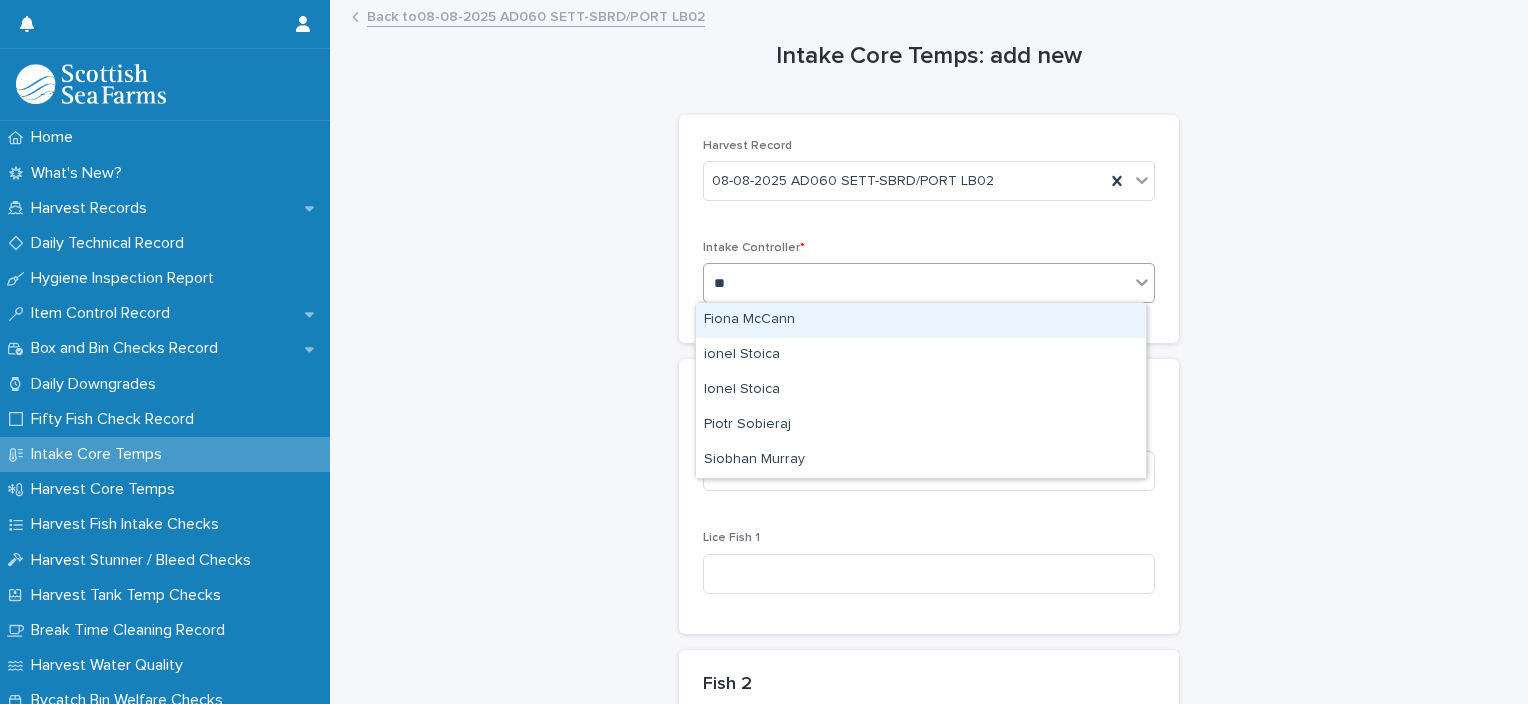 type on "***" 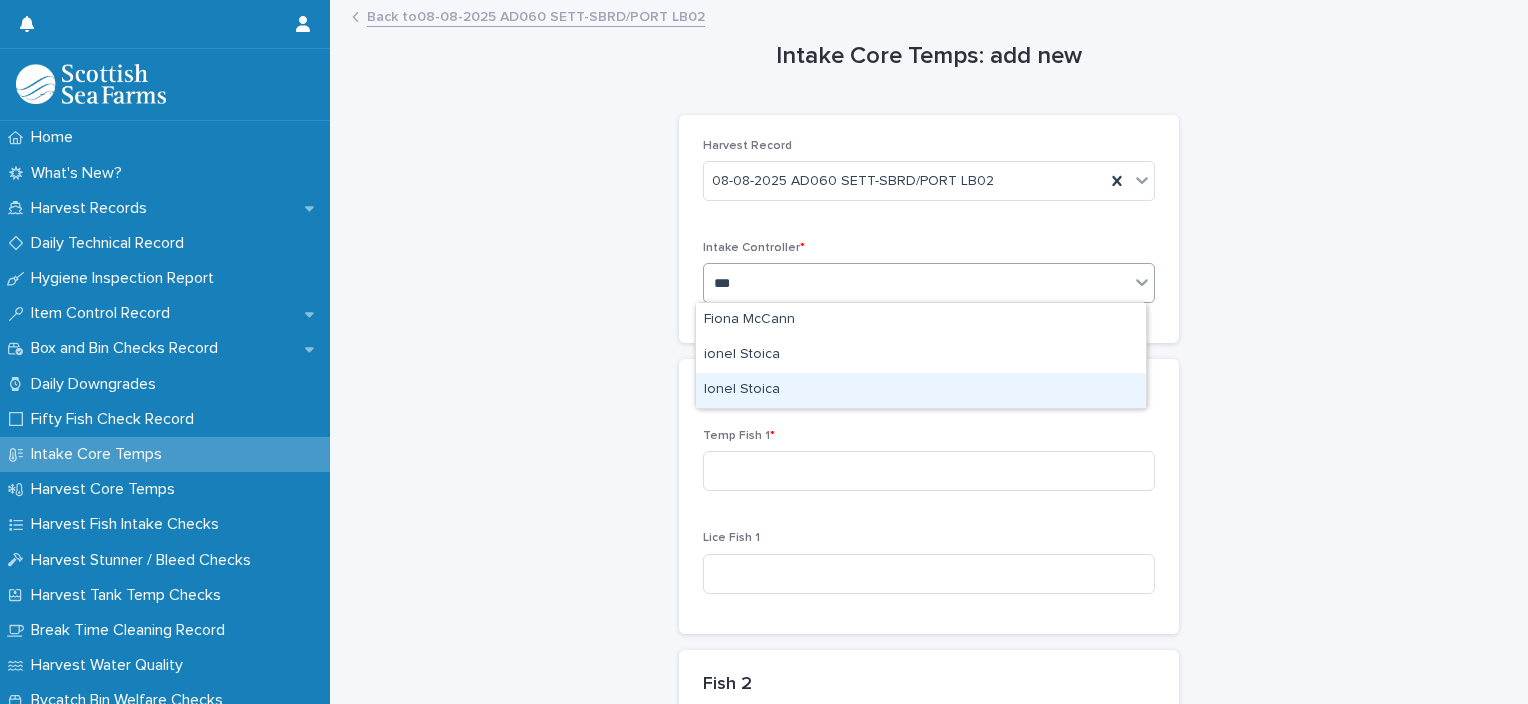 click on "Ionel Stoica" at bounding box center (921, 390) 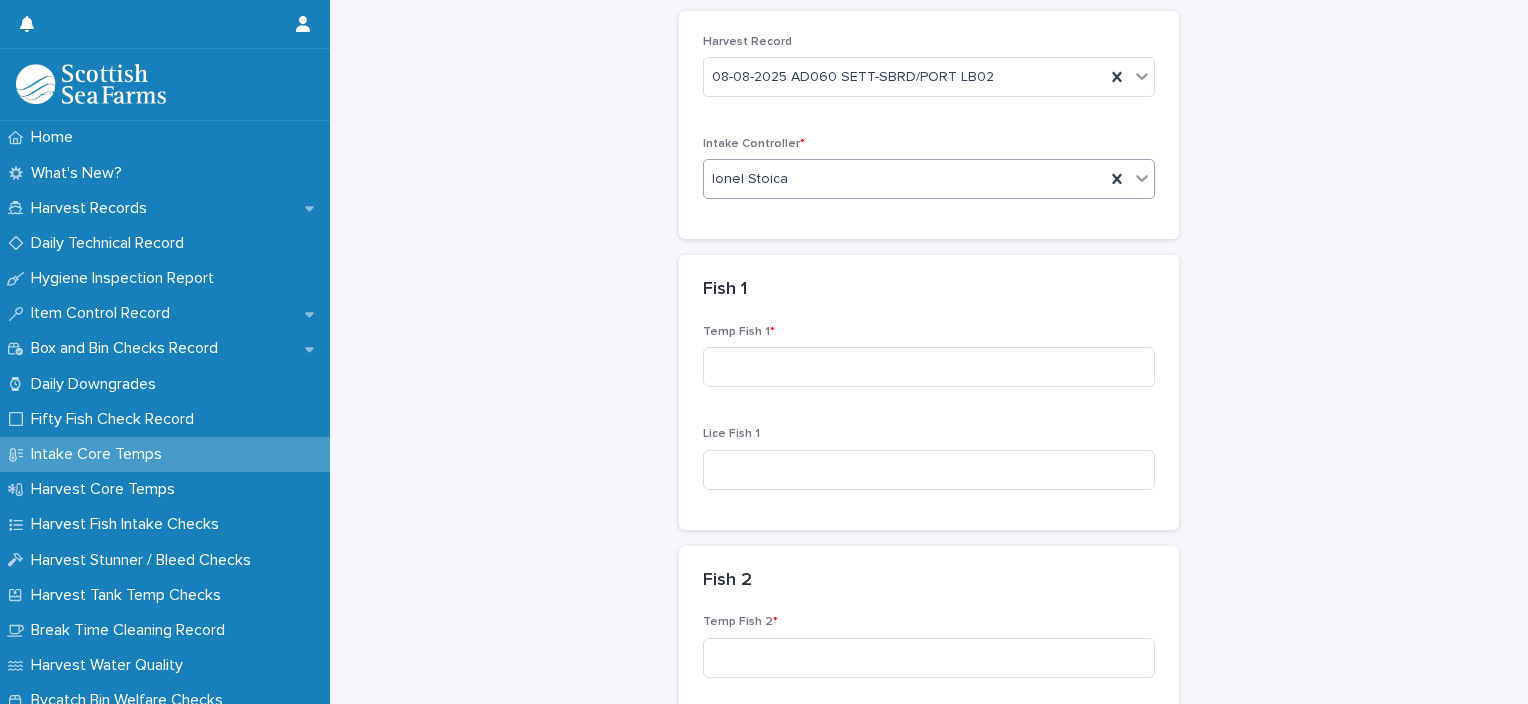 scroll, scrollTop: 300, scrollLeft: 0, axis: vertical 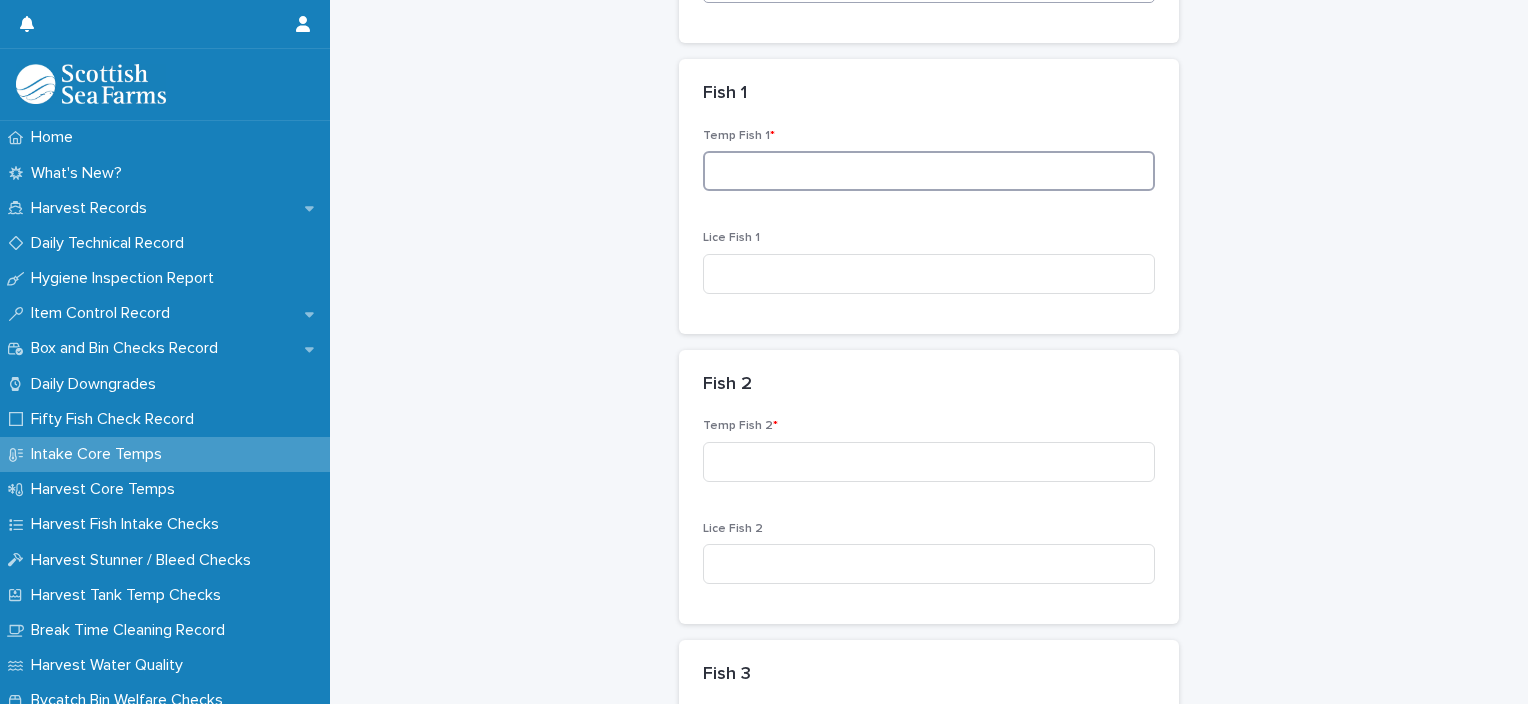 click at bounding box center [929, 171] 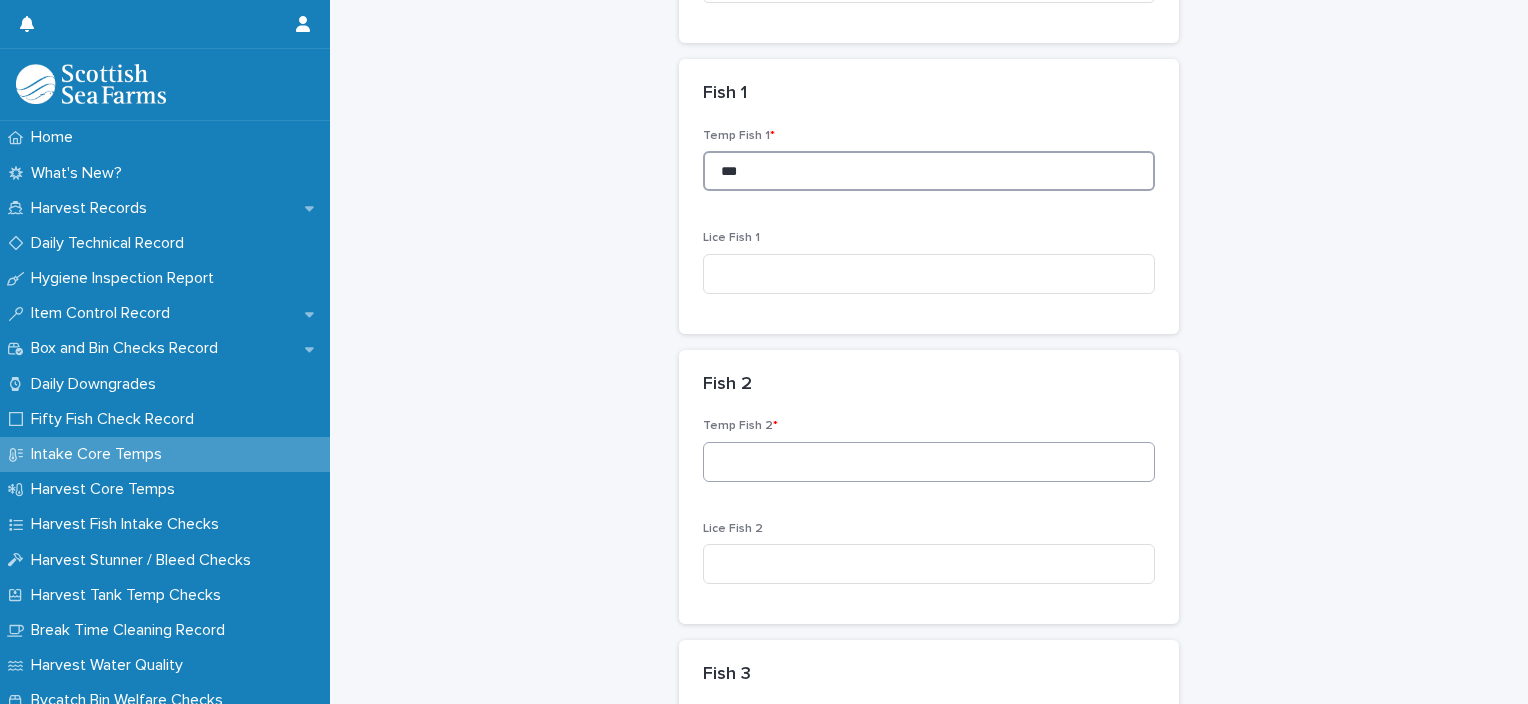 type on "***" 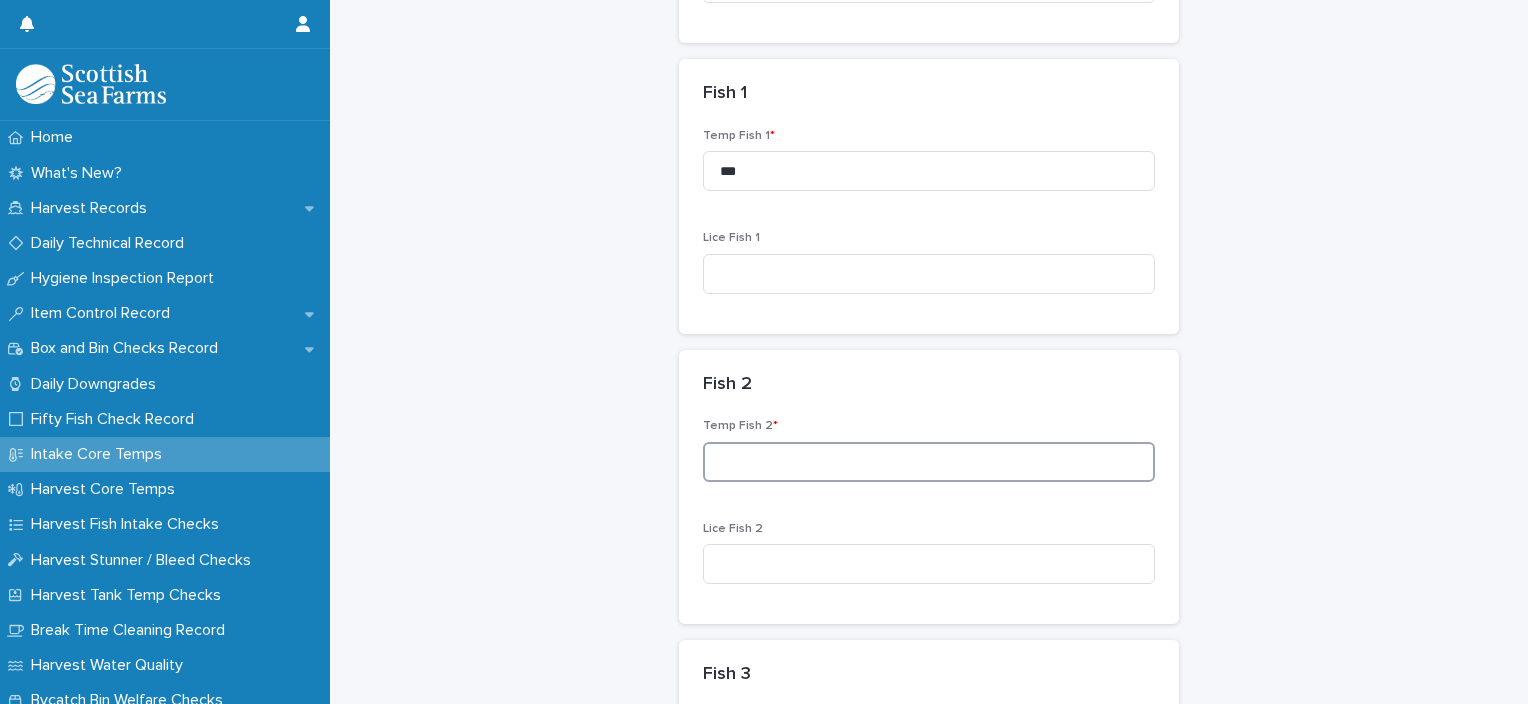 click at bounding box center [929, 462] 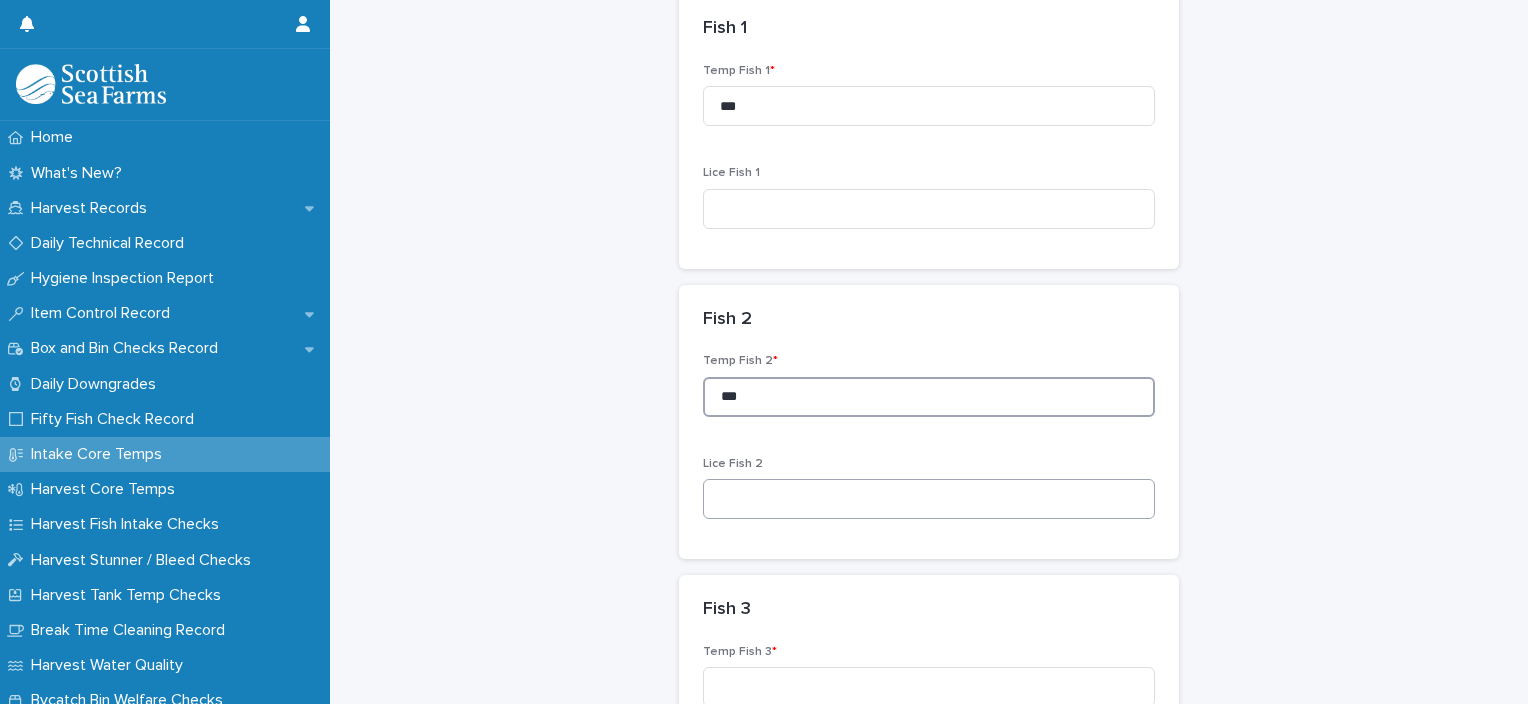 scroll, scrollTop: 400, scrollLeft: 0, axis: vertical 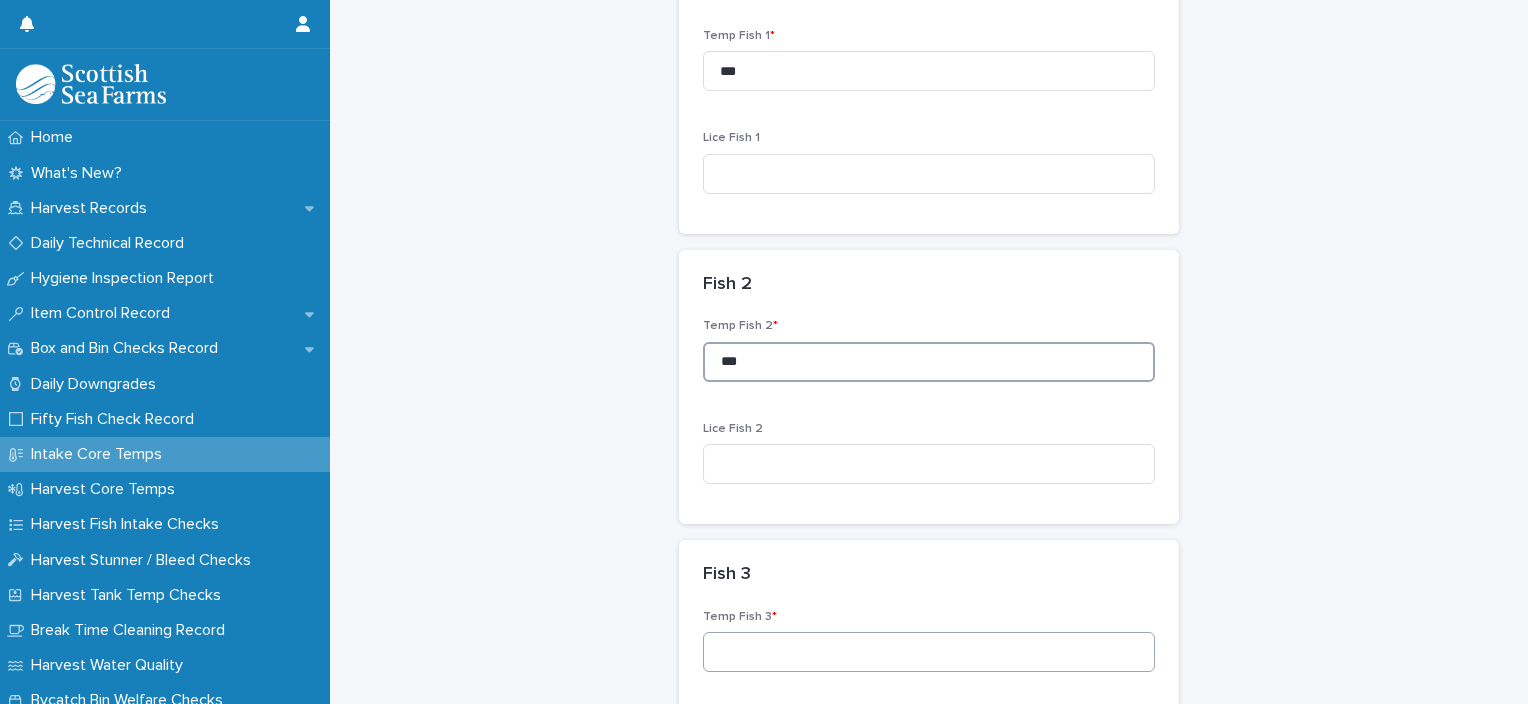type on "***" 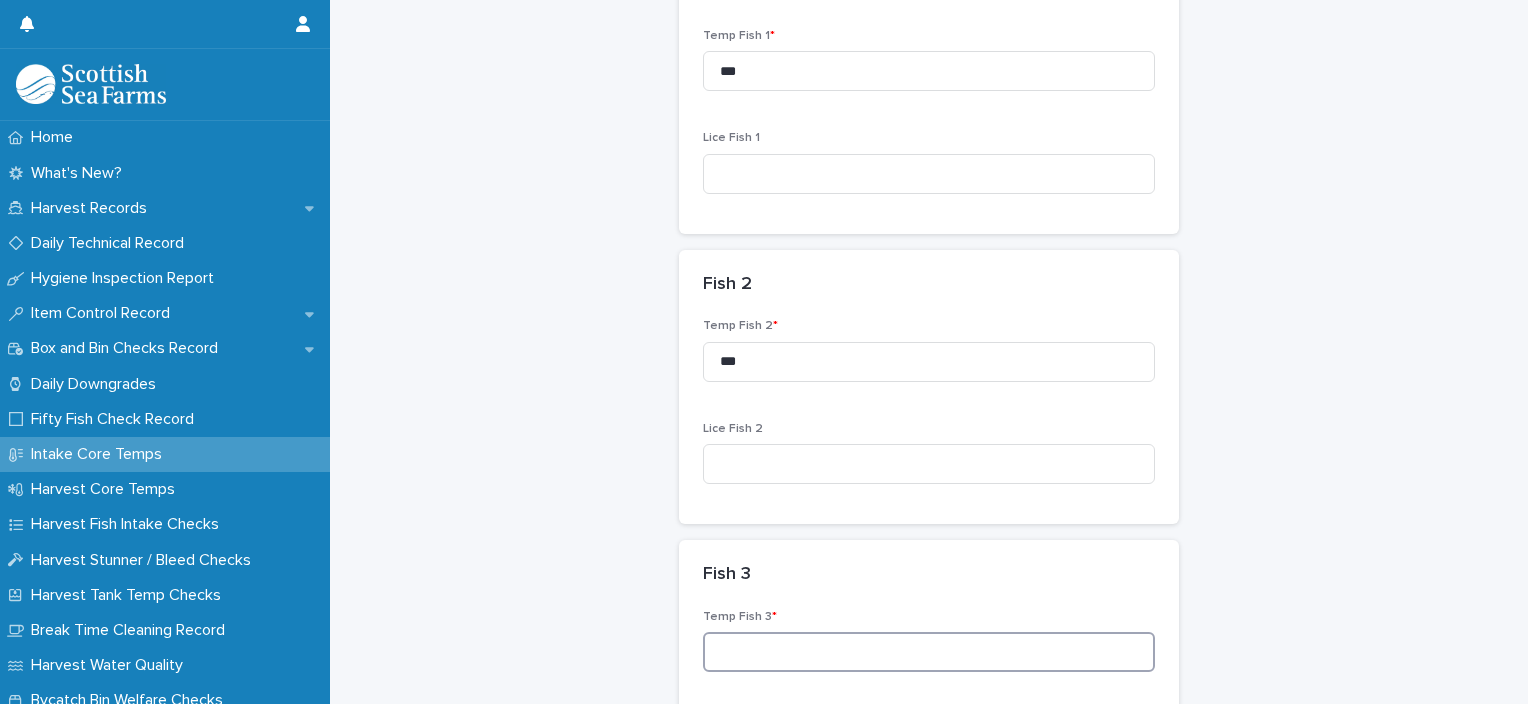 click at bounding box center [929, 652] 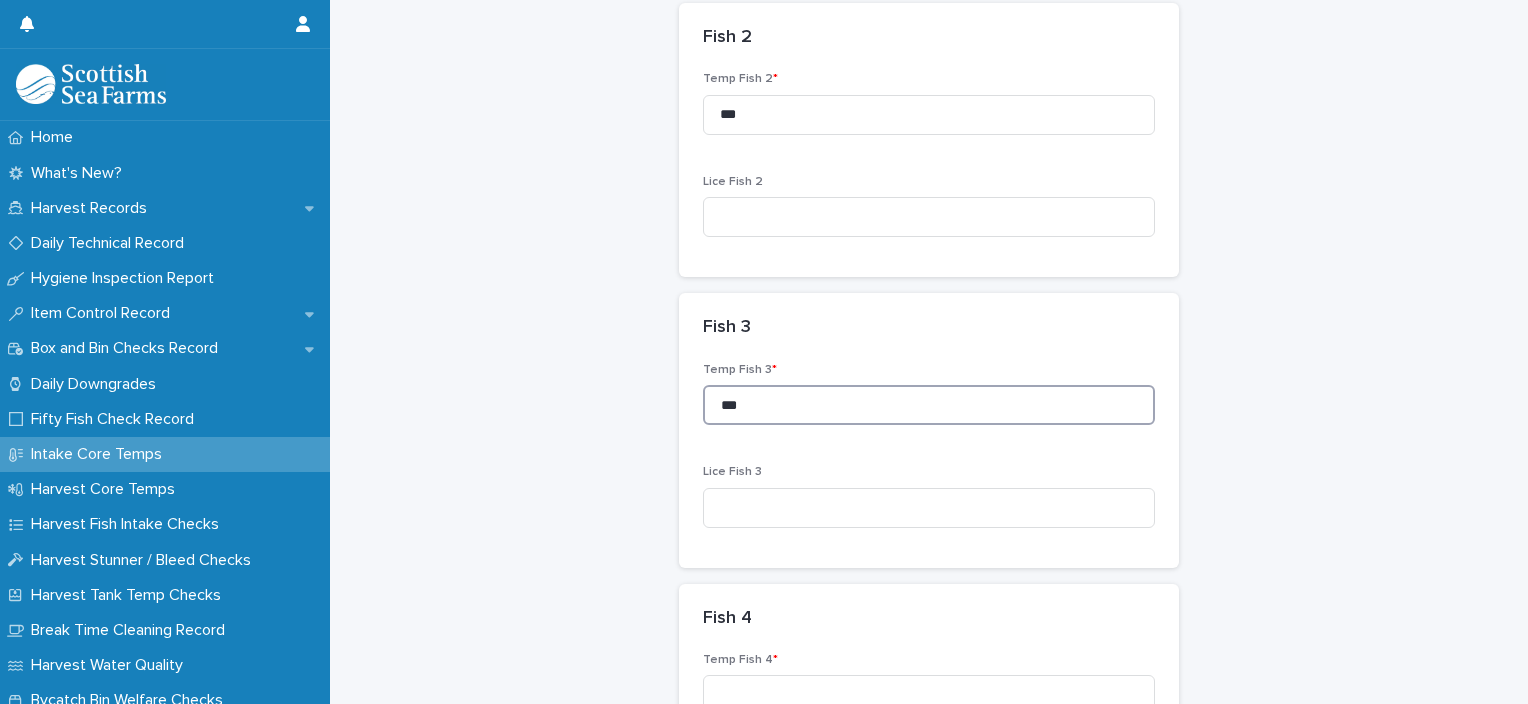 scroll, scrollTop: 700, scrollLeft: 0, axis: vertical 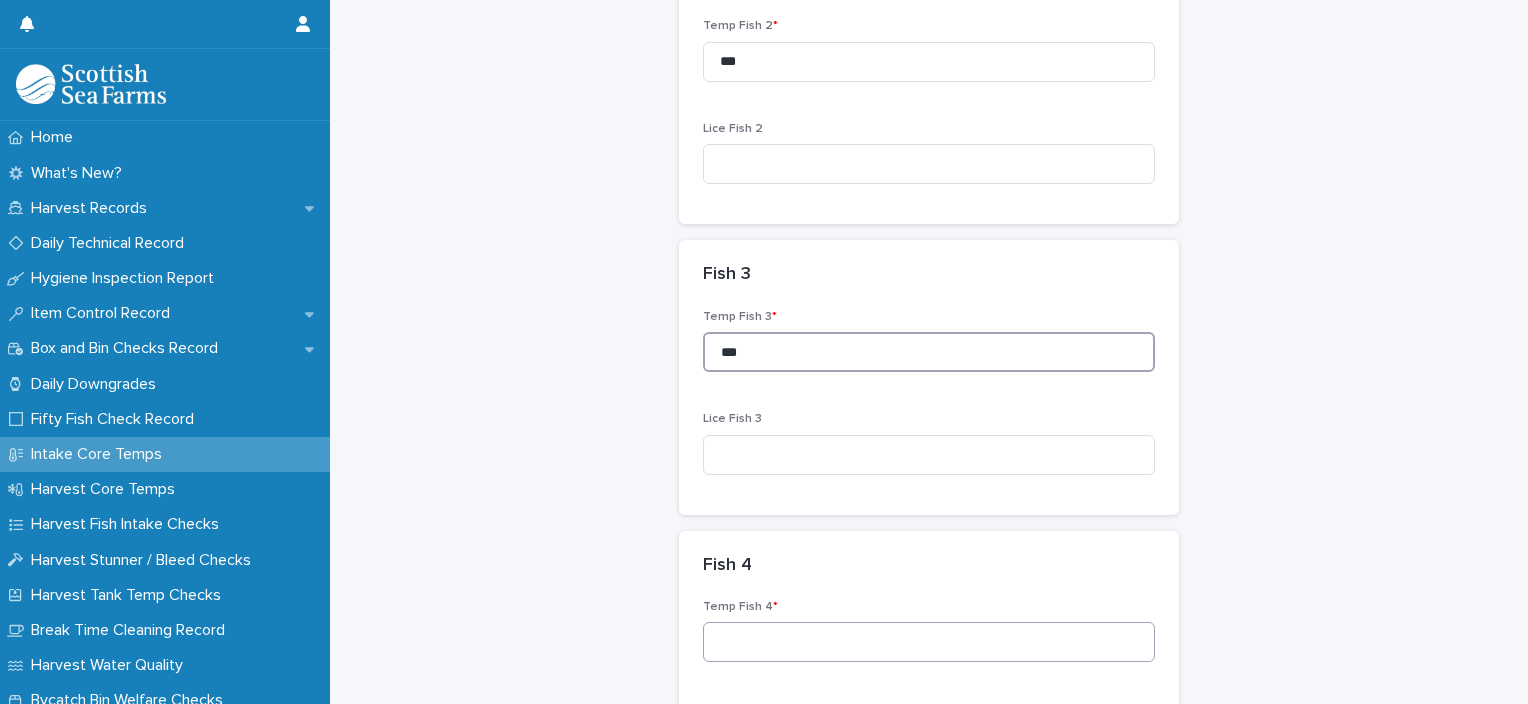 type on "***" 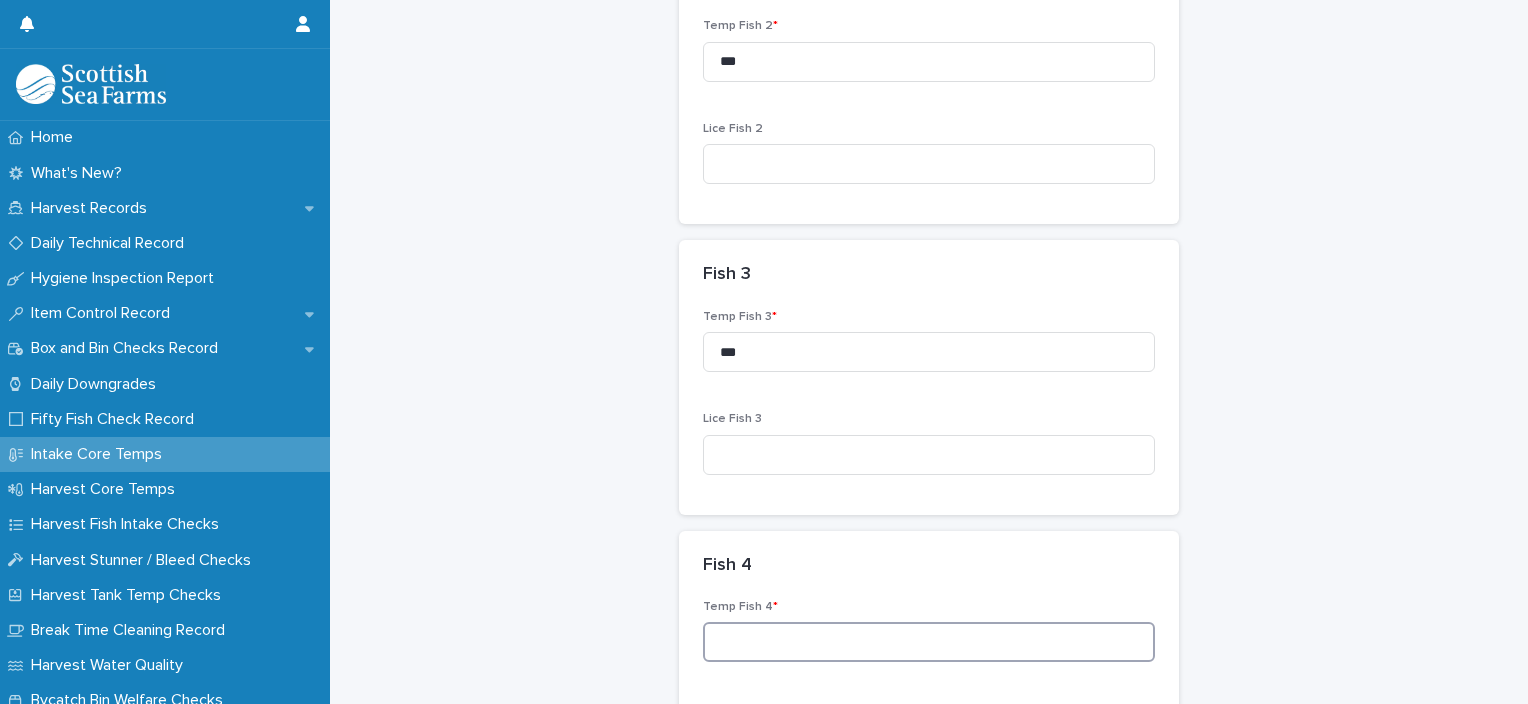 click at bounding box center (929, 642) 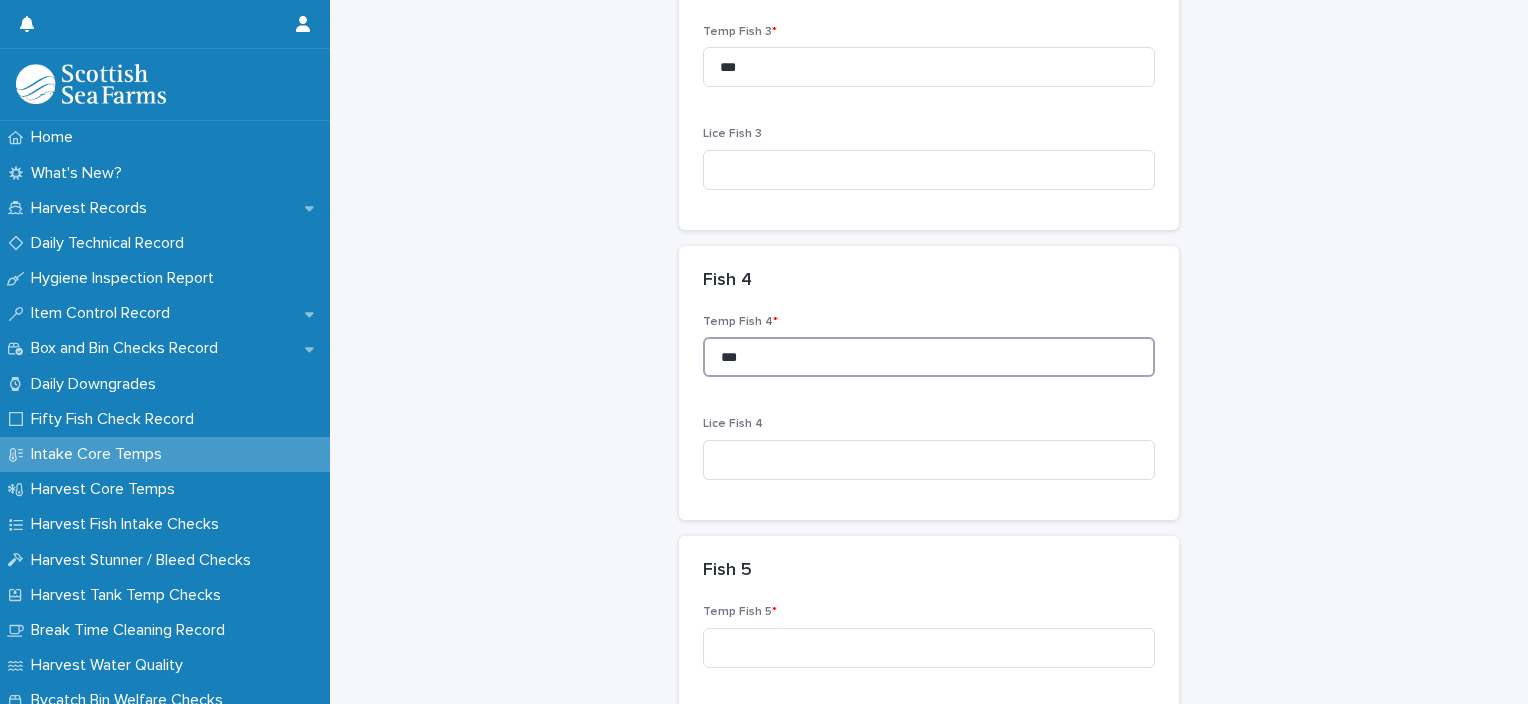 scroll, scrollTop: 1000, scrollLeft: 0, axis: vertical 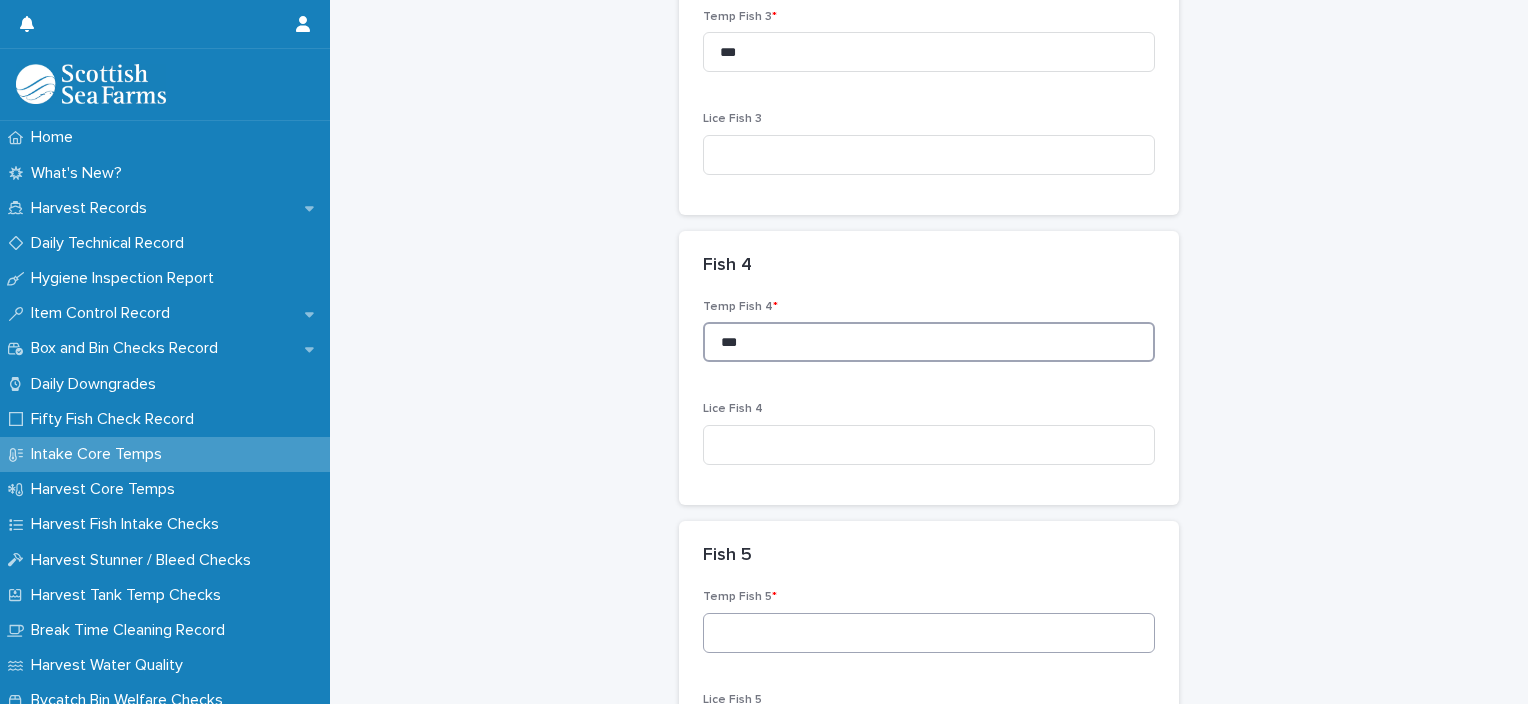 type on "***" 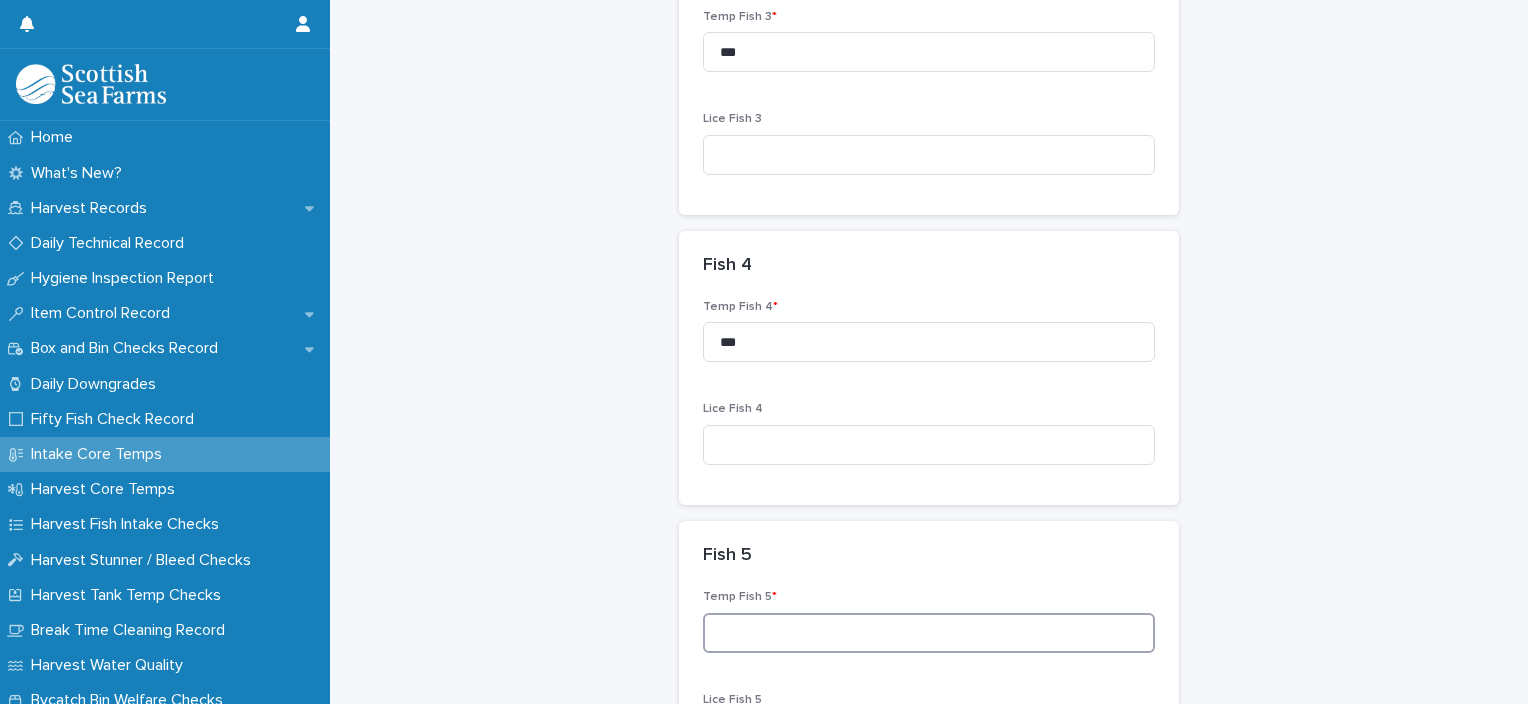 click at bounding box center (929, 633) 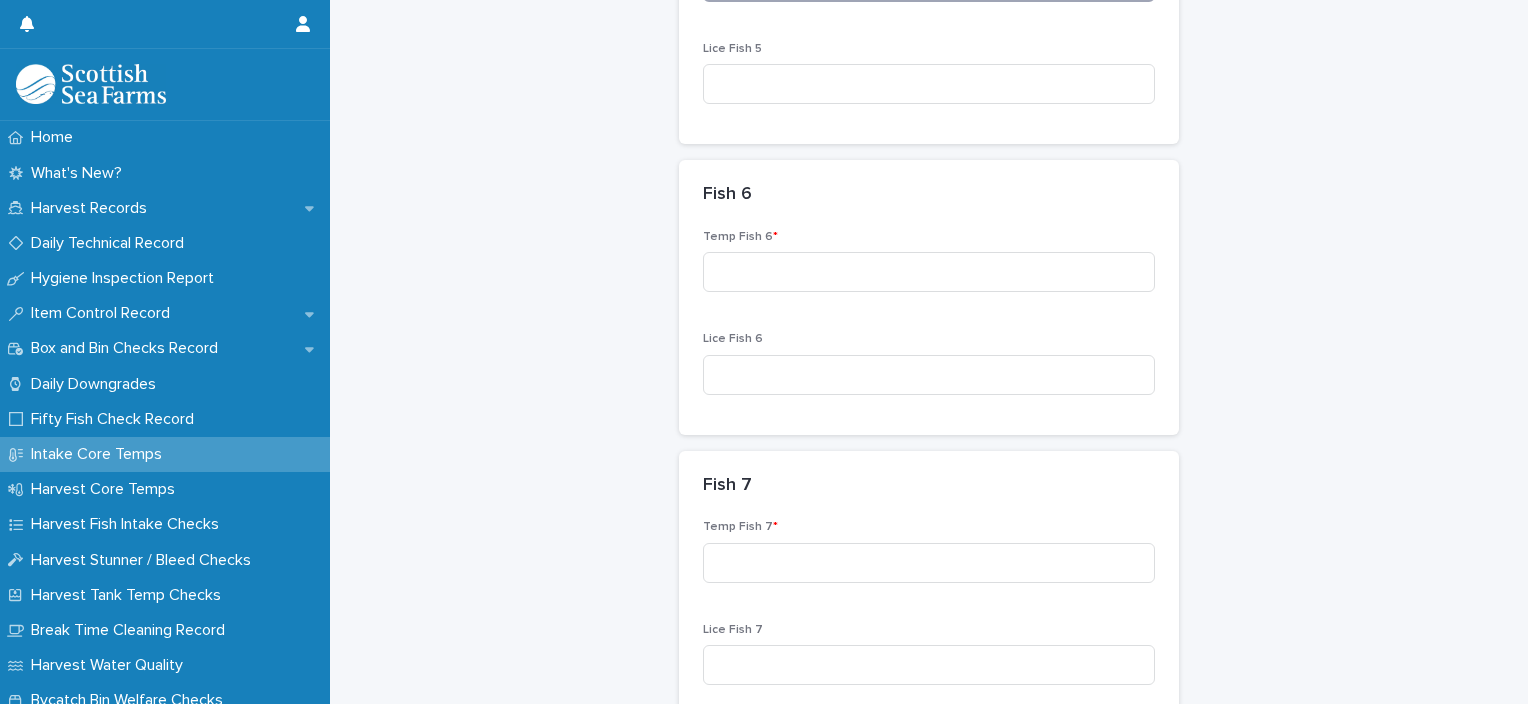 scroll, scrollTop: 1700, scrollLeft: 0, axis: vertical 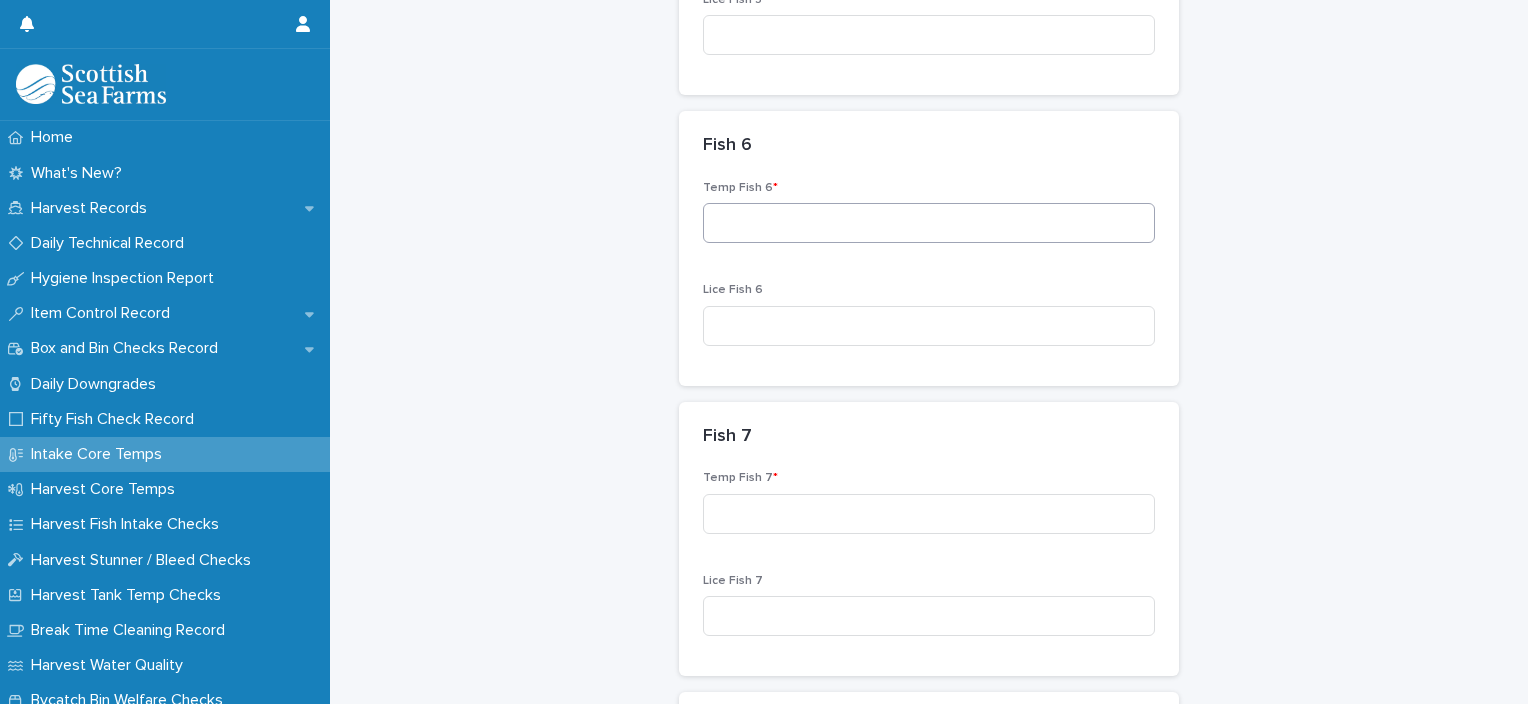 type on "*" 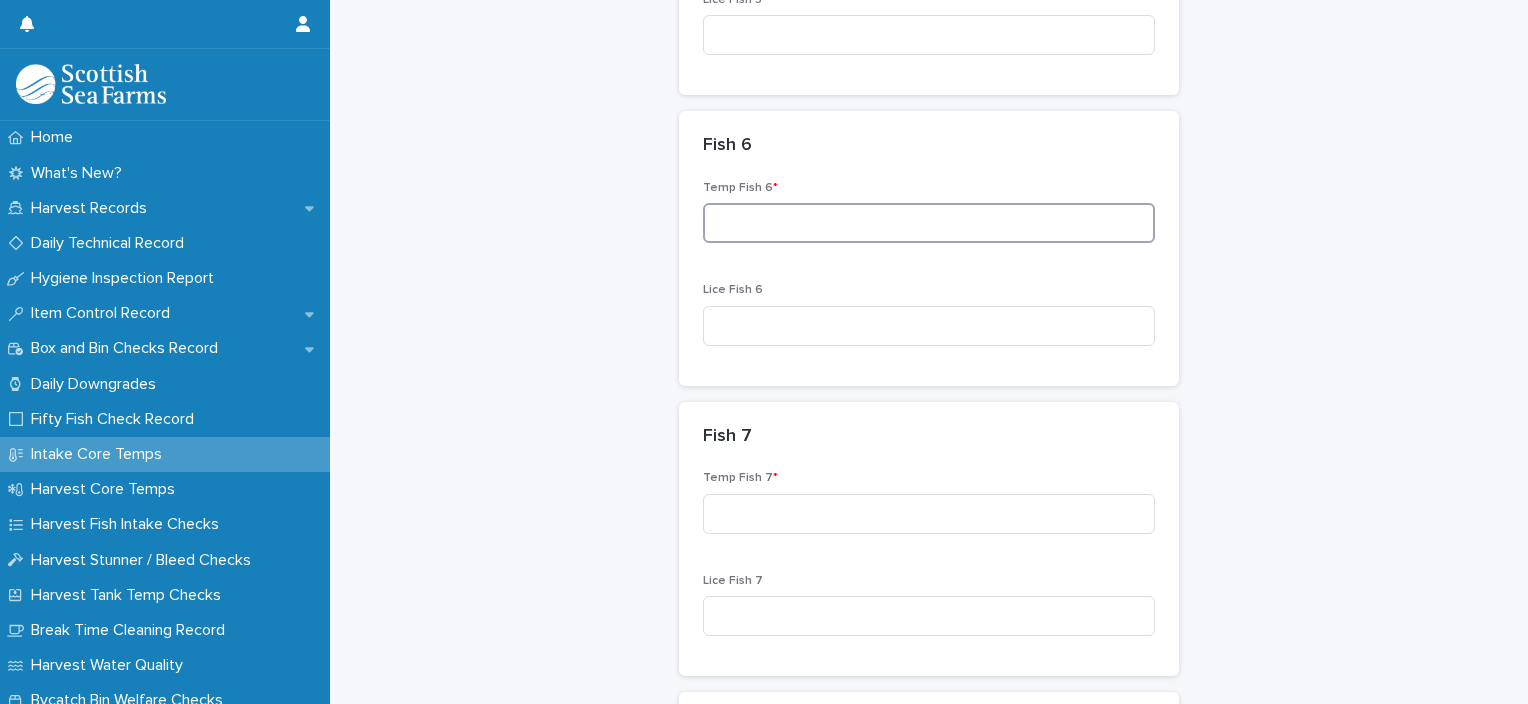 click at bounding box center [929, 223] 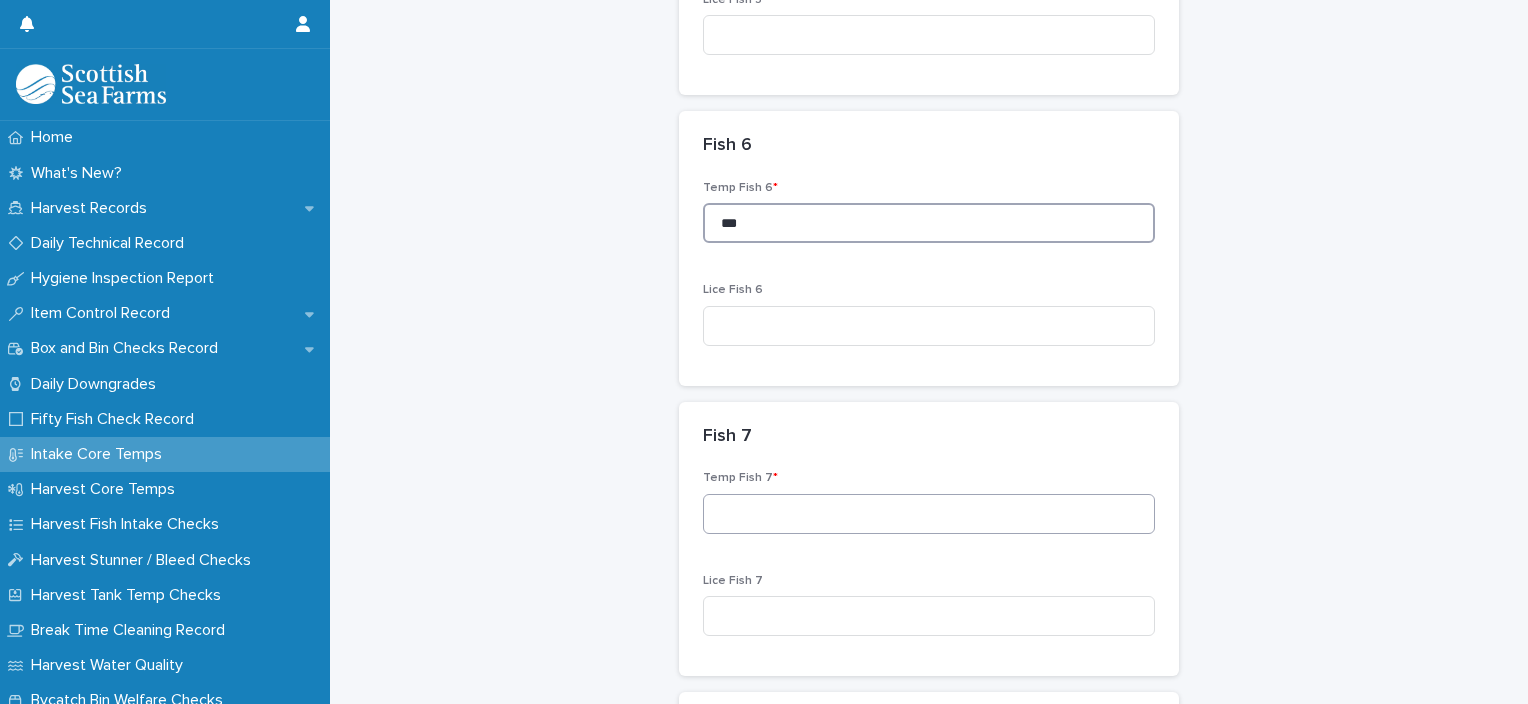 type on "***" 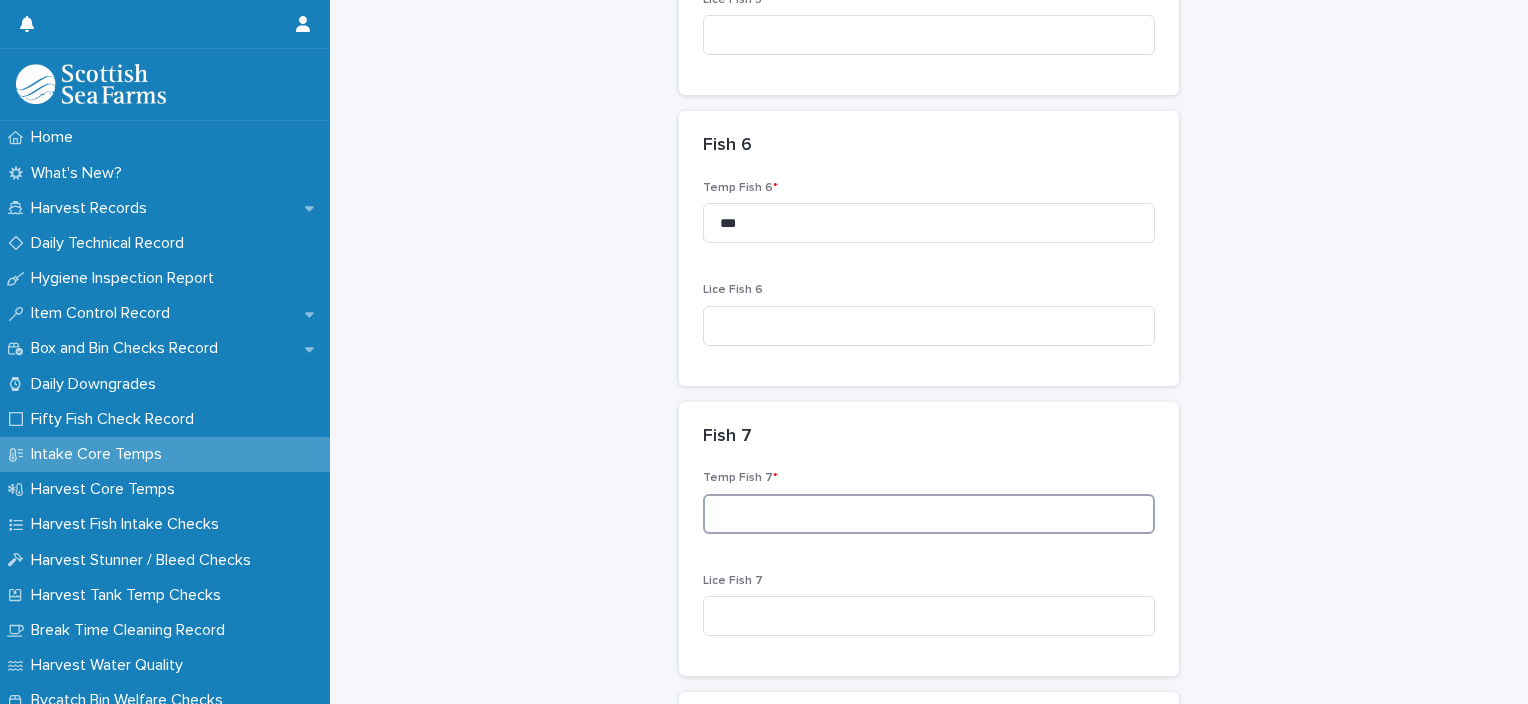 click at bounding box center [929, 514] 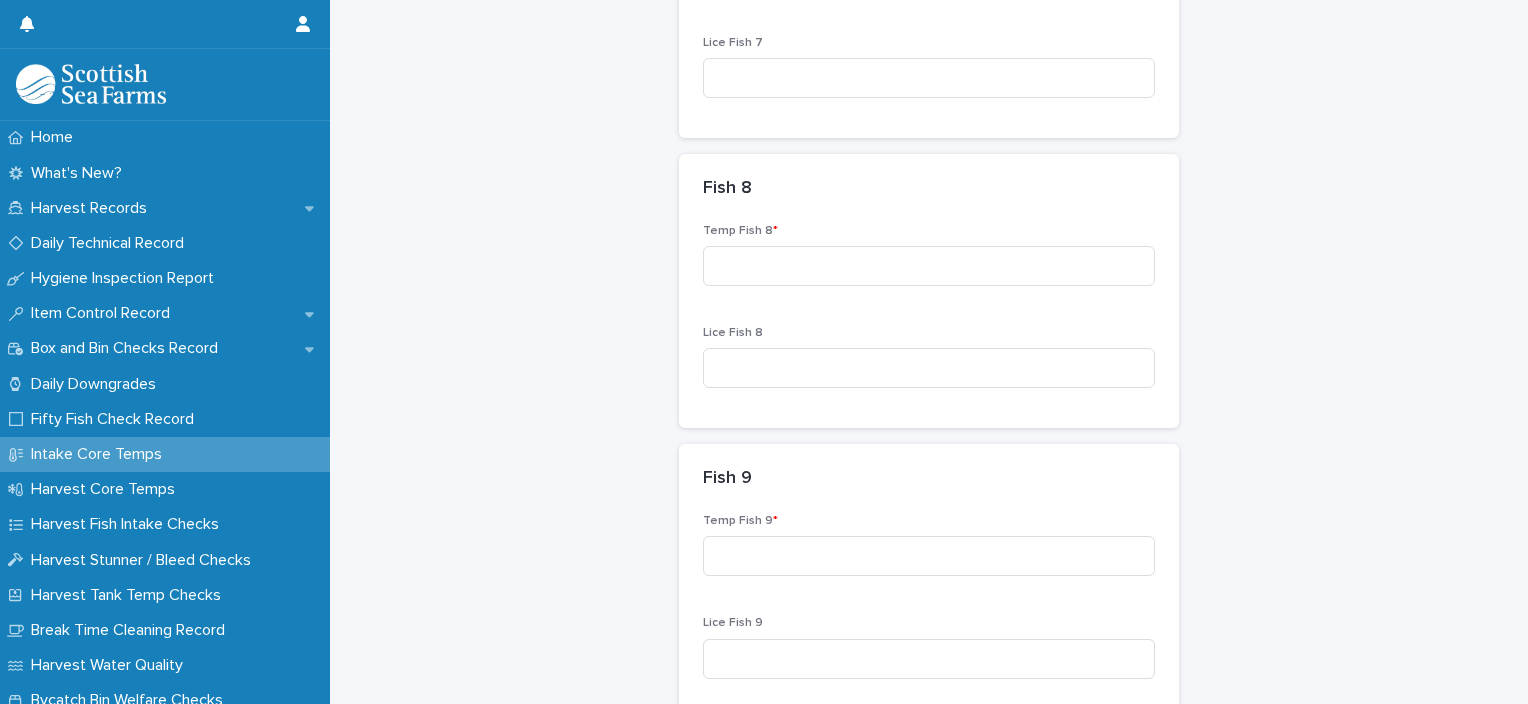 scroll, scrollTop: 2300, scrollLeft: 0, axis: vertical 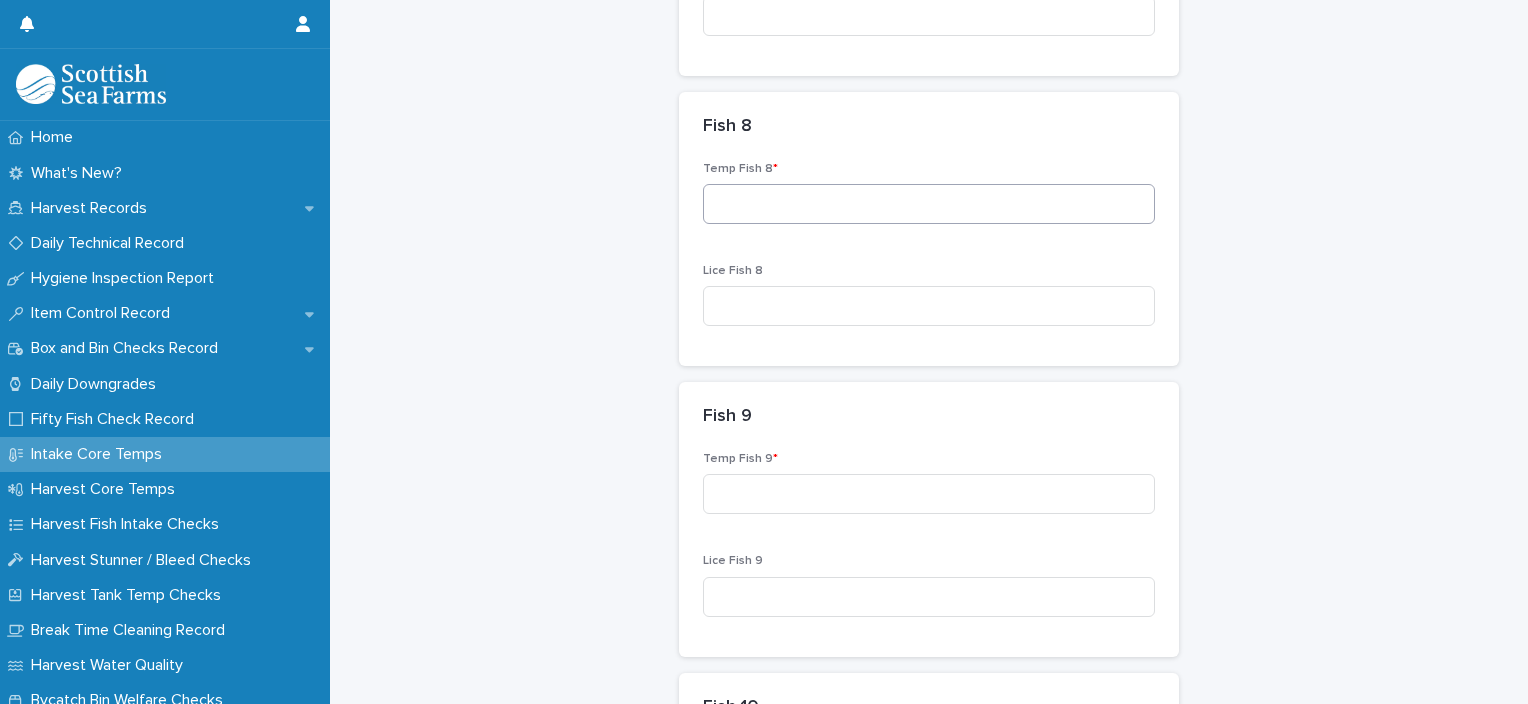 type on "***" 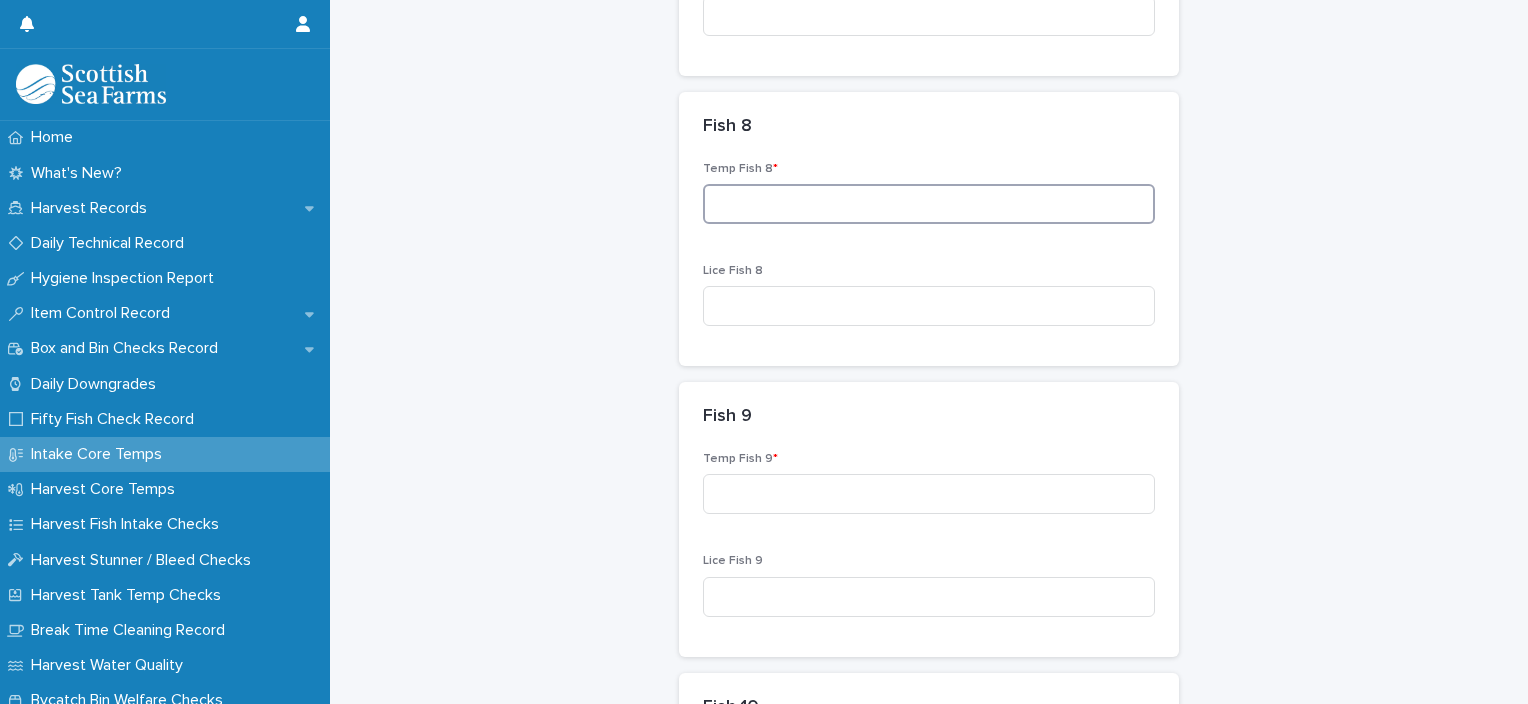 click at bounding box center [929, 204] 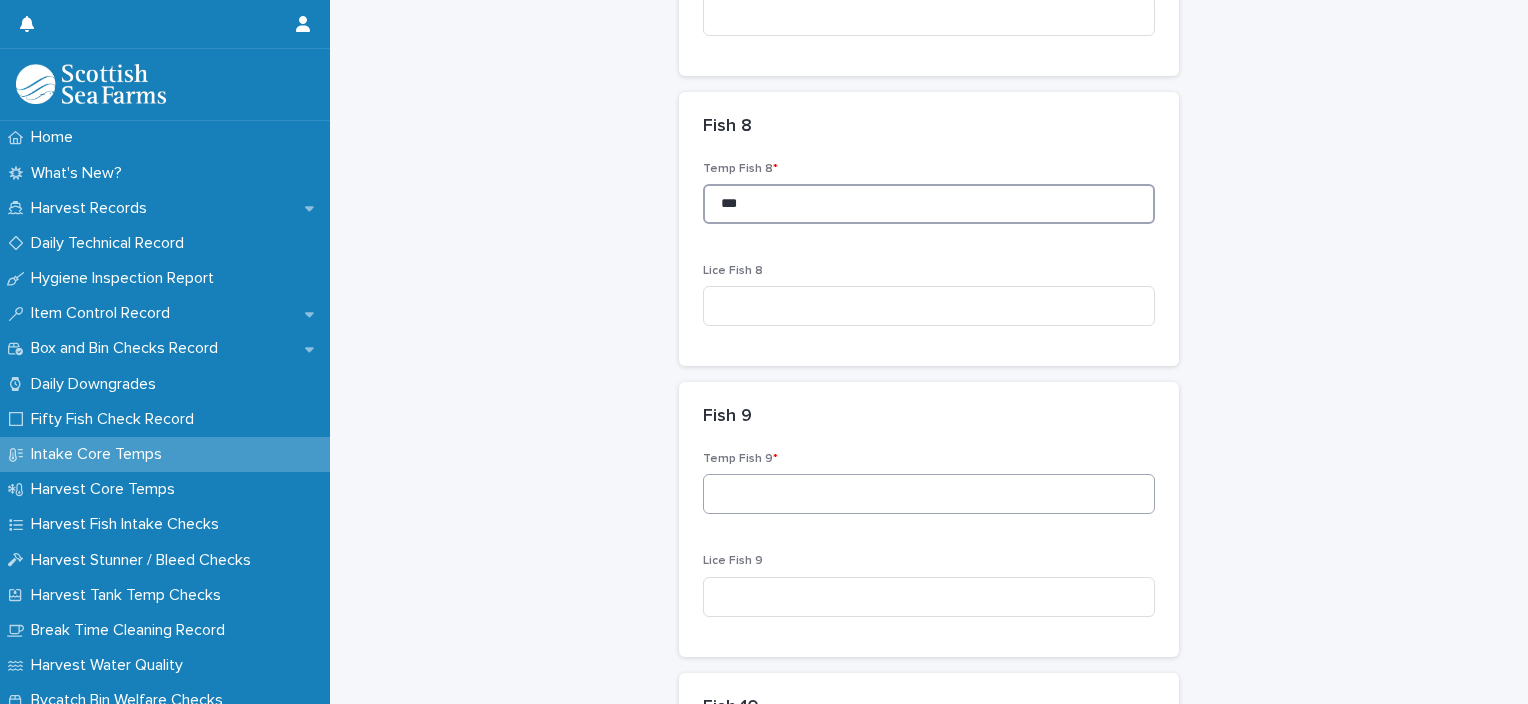 type on "***" 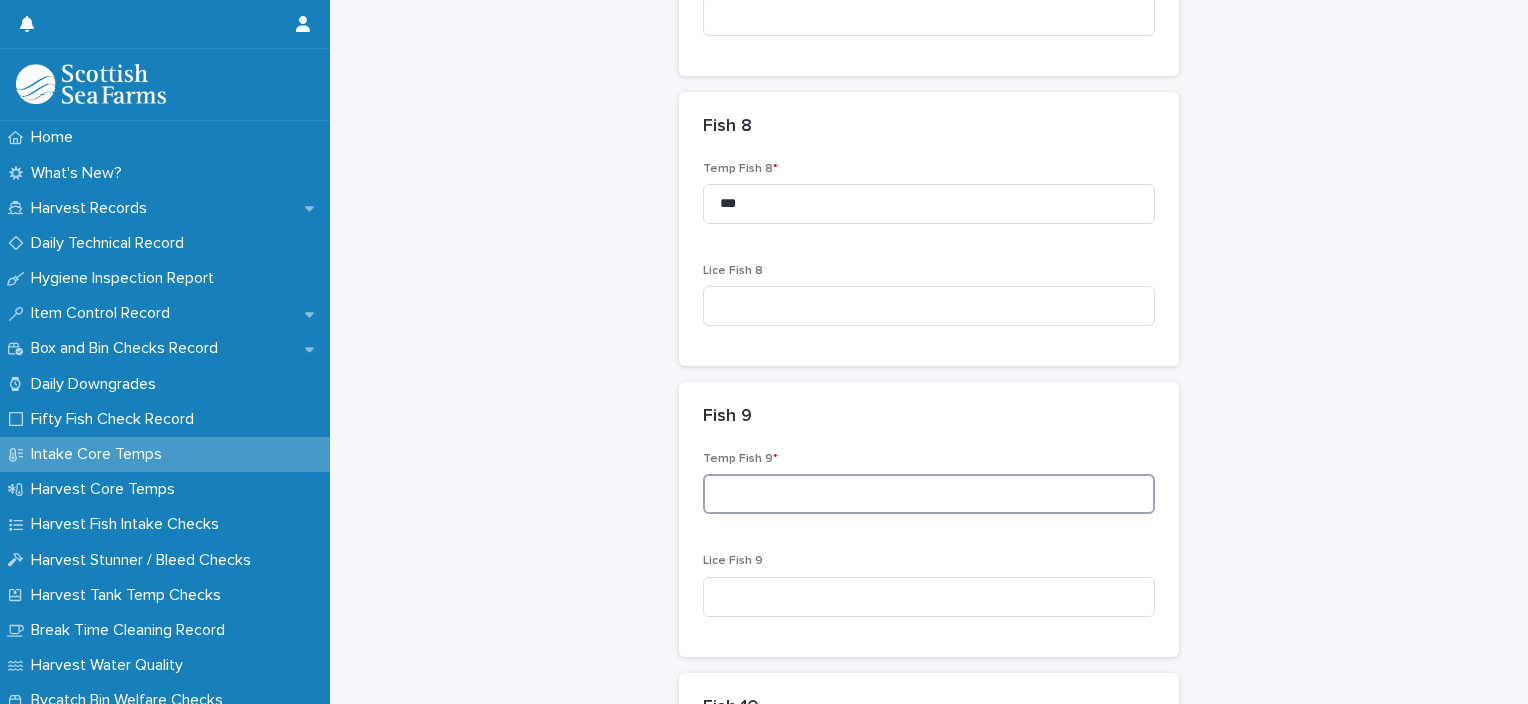 click at bounding box center (929, 494) 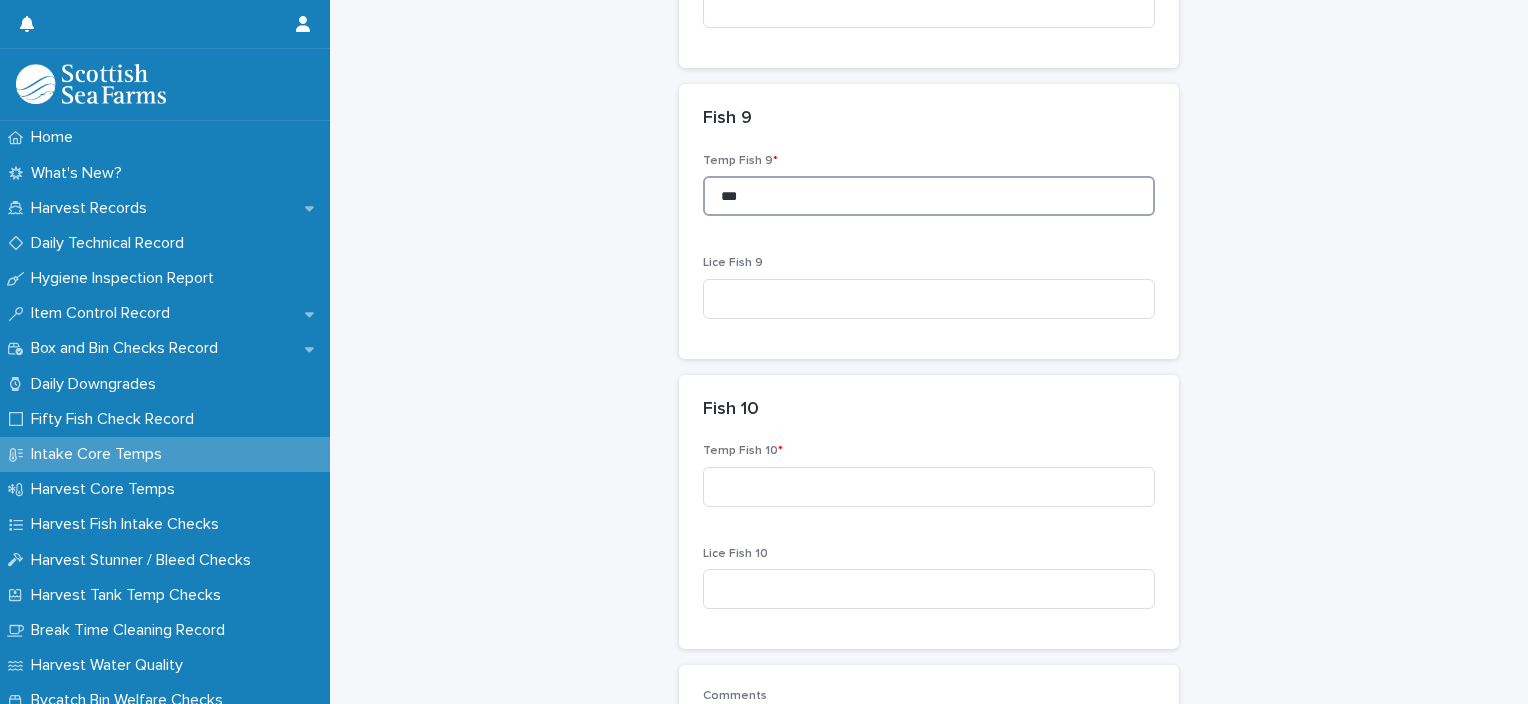 scroll, scrollTop: 2600, scrollLeft: 0, axis: vertical 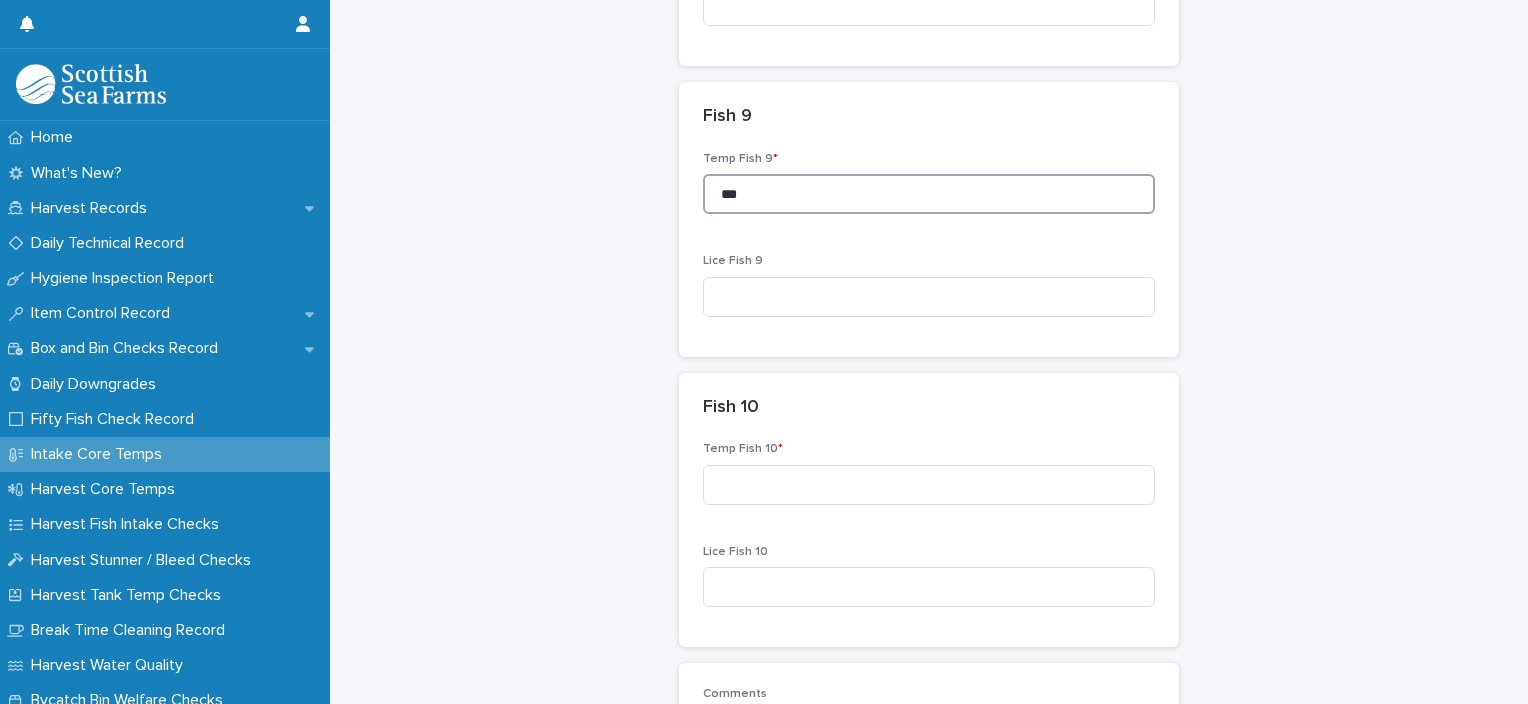 type on "***" 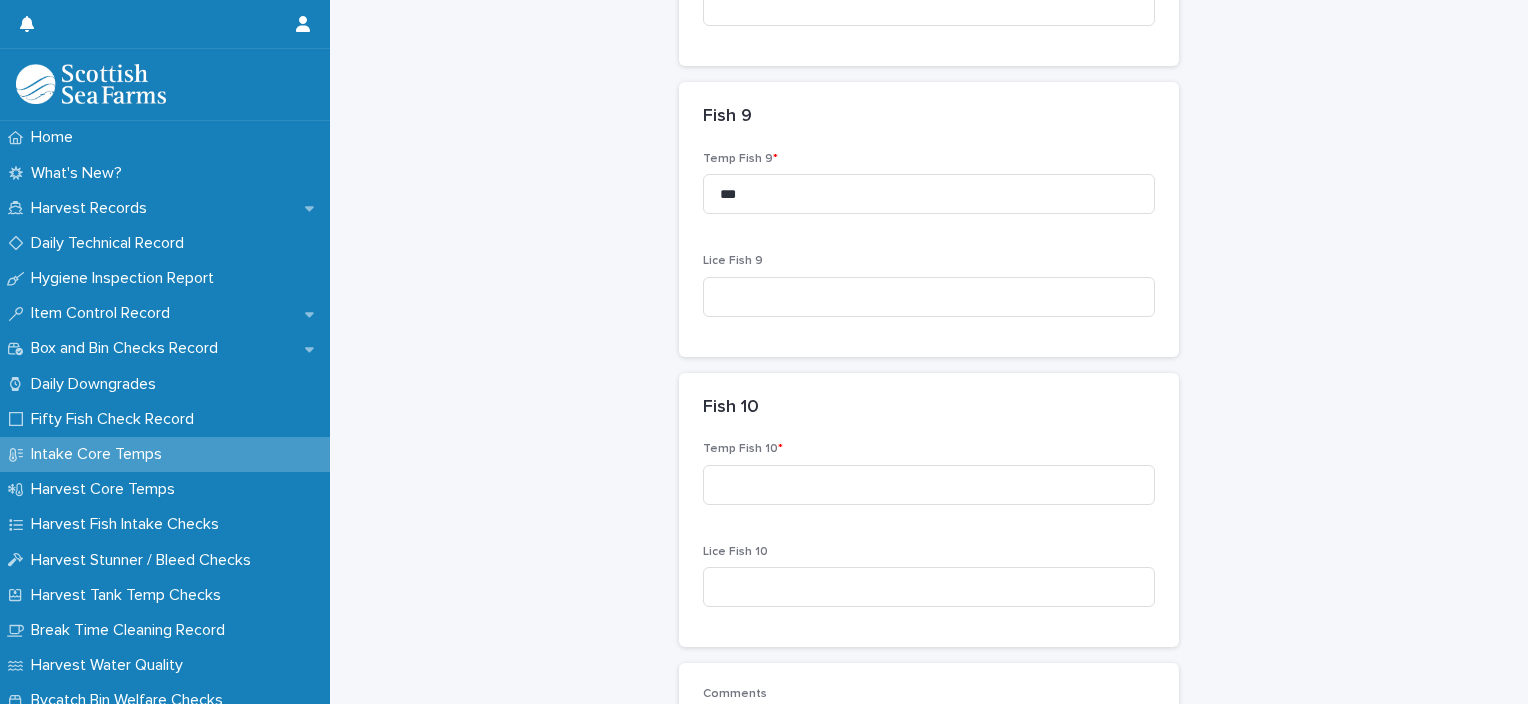 click on "Temp Fish 10 *" at bounding box center [929, 481] 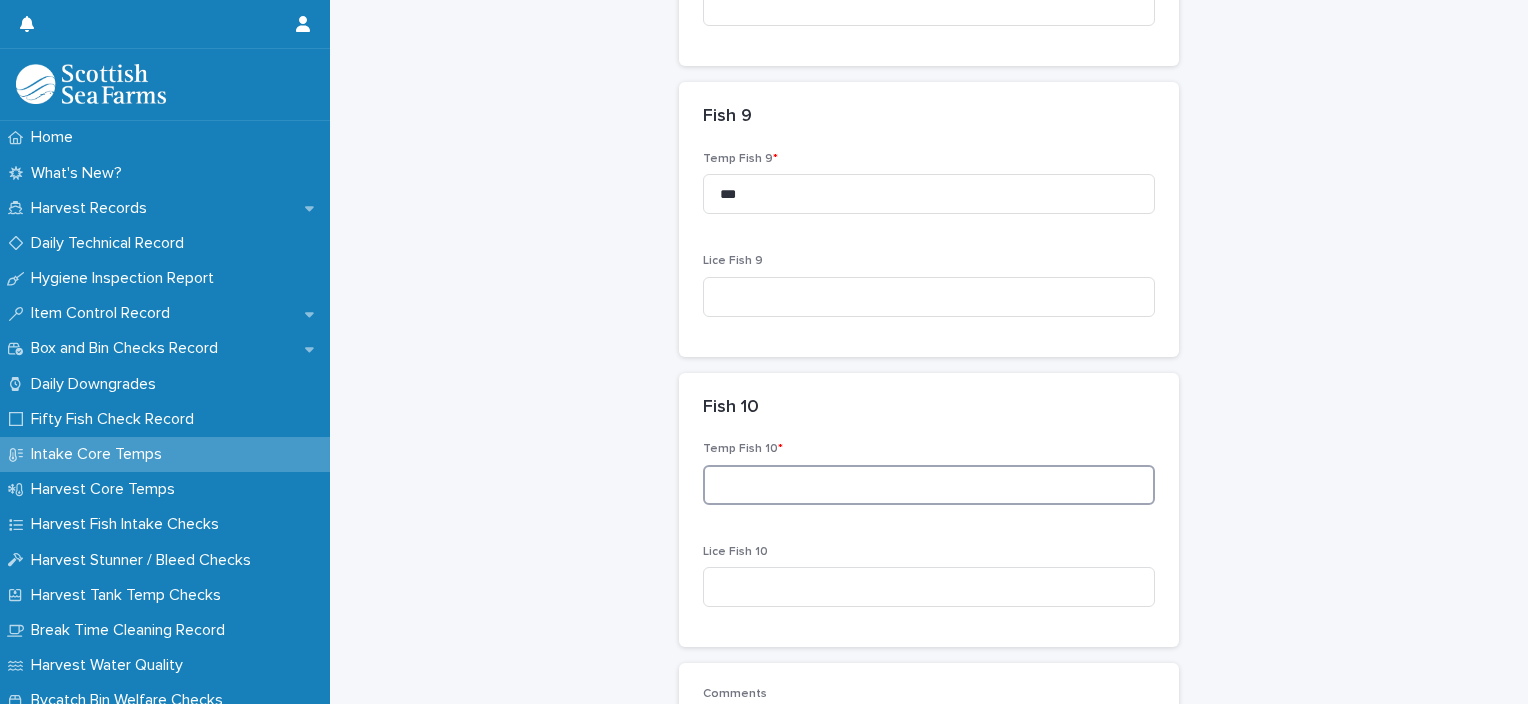 click at bounding box center (929, 485) 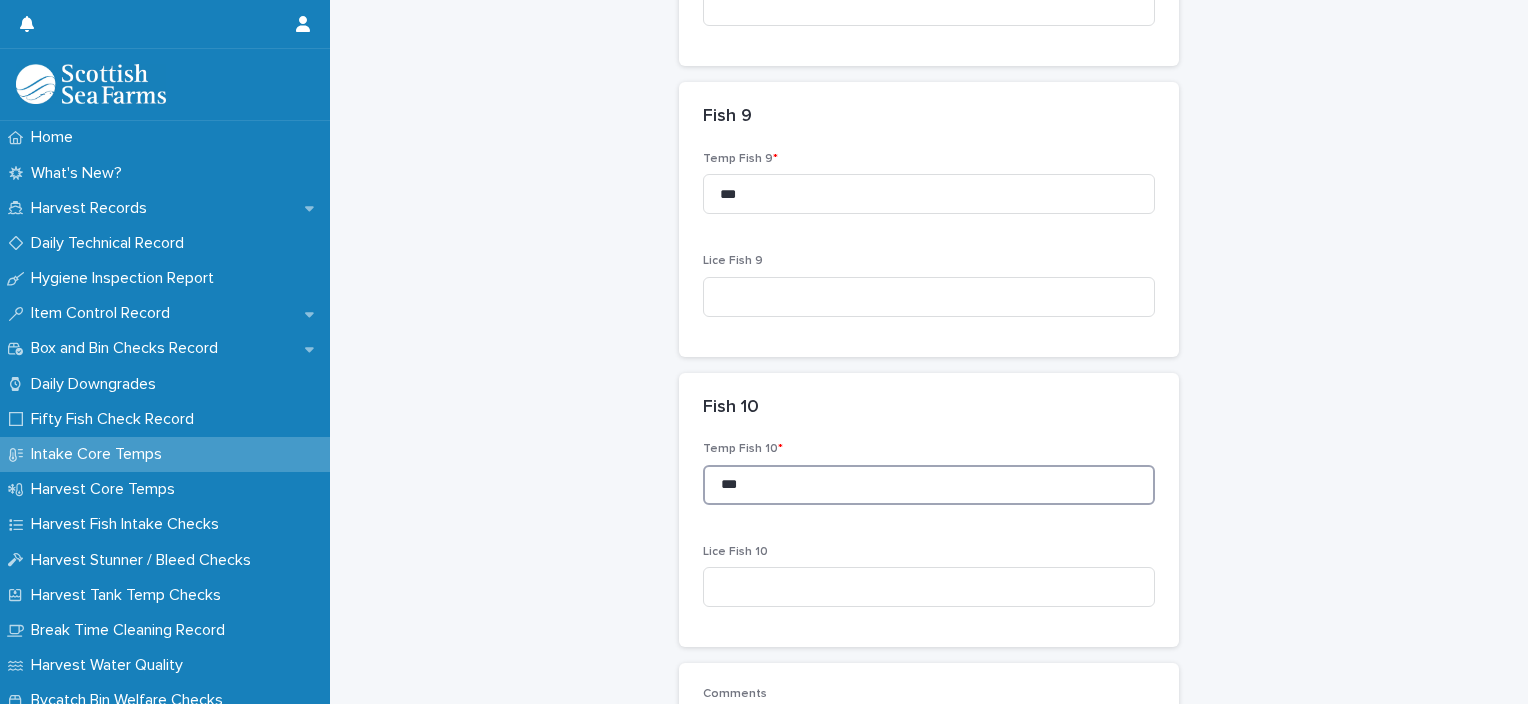 scroll, scrollTop: 2890, scrollLeft: 0, axis: vertical 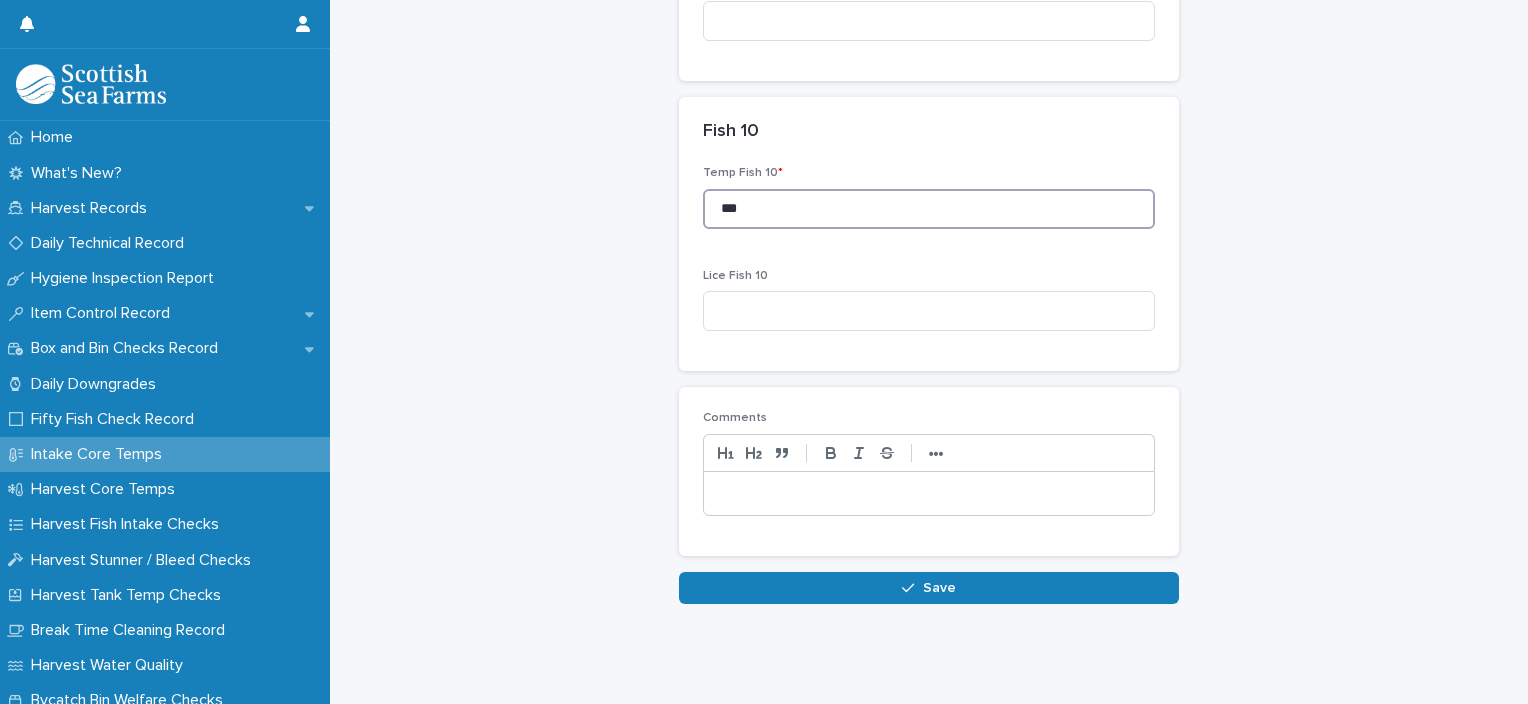 type on "***" 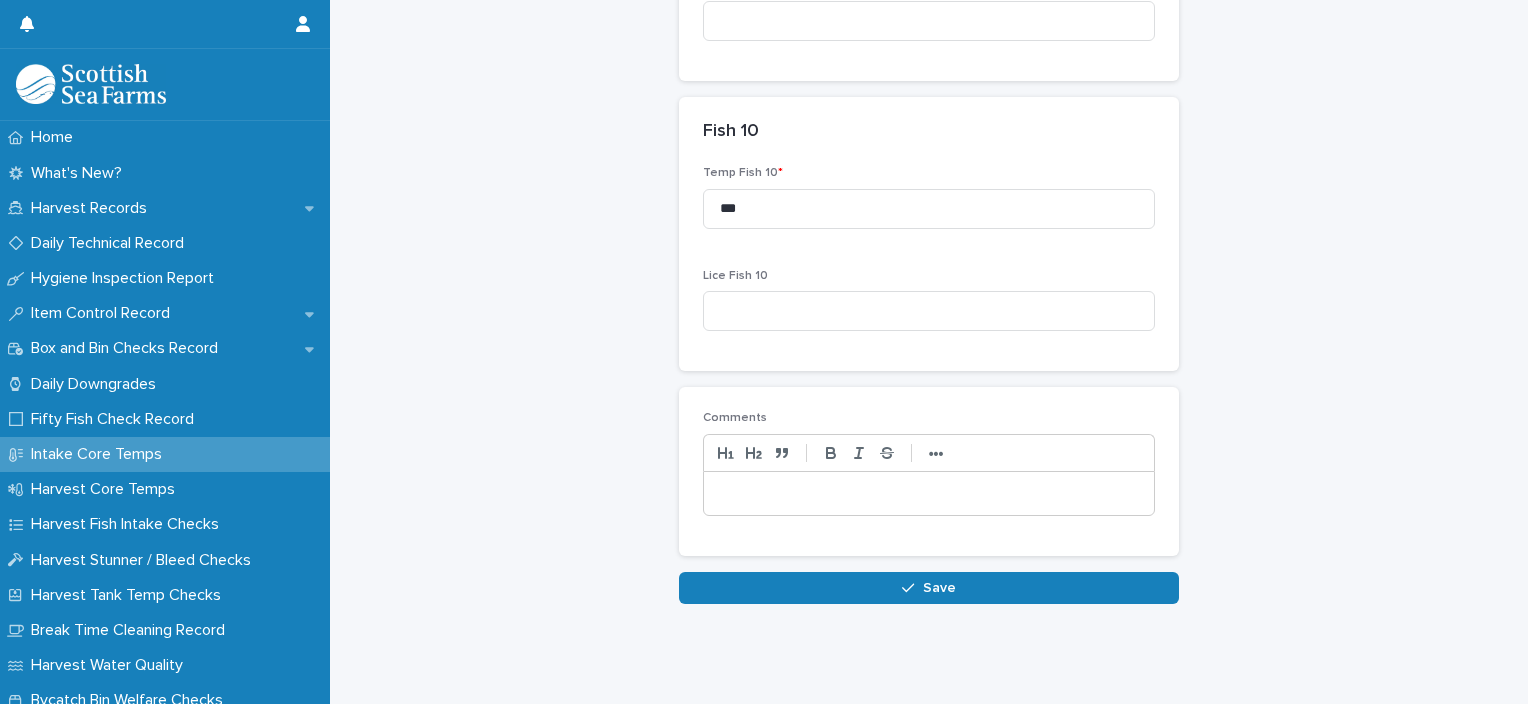 click at bounding box center [929, 494] 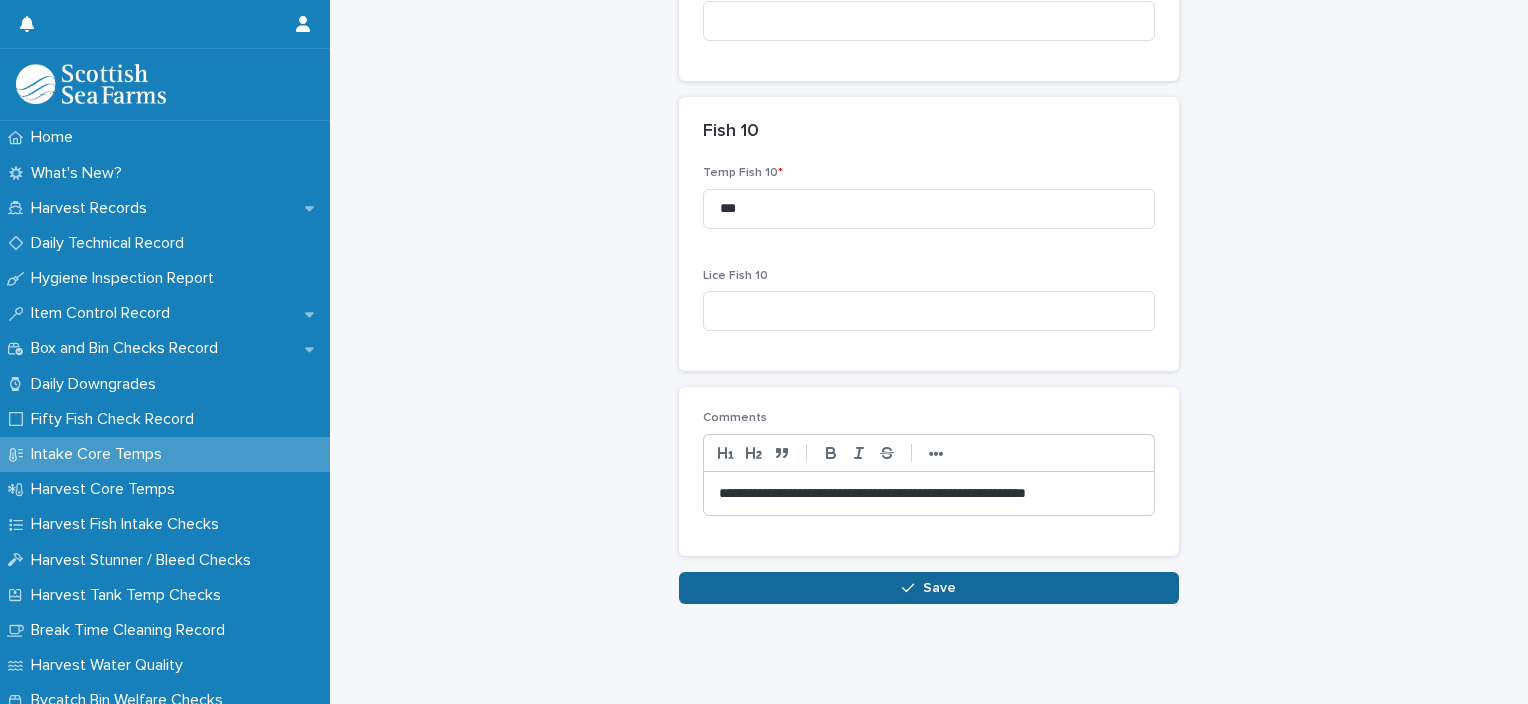 click on "Save" at bounding box center [929, 588] 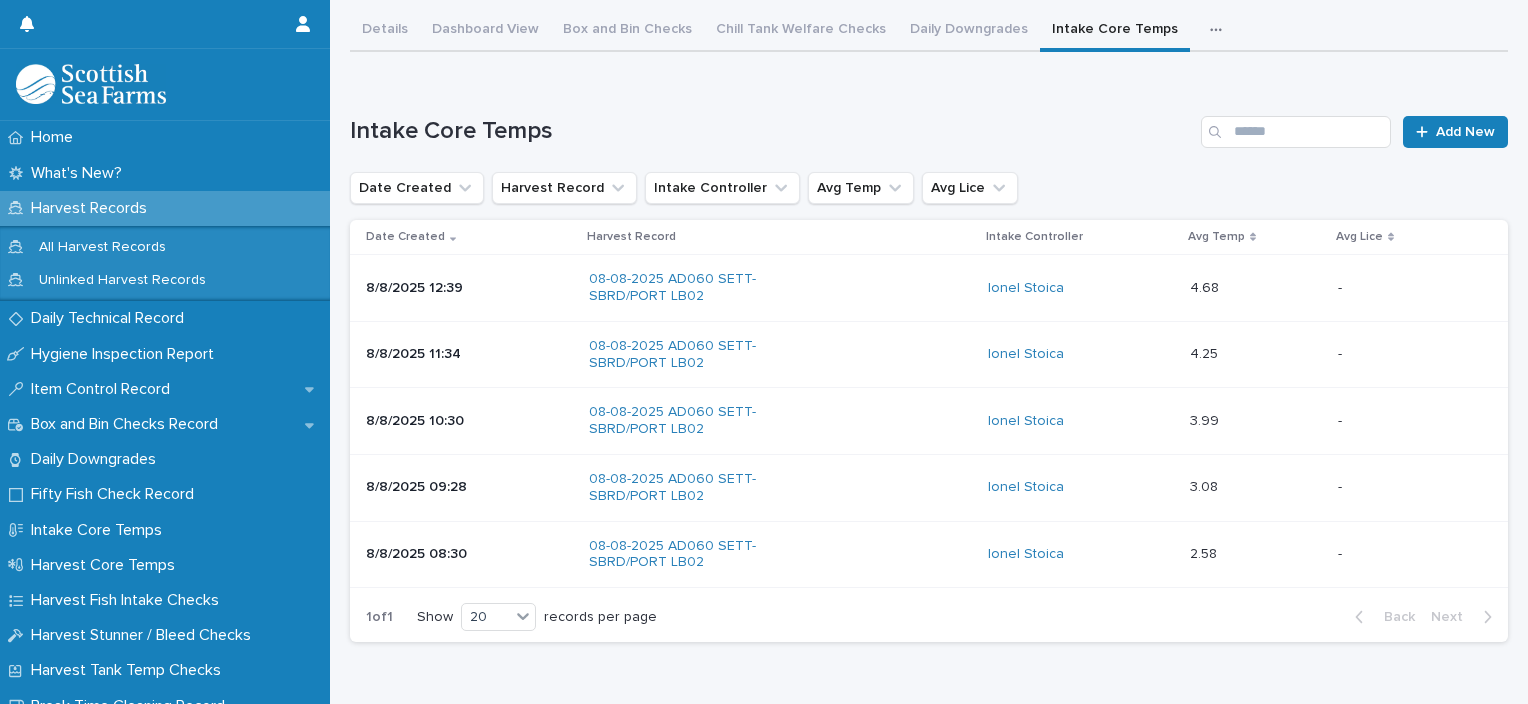 scroll, scrollTop: 179, scrollLeft: 0, axis: vertical 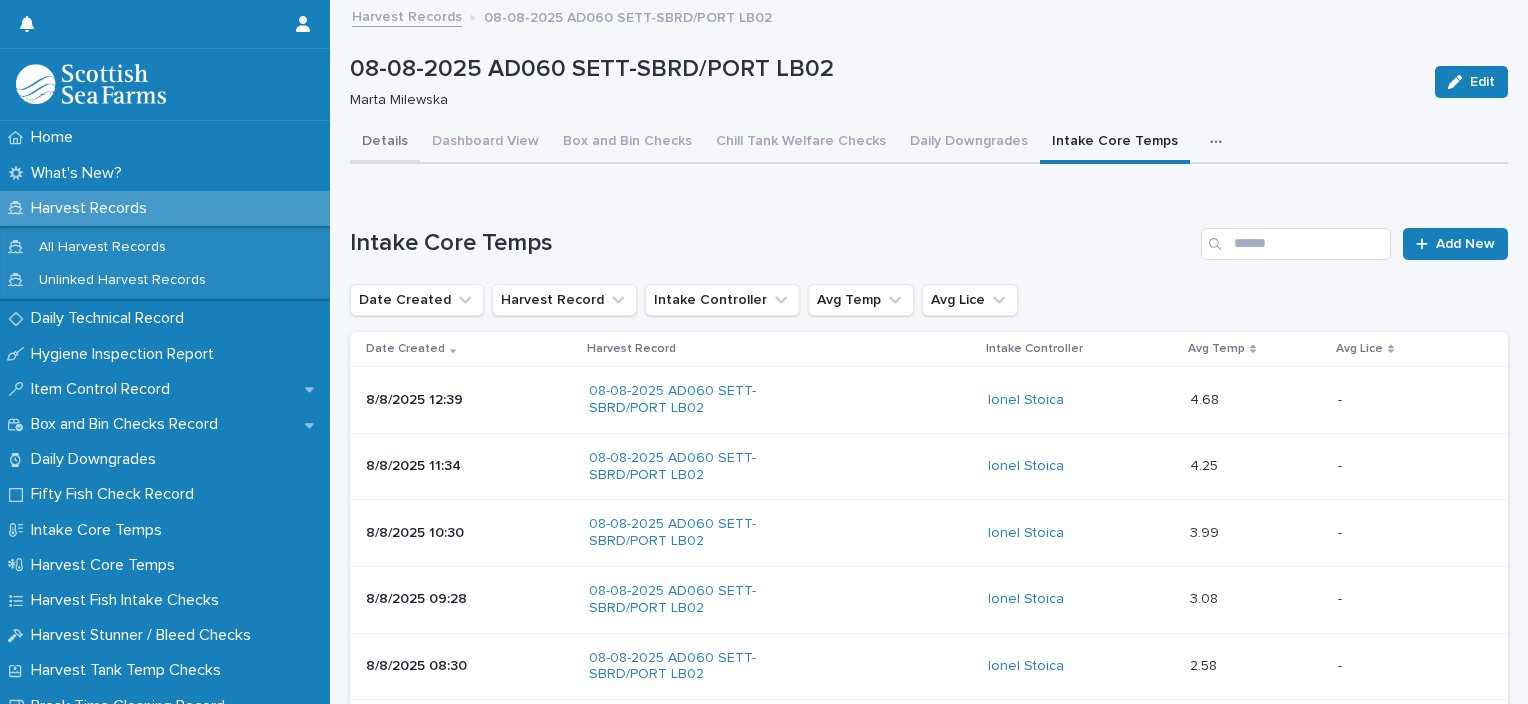 click on "Details" at bounding box center (385, 143) 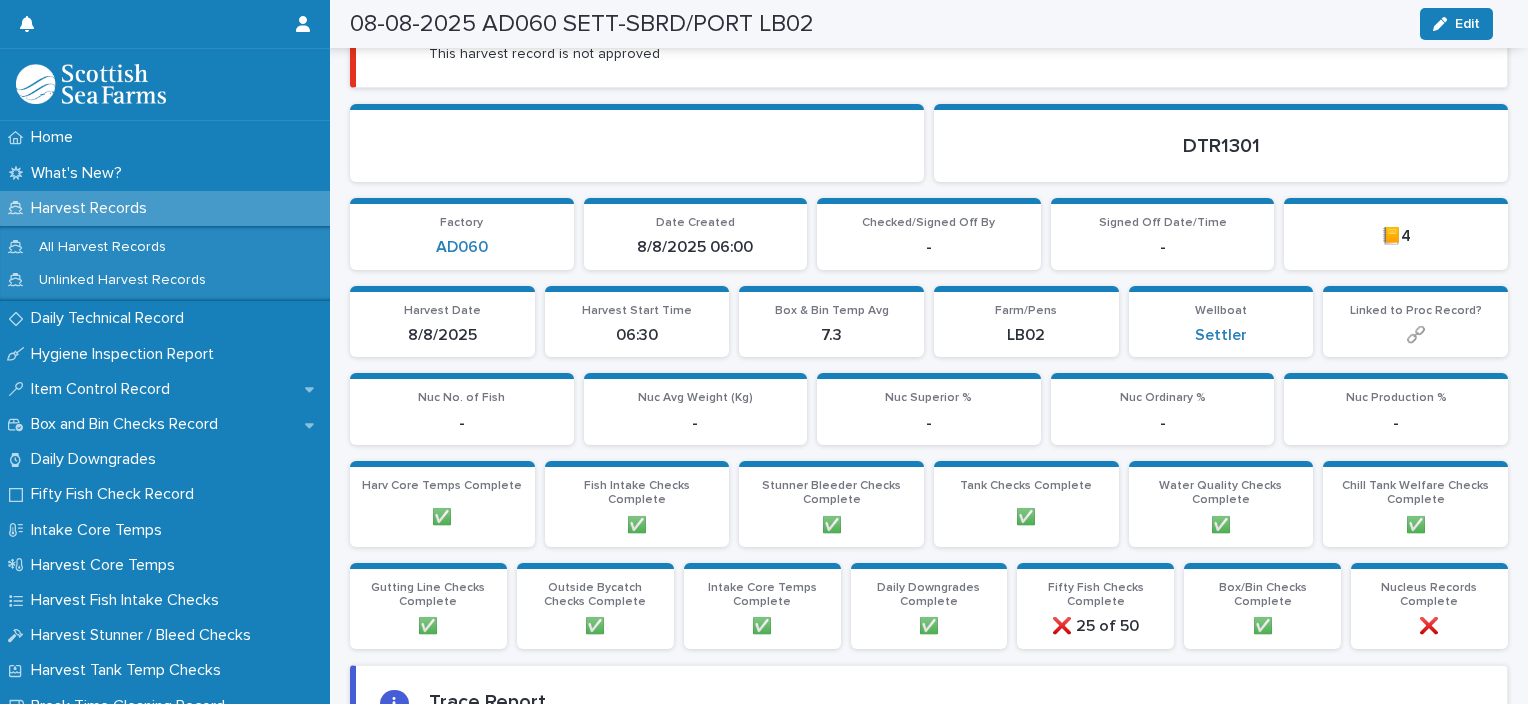 scroll, scrollTop: 0, scrollLeft: 0, axis: both 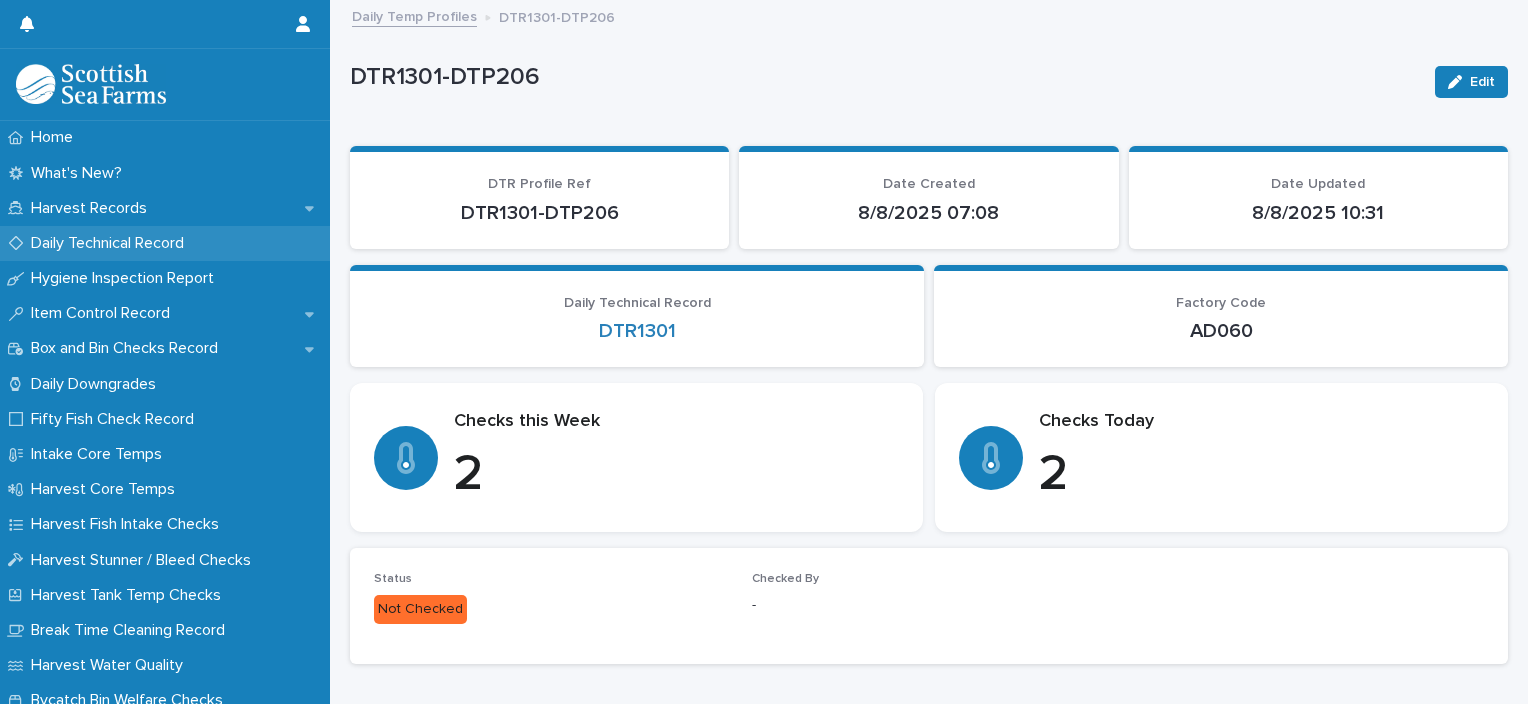 click on "Daily Technical Record" at bounding box center [111, 243] 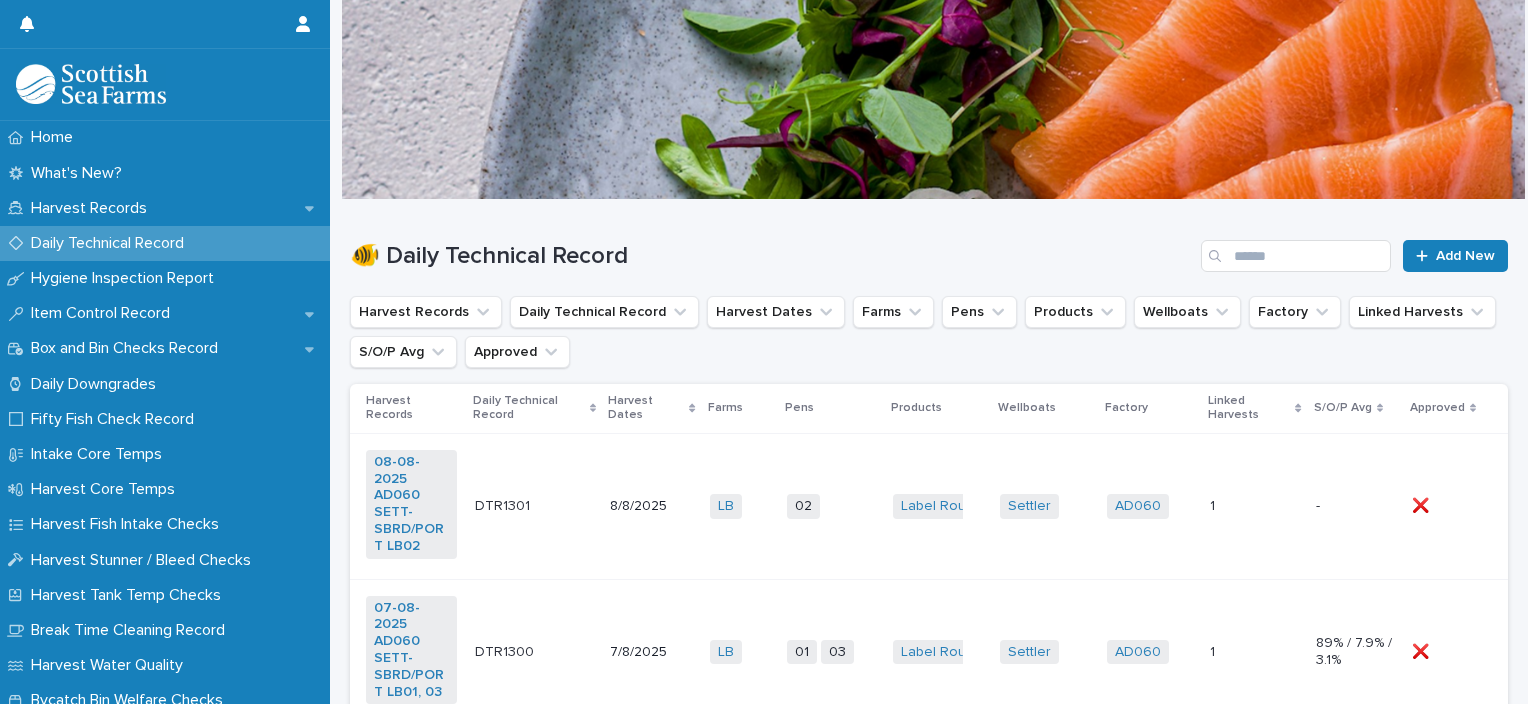 click on "02 + 0" at bounding box center (832, 506) 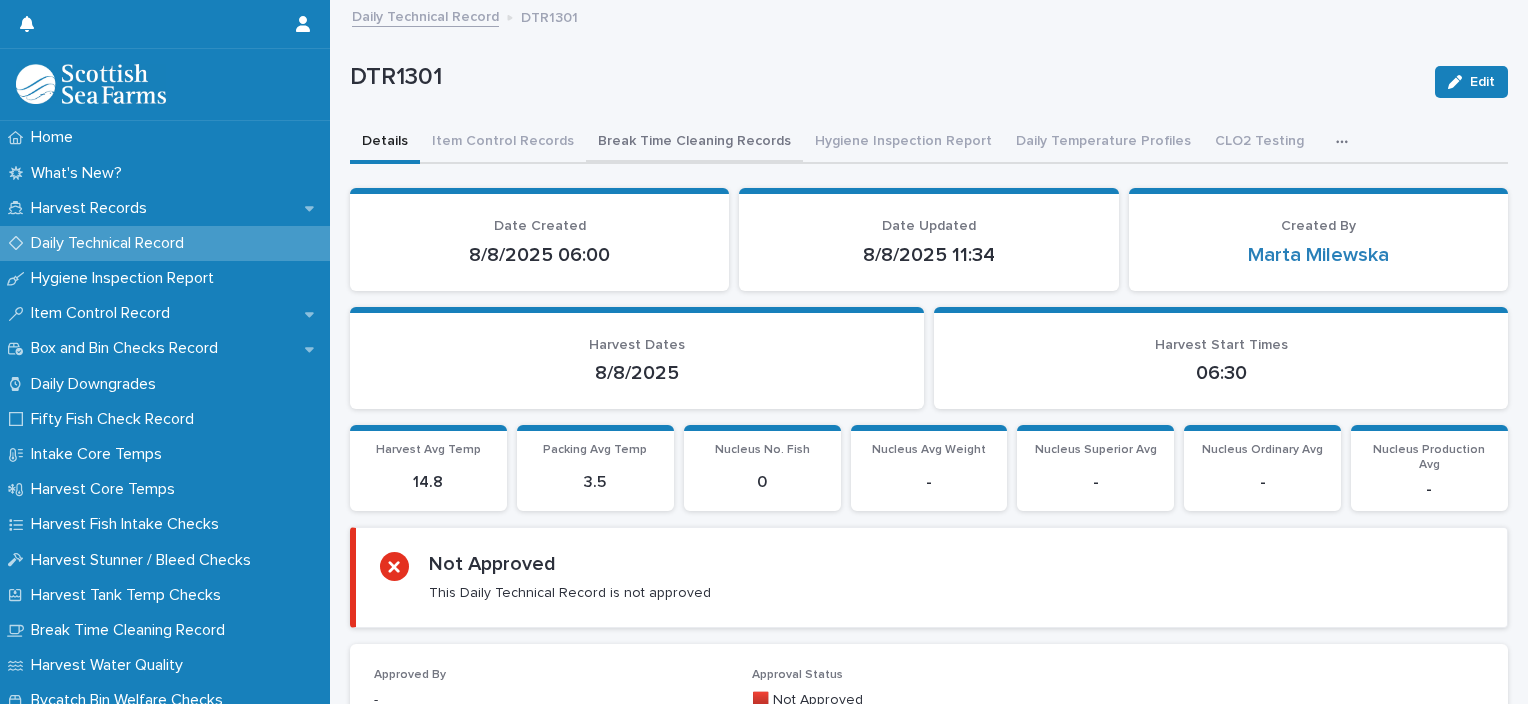 click on "Break Time Cleaning Records" at bounding box center (694, 143) 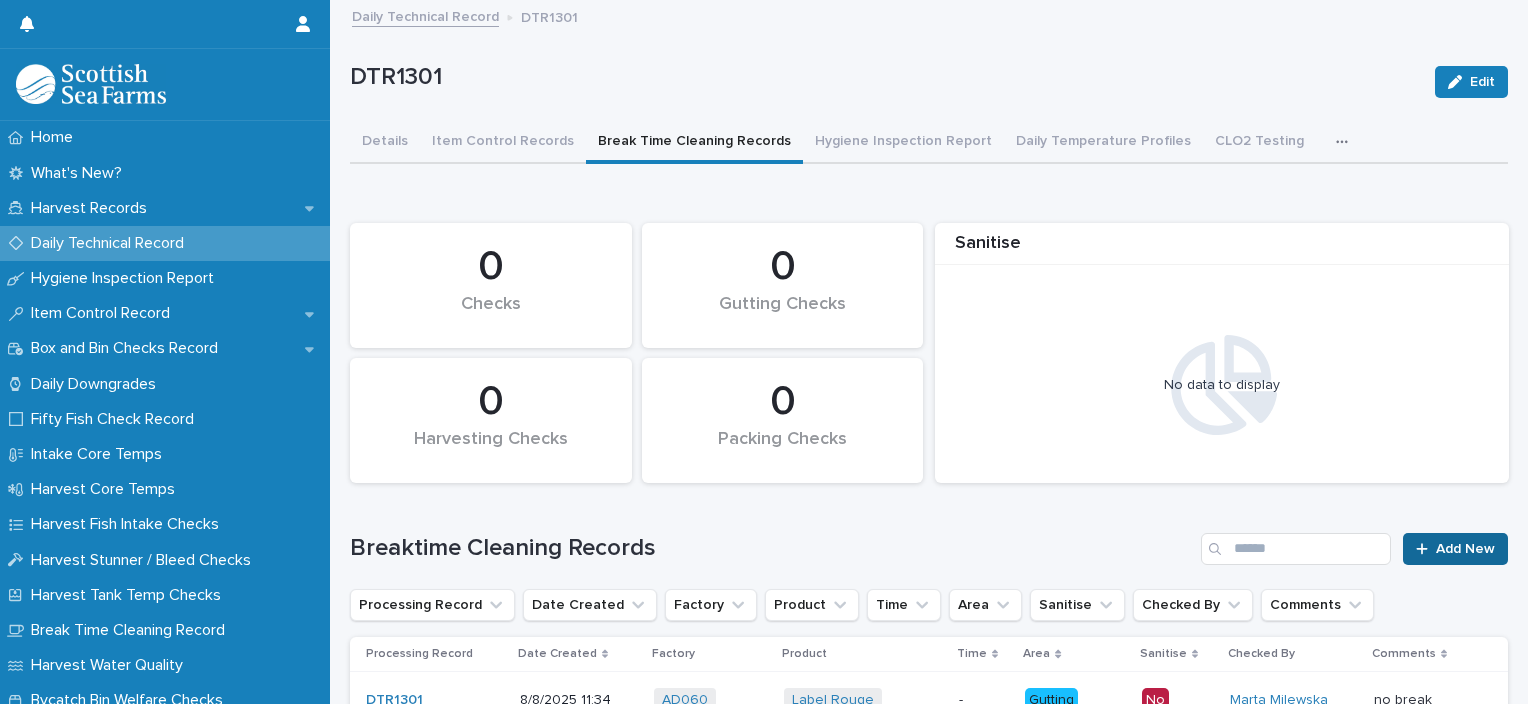 click on "Add New" at bounding box center (1455, 549) 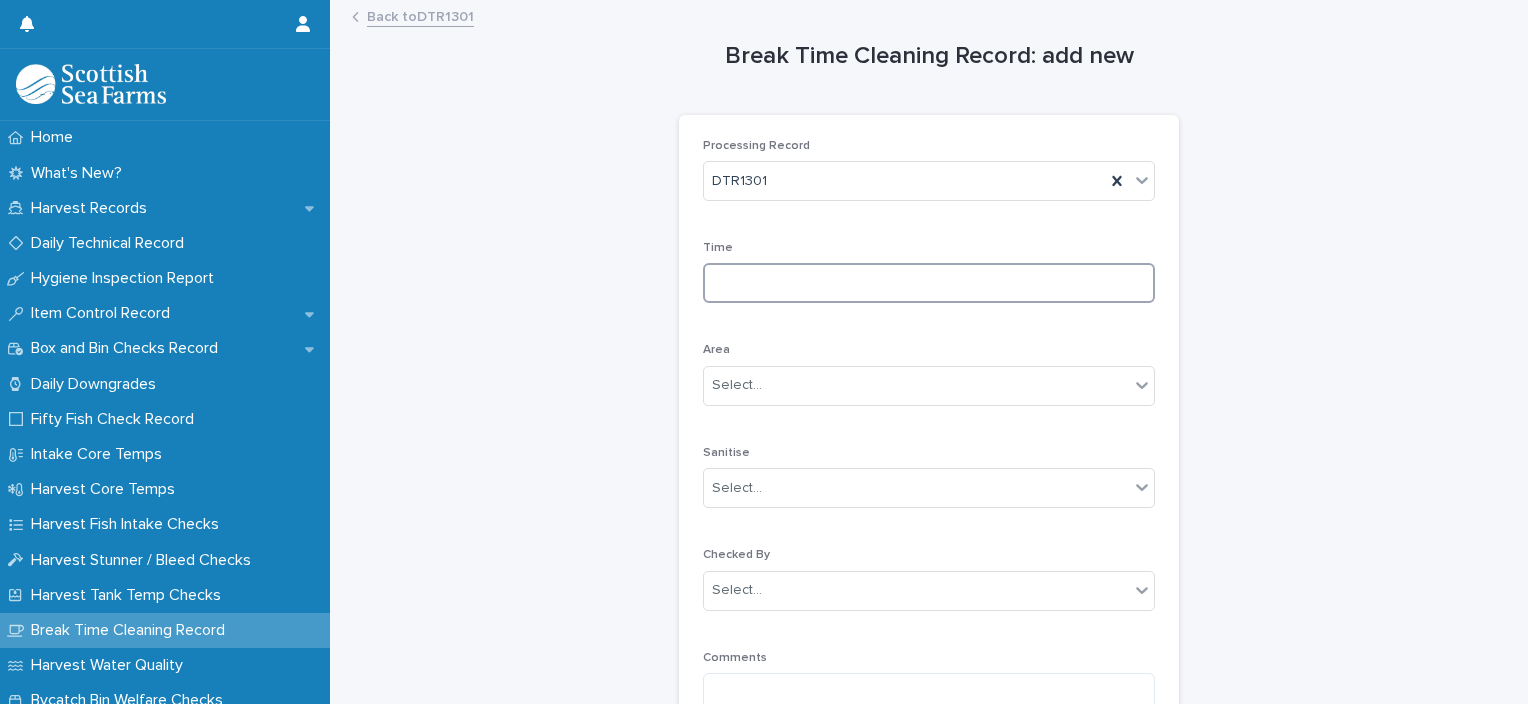 click at bounding box center [929, 283] 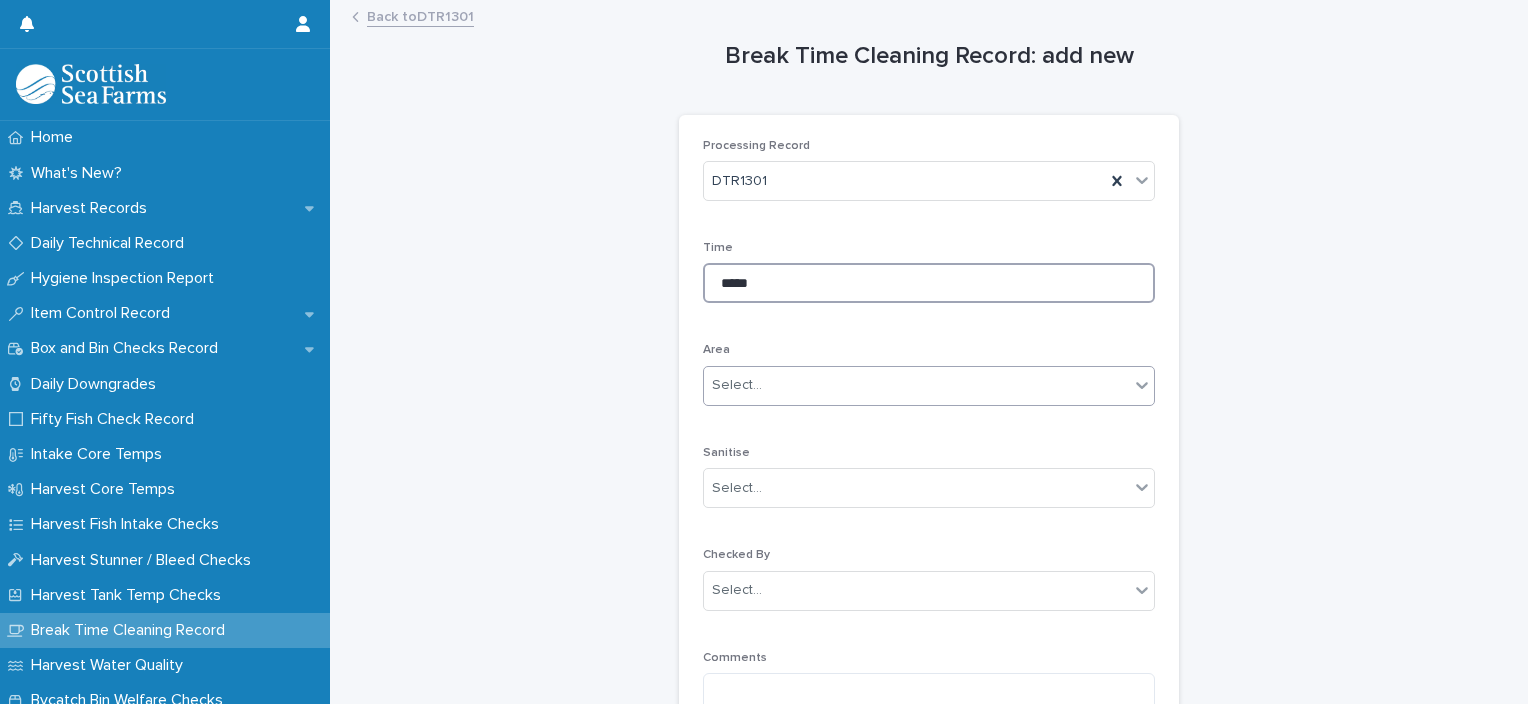 type on "*****" 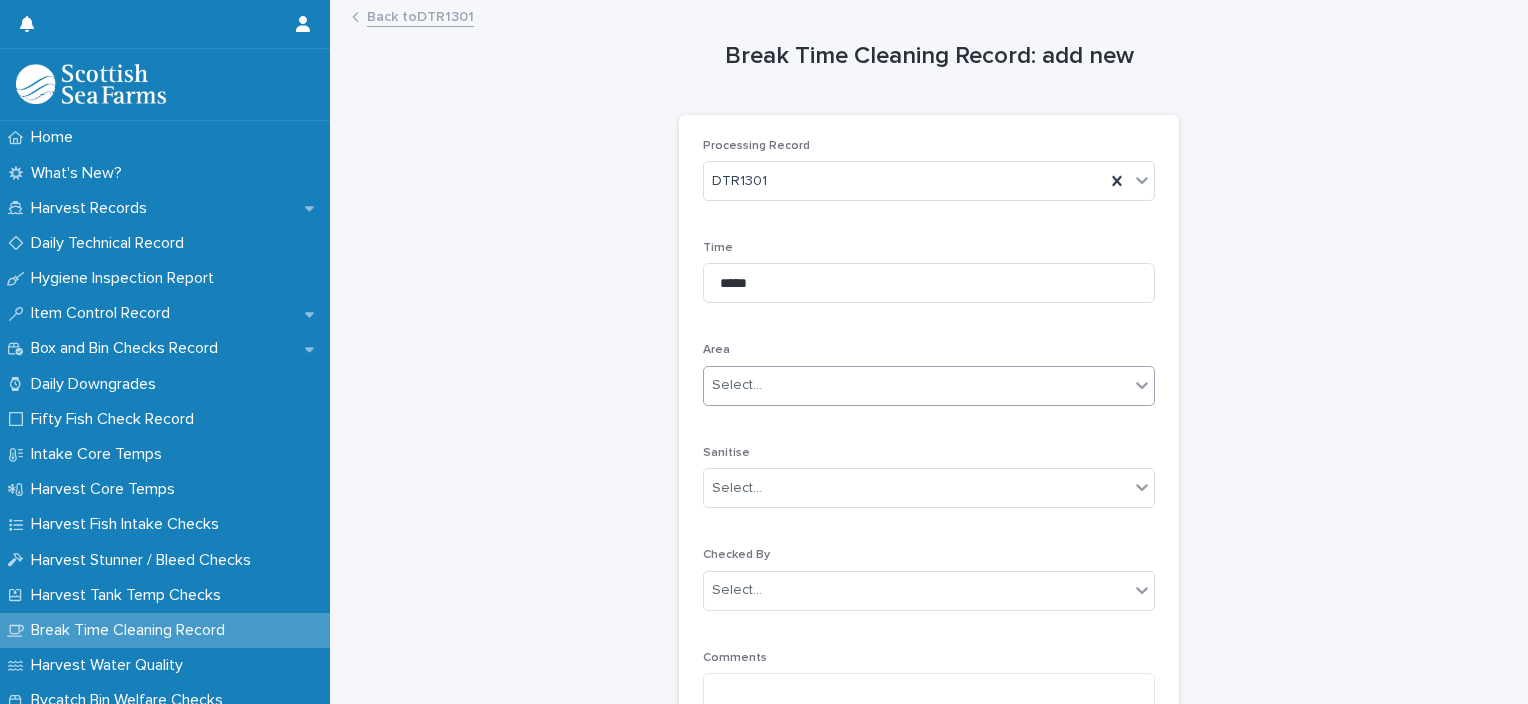 click on "Select..." at bounding box center (916, 385) 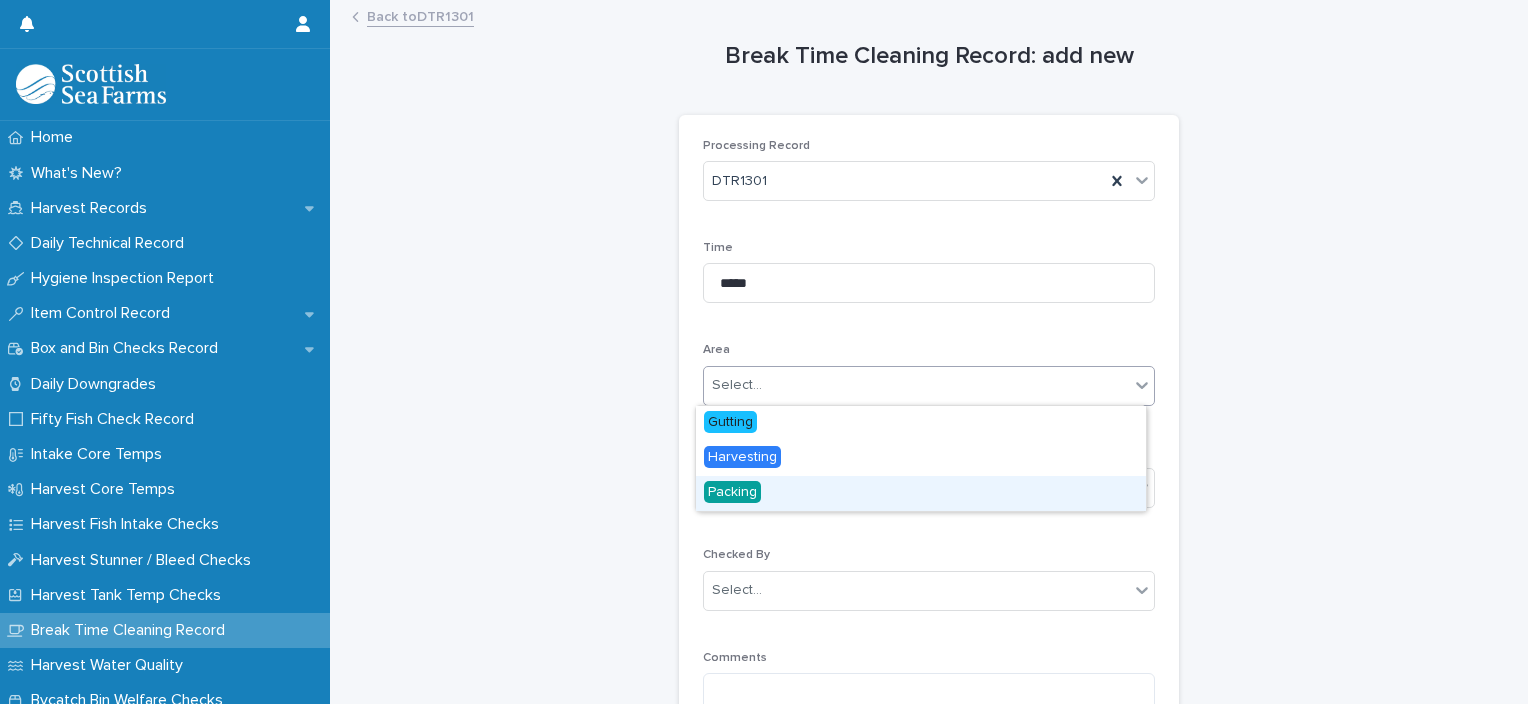 click on "Packing" at bounding box center (921, 493) 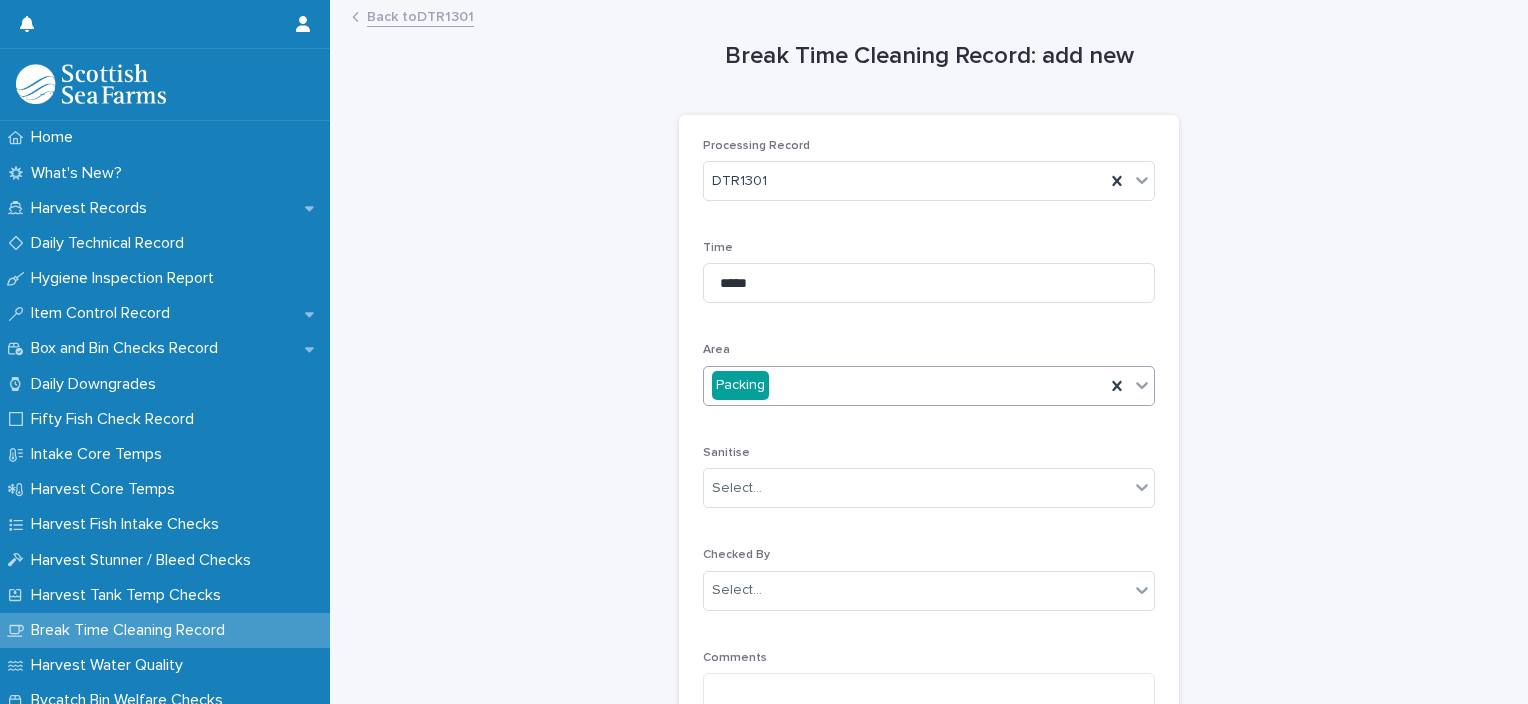 click on "Select..." at bounding box center (916, 488) 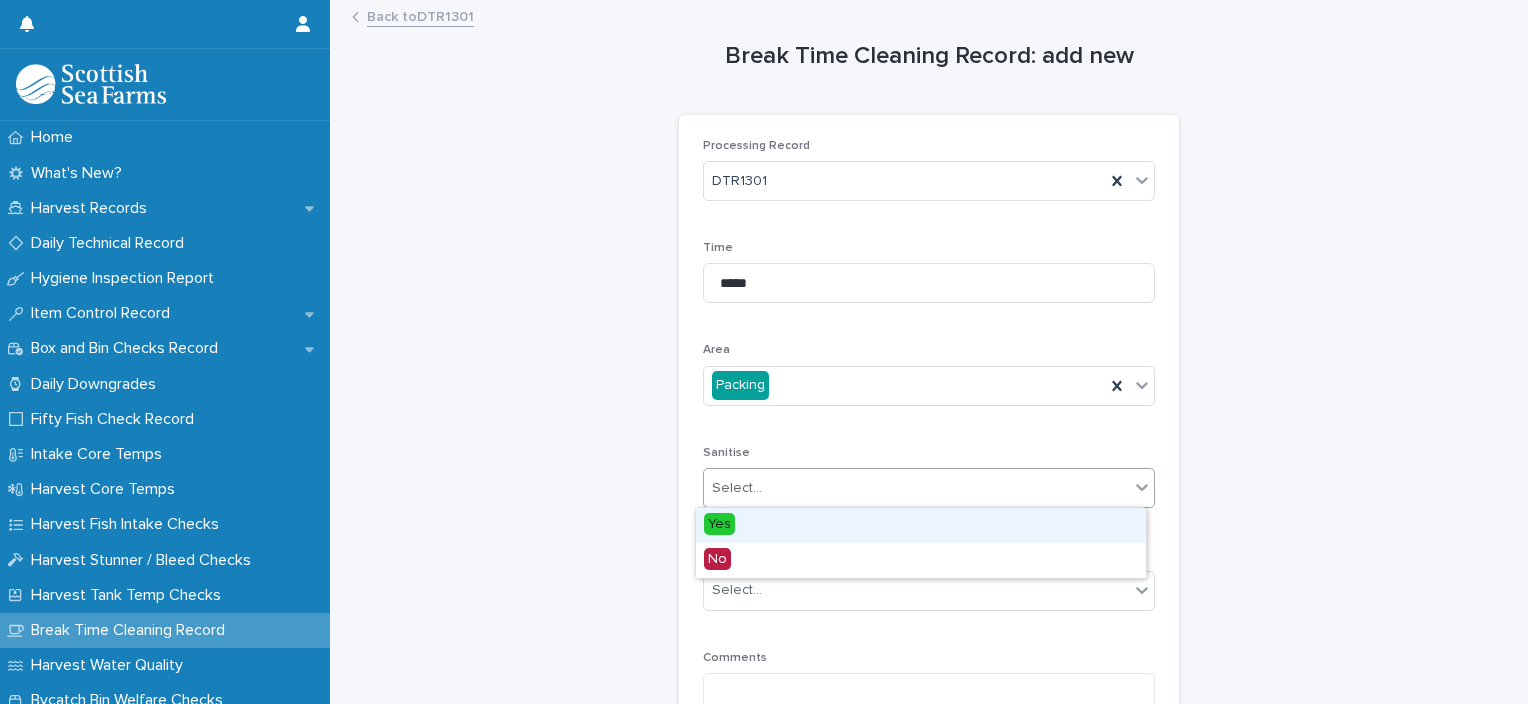 click on "Yes" at bounding box center [921, 525] 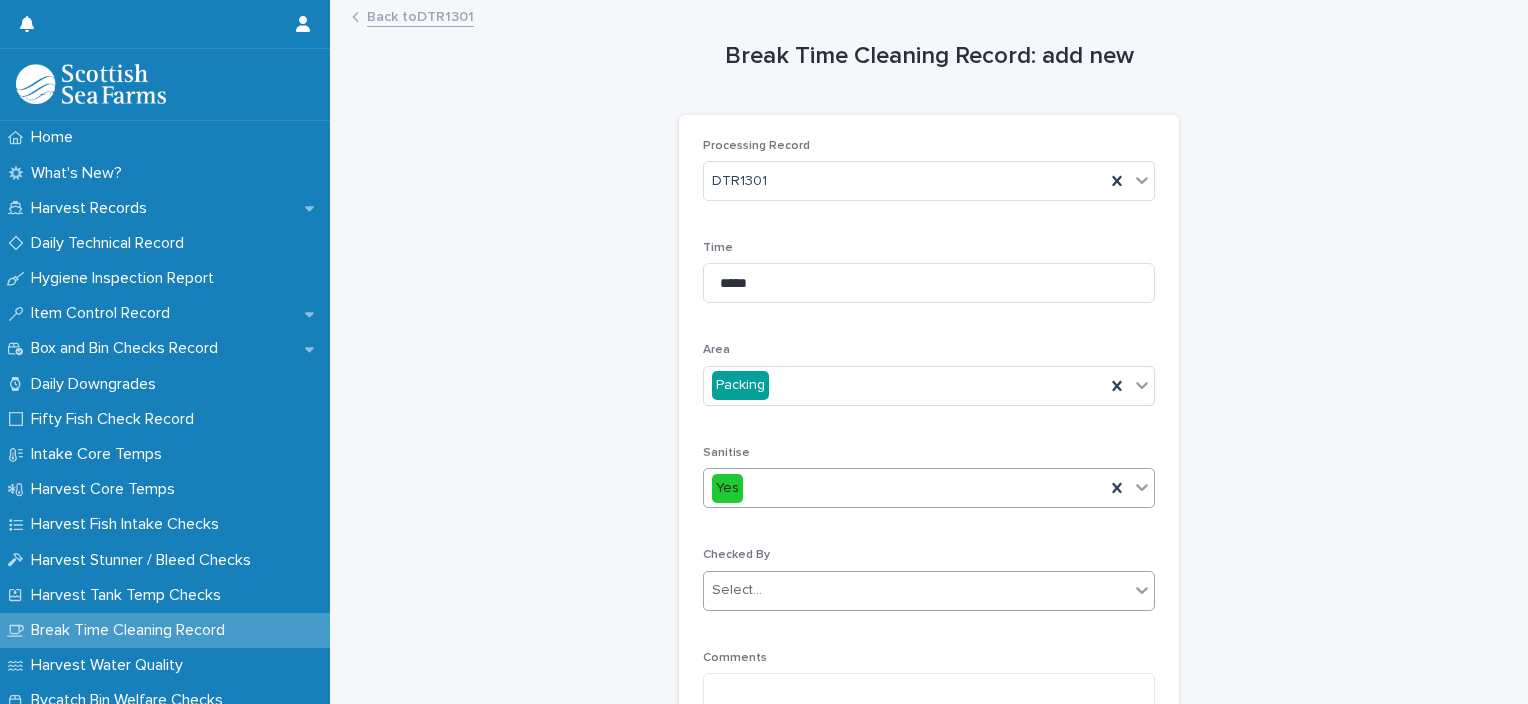 click on "Select..." at bounding box center [916, 590] 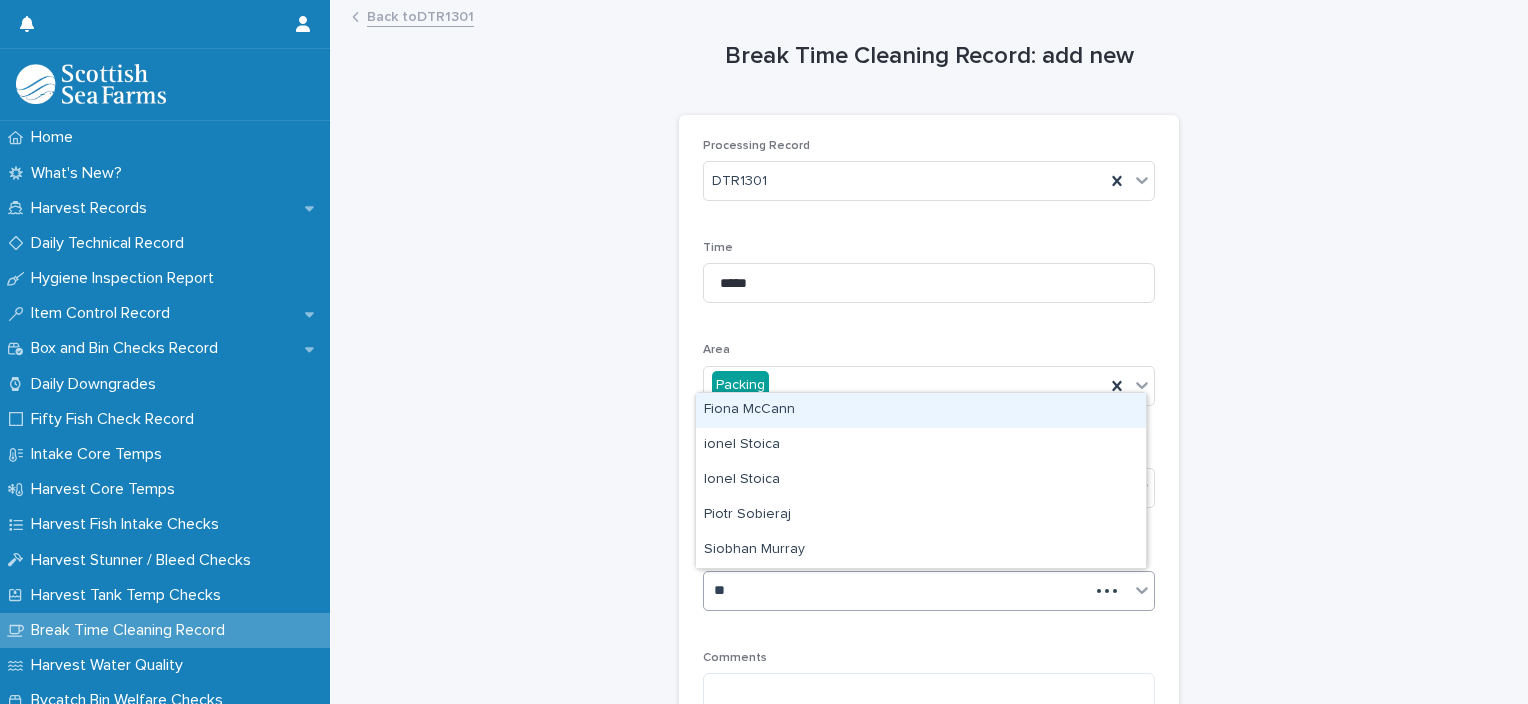 type on "***" 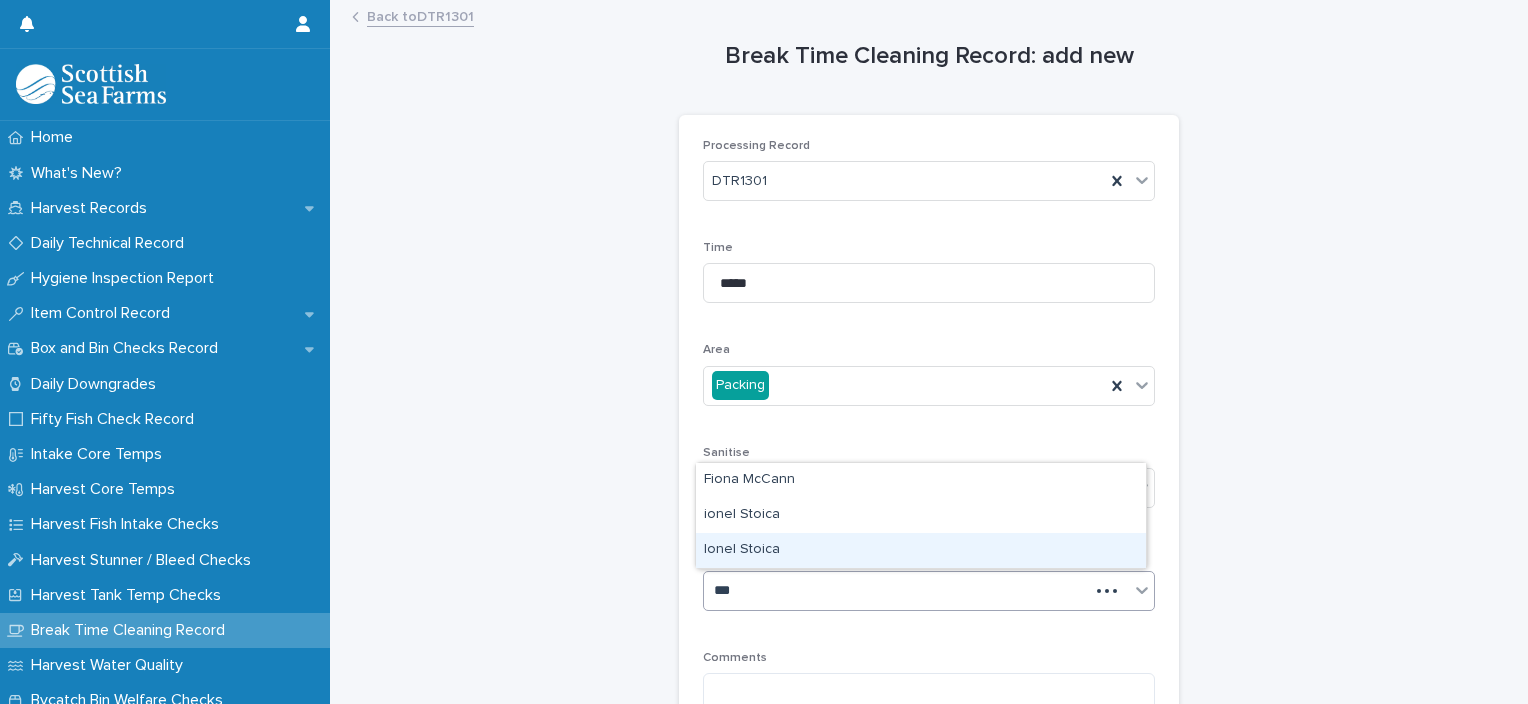 type 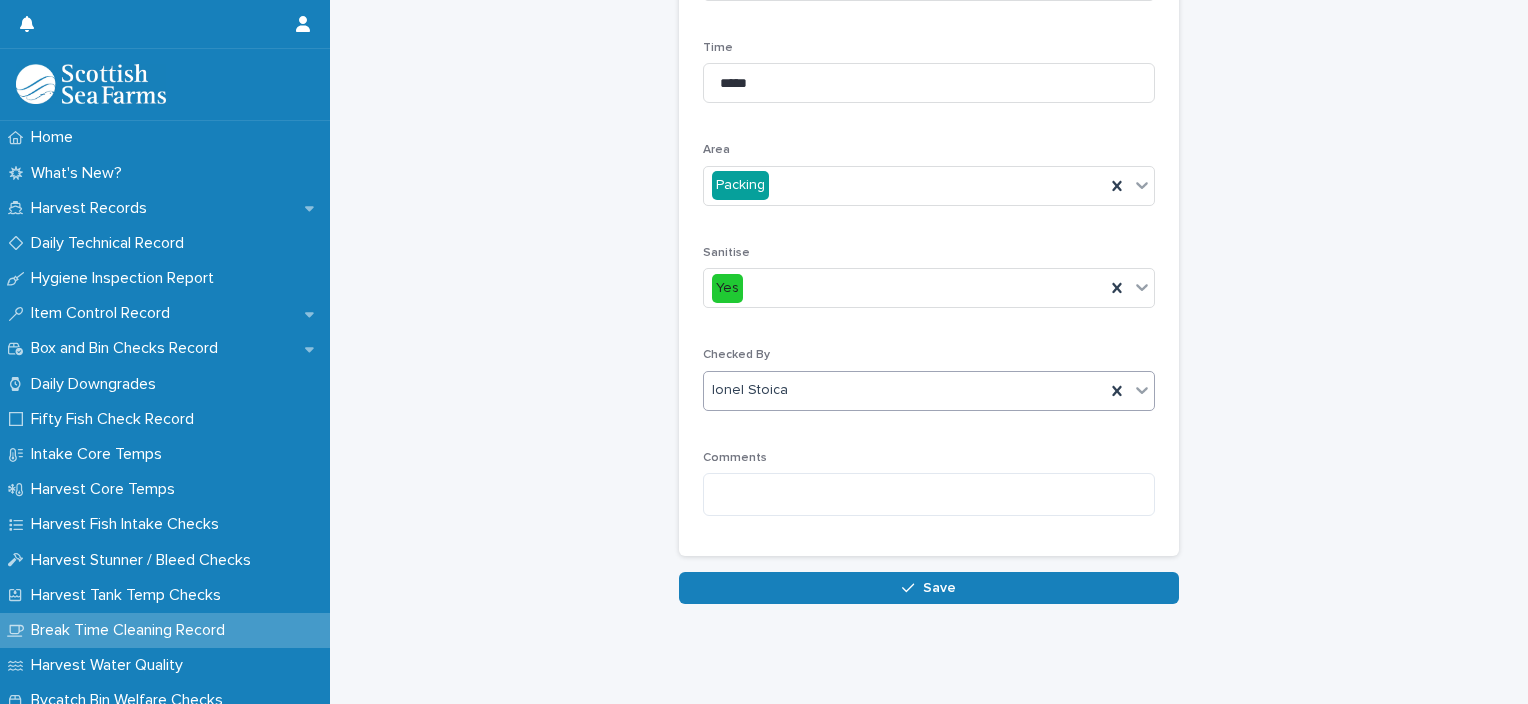 scroll, scrollTop: 212, scrollLeft: 0, axis: vertical 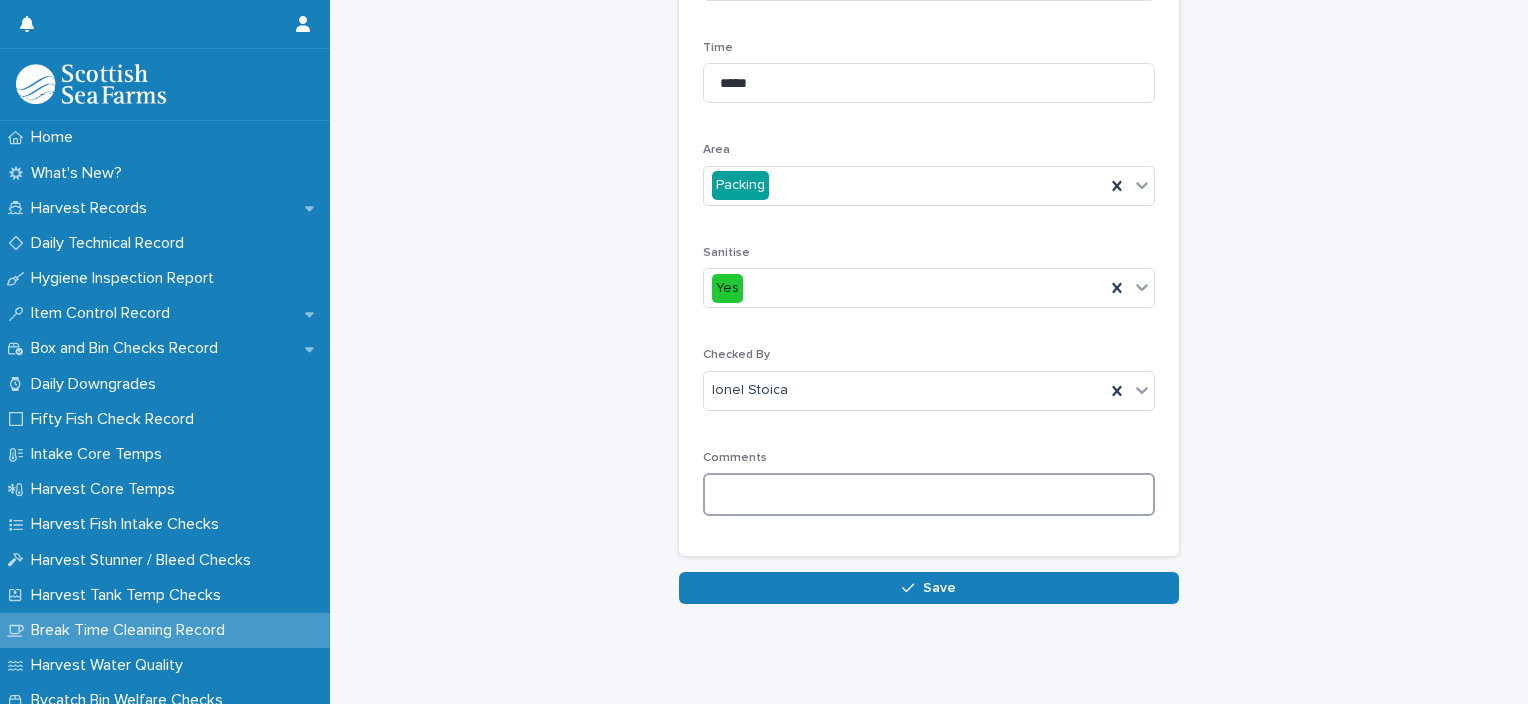 click at bounding box center (929, 494) 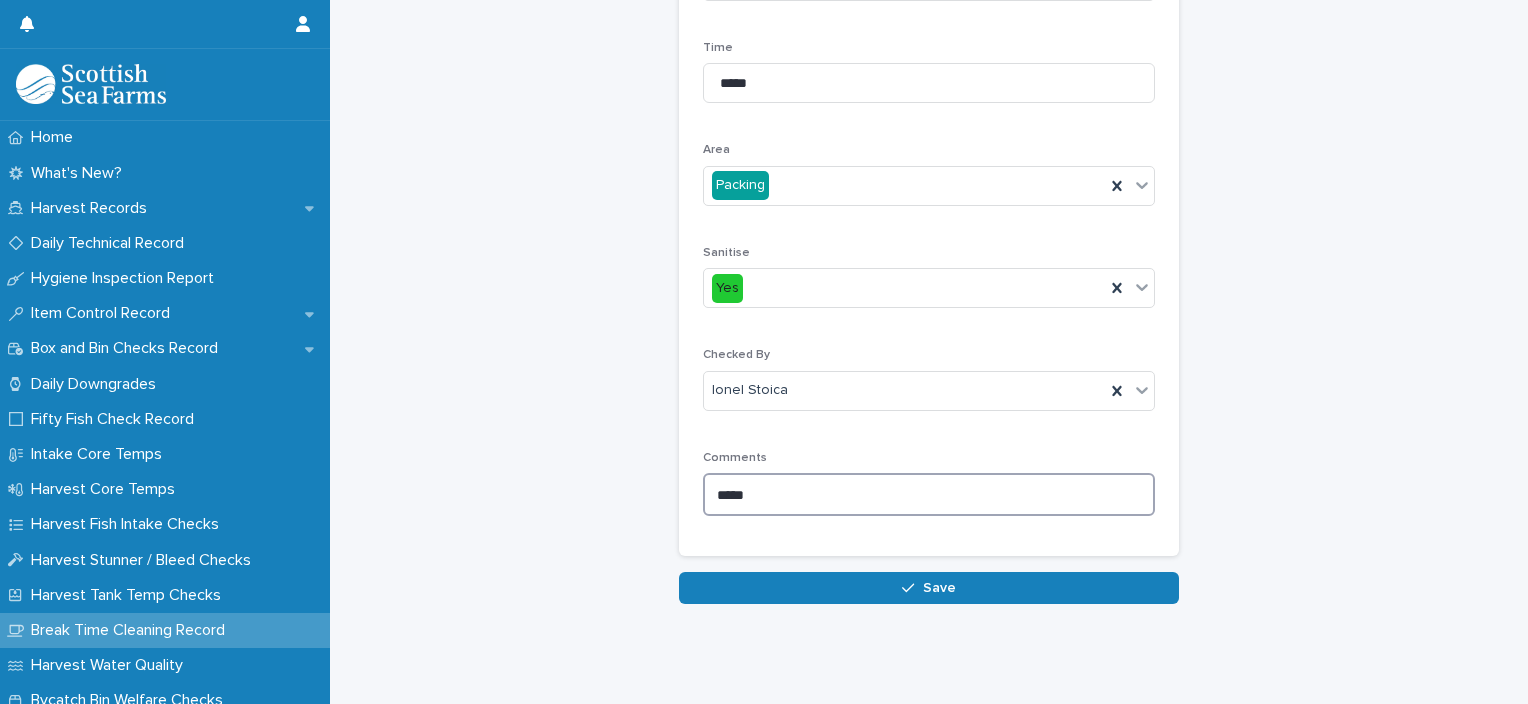 type on "*****" 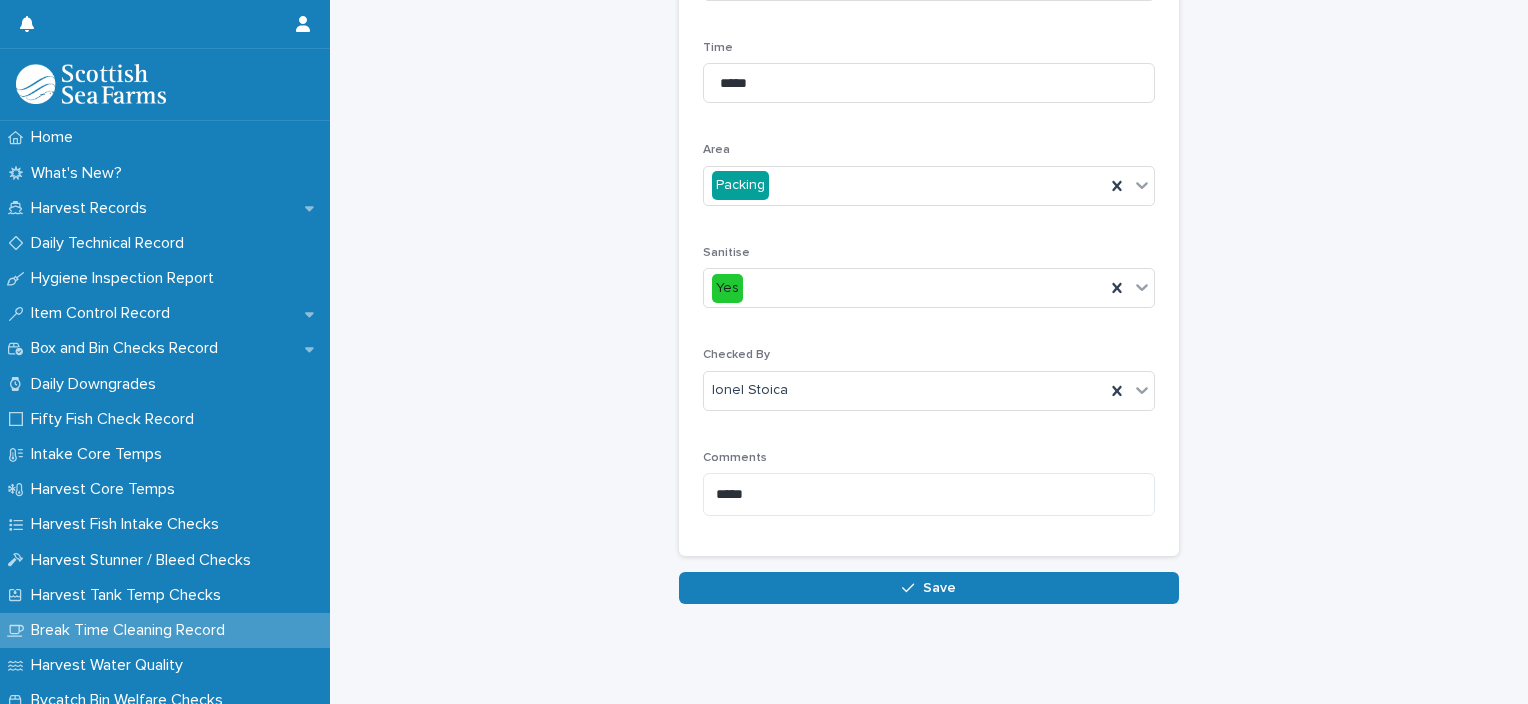 click on "Loading... Saving… Loading... Saving… Break Time Cleaning Record: add new Loading... Saving… Loading... Saving… Loading... Saving… Processing Record DTR1301 Time ***** Area Packing Sanitise Yes Checked By Ionel Stoica Comments ***** Sorry, there was an error saving your record. Please try again. Please fill out the required fields above. Save" at bounding box center [929, 228] 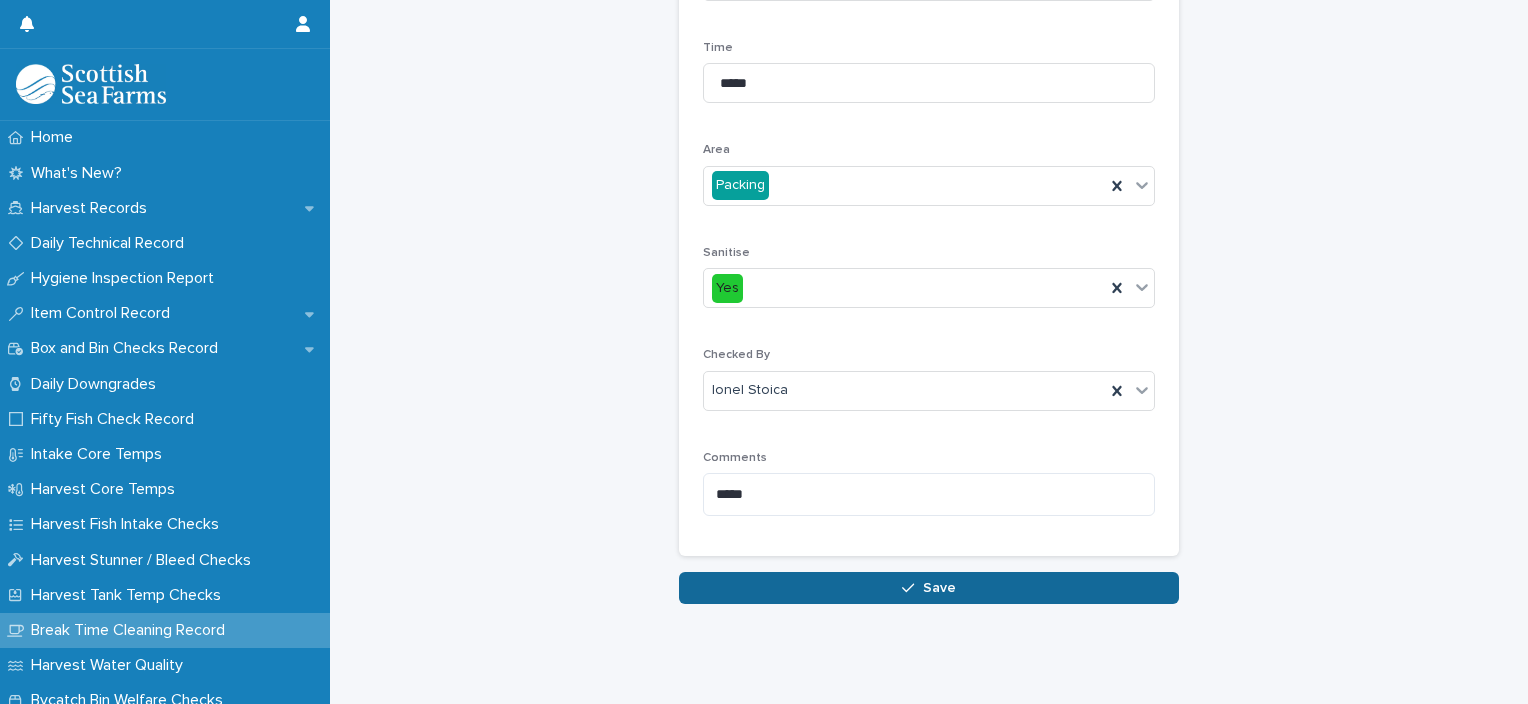click on "Save" at bounding box center (929, 588) 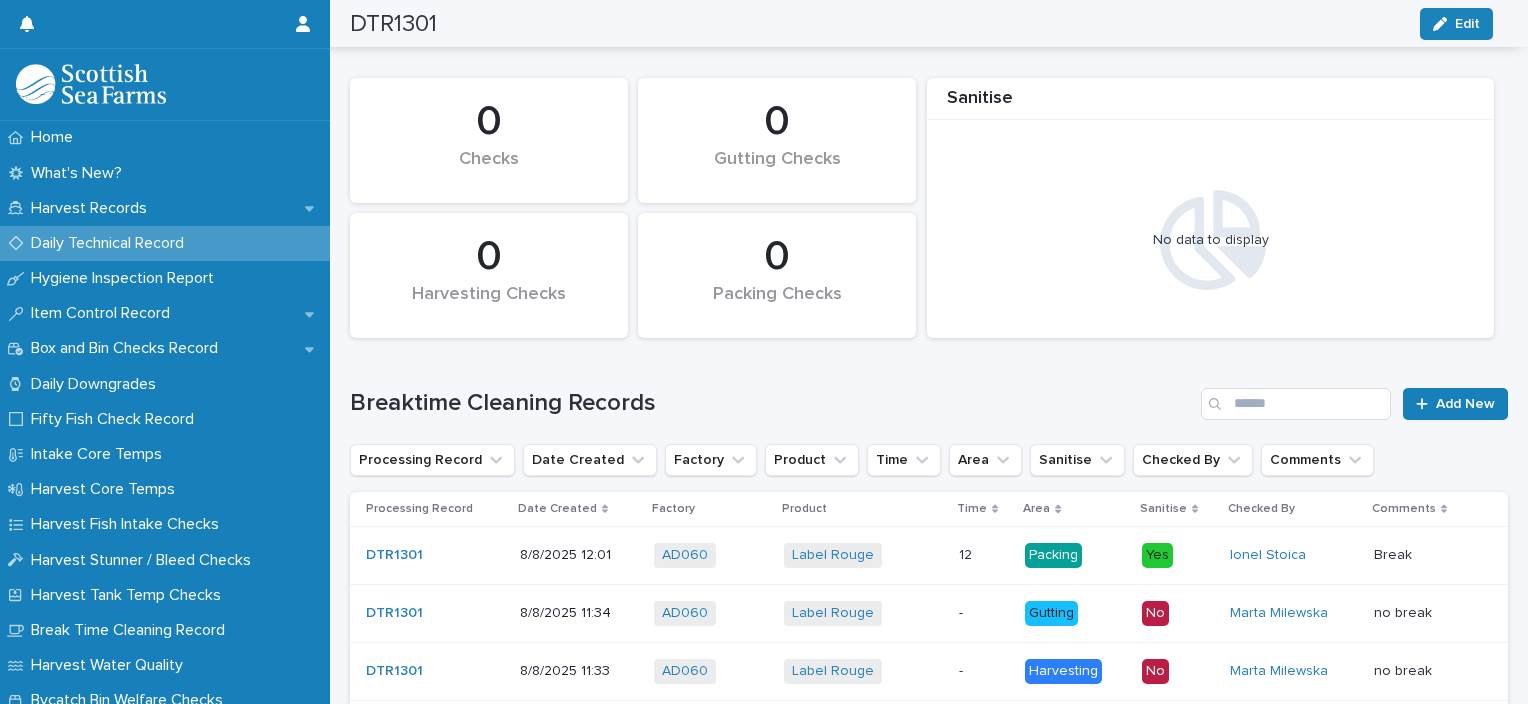 scroll, scrollTop: 0, scrollLeft: 0, axis: both 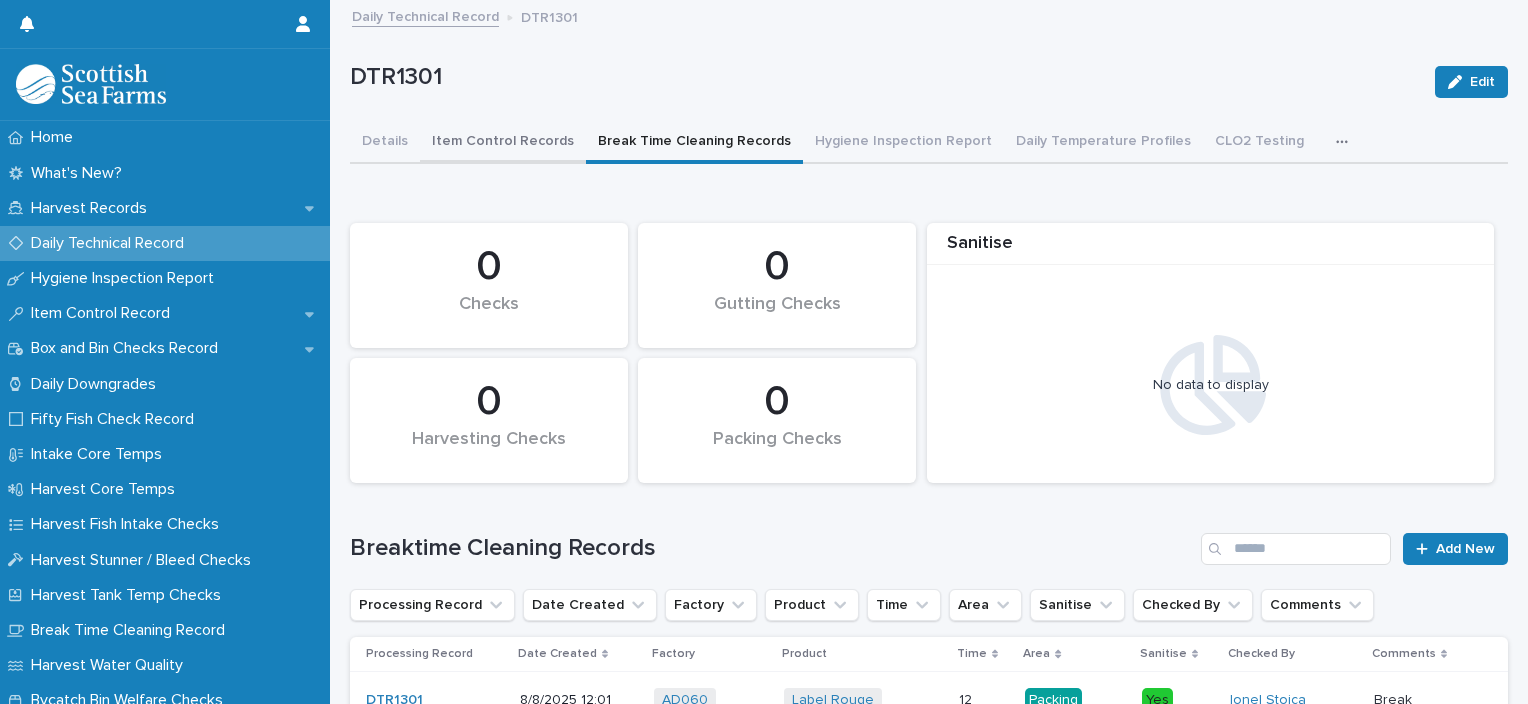 click on "Item Control Records" at bounding box center [503, 143] 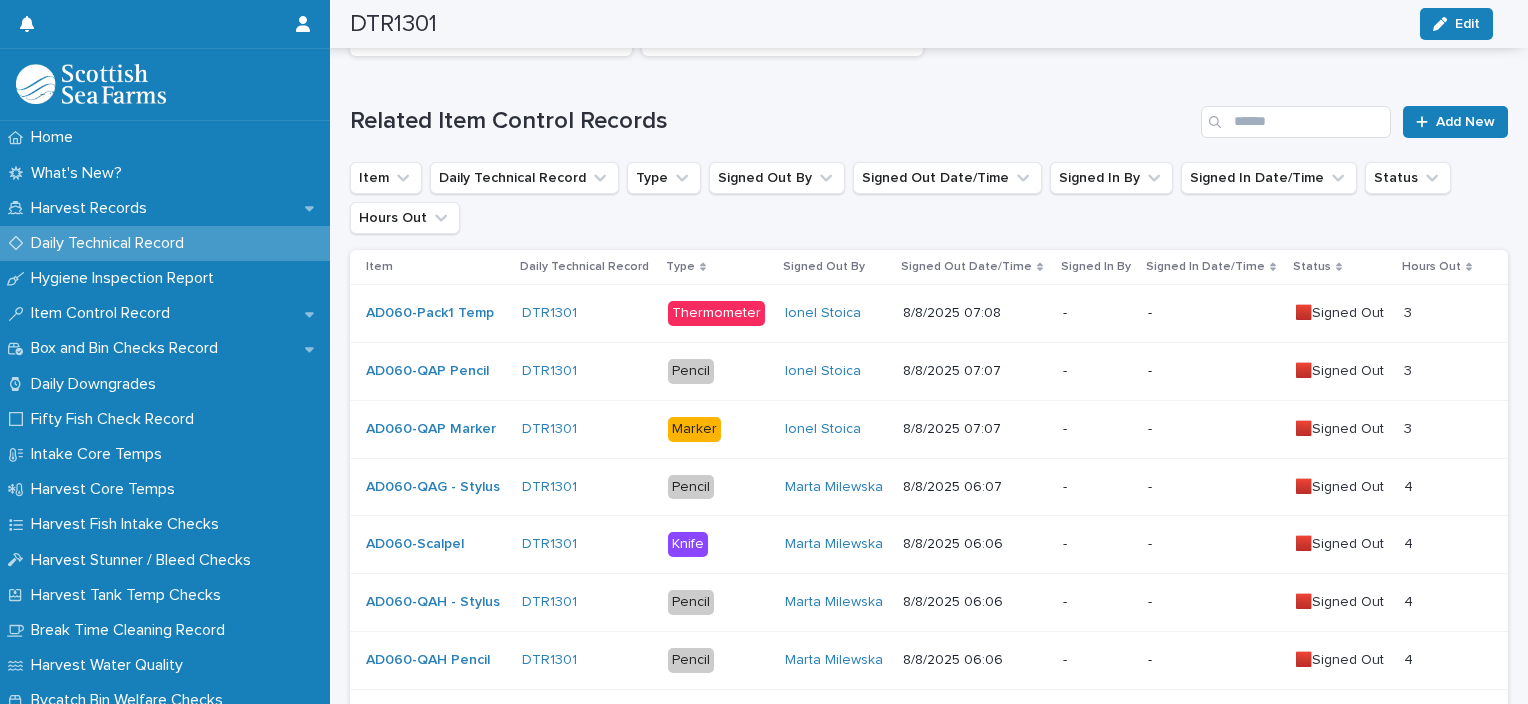 scroll, scrollTop: 0, scrollLeft: 0, axis: both 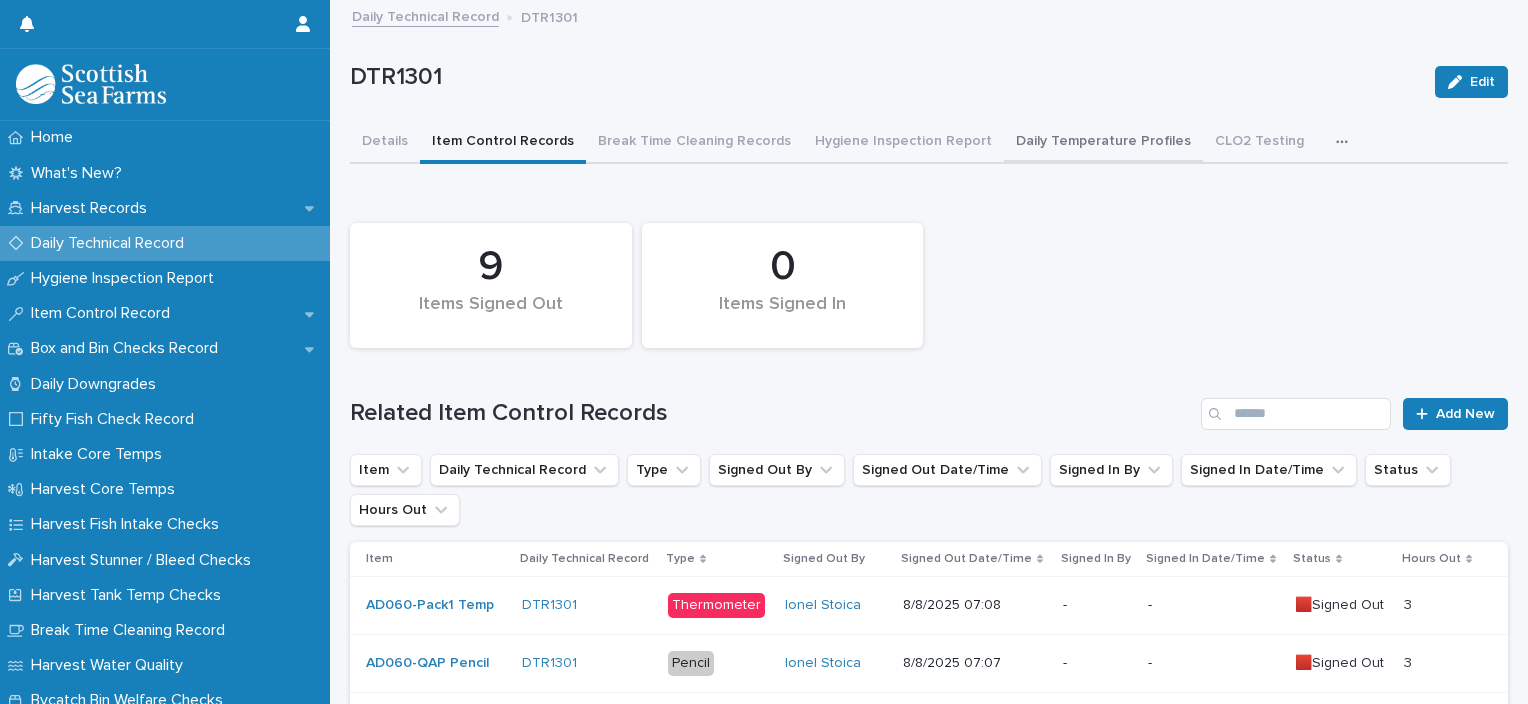 click on "Daily Temperature Profiles" at bounding box center (1103, 143) 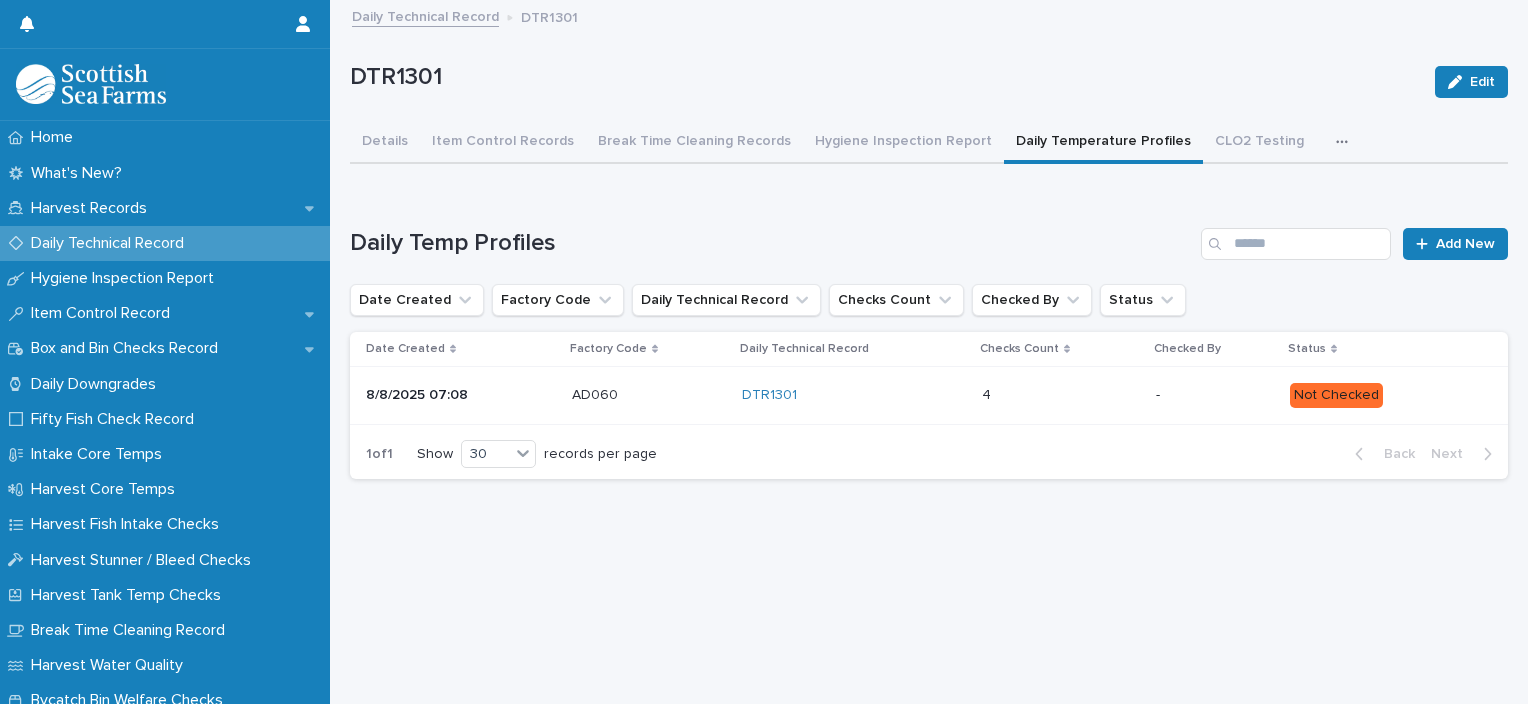 click on "4 4" at bounding box center (1061, 395) 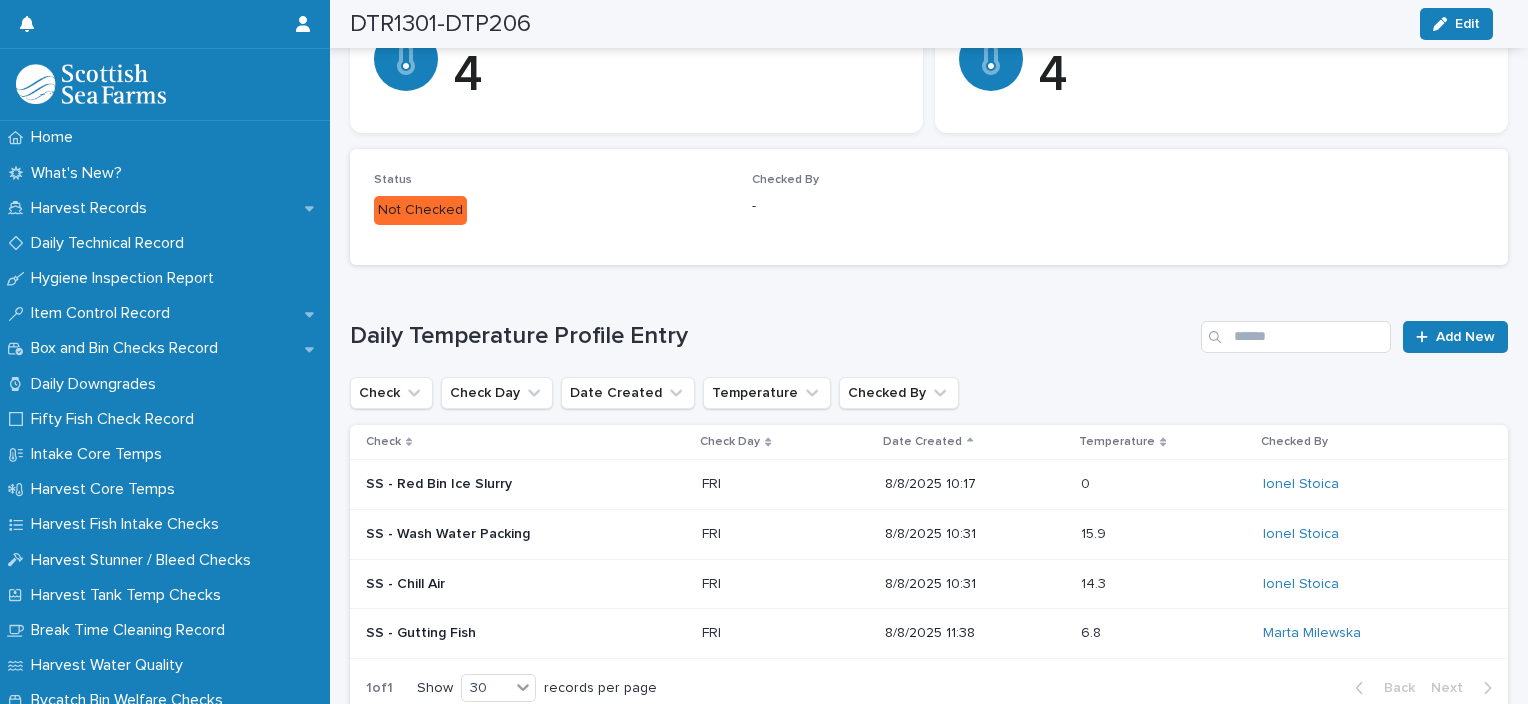 scroll, scrollTop: 400, scrollLeft: 0, axis: vertical 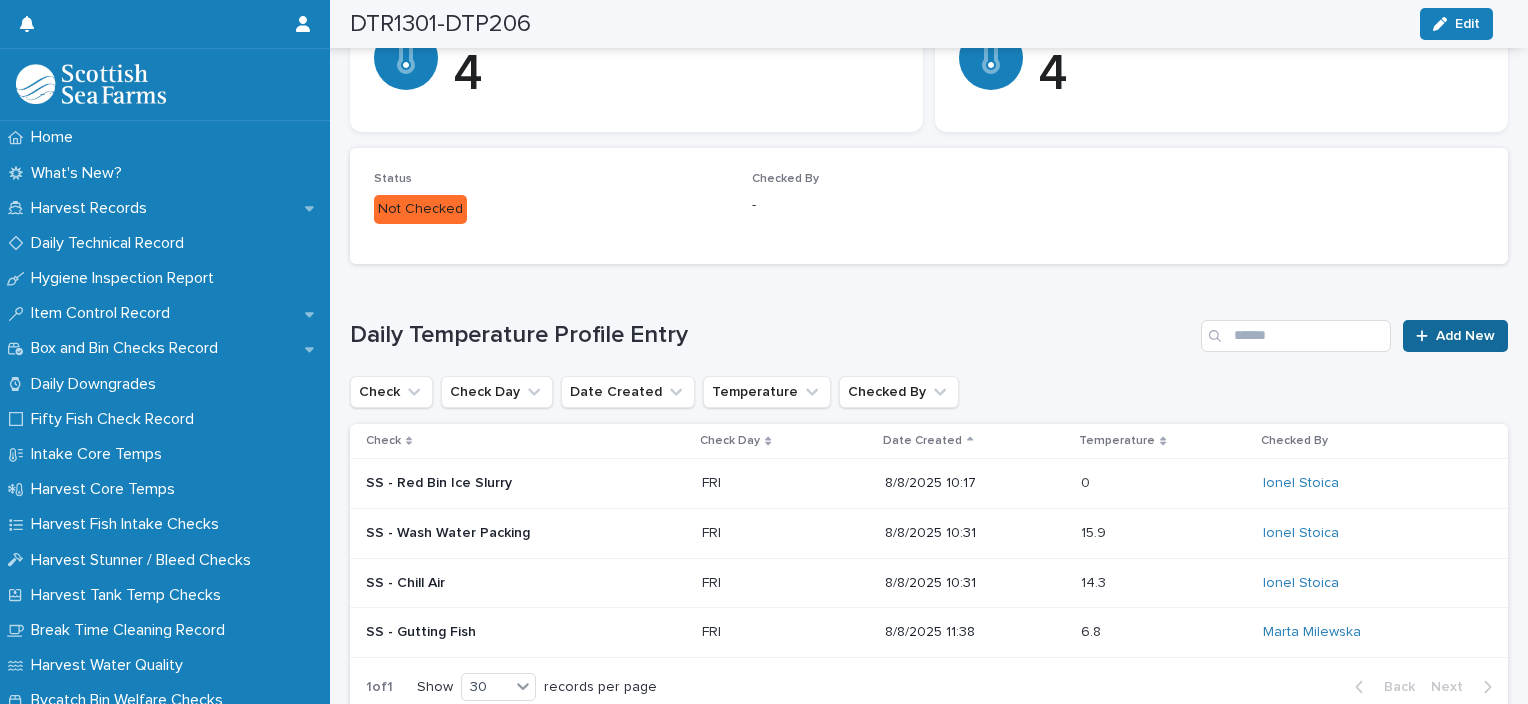 click on "Add New" at bounding box center [1465, 336] 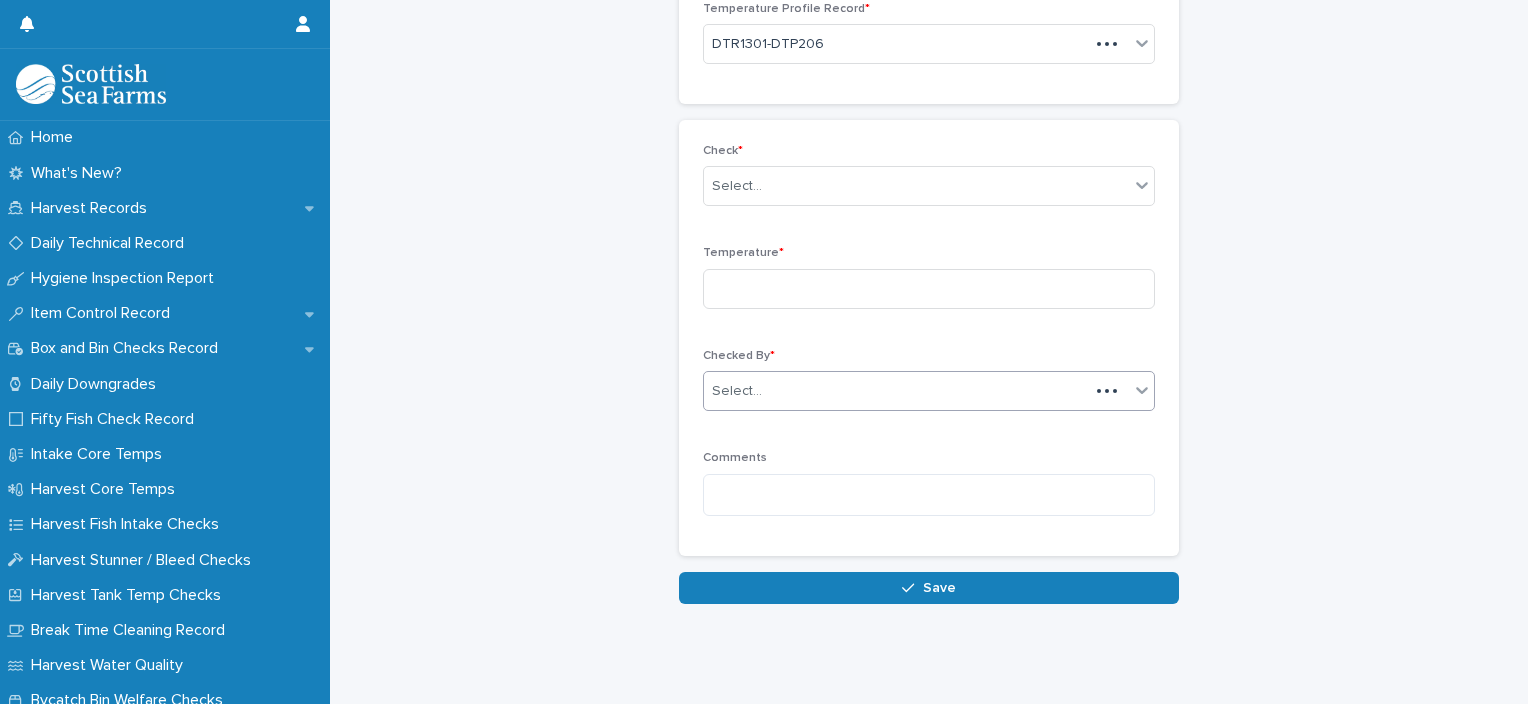 scroll, scrollTop: 136, scrollLeft: 0, axis: vertical 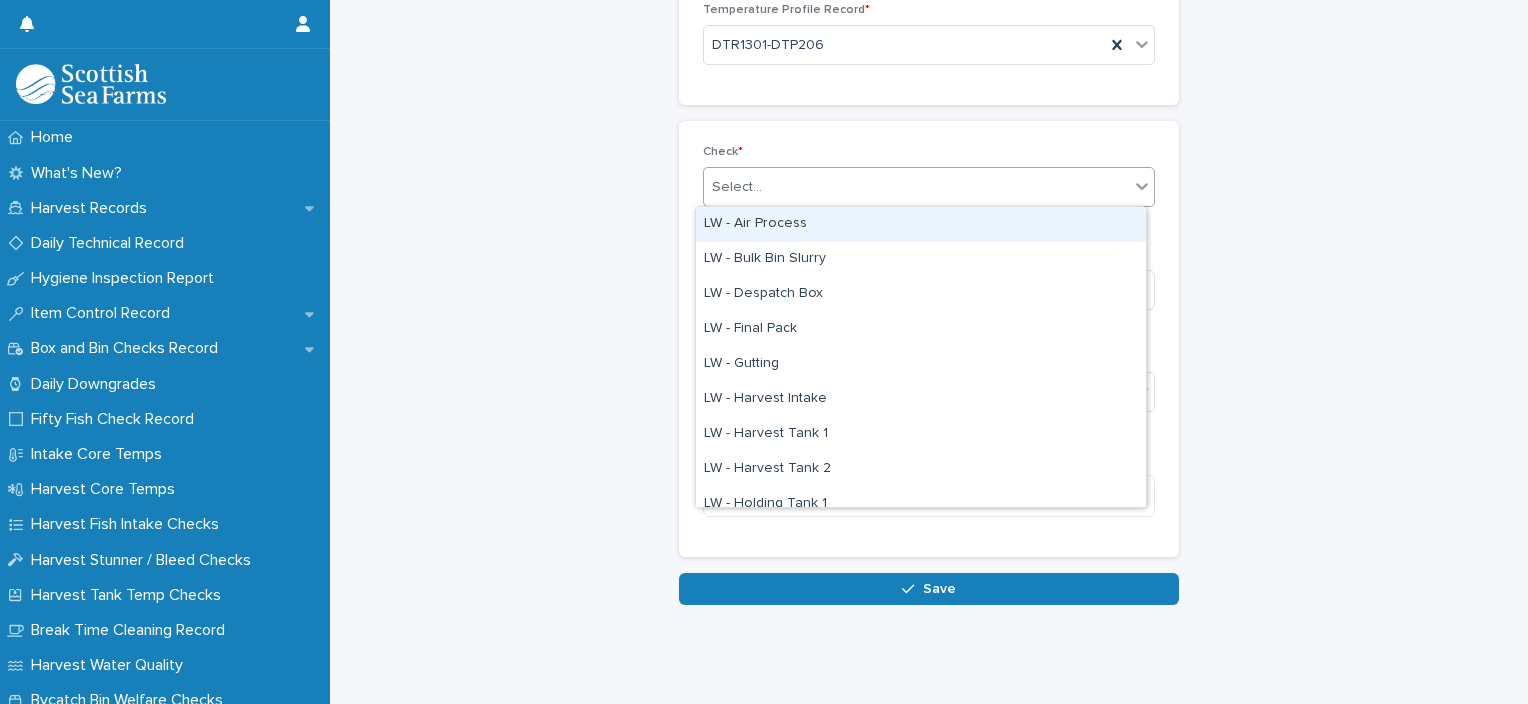 click on "Select..." at bounding box center (737, 187) 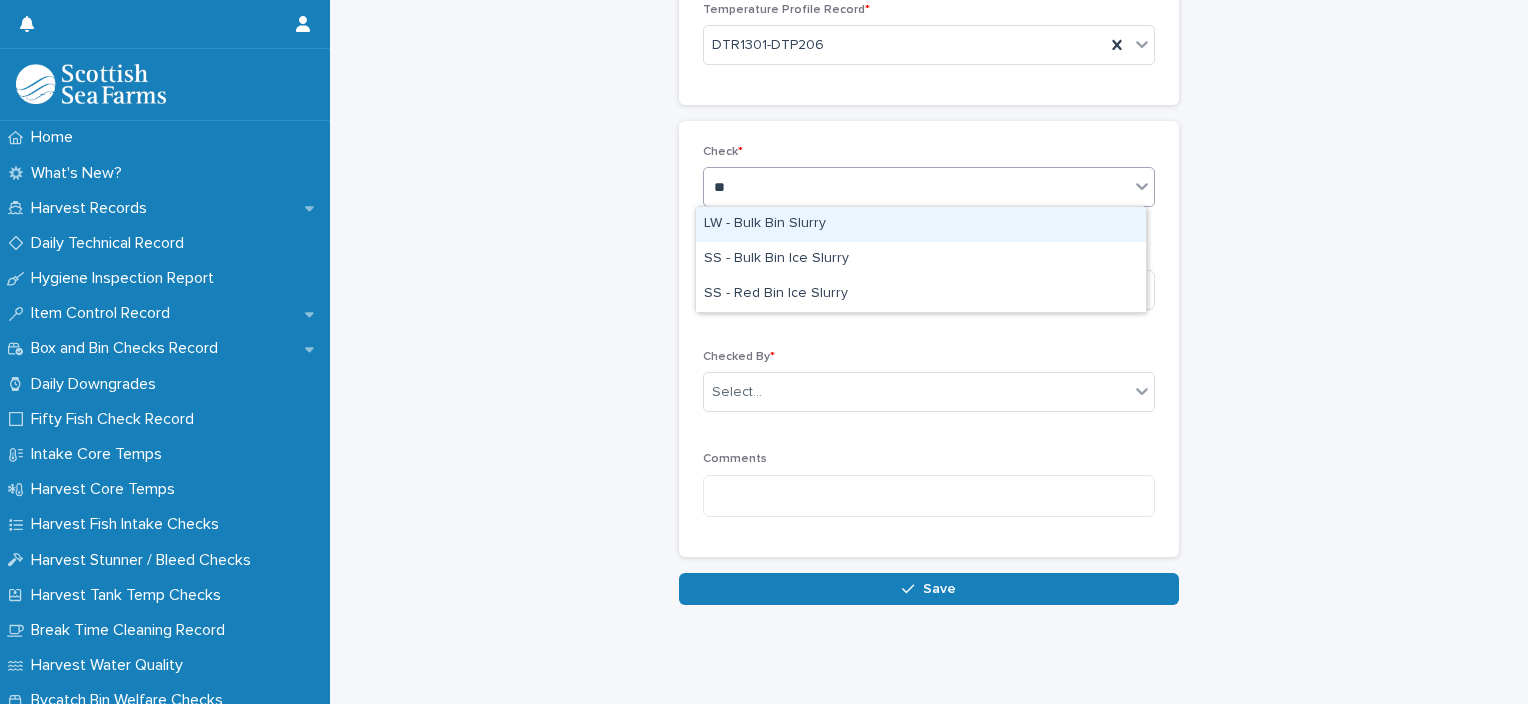 type on "***" 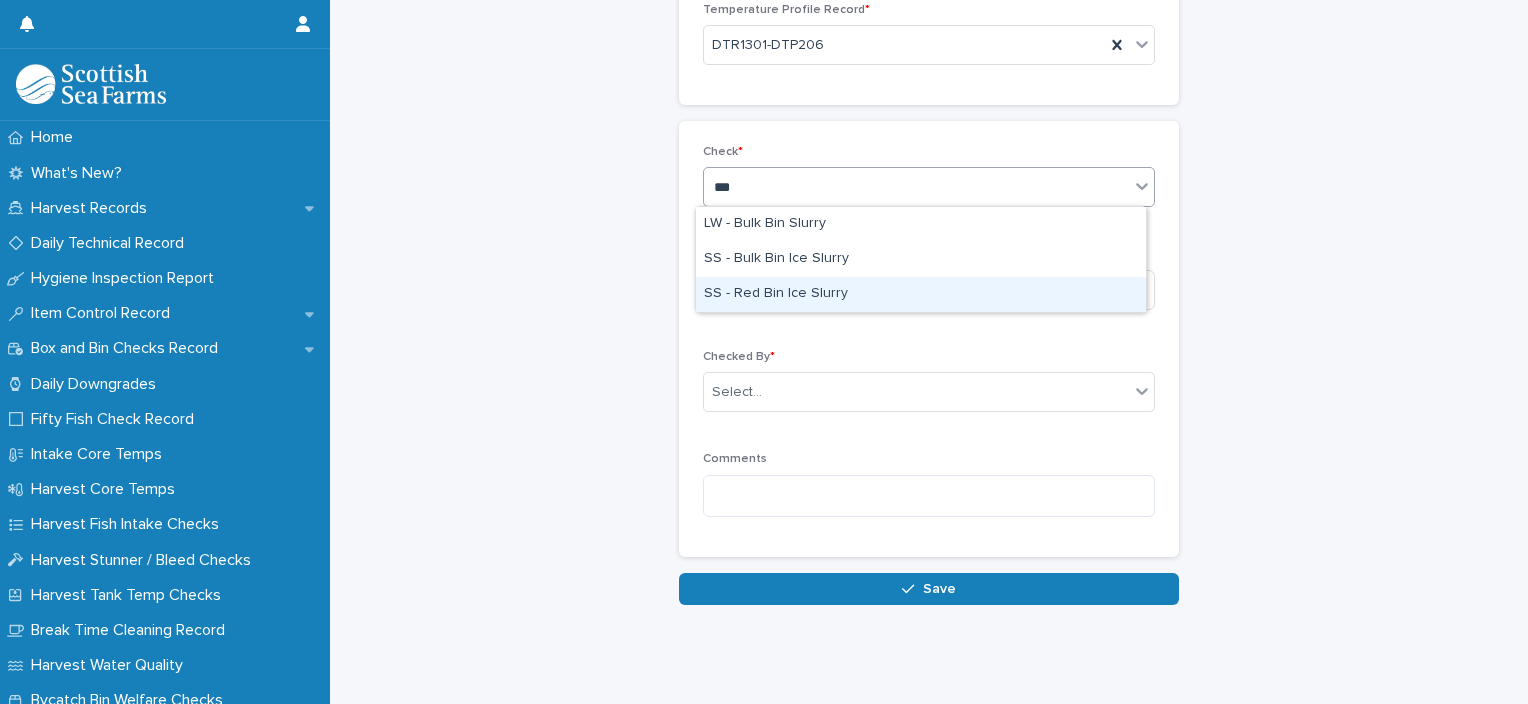 click on "SS - Red Bin Ice Slurry" at bounding box center [921, 294] 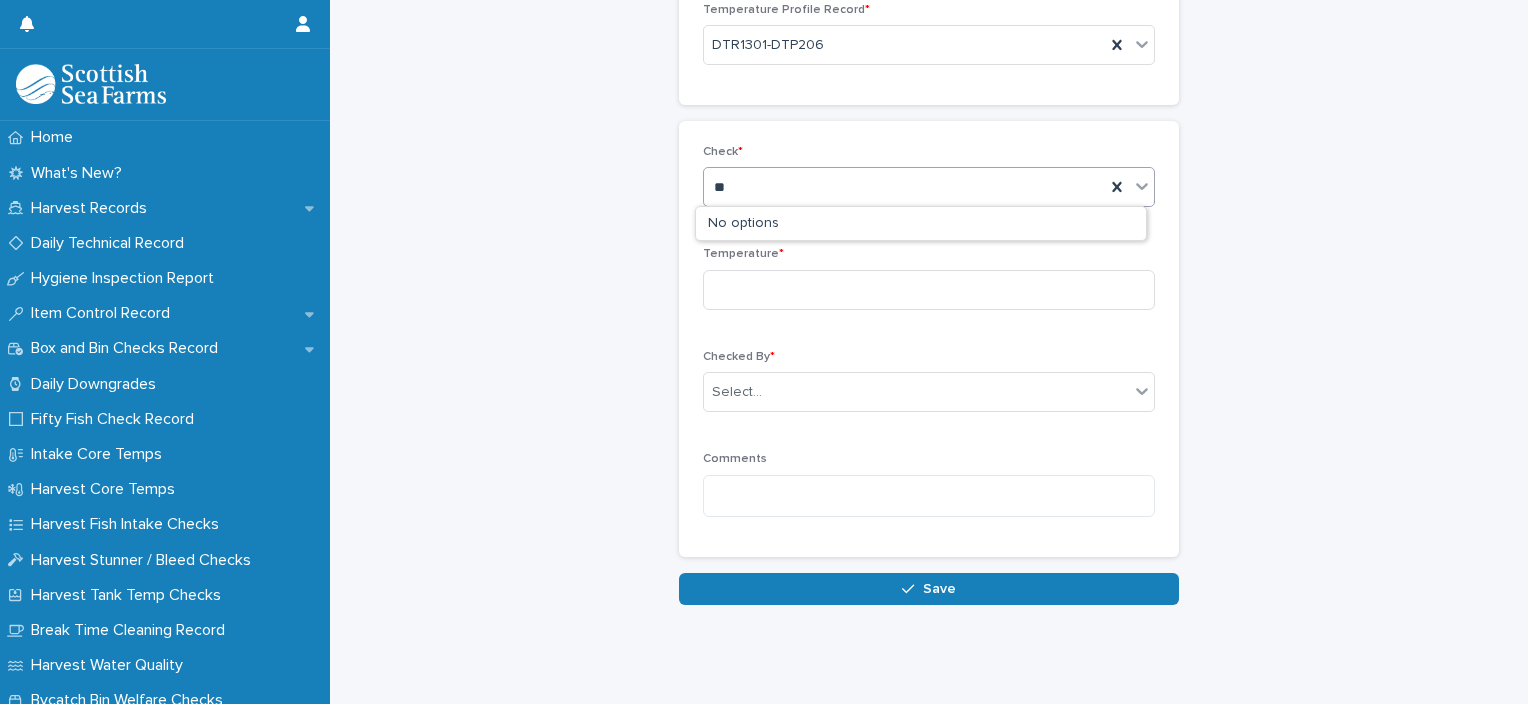 type on "***" 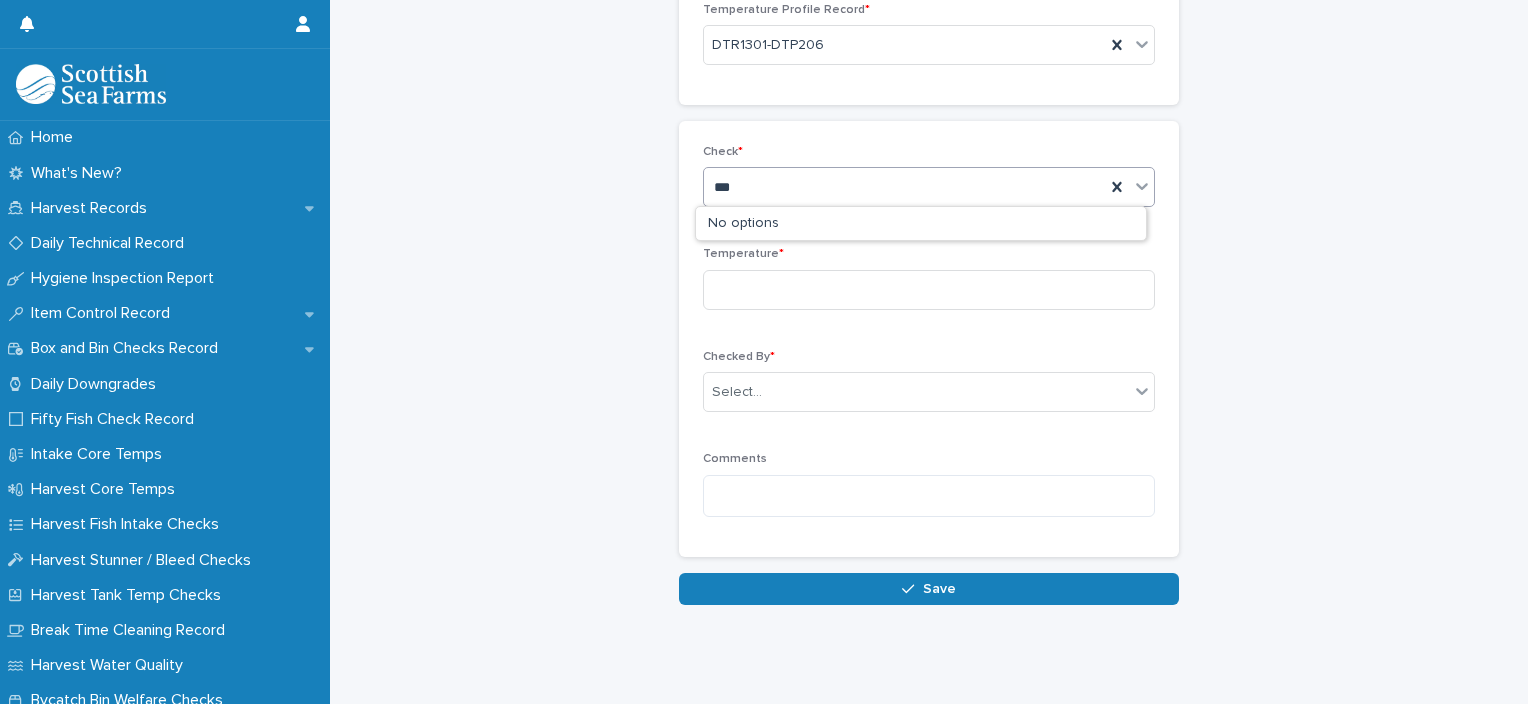 type 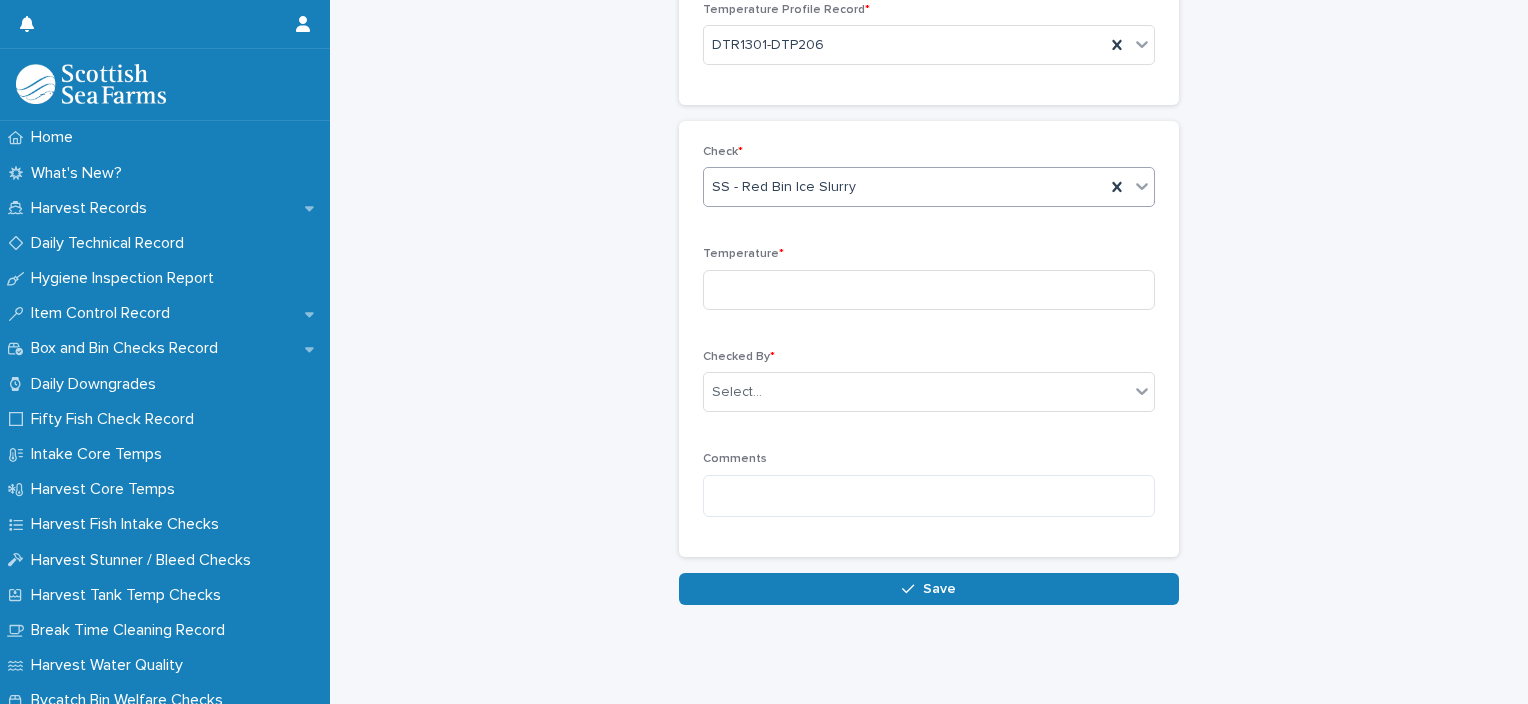 click on "SS - Red Bin Ice Slurry" at bounding box center (904, 187) 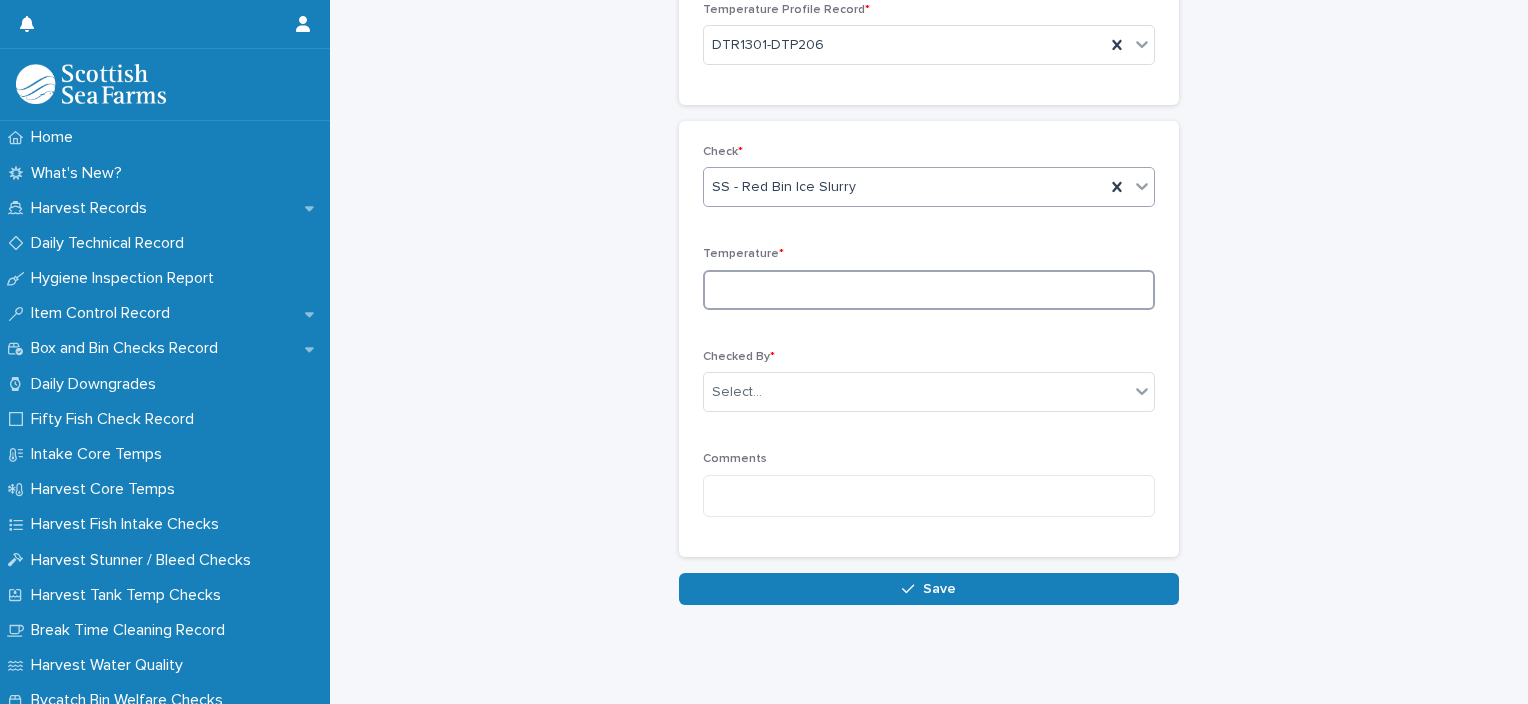 click at bounding box center (929, 290) 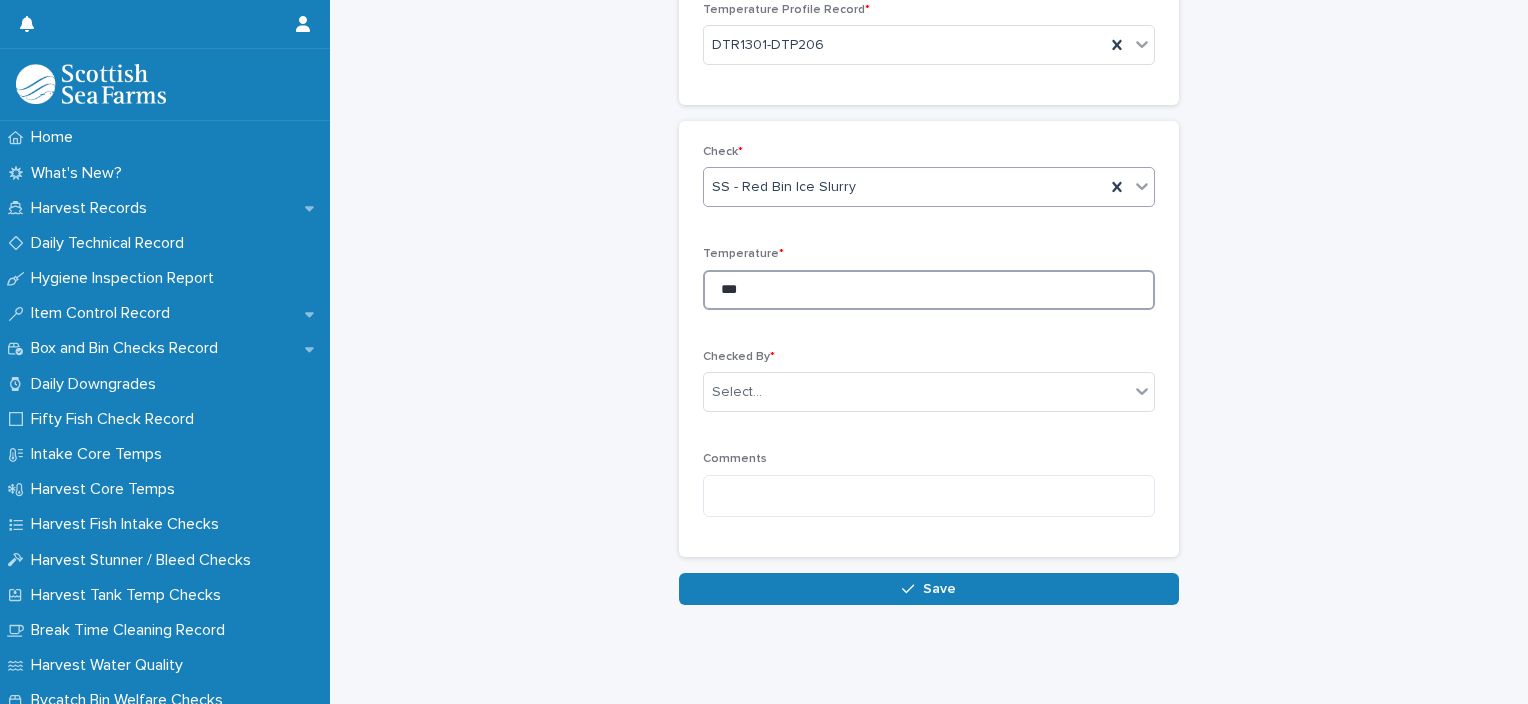 type on "***" 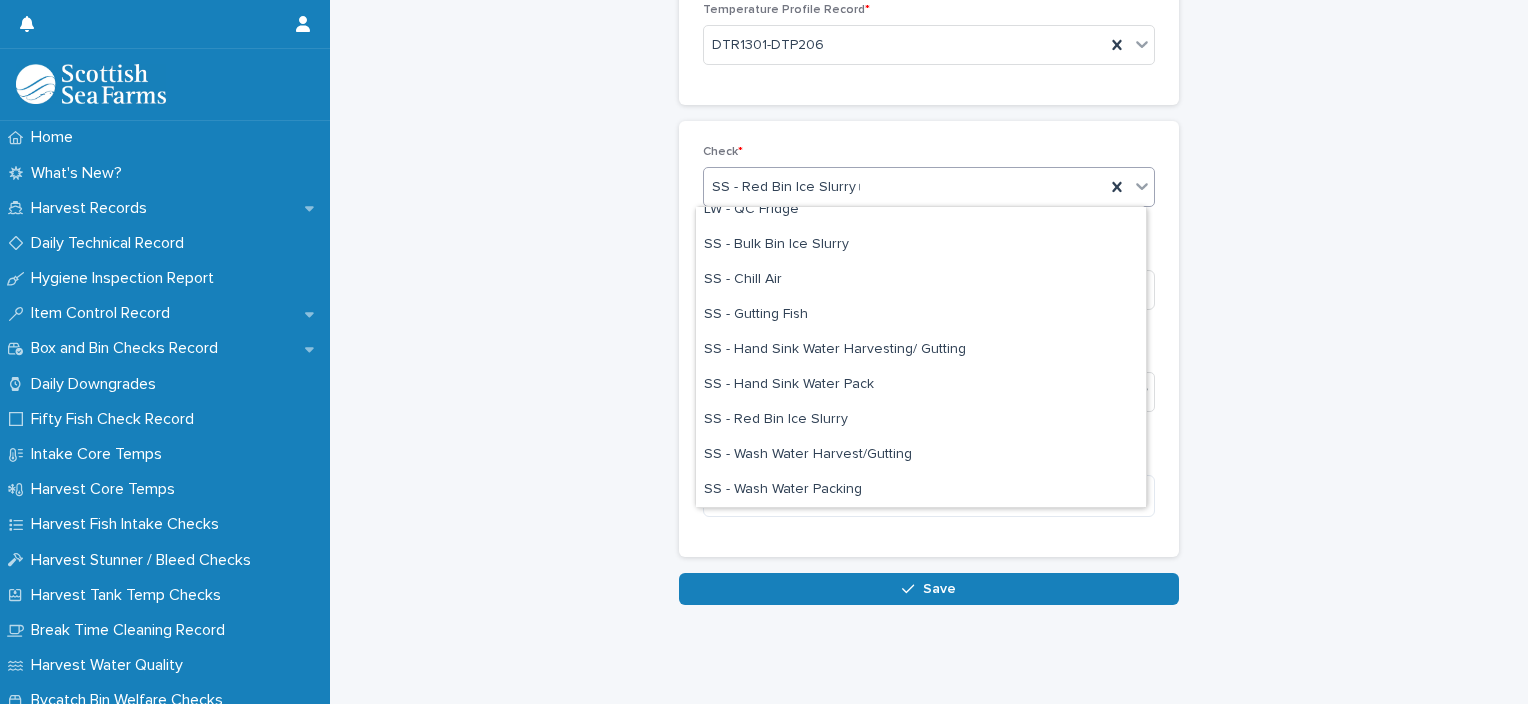 scroll, scrollTop: 0, scrollLeft: 0, axis: both 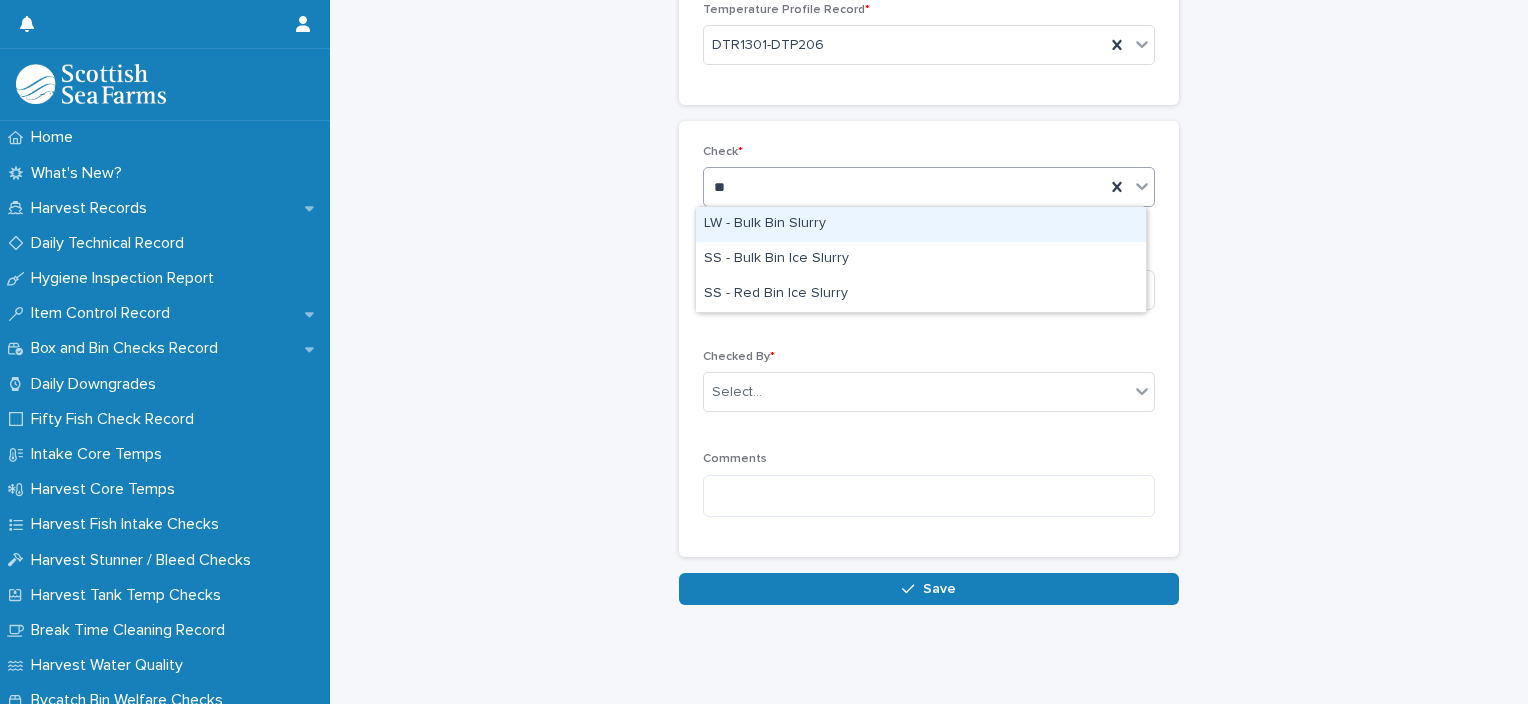 type on "***" 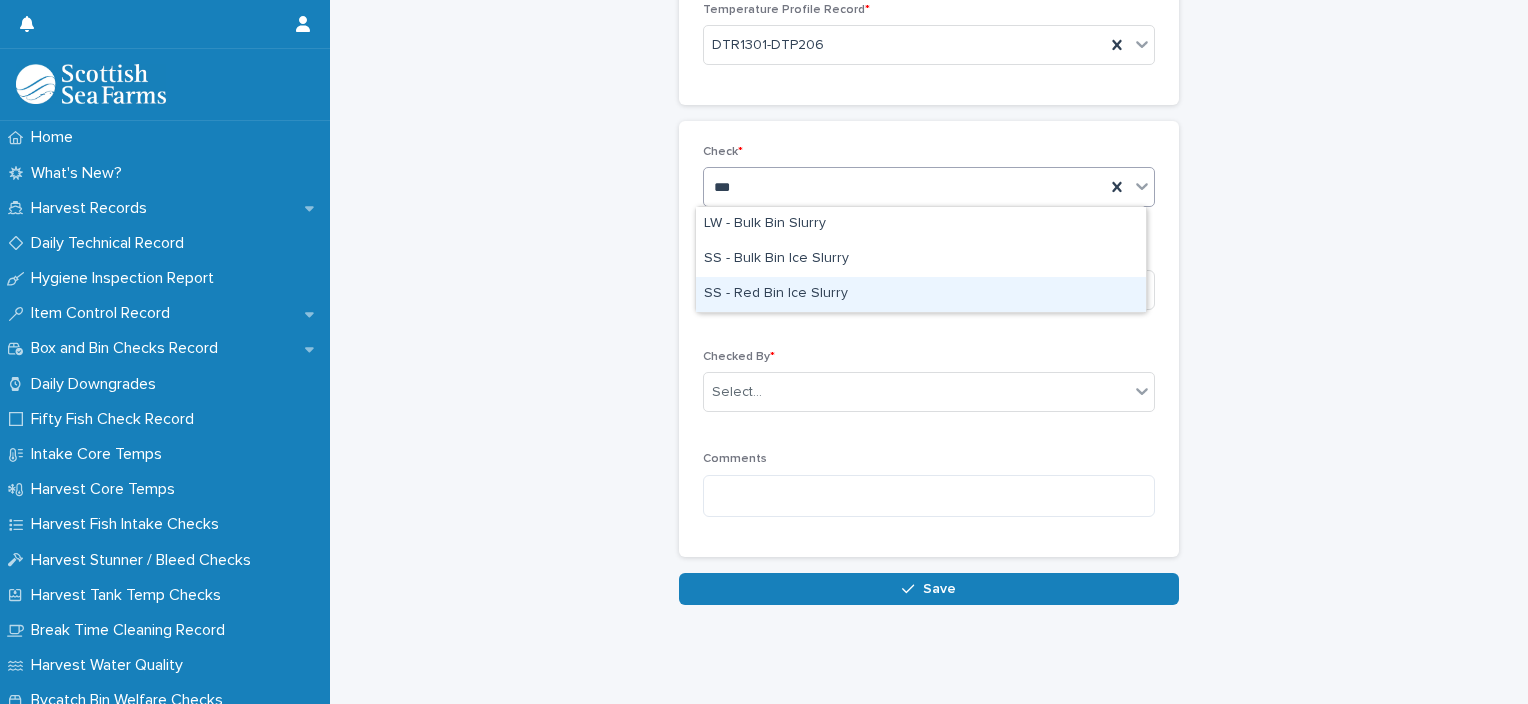 click on "SS - Red Bin Ice Slurry" at bounding box center [921, 294] 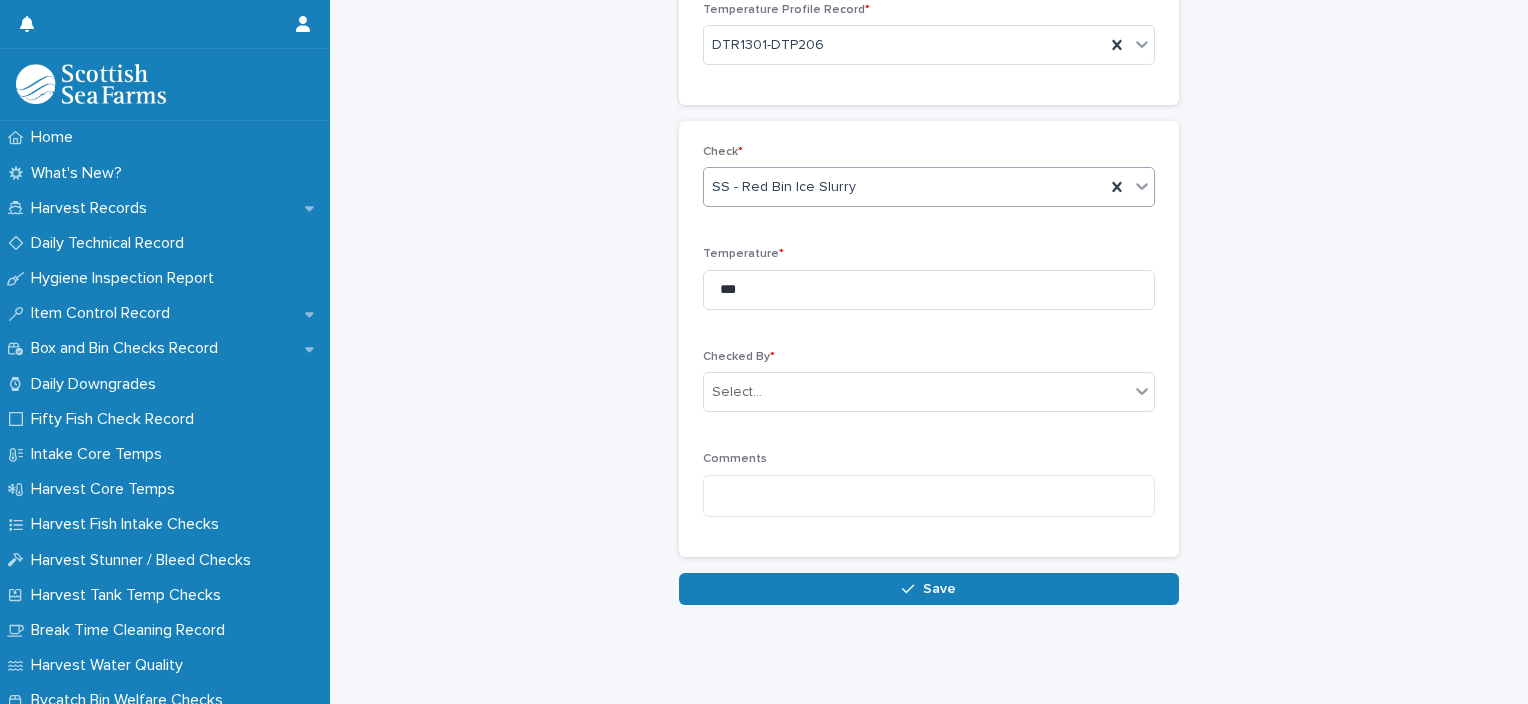 click on "SS - Red Bin Ice Slurry" at bounding box center (784, 187) 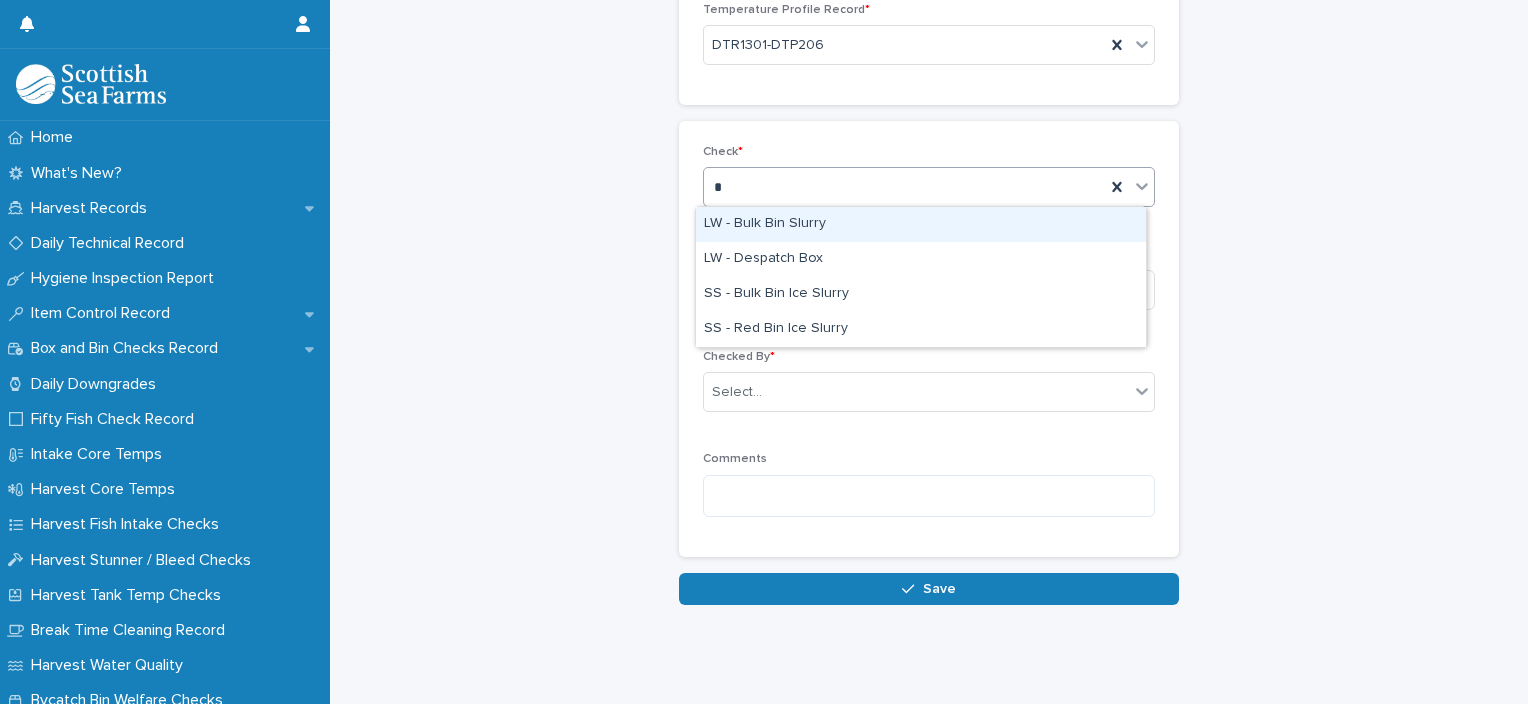 scroll, scrollTop: 0, scrollLeft: 0, axis: both 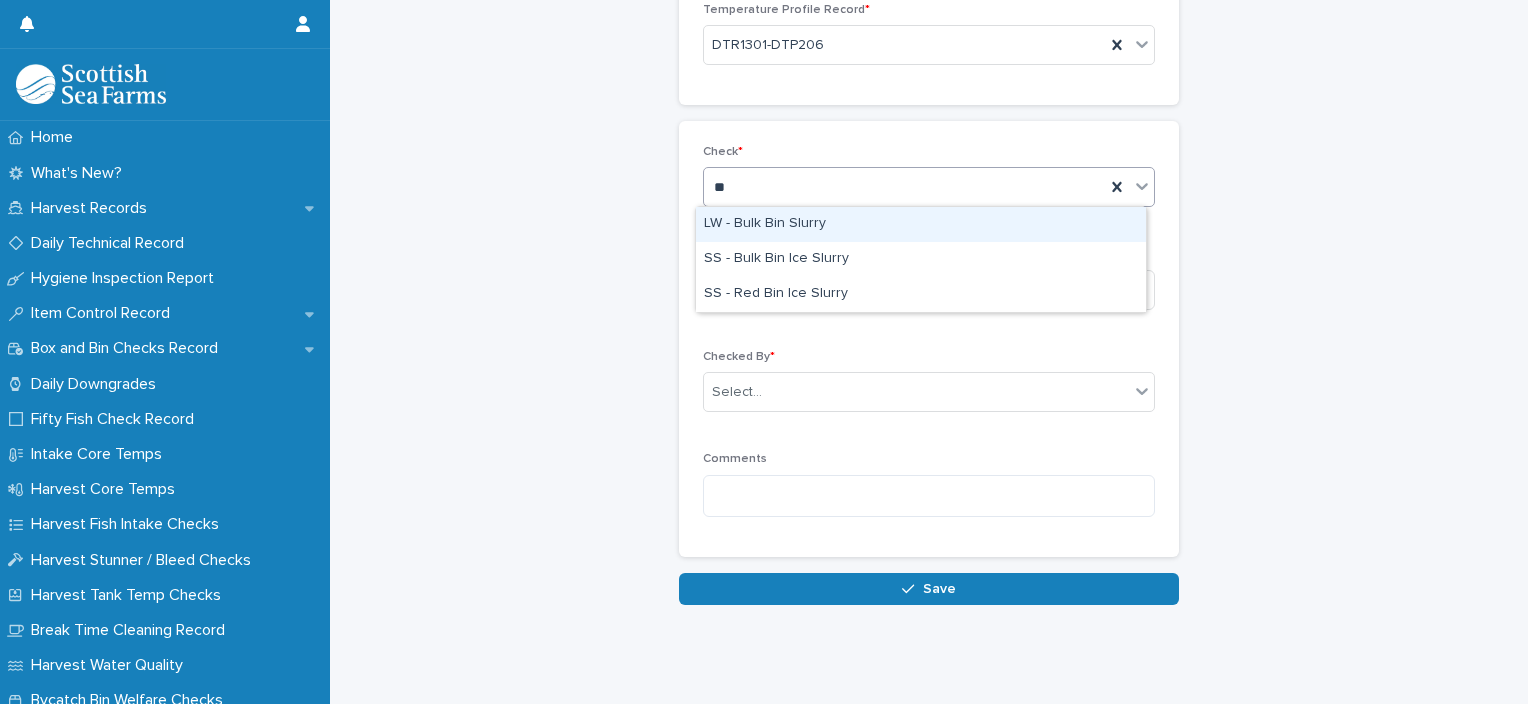 type on "***" 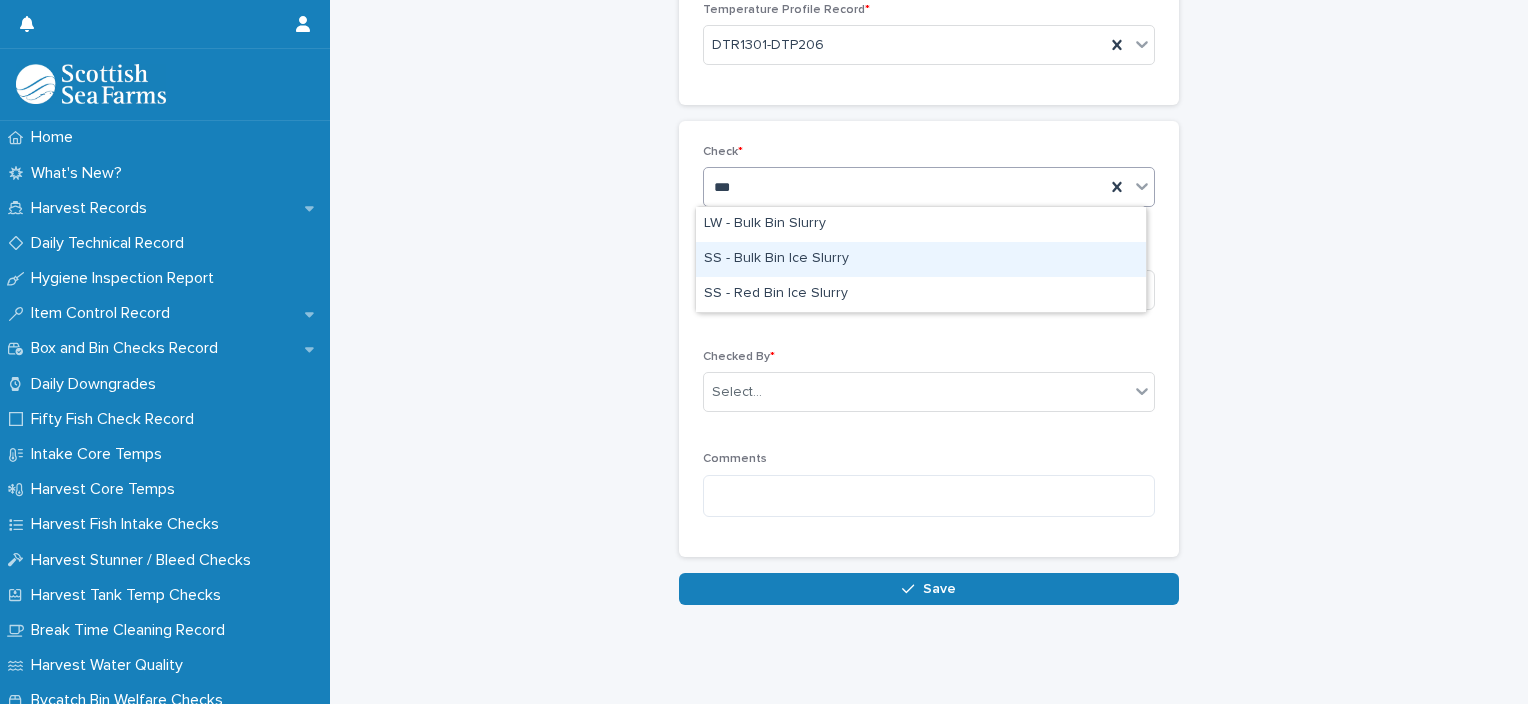 click on "SS - Bulk Bin Ice Slurry" at bounding box center (921, 259) 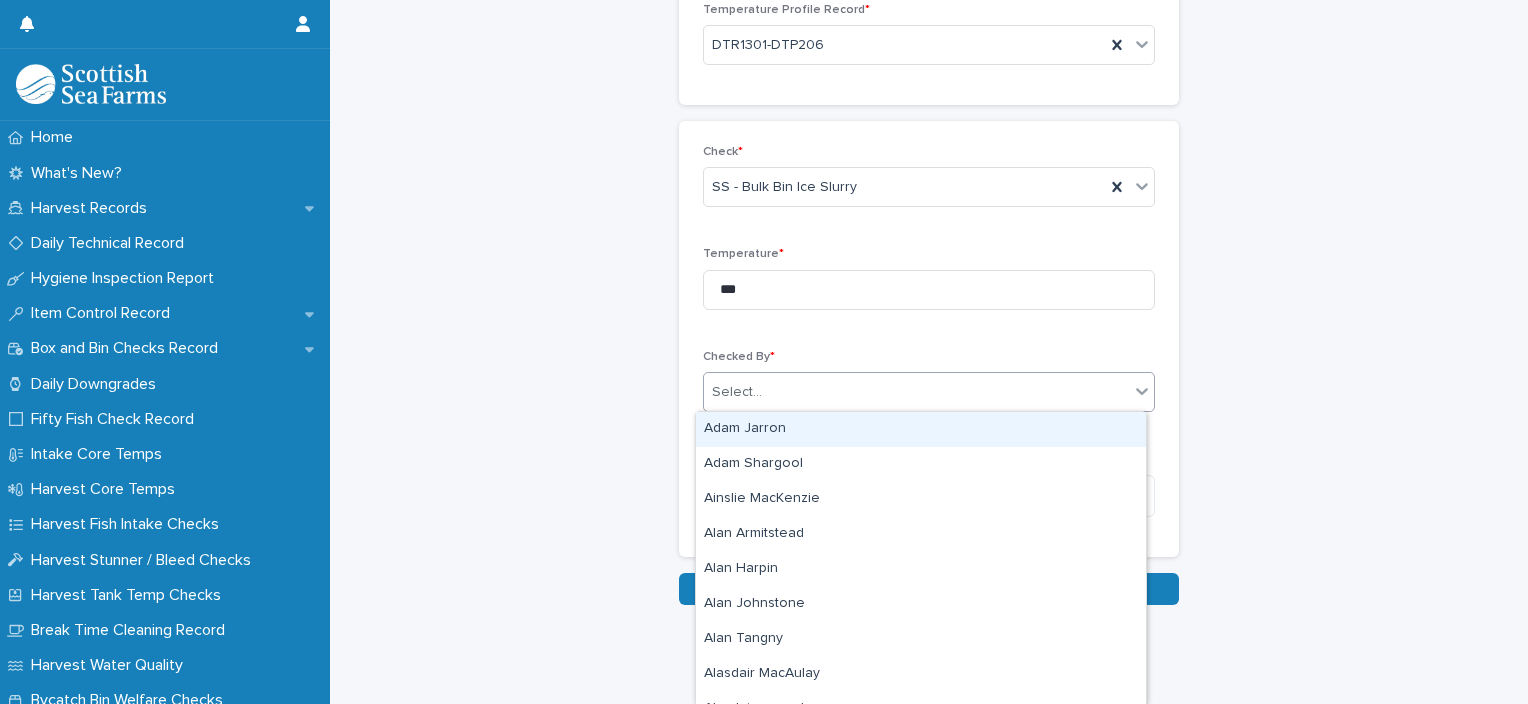 click on "Select..." at bounding box center (916, 392) 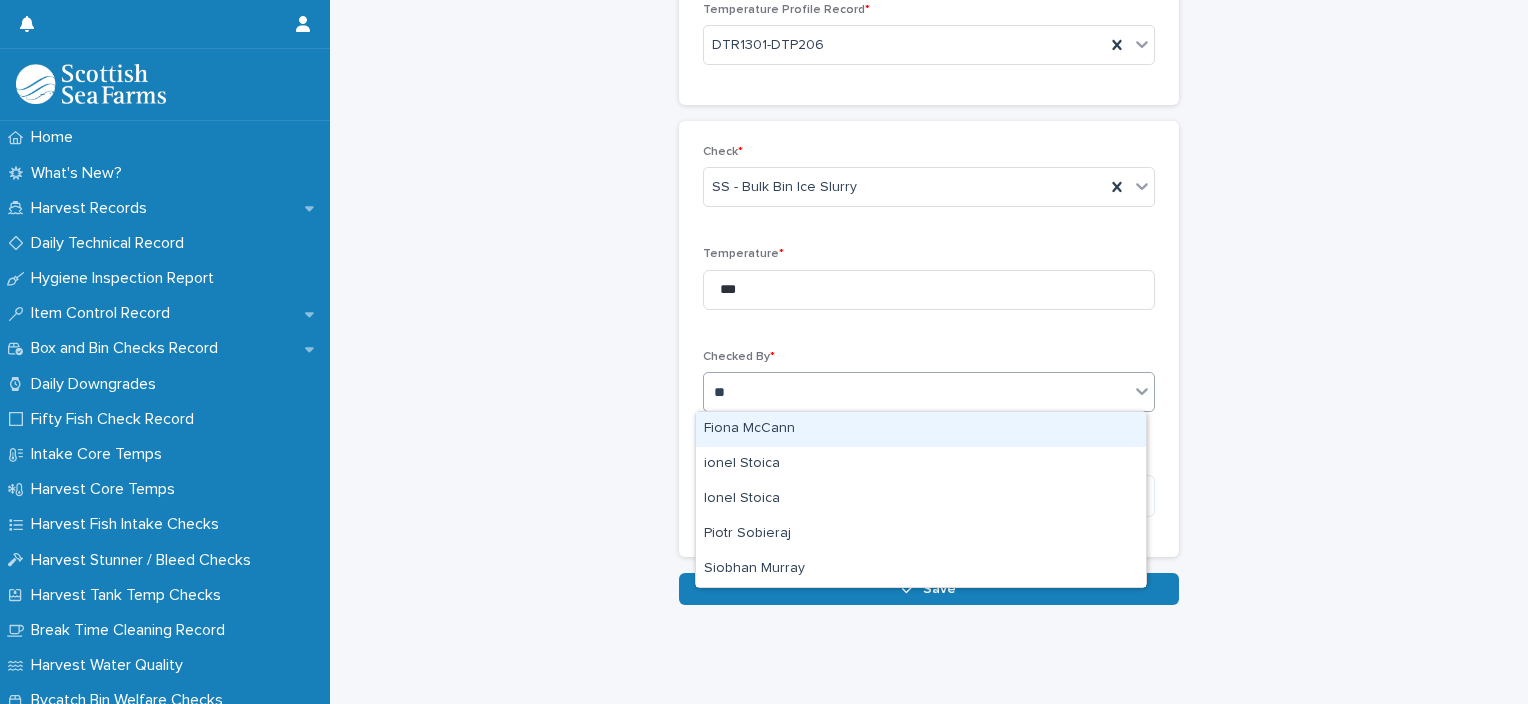 type on "***" 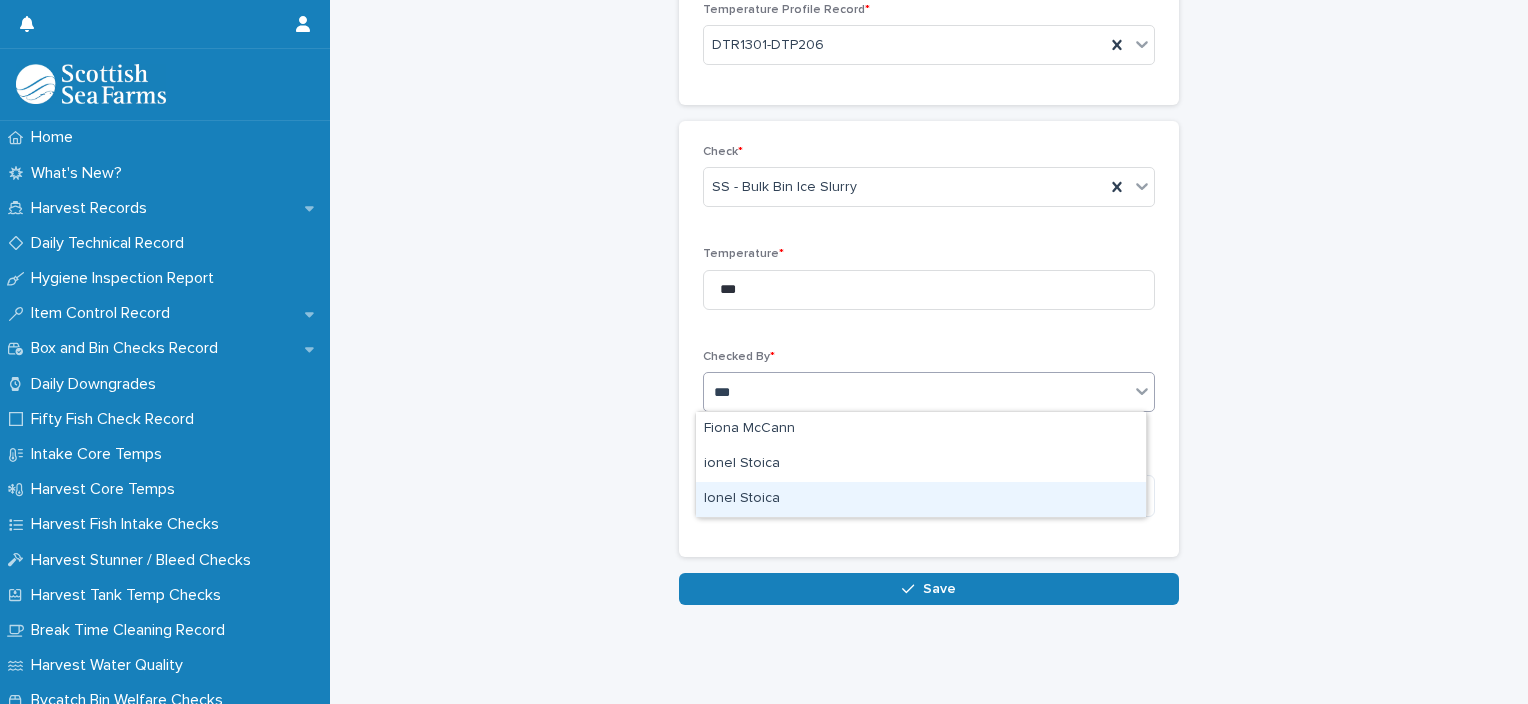 click on "Ionel Stoica" at bounding box center (921, 499) 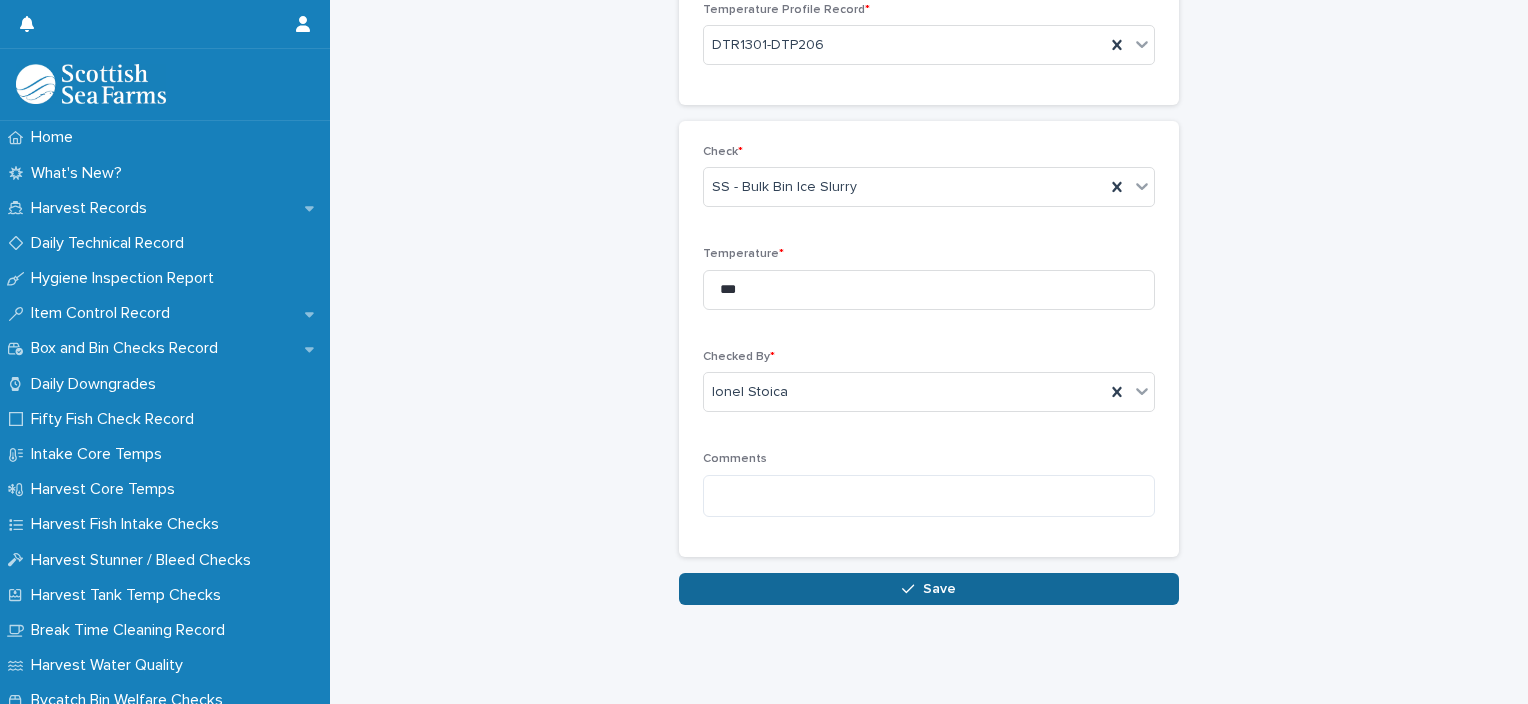 click on "Save" at bounding box center [929, 589] 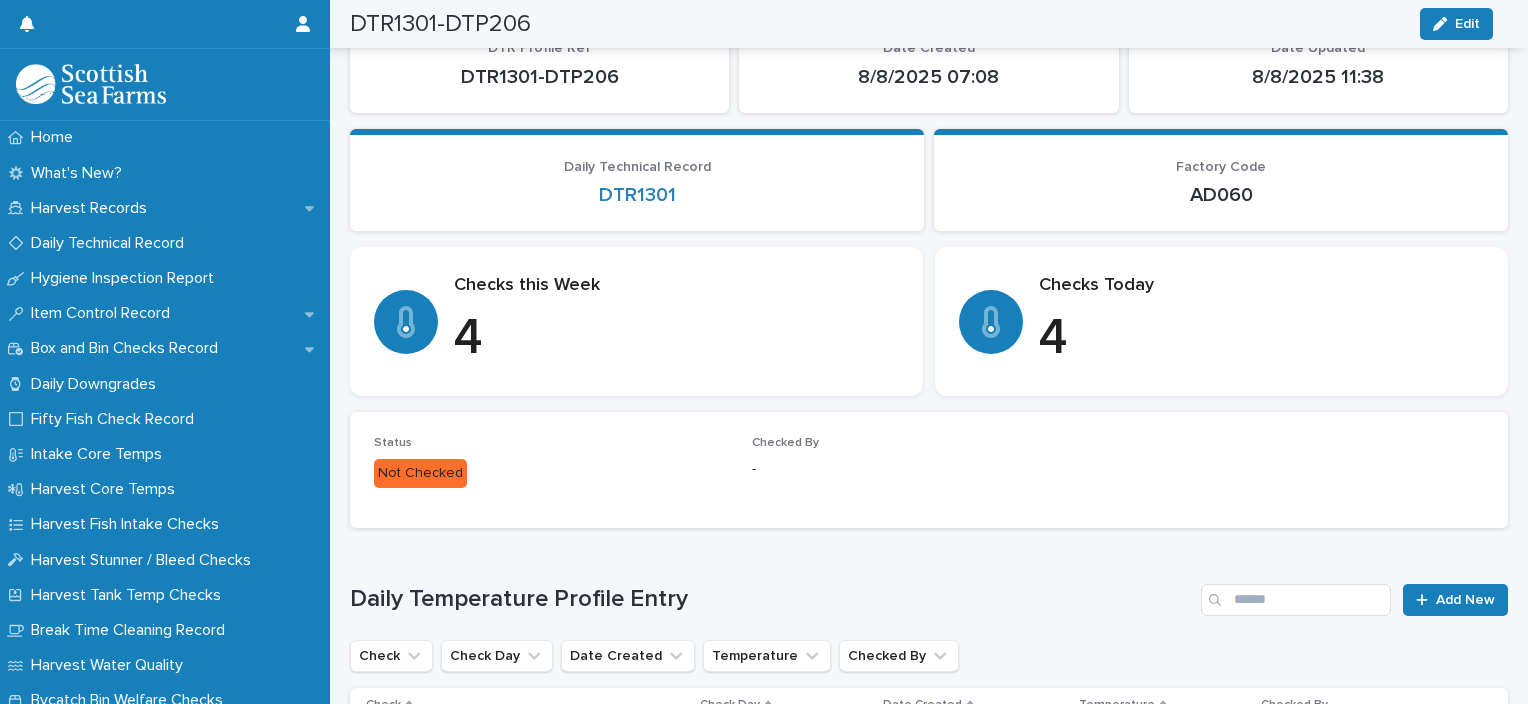 scroll, scrollTop: 248, scrollLeft: 0, axis: vertical 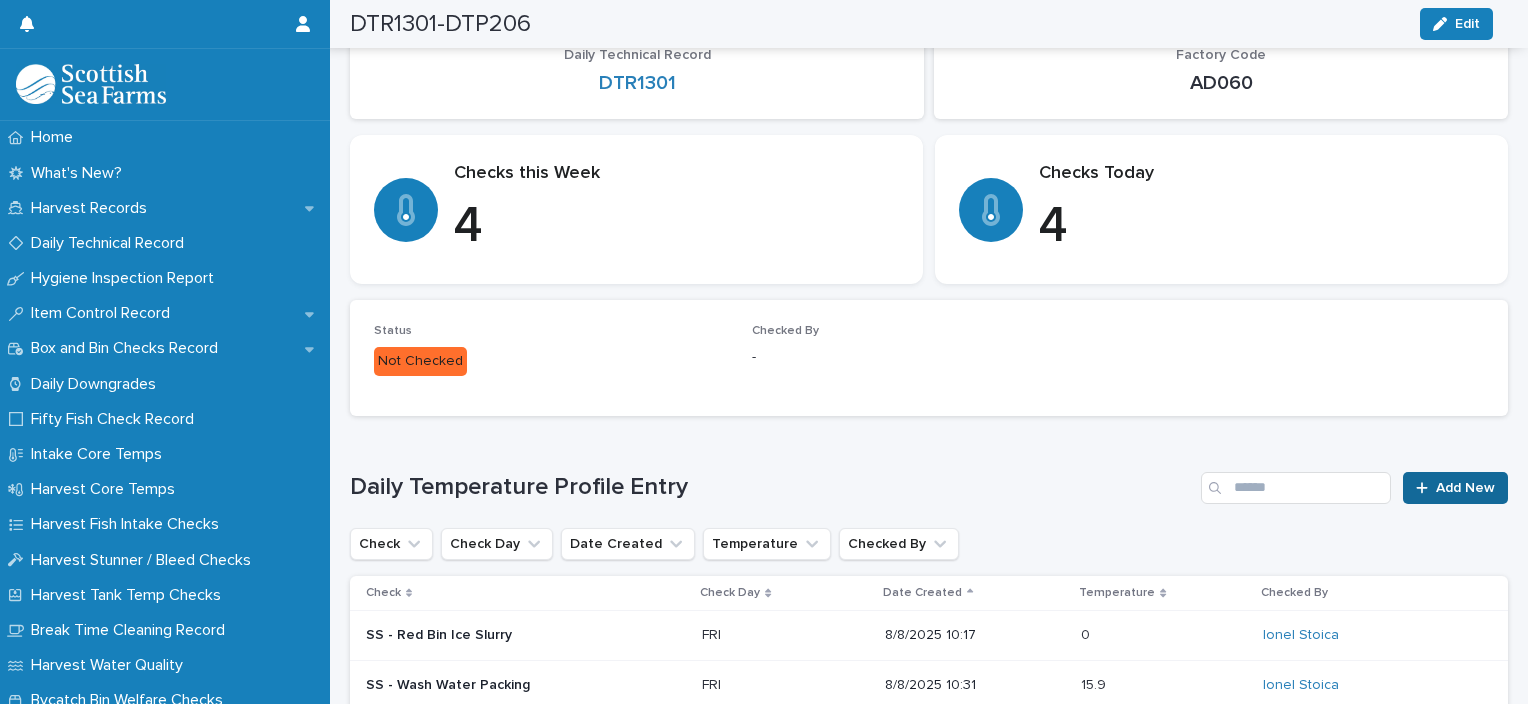 click at bounding box center (1426, 488) 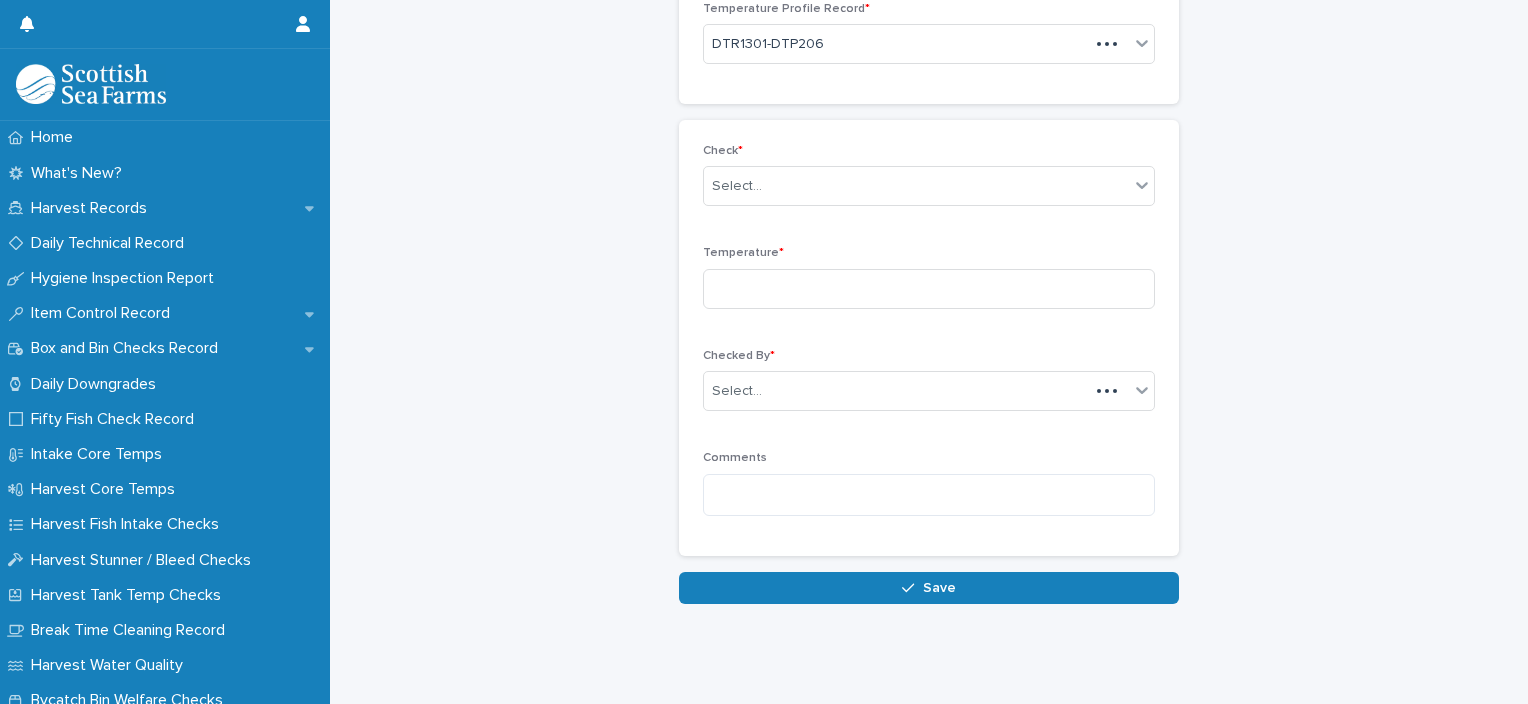 scroll, scrollTop: 136, scrollLeft: 0, axis: vertical 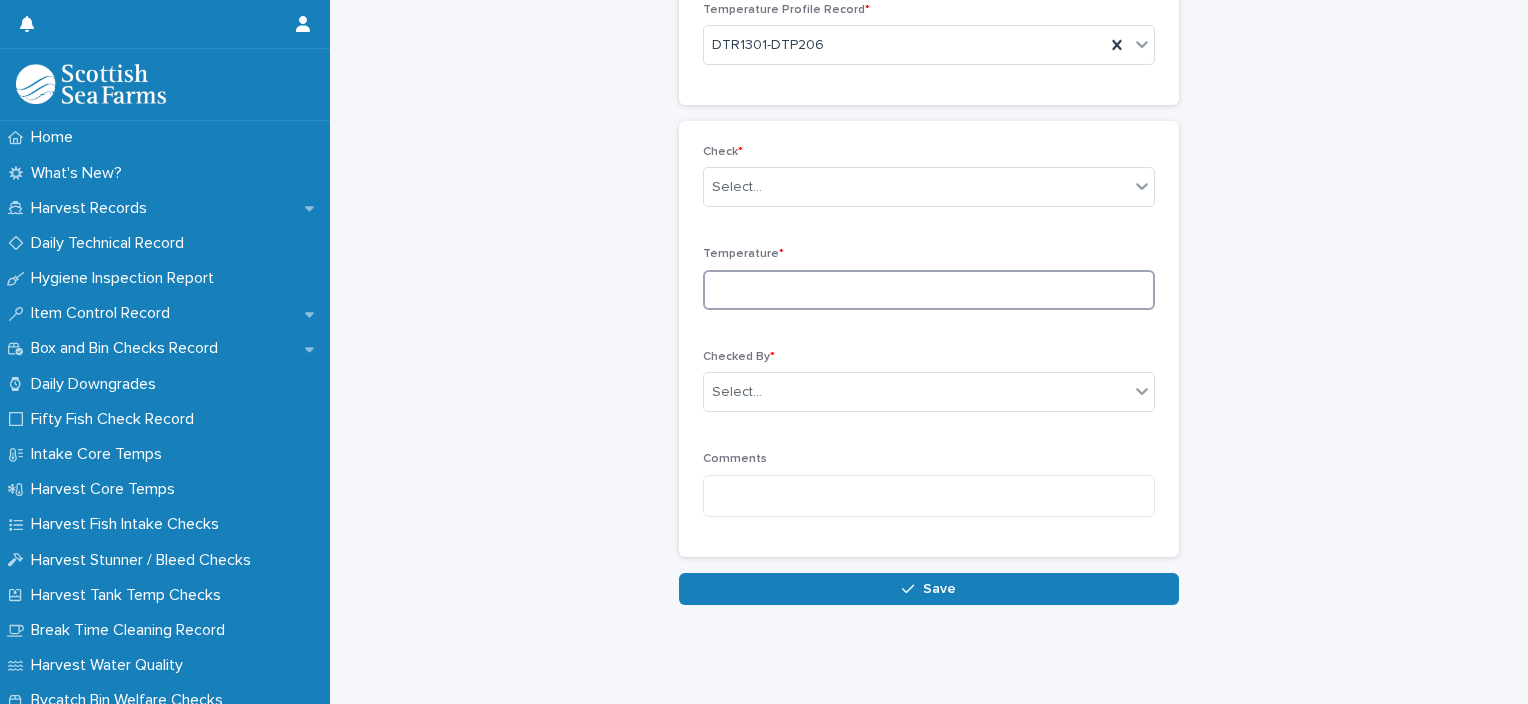 click at bounding box center (929, 290) 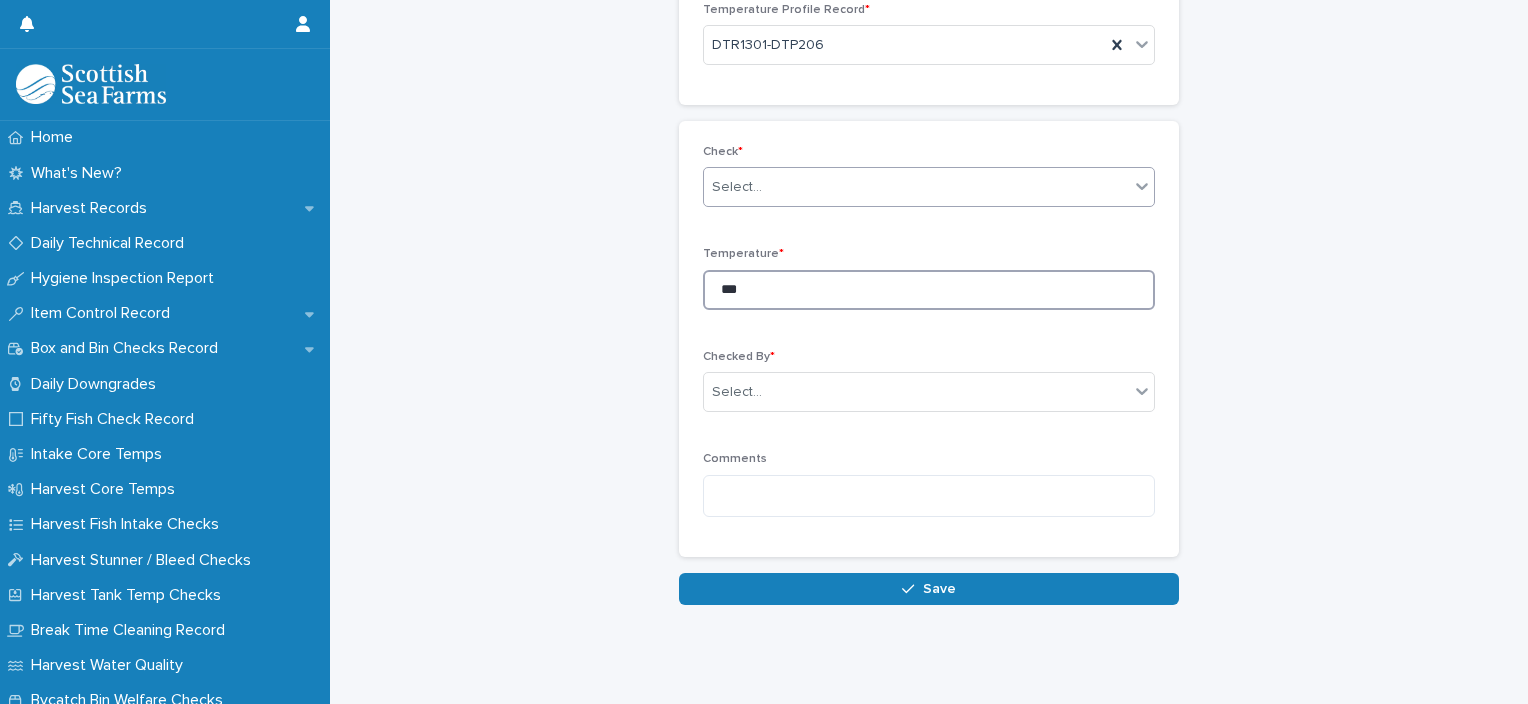 type on "***" 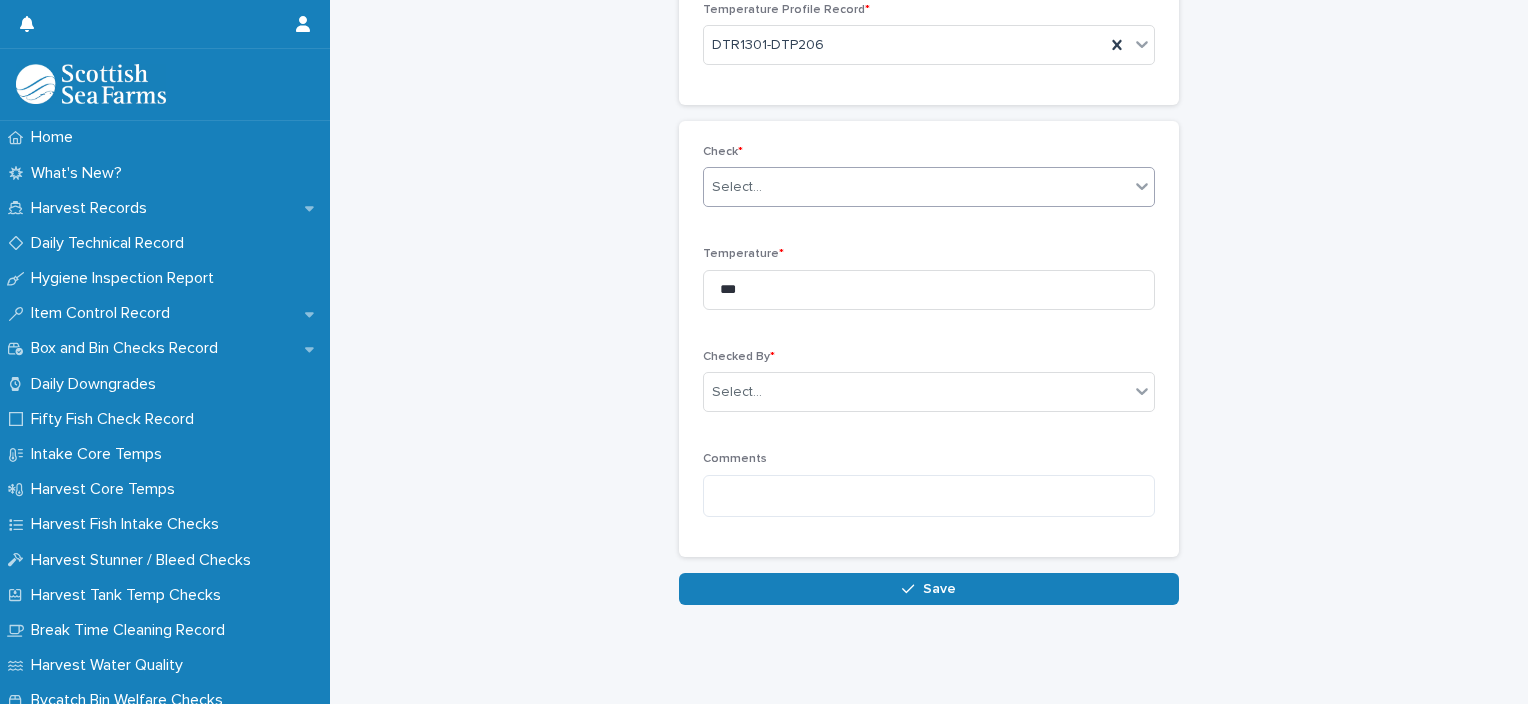 click on "Select..." at bounding box center (916, 187) 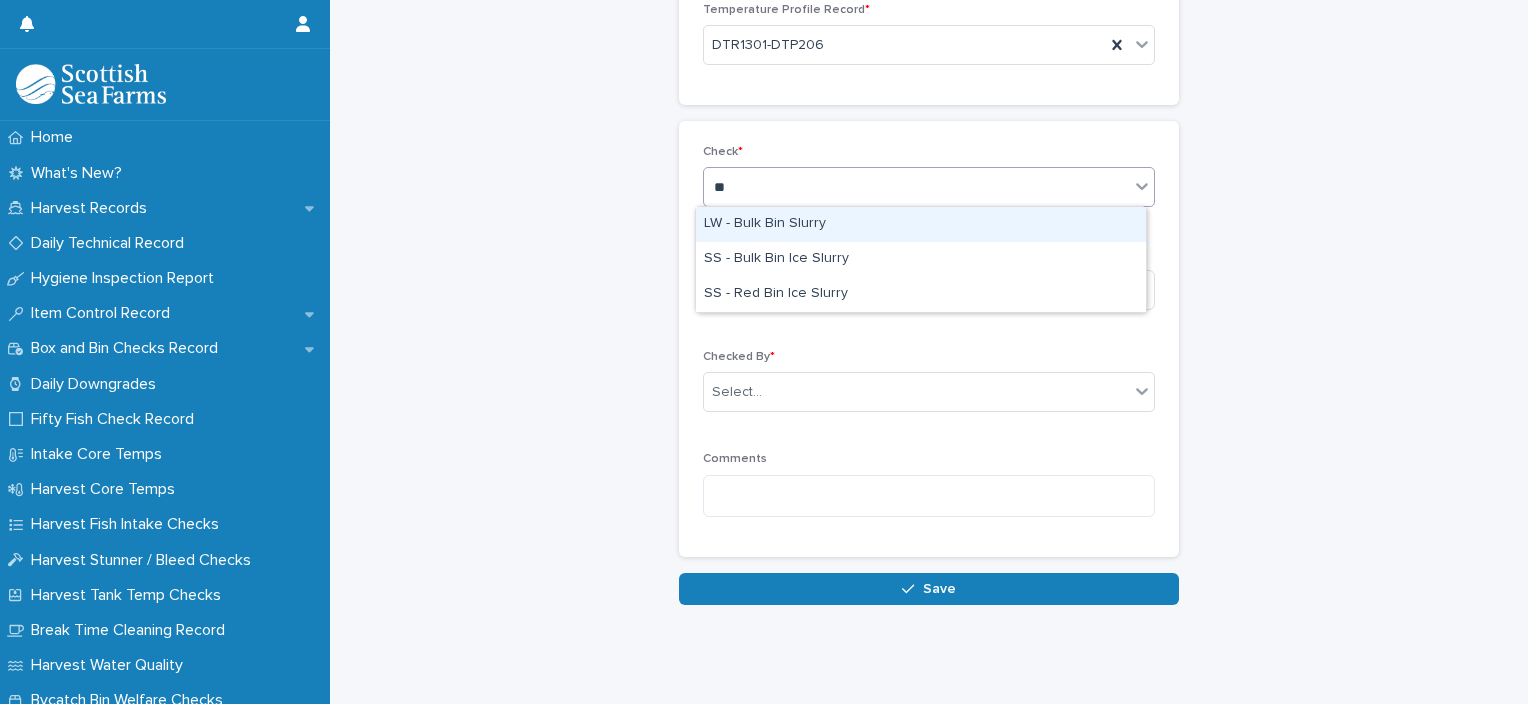 type on "***" 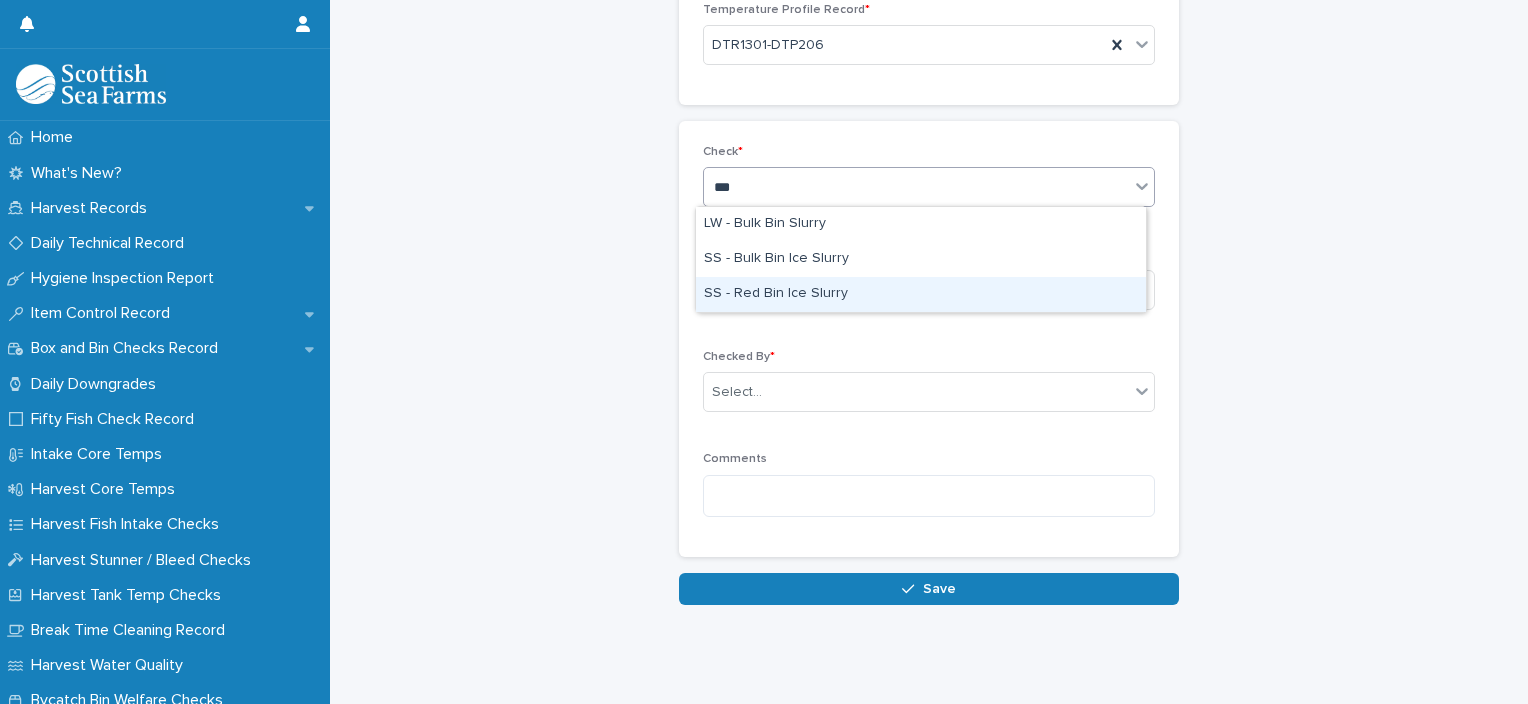click on "SS - Red Bin Ice Slurry" at bounding box center (921, 294) 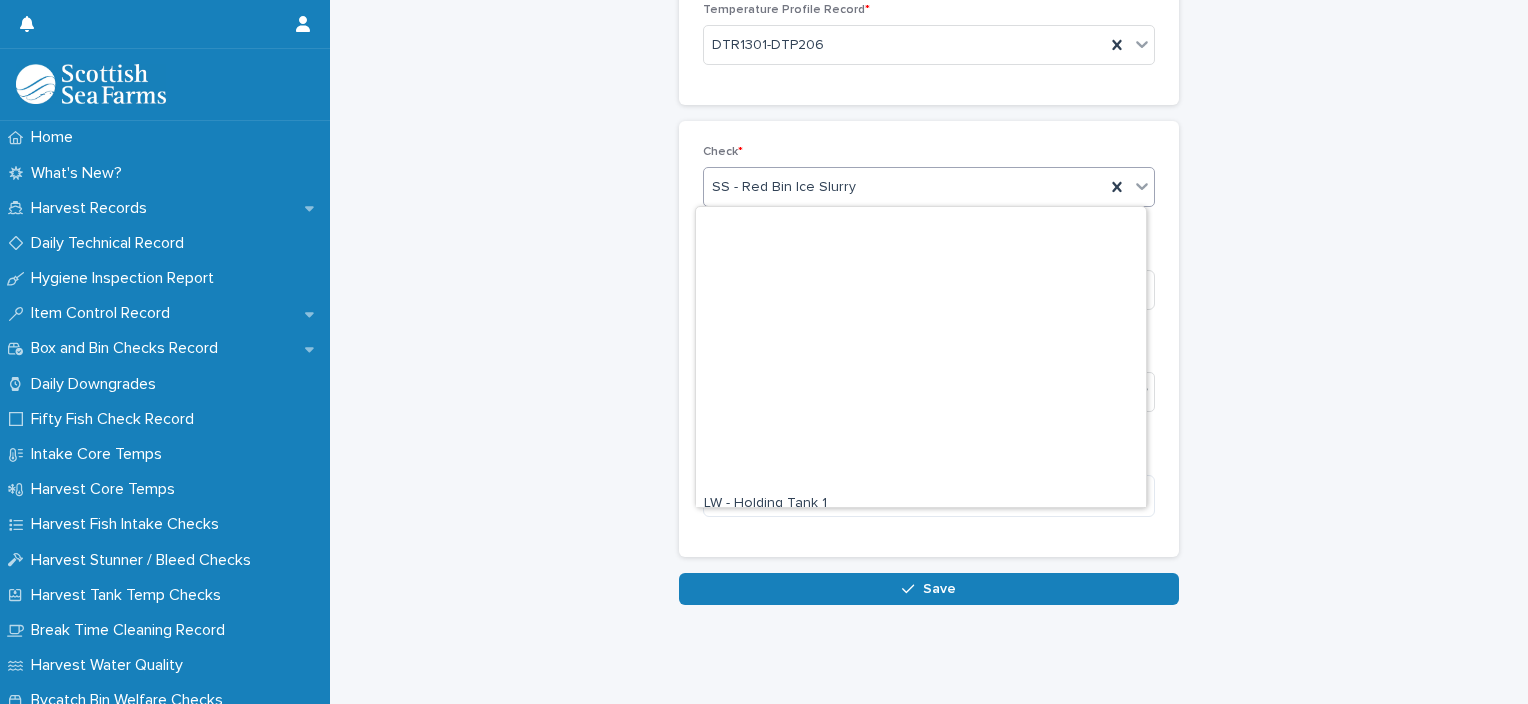 click on "SS - Red Bin Ice Slurry" at bounding box center (904, 187) 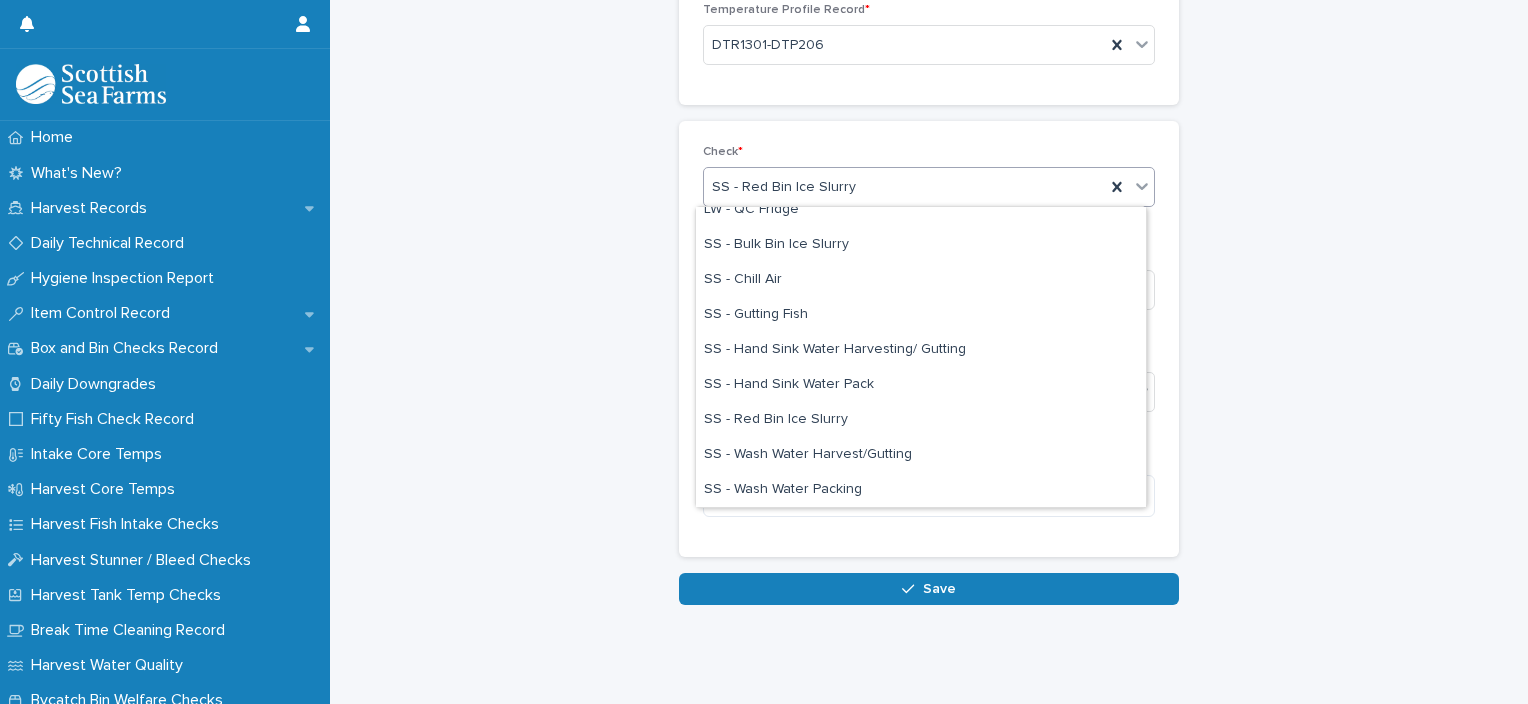 type on "*" 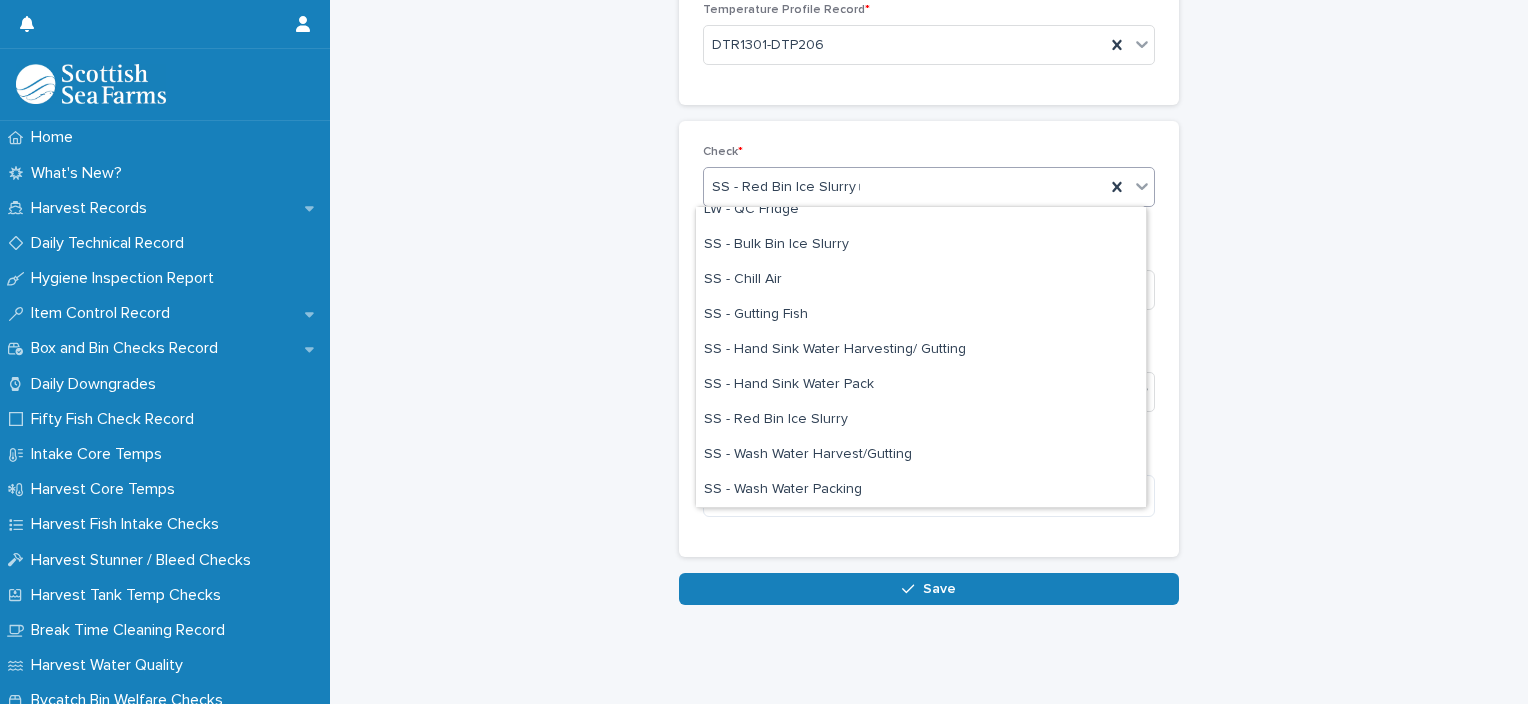 scroll, scrollTop: 0, scrollLeft: 0, axis: both 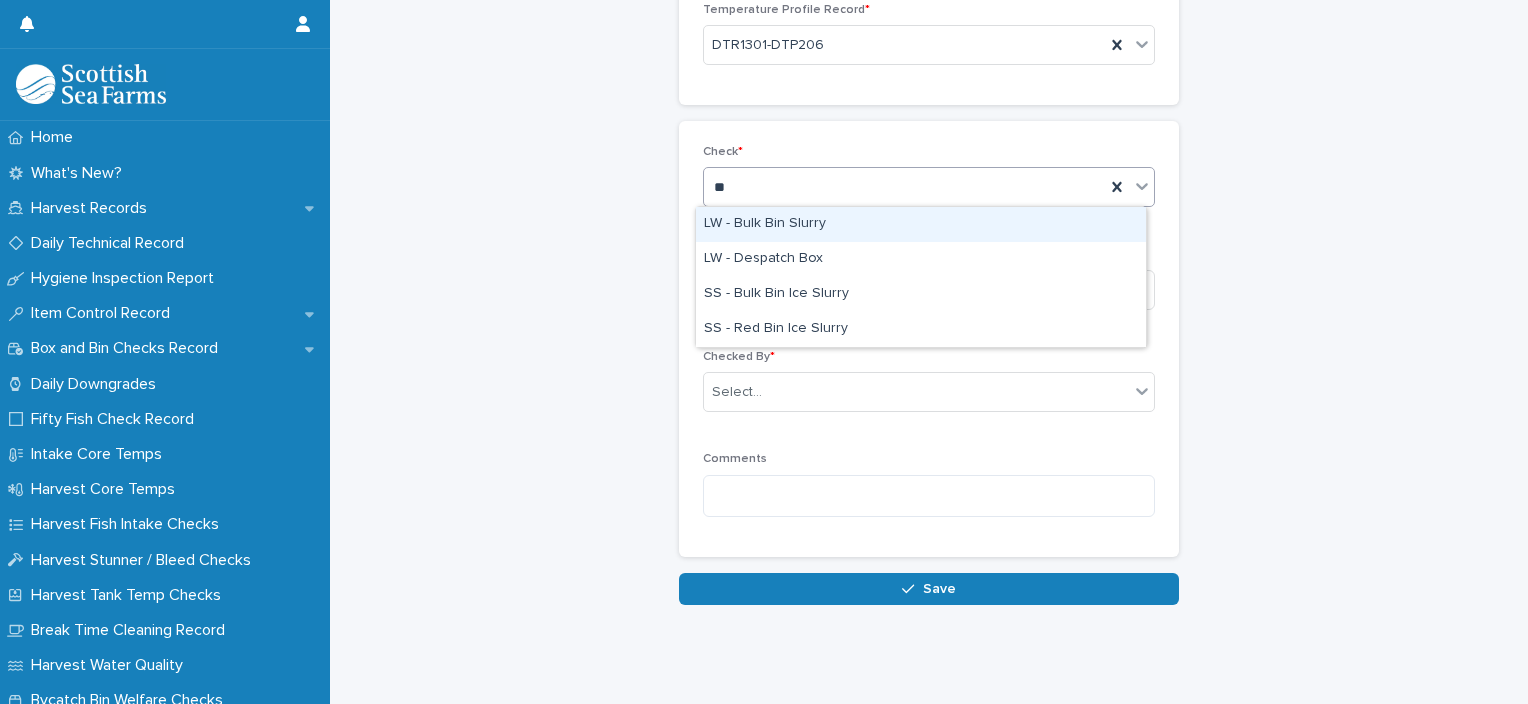 type on "***" 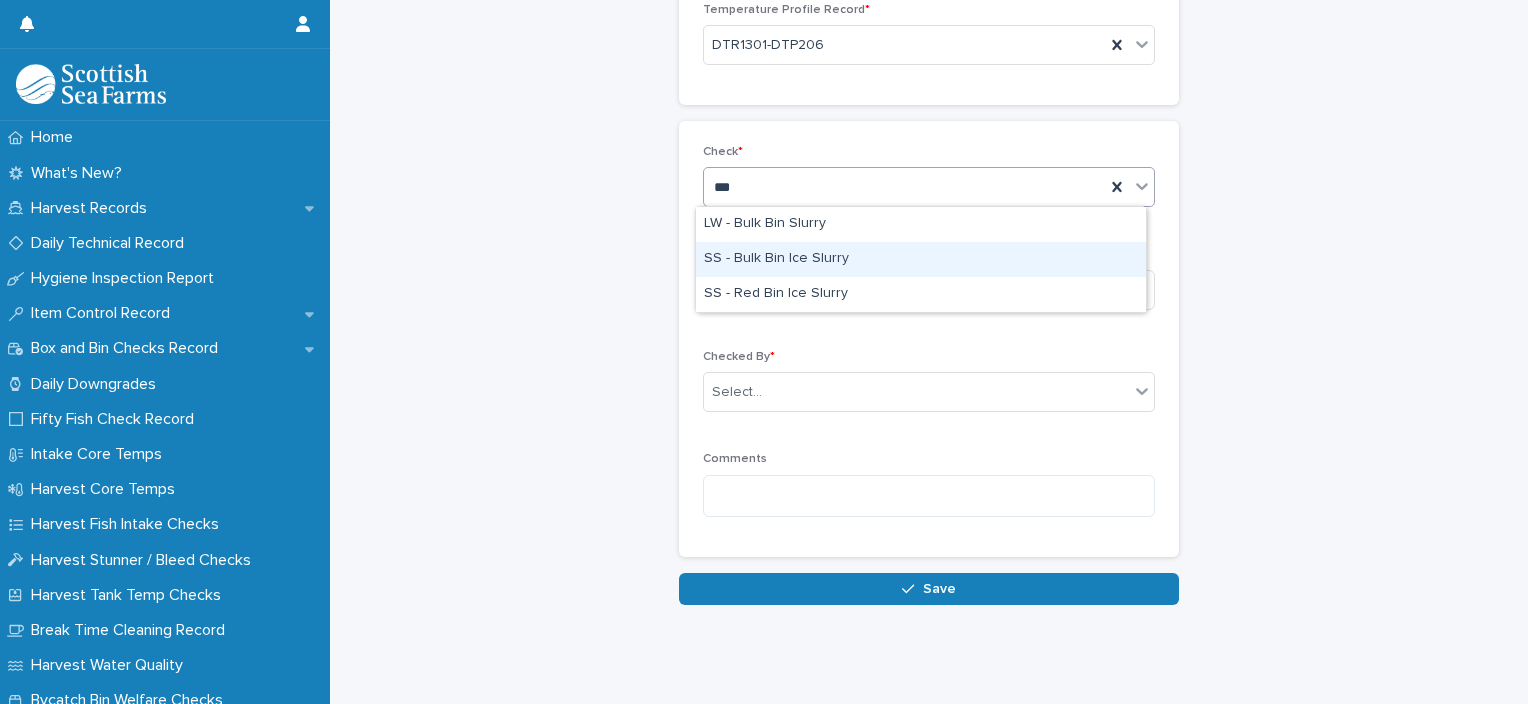 click on "SS - Bulk Bin Ice Slurry" at bounding box center [921, 259] 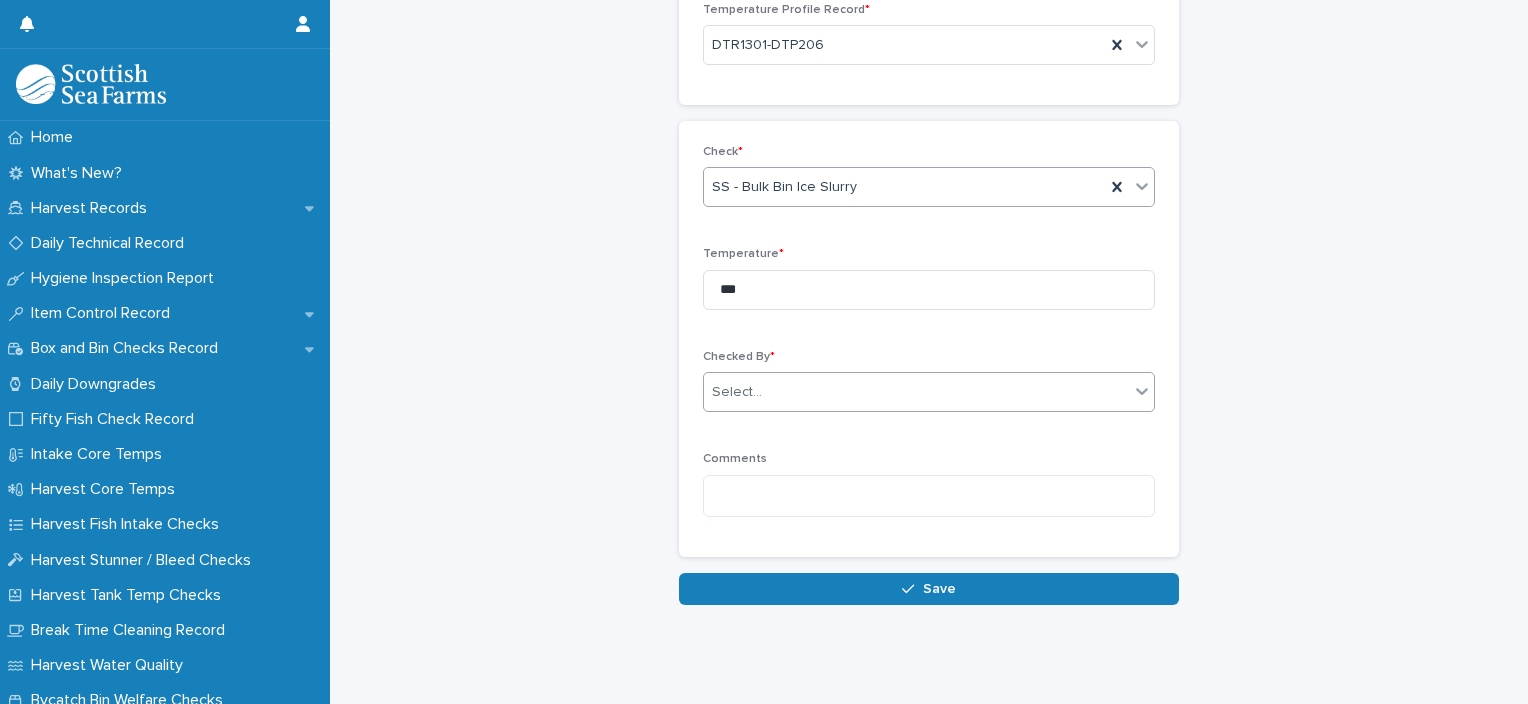 click on "Select..." at bounding box center (916, 392) 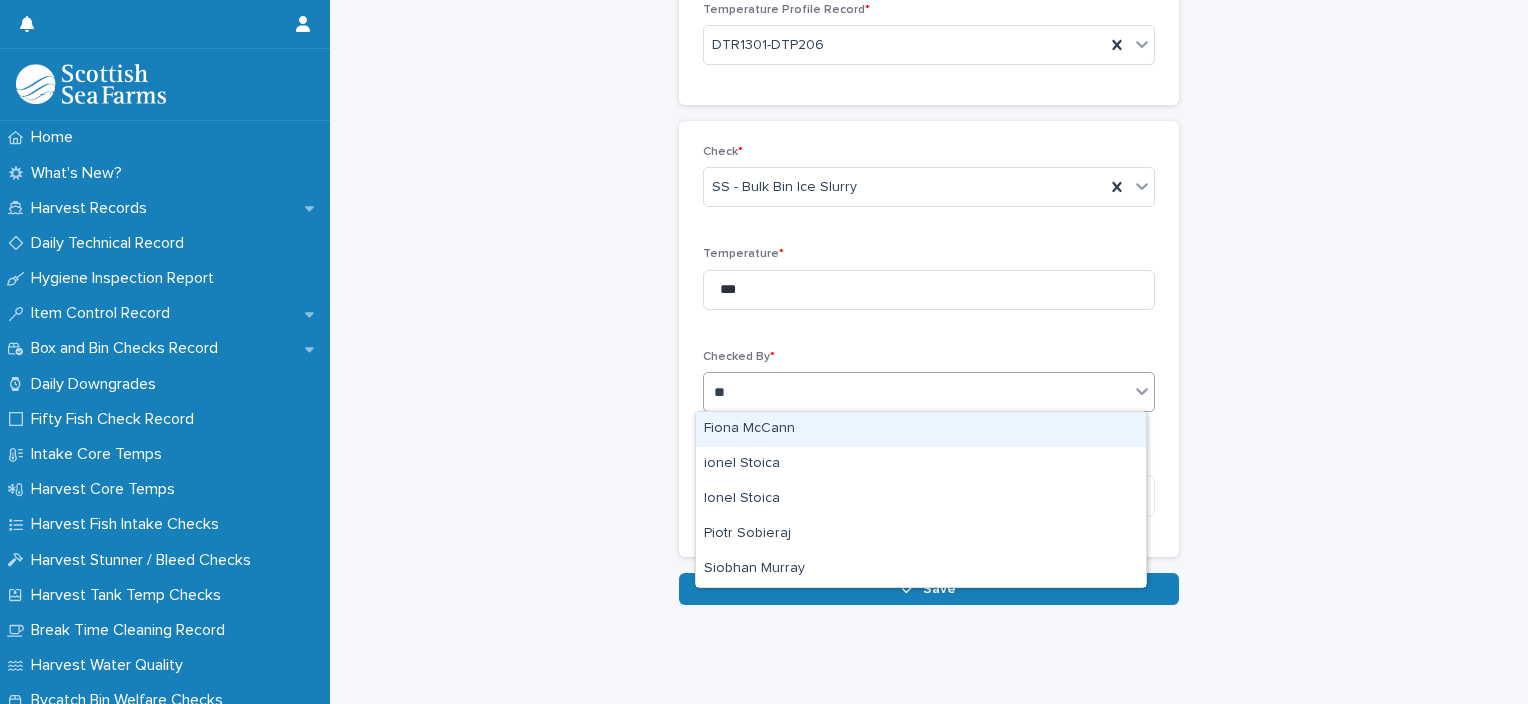 type on "***" 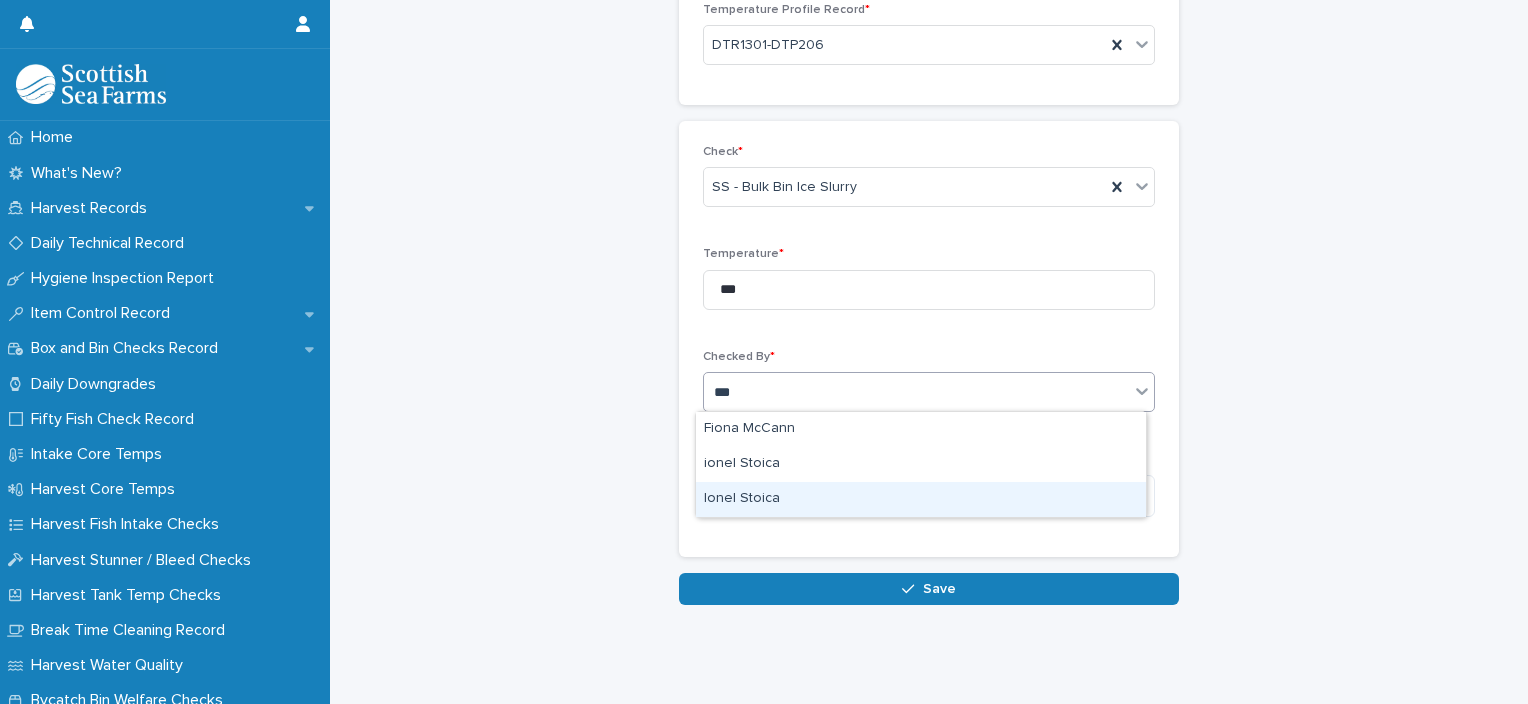 click on "Ionel Stoica" at bounding box center (921, 499) 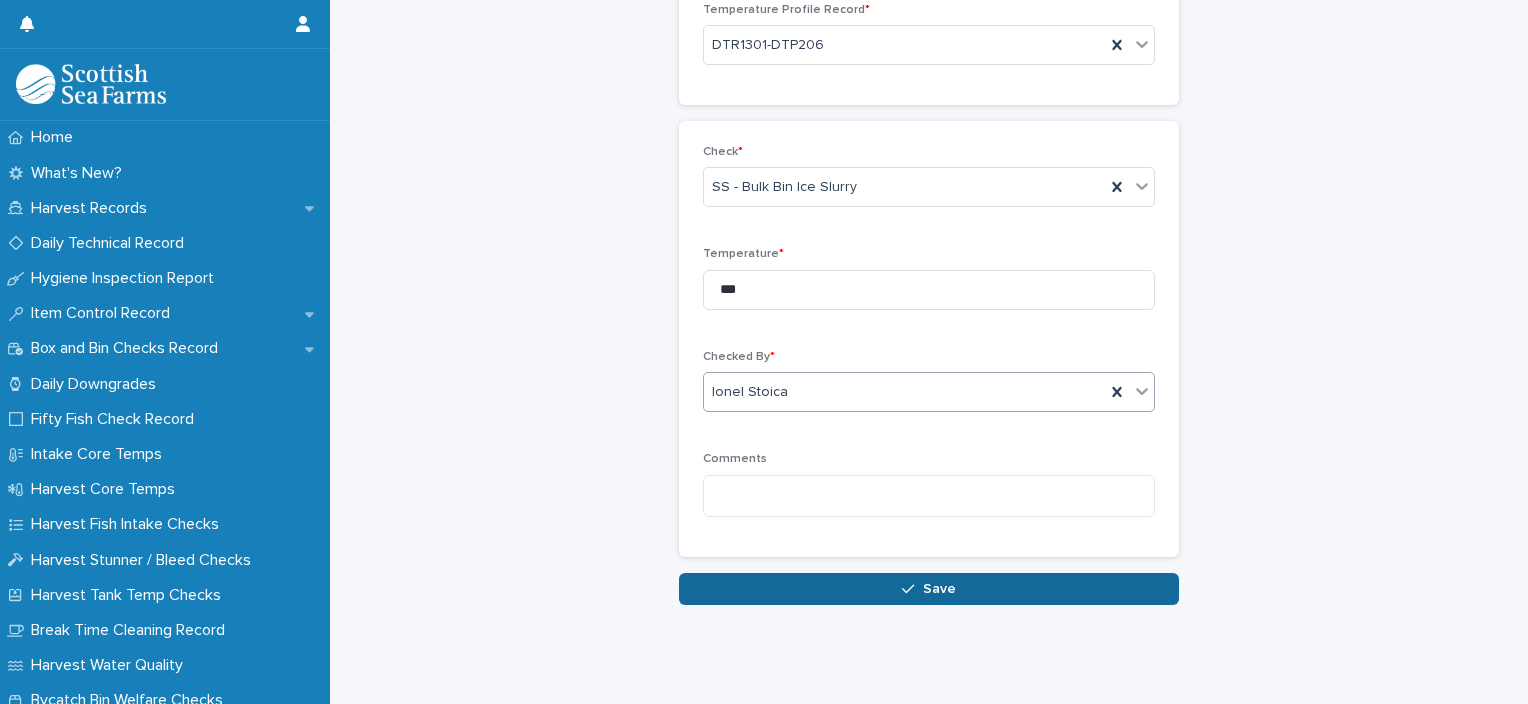 click on "Save" at bounding box center (929, 589) 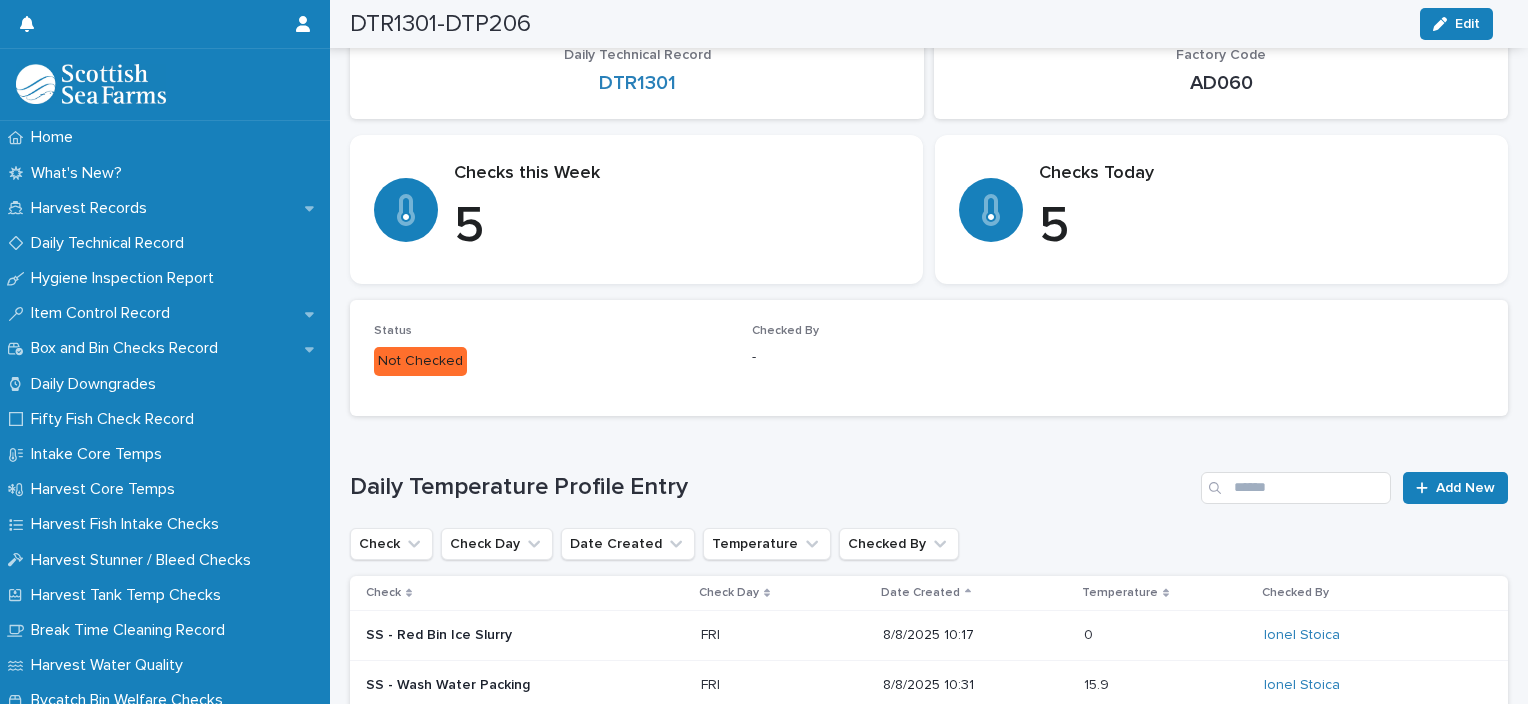 scroll, scrollTop: 273, scrollLeft: 0, axis: vertical 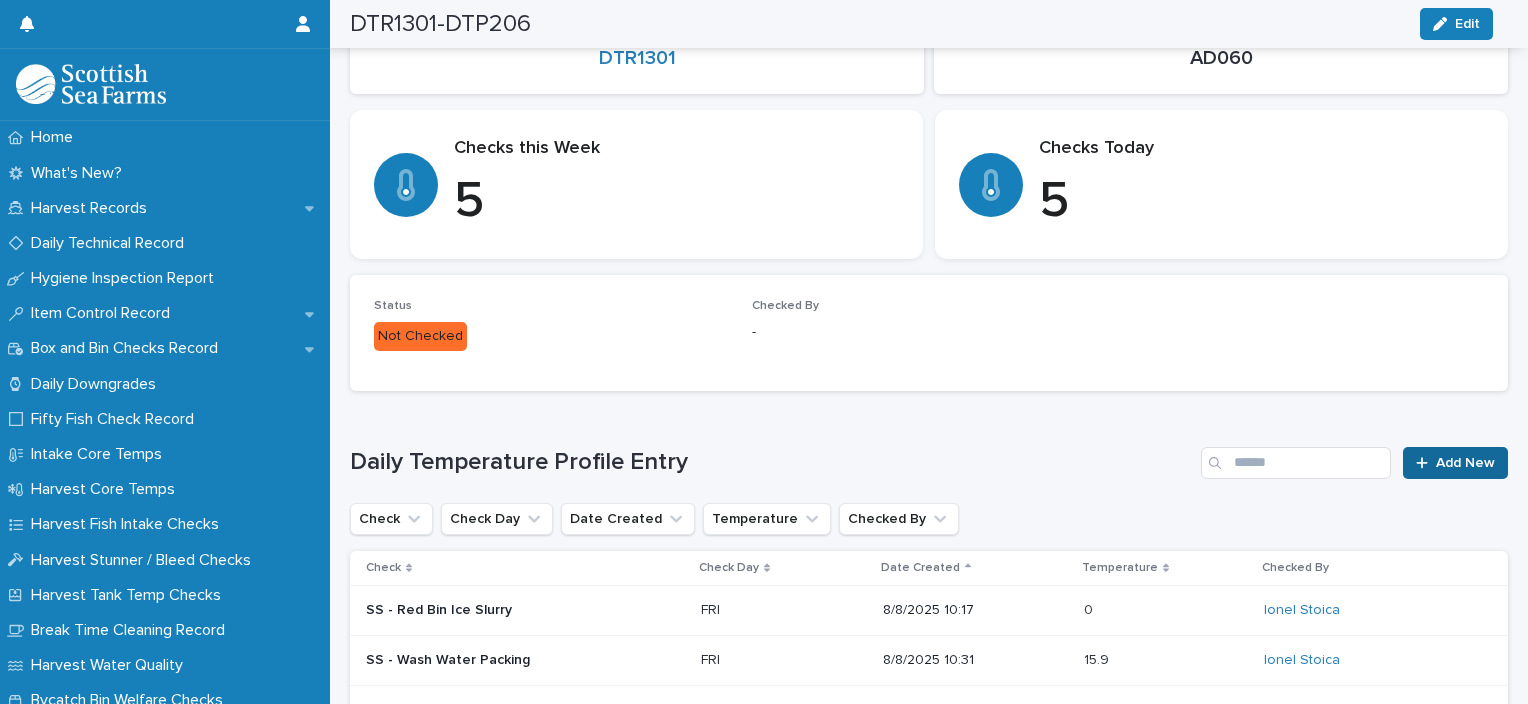 drag, startPoint x: 1504, startPoint y: 462, endPoint x: 1477, endPoint y: 463, distance: 27.018513 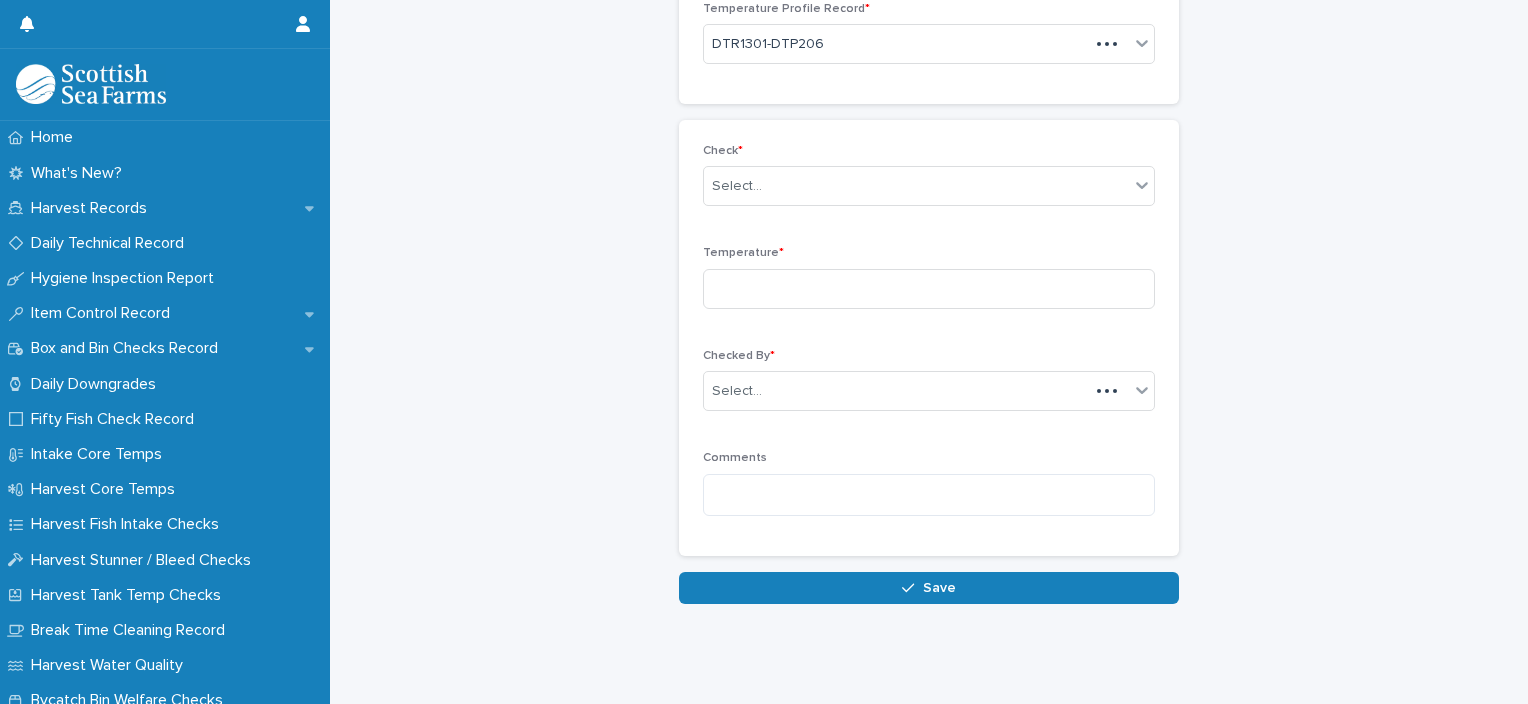 scroll, scrollTop: 136, scrollLeft: 0, axis: vertical 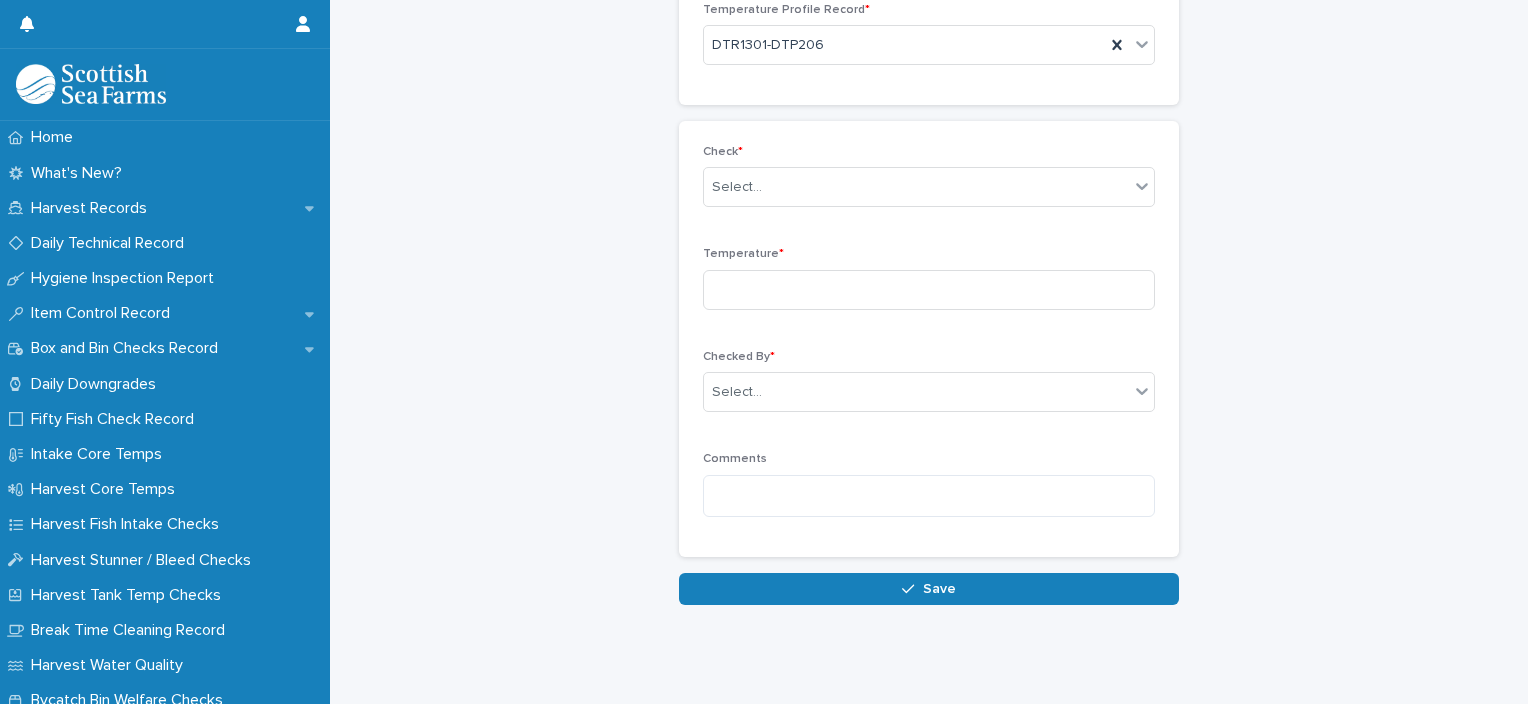 click on "Temperature *" at bounding box center (929, 286) 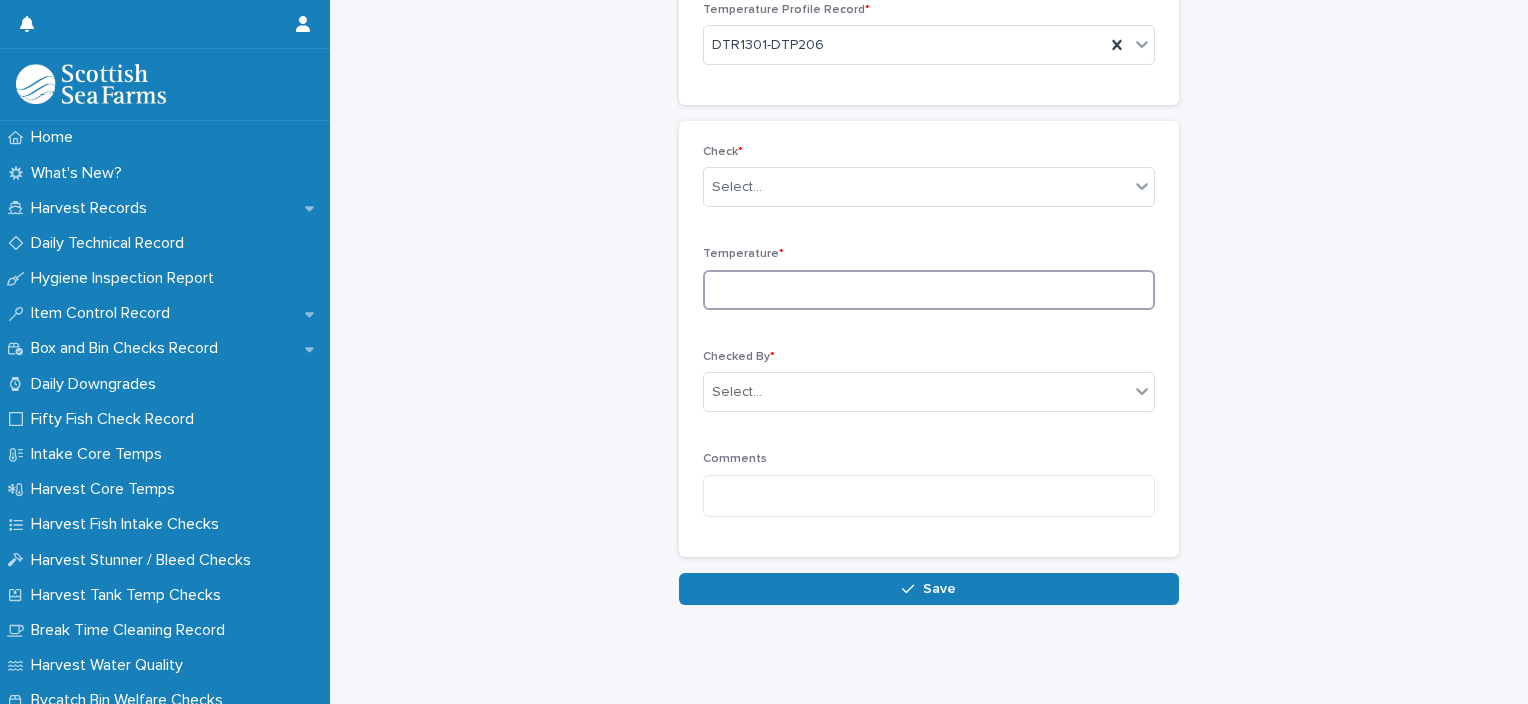 click at bounding box center [929, 290] 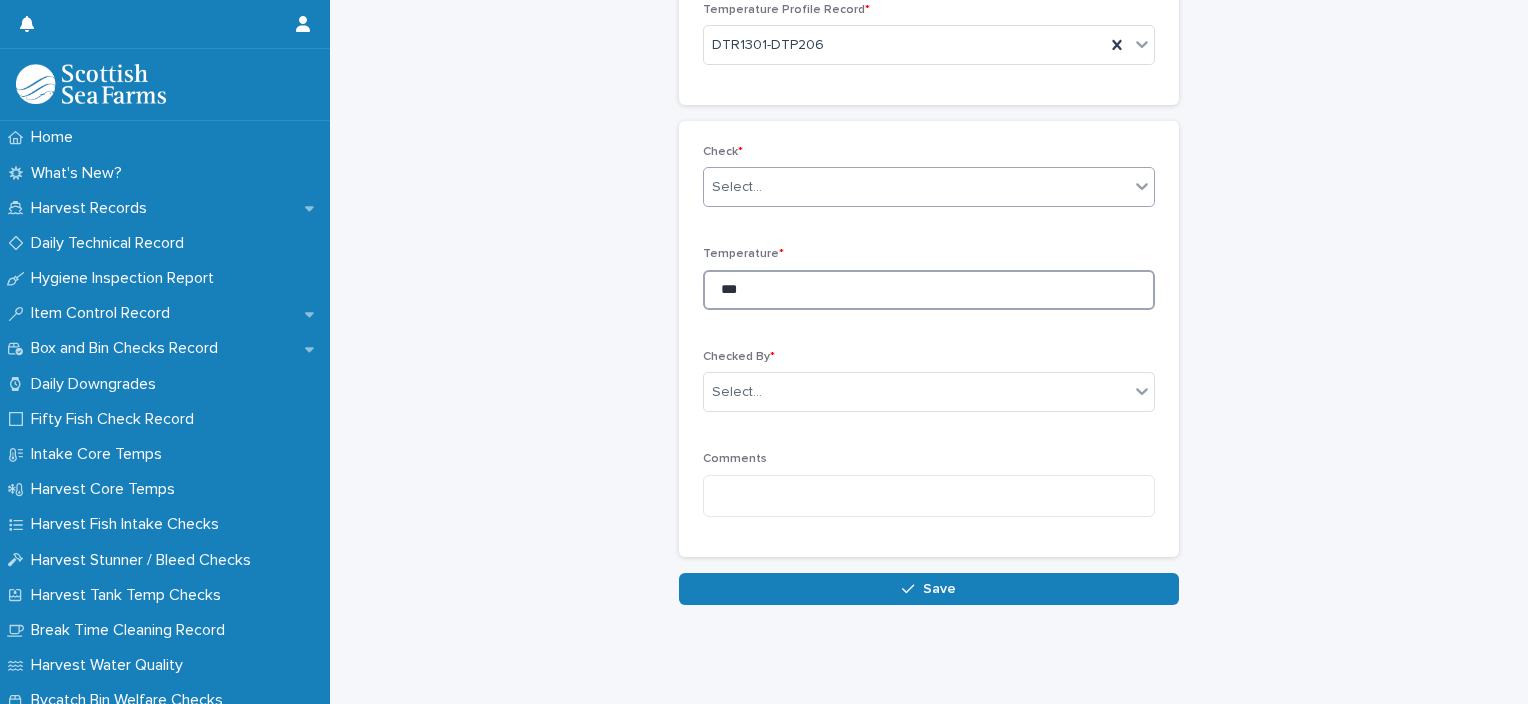 type on "***" 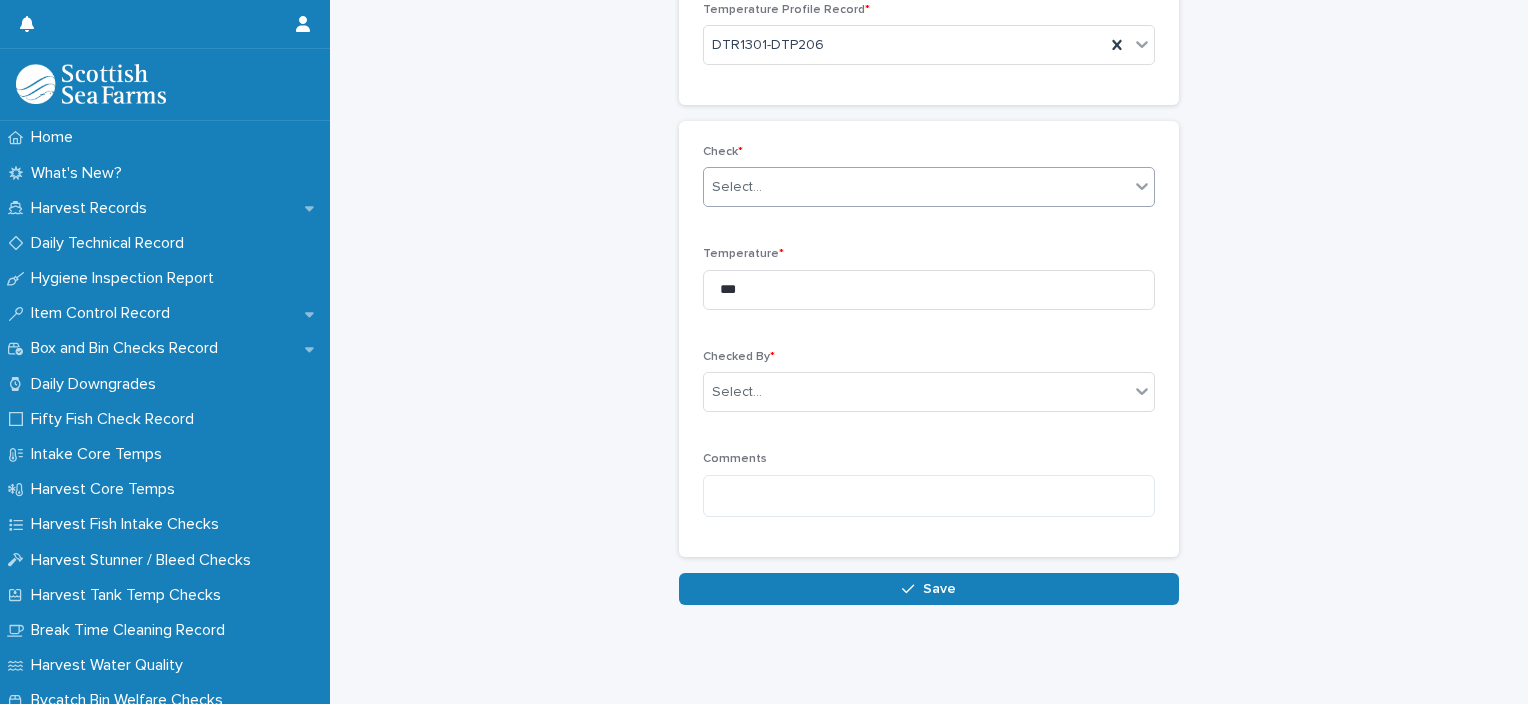 click on "Select..." at bounding box center [916, 187] 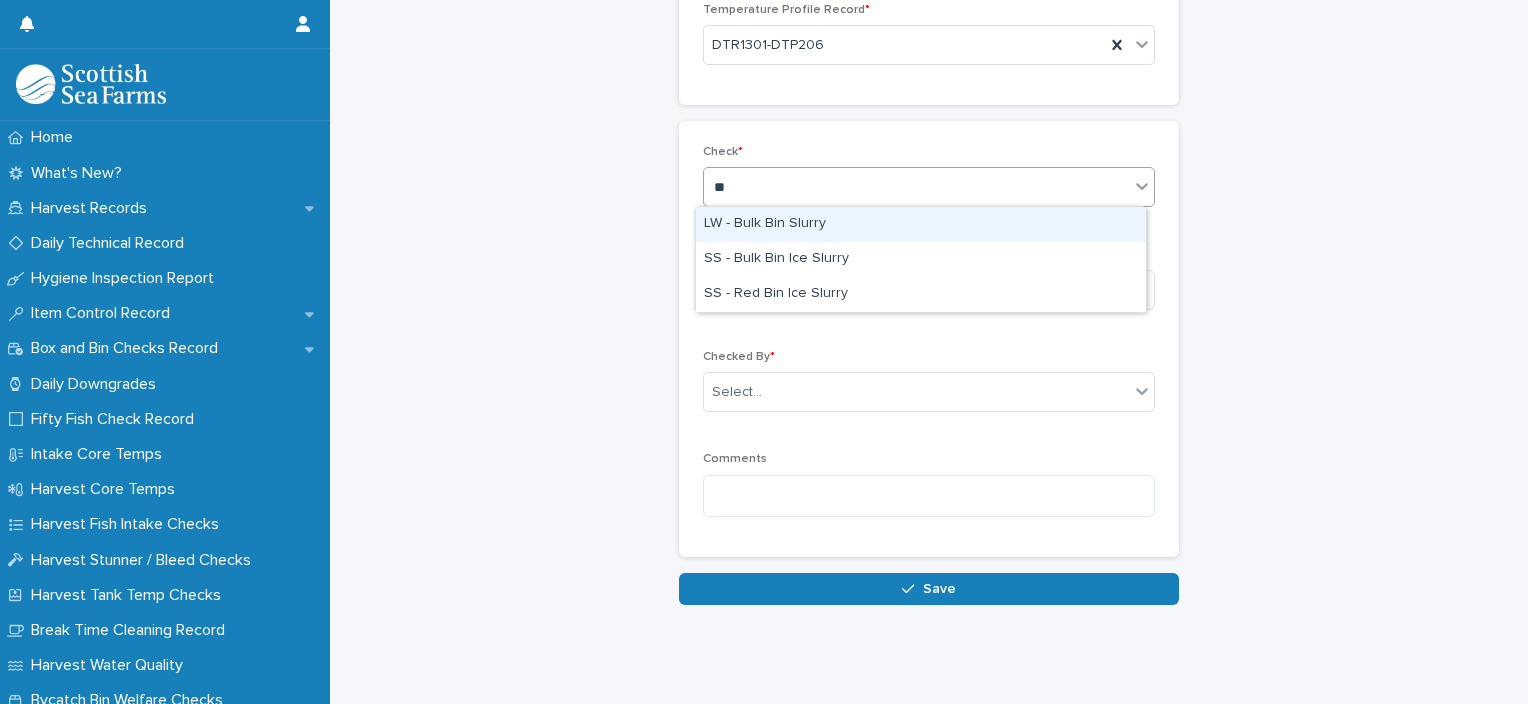 type on "***" 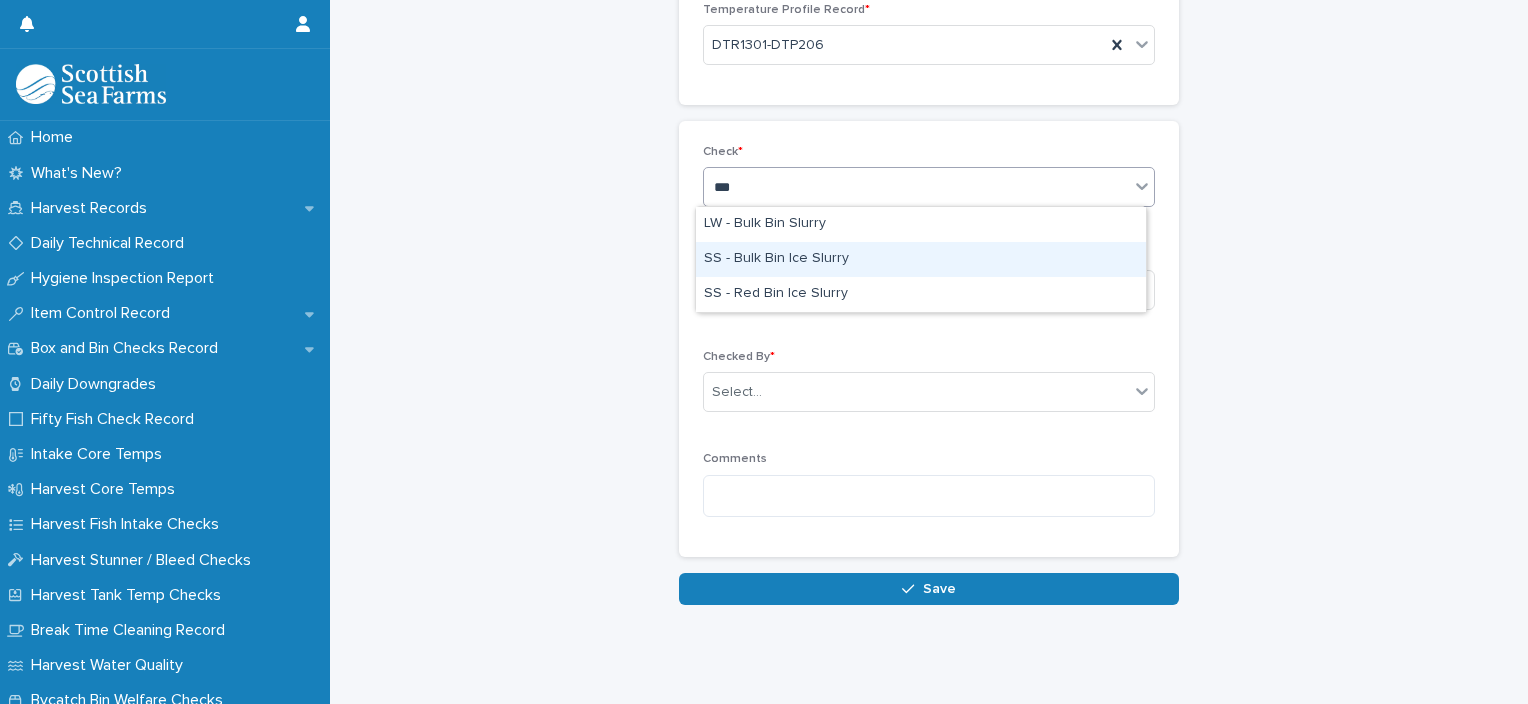 click on "SS - Bulk Bin Ice Slurry" at bounding box center [921, 259] 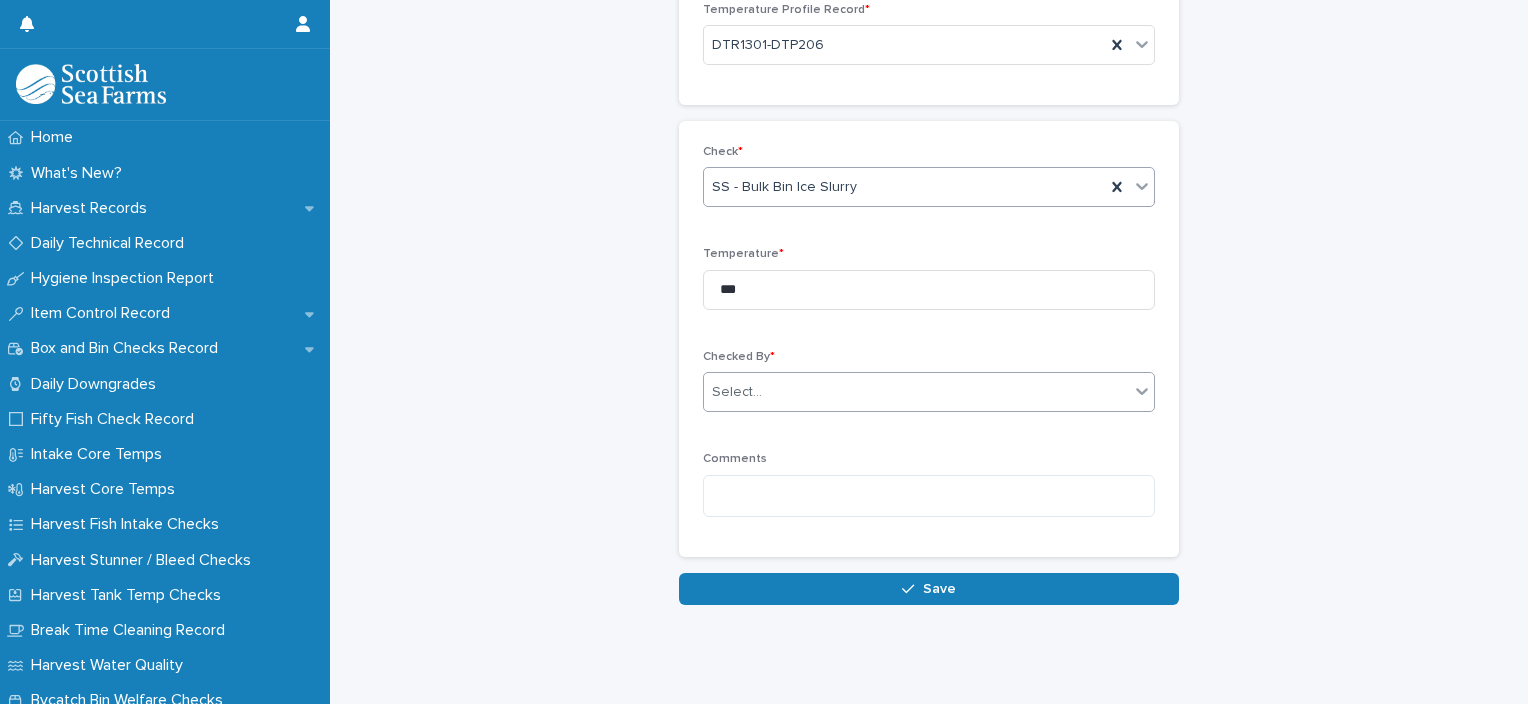 click on "Select..." at bounding box center [916, 392] 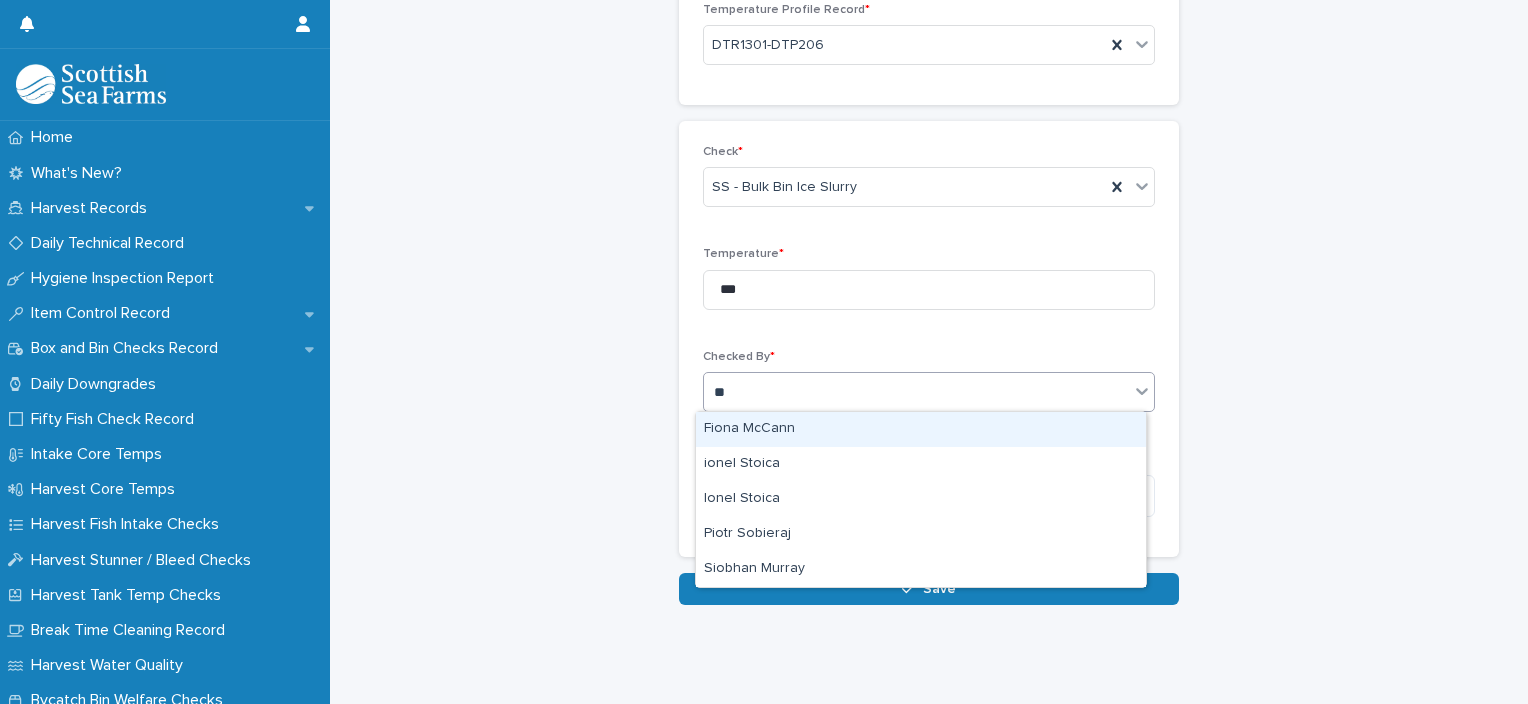 type on "***" 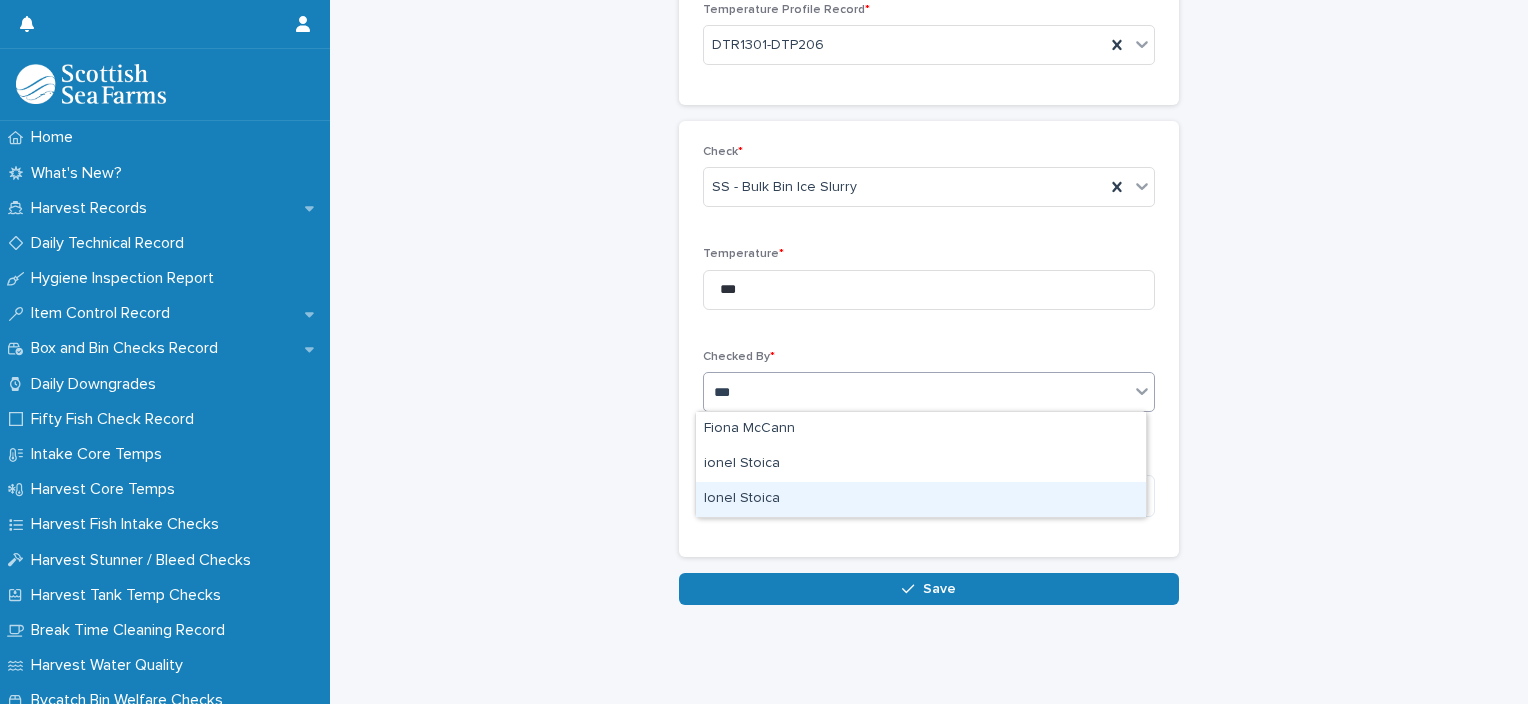 click on "Ionel Stoica" at bounding box center (921, 499) 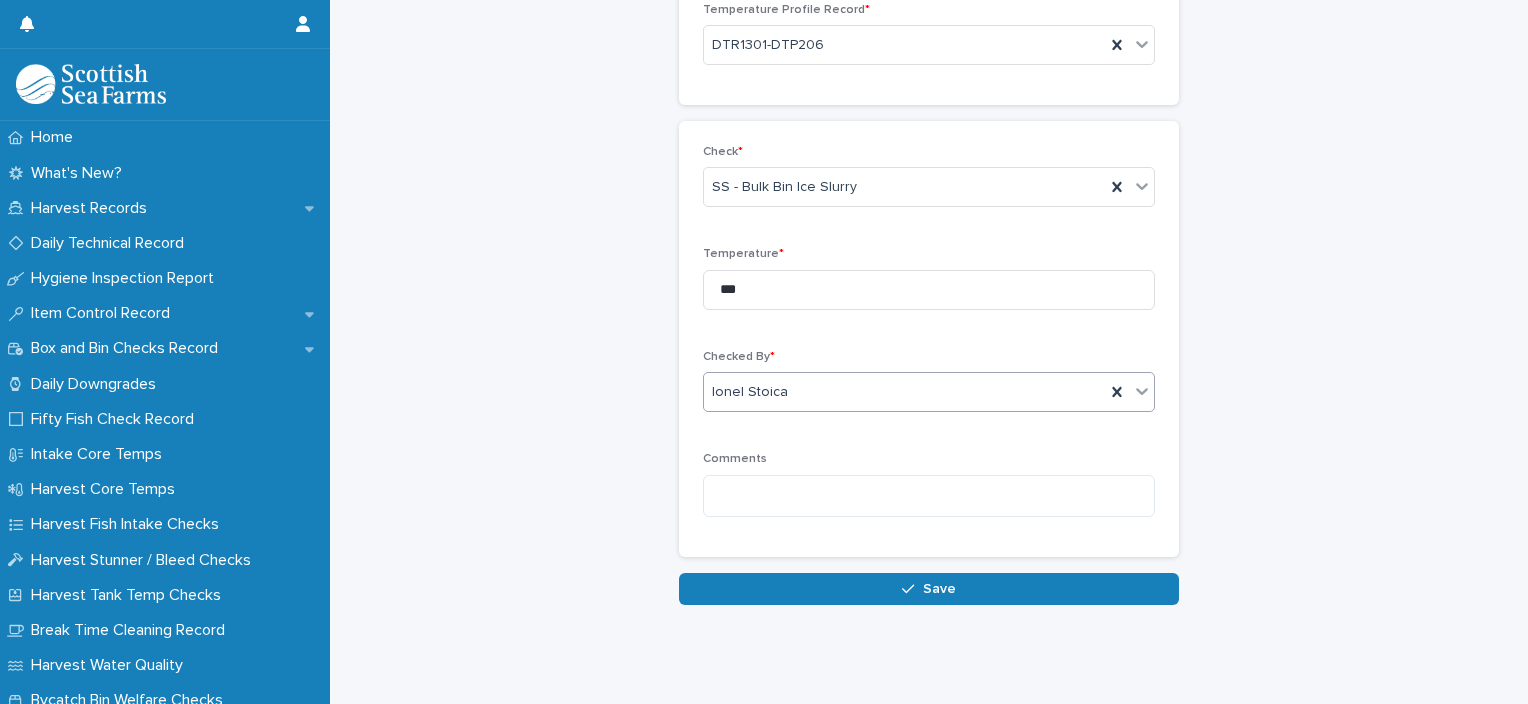 click on "Save" at bounding box center (929, 589) 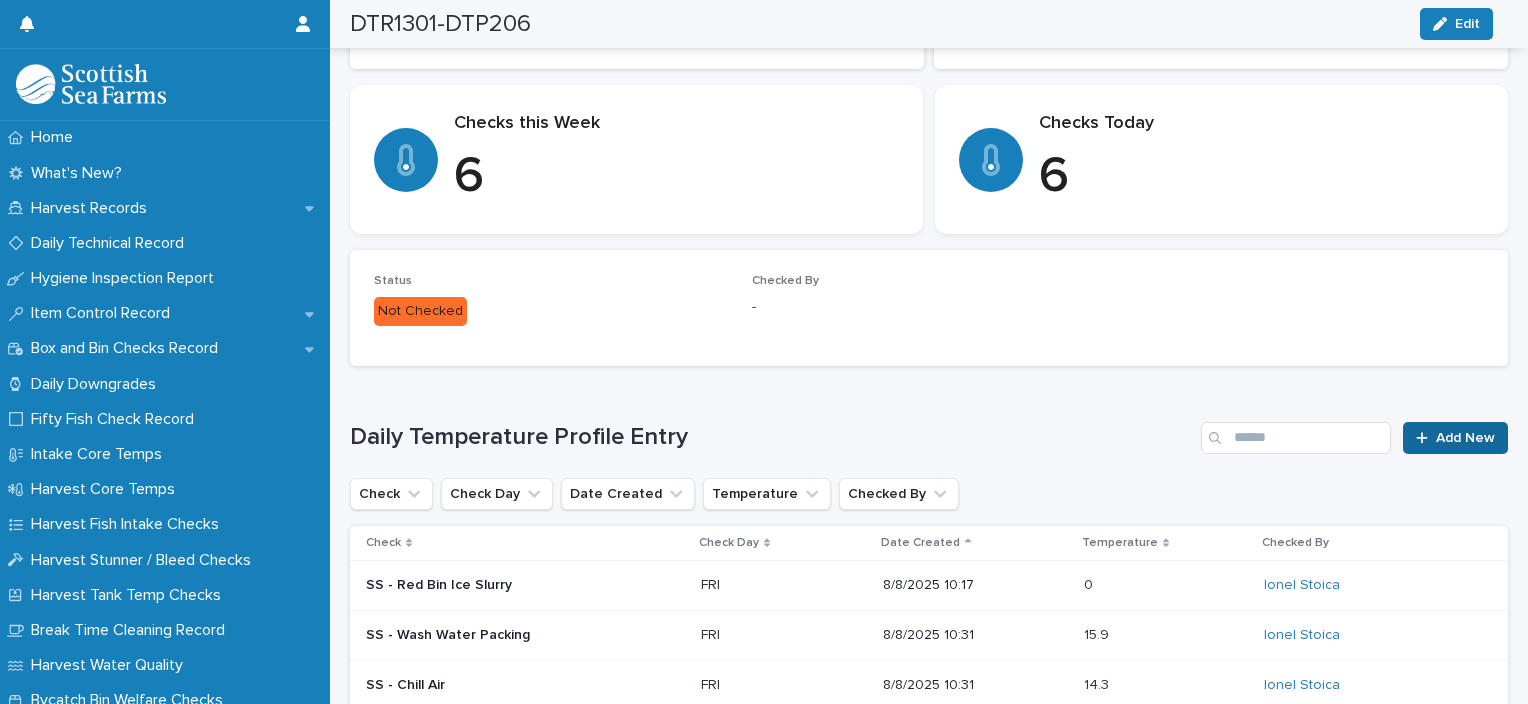 click at bounding box center [1426, 438] 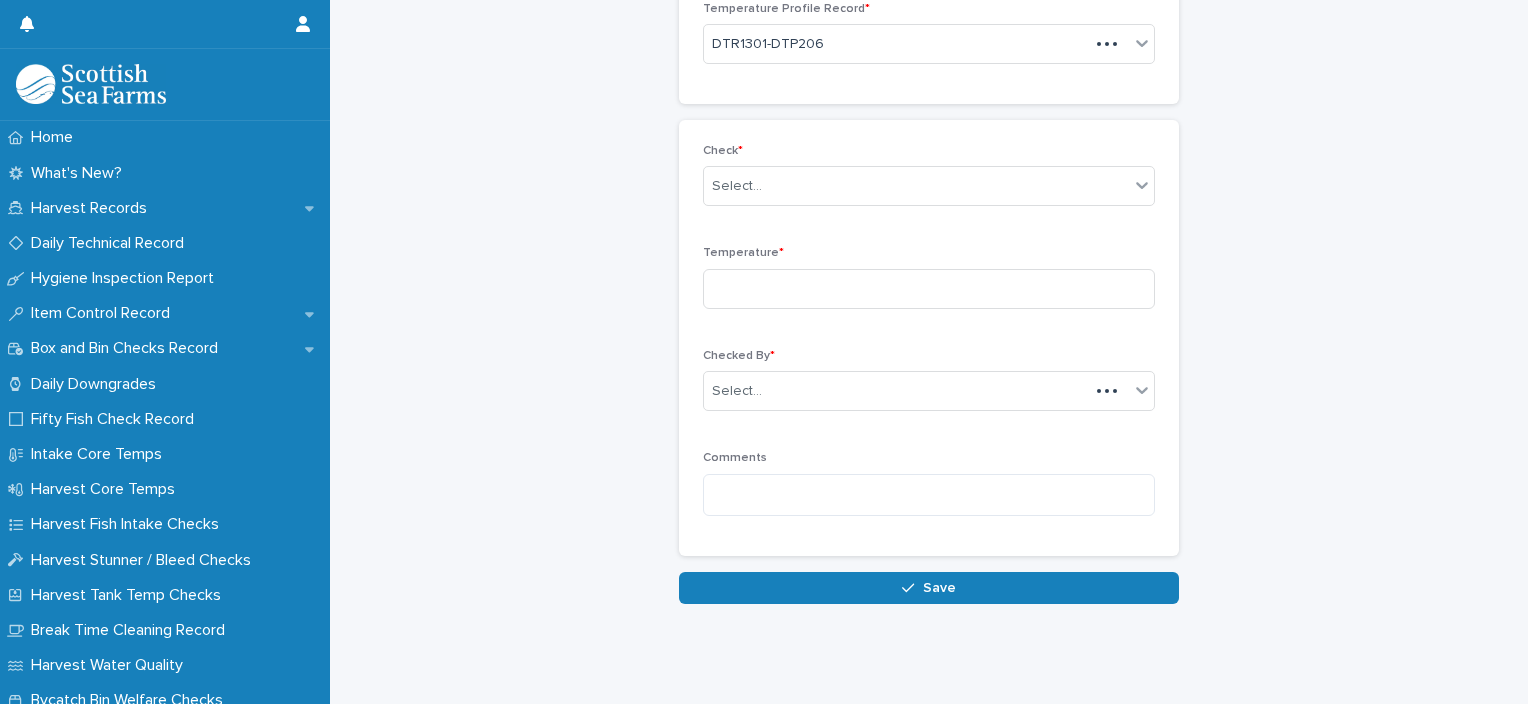 scroll, scrollTop: 136, scrollLeft: 0, axis: vertical 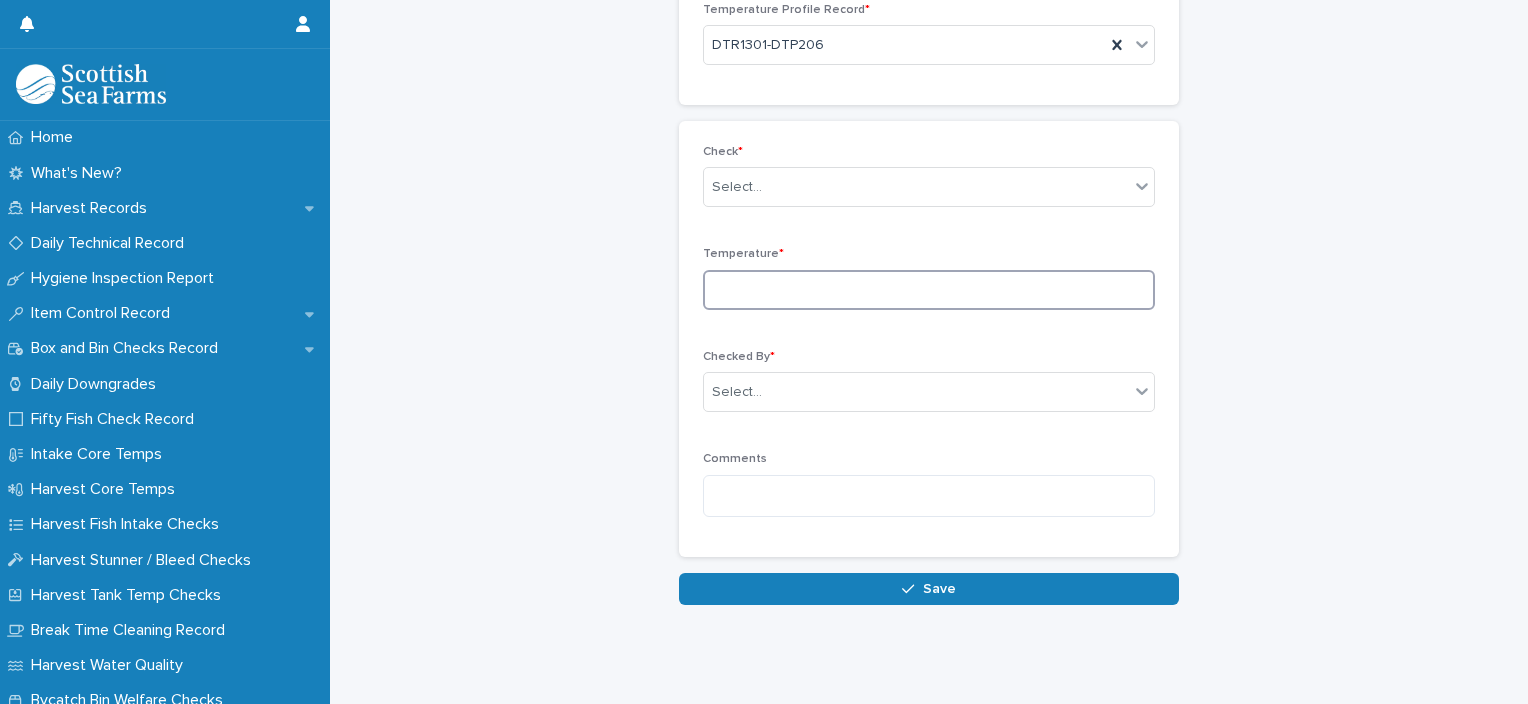 click at bounding box center [929, 290] 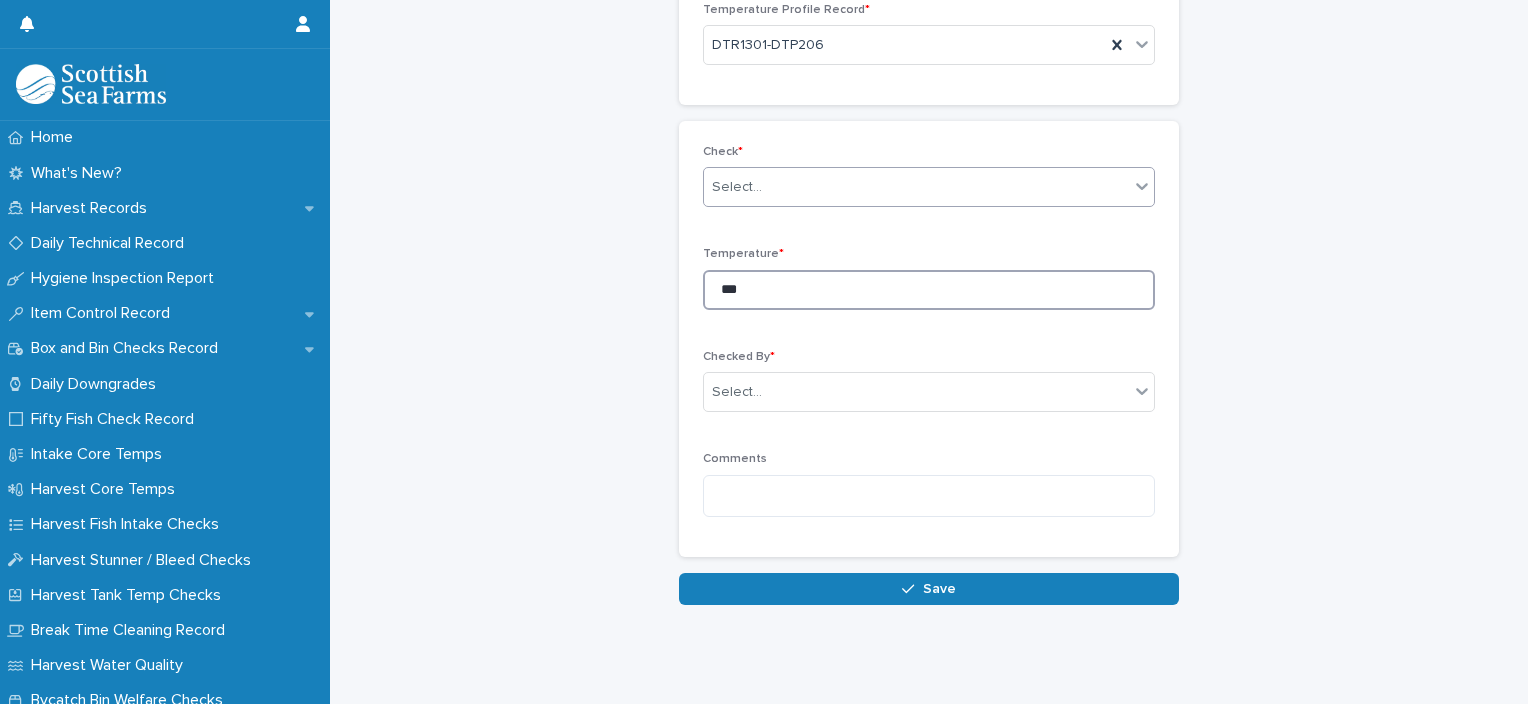 type on "***" 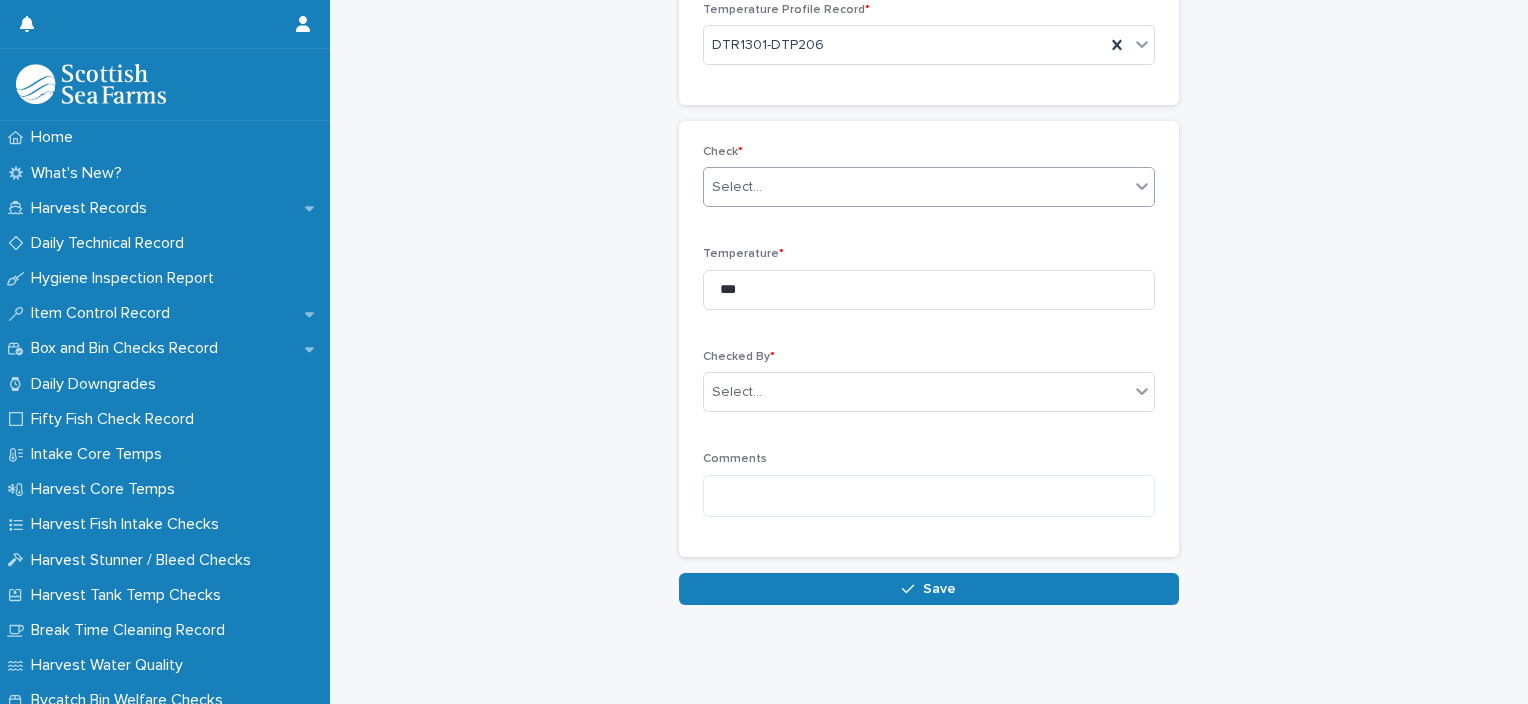 click at bounding box center (765, 187) 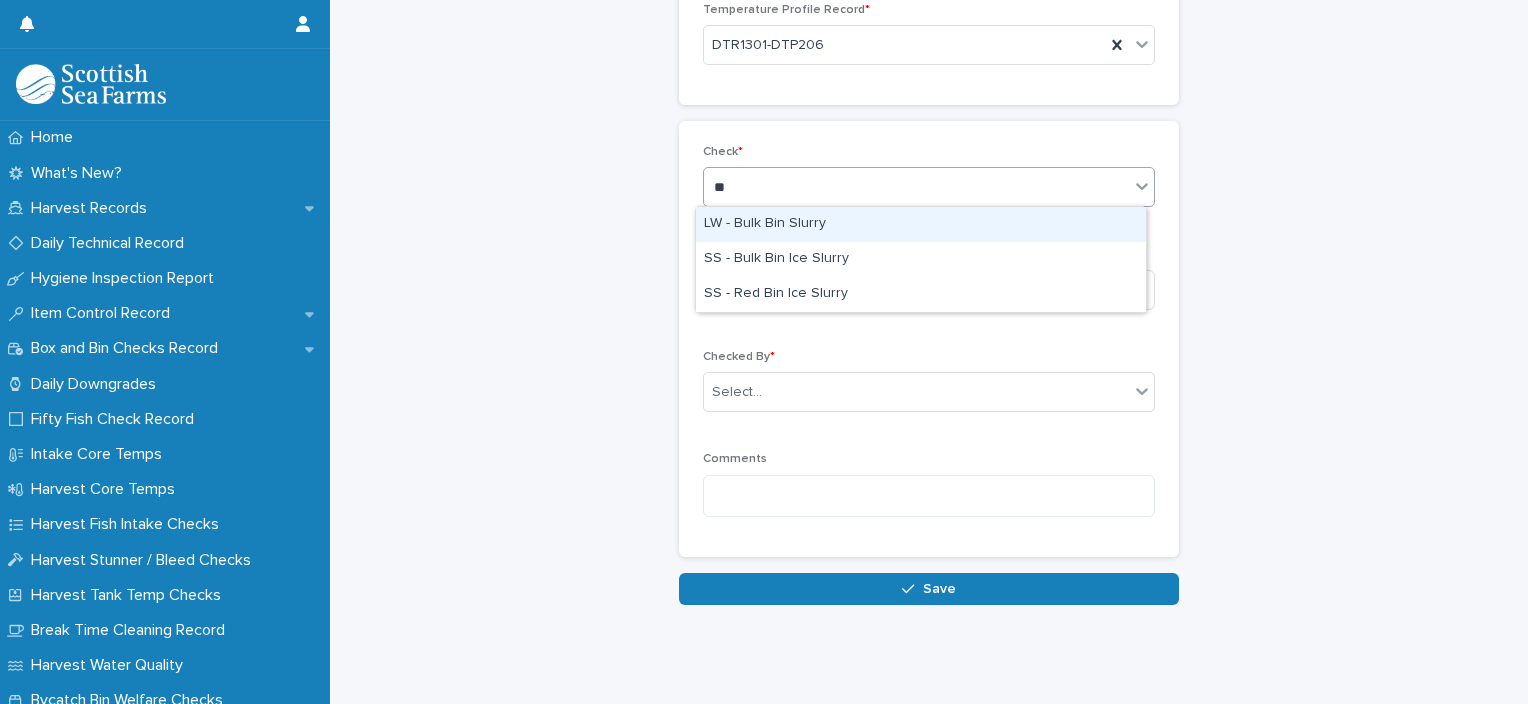 type on "***" 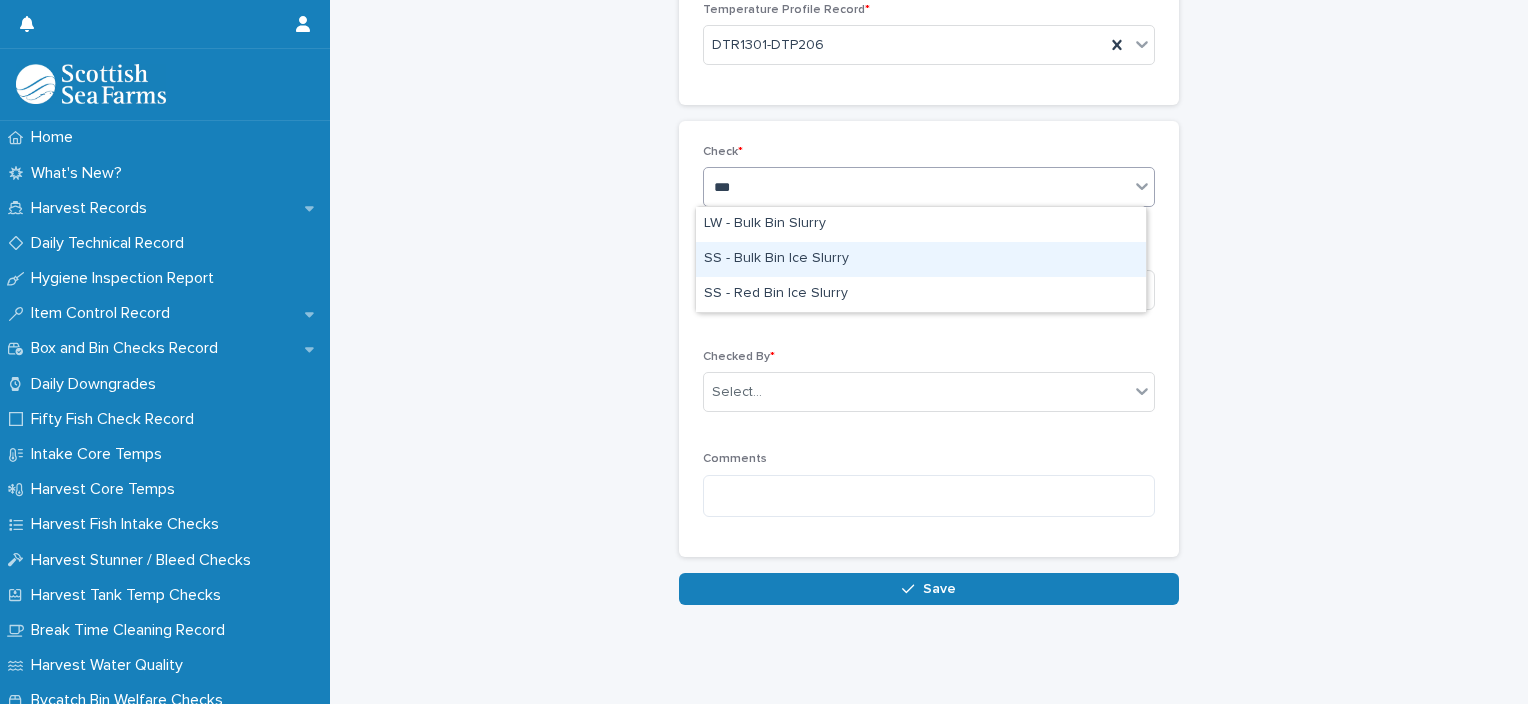 click on "SS - Bulk Bin Ice Slurry" at bounding box center (921, 259) 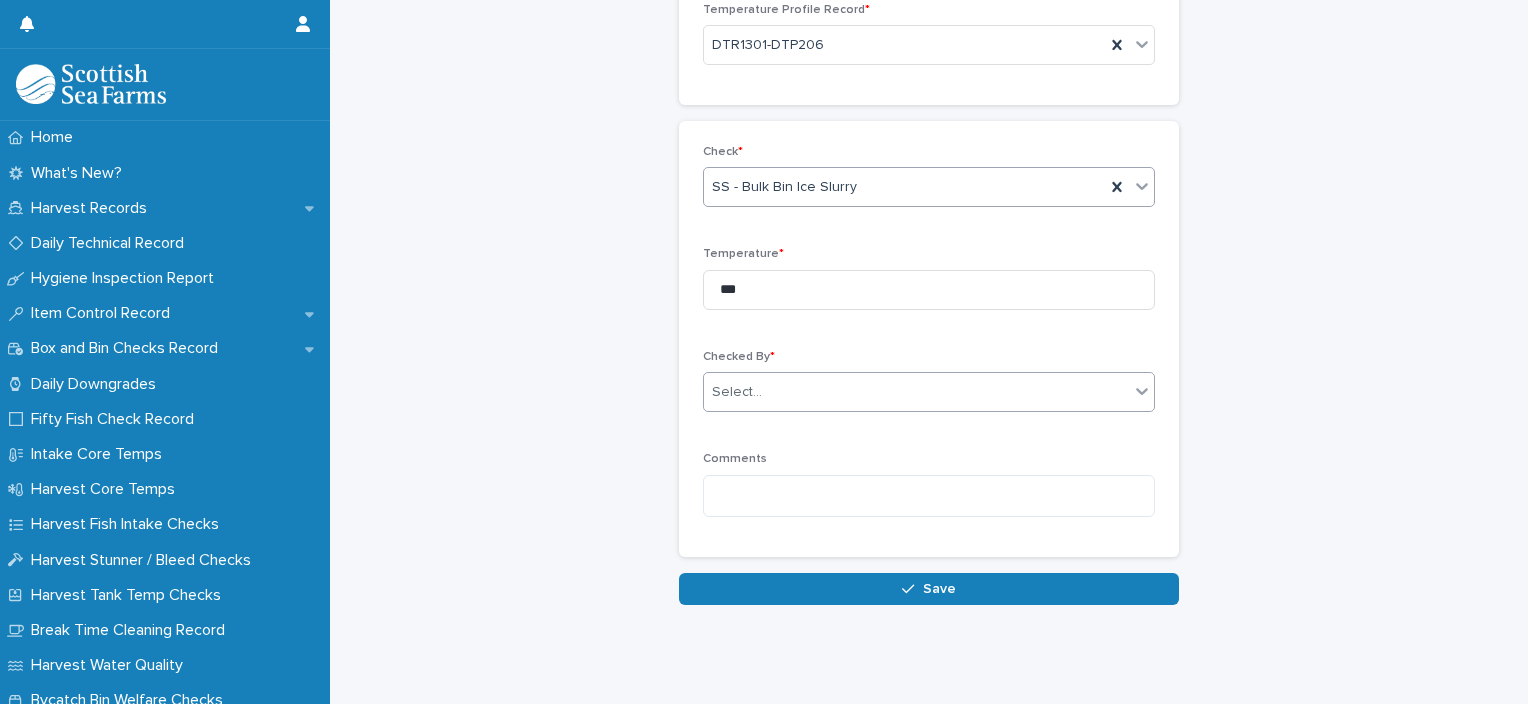 click on "Select..." at bounding box center (916, 392) 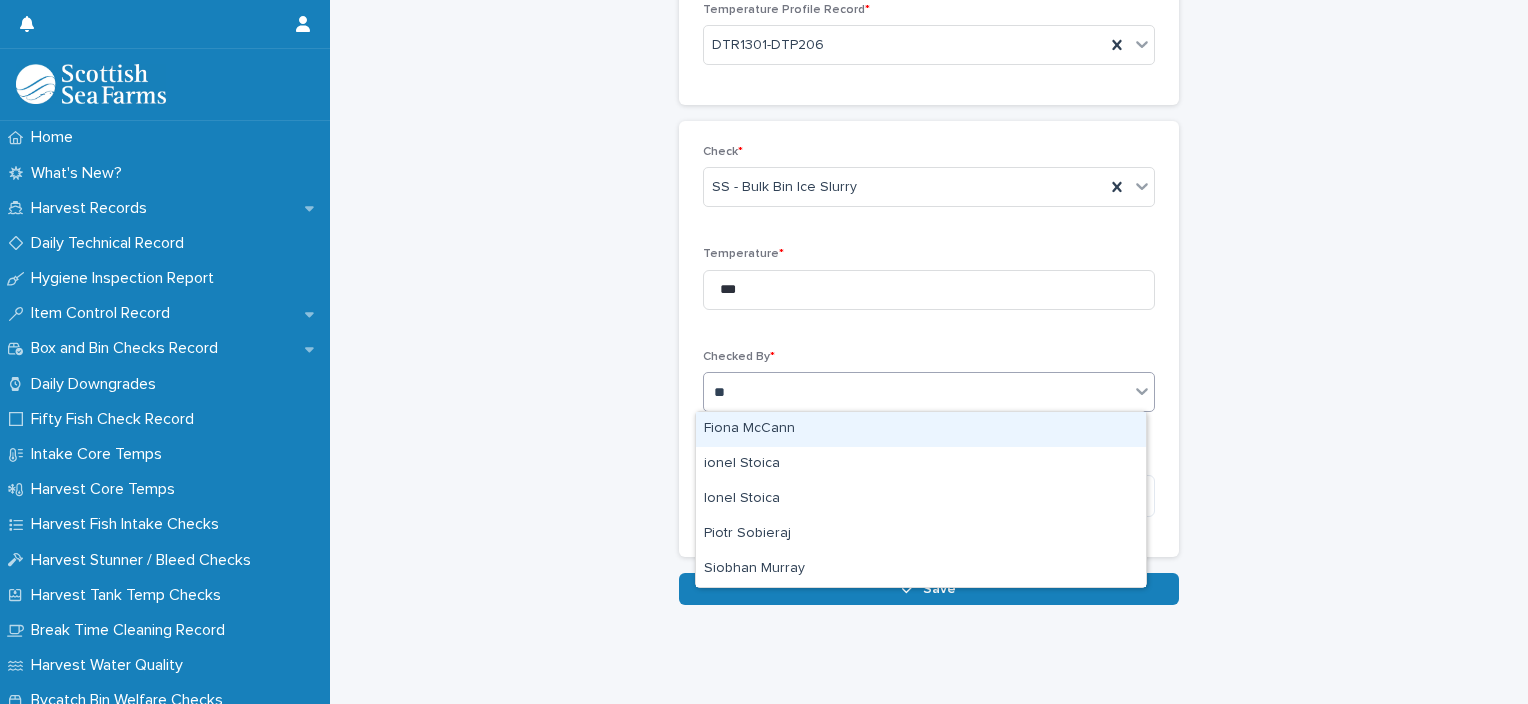 type on "***" 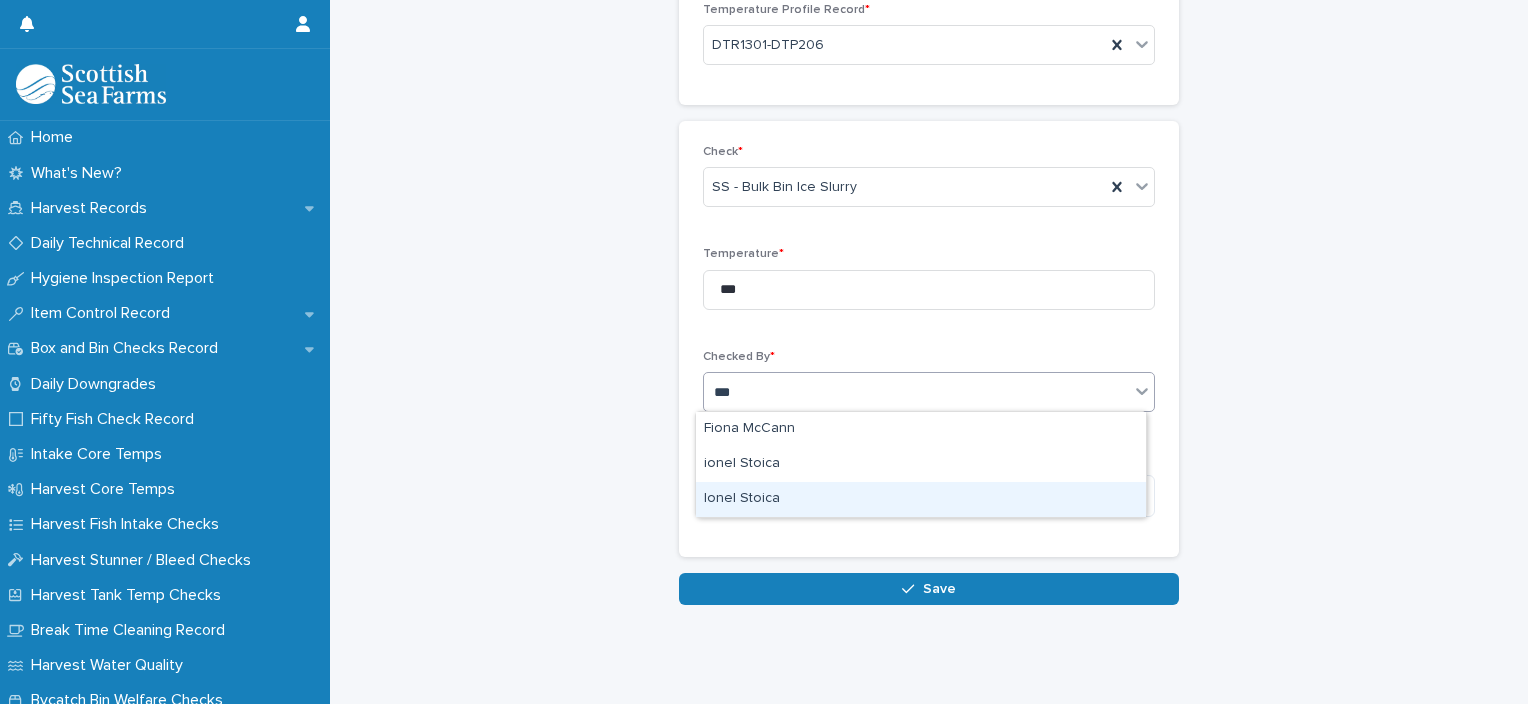 click on "Ionel Stoica" at bounding box center (921, 499) 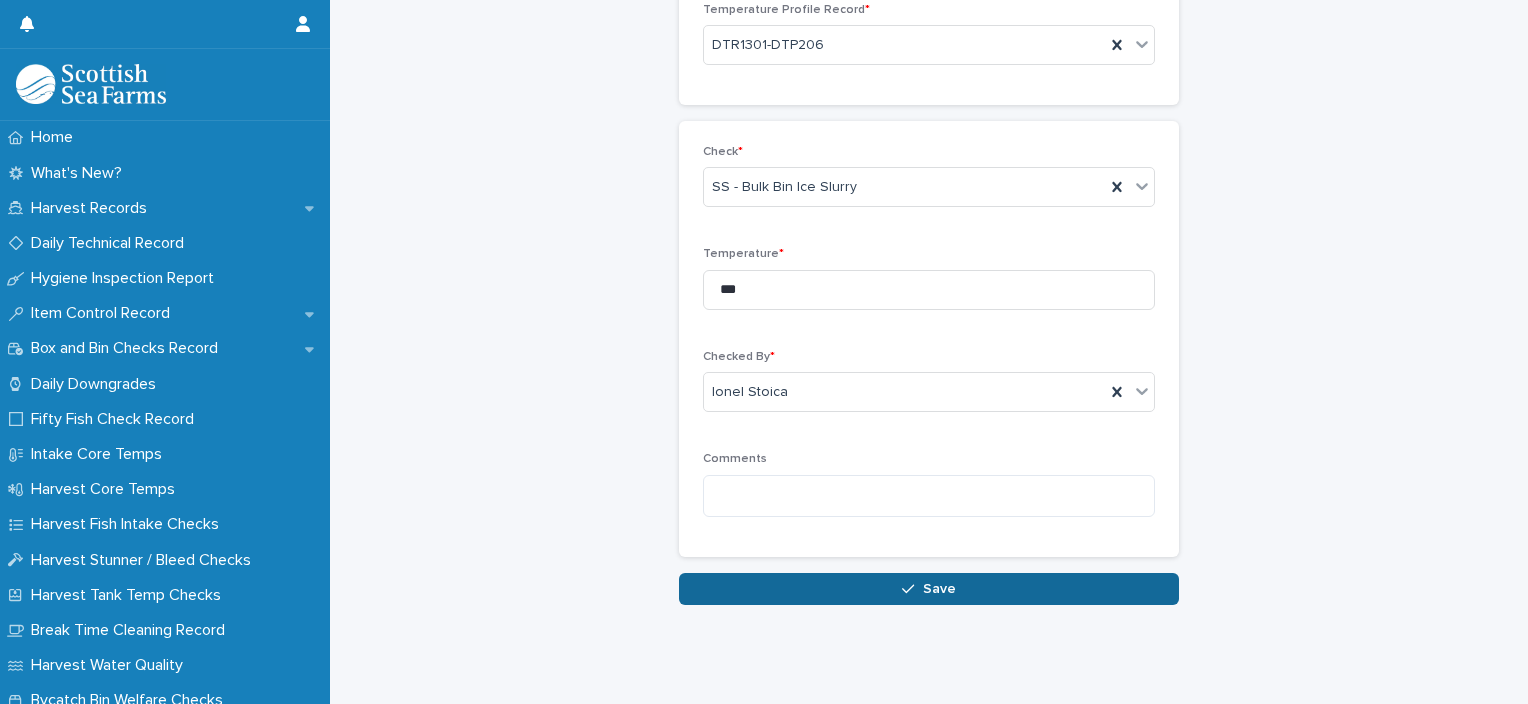 click 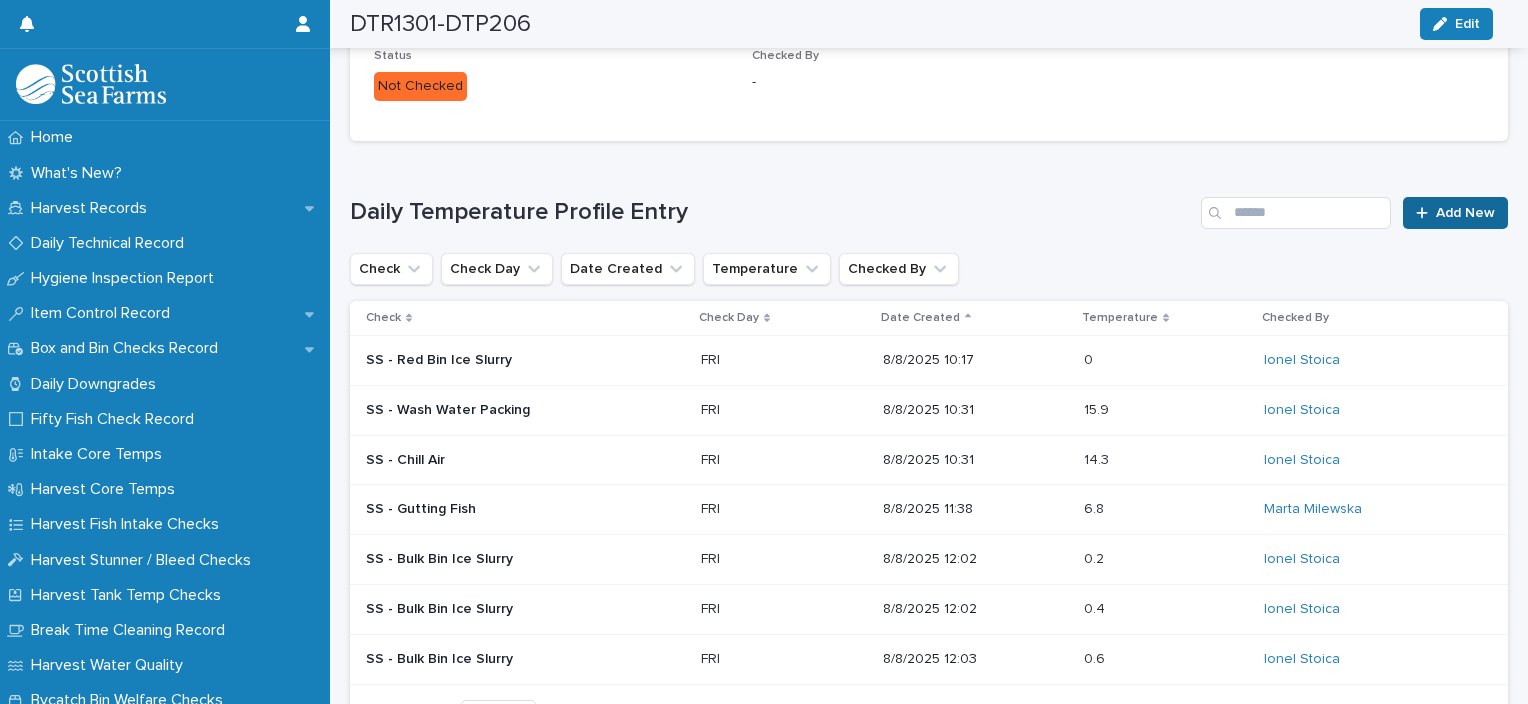click on "Add New" at bounding box center [1455, 213] 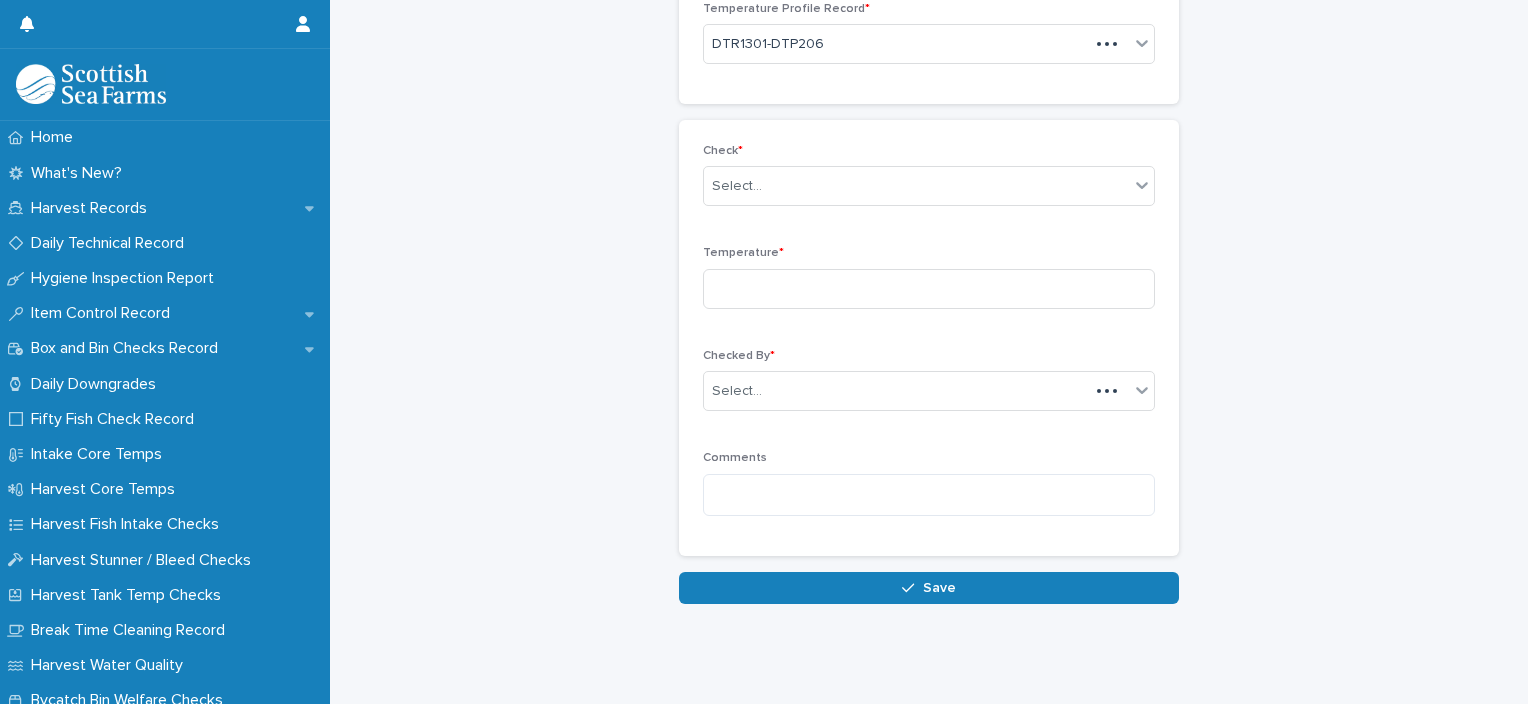 scroll, scrollTop: 136, scrollLeft: 0, axis: vertical 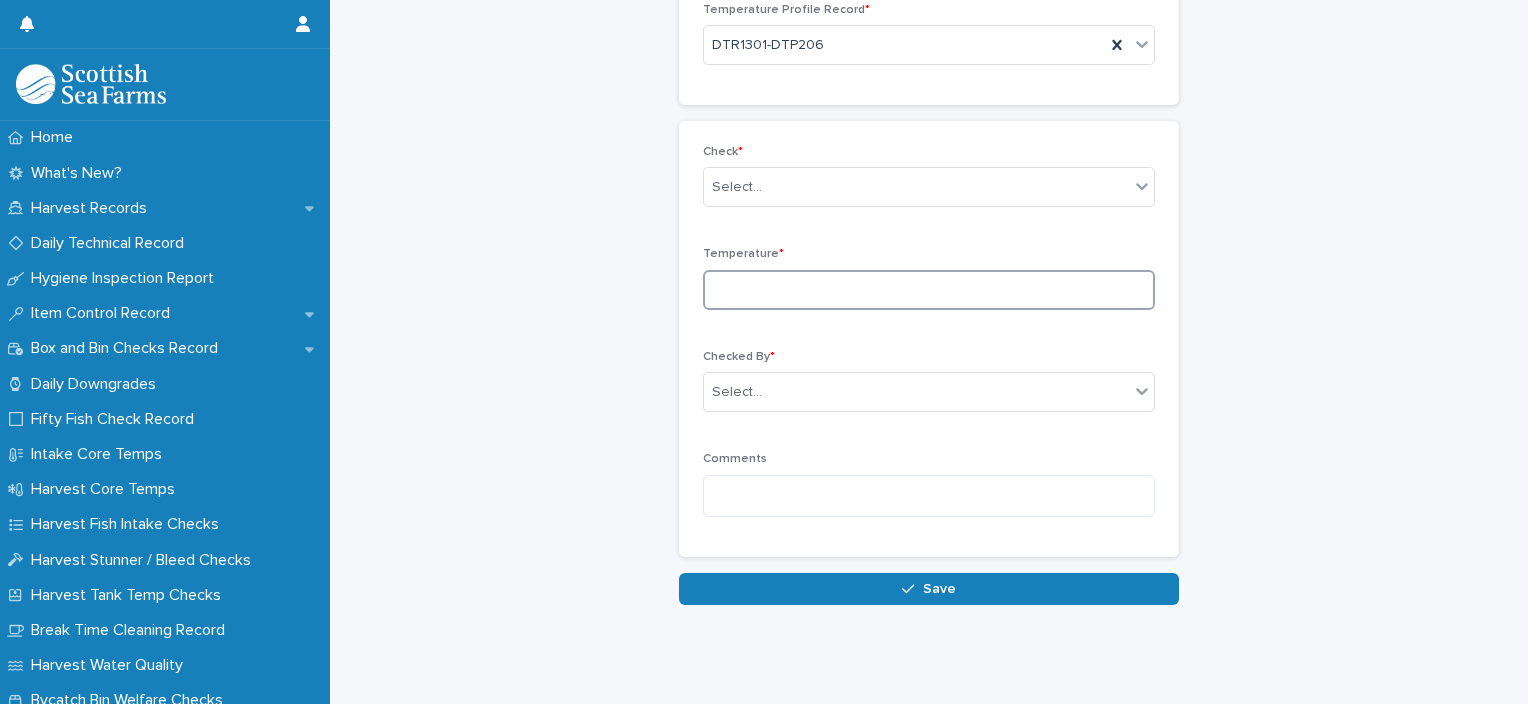 click at bounding box center [929, 290] 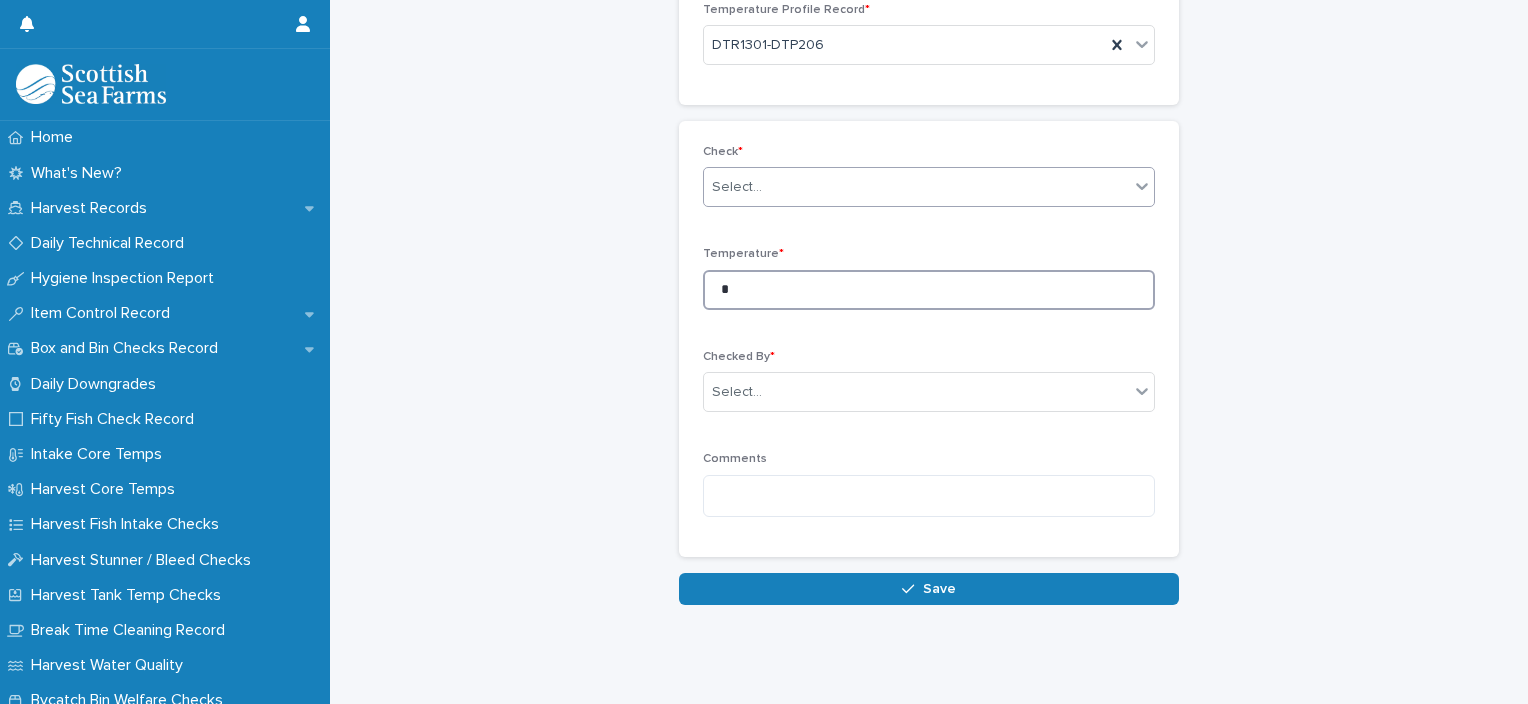 type on "*" 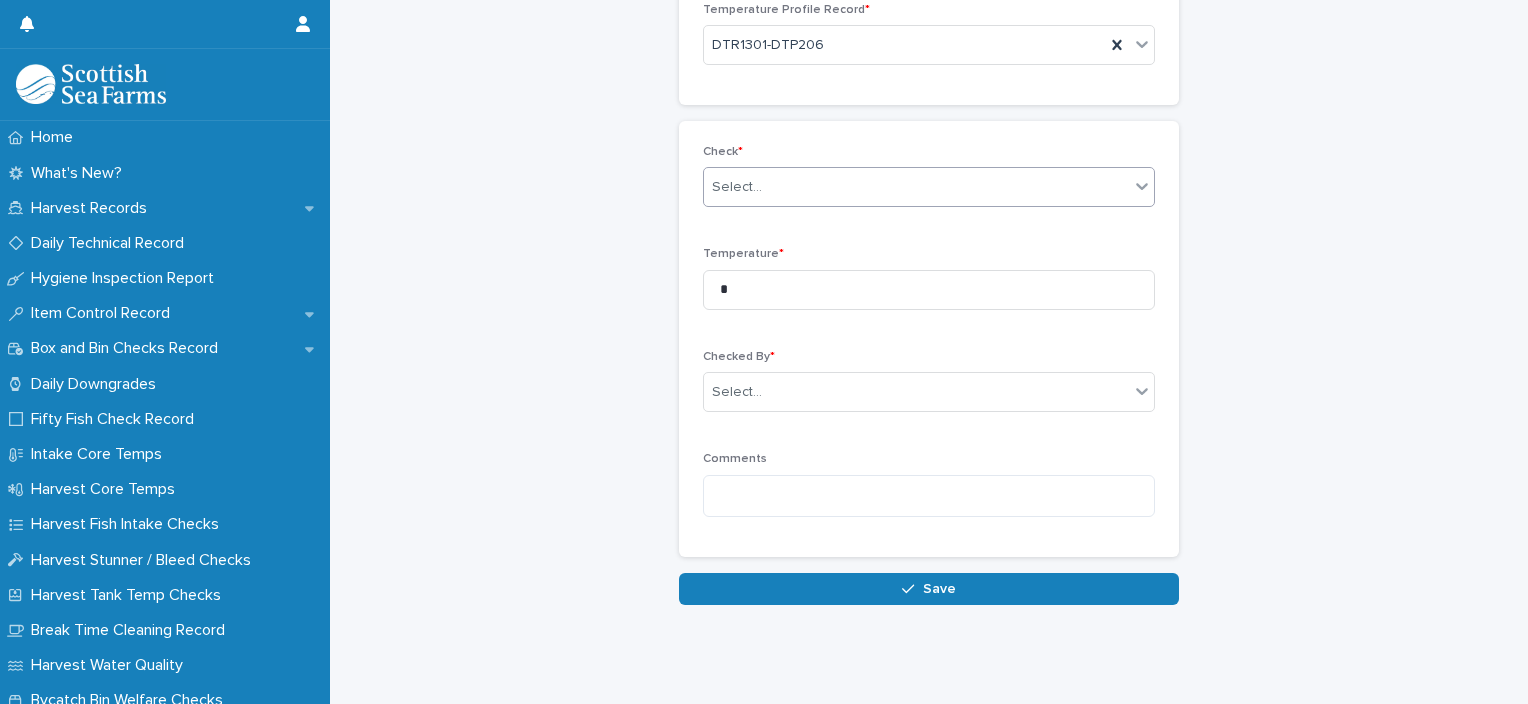click on "Select..." at bounding box center [916, 187] 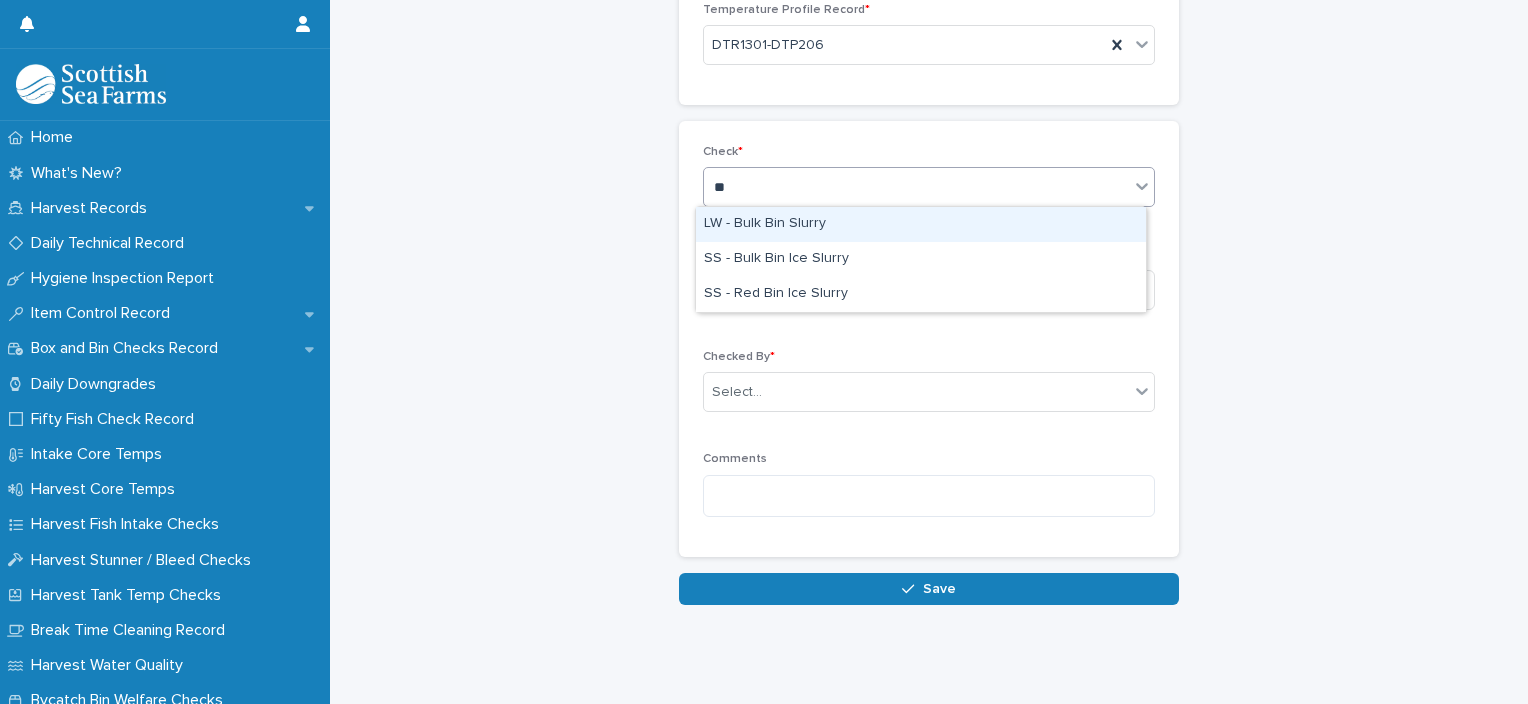 type on "***" 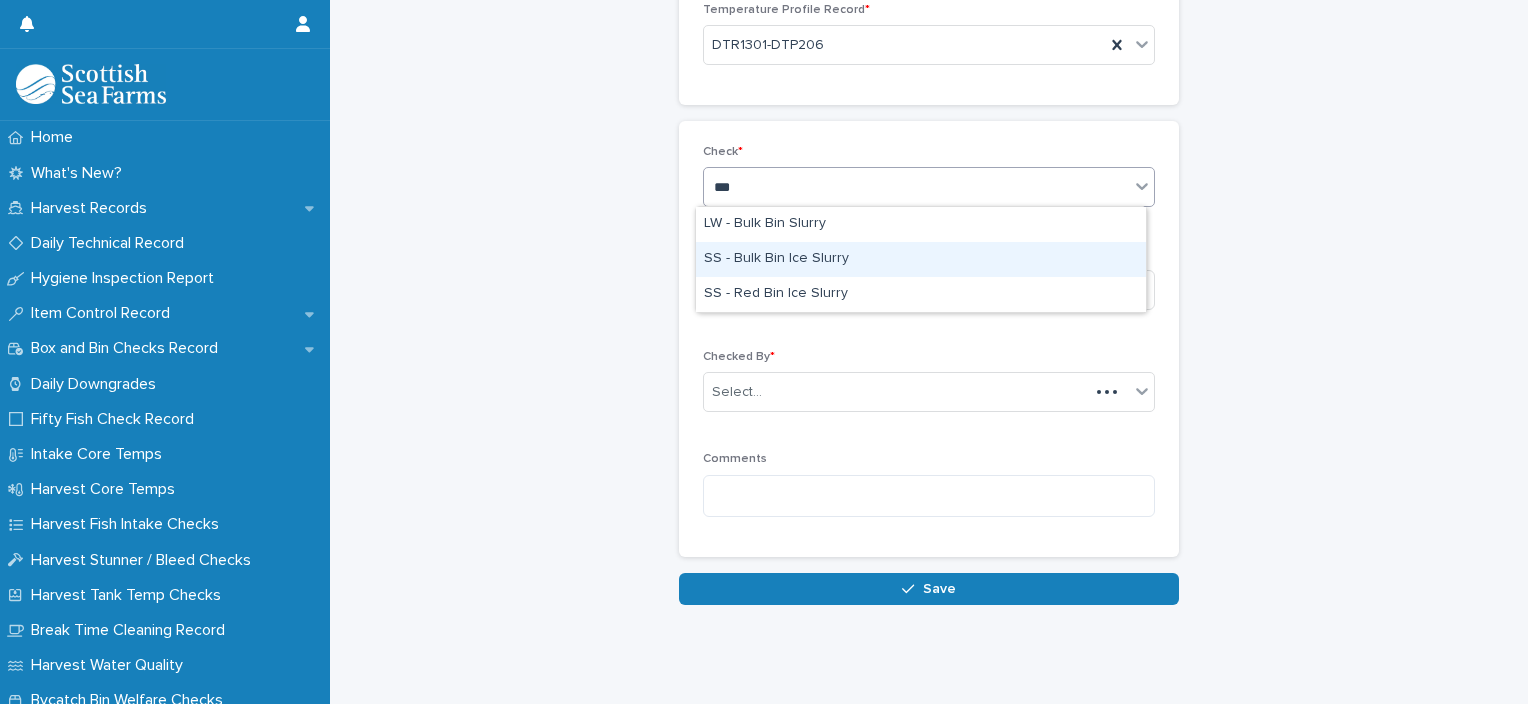 click on "SS - Bulk Bin Ice Slurry" at bounding box center [921, 259] 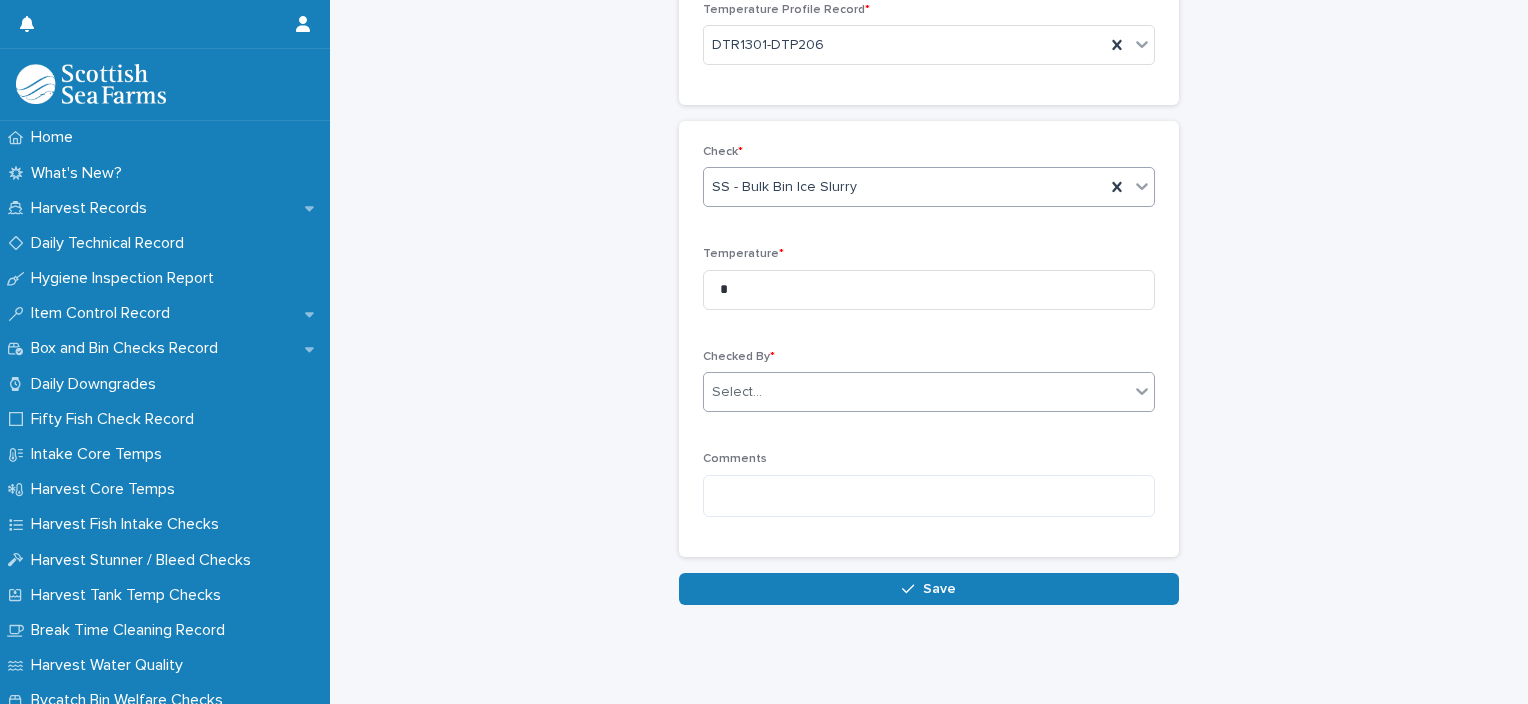 click on "Select..." at bounding box center [916, 392] 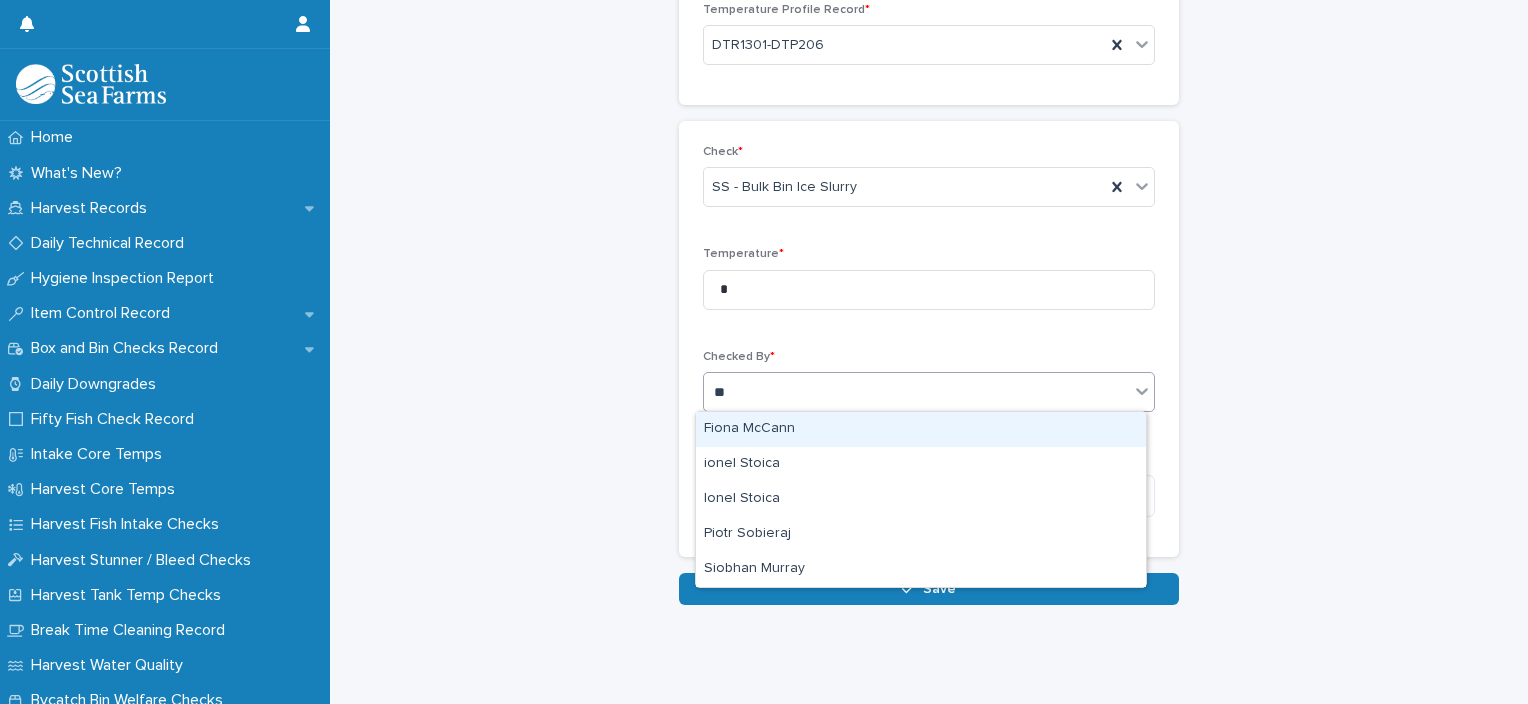 type on "***" 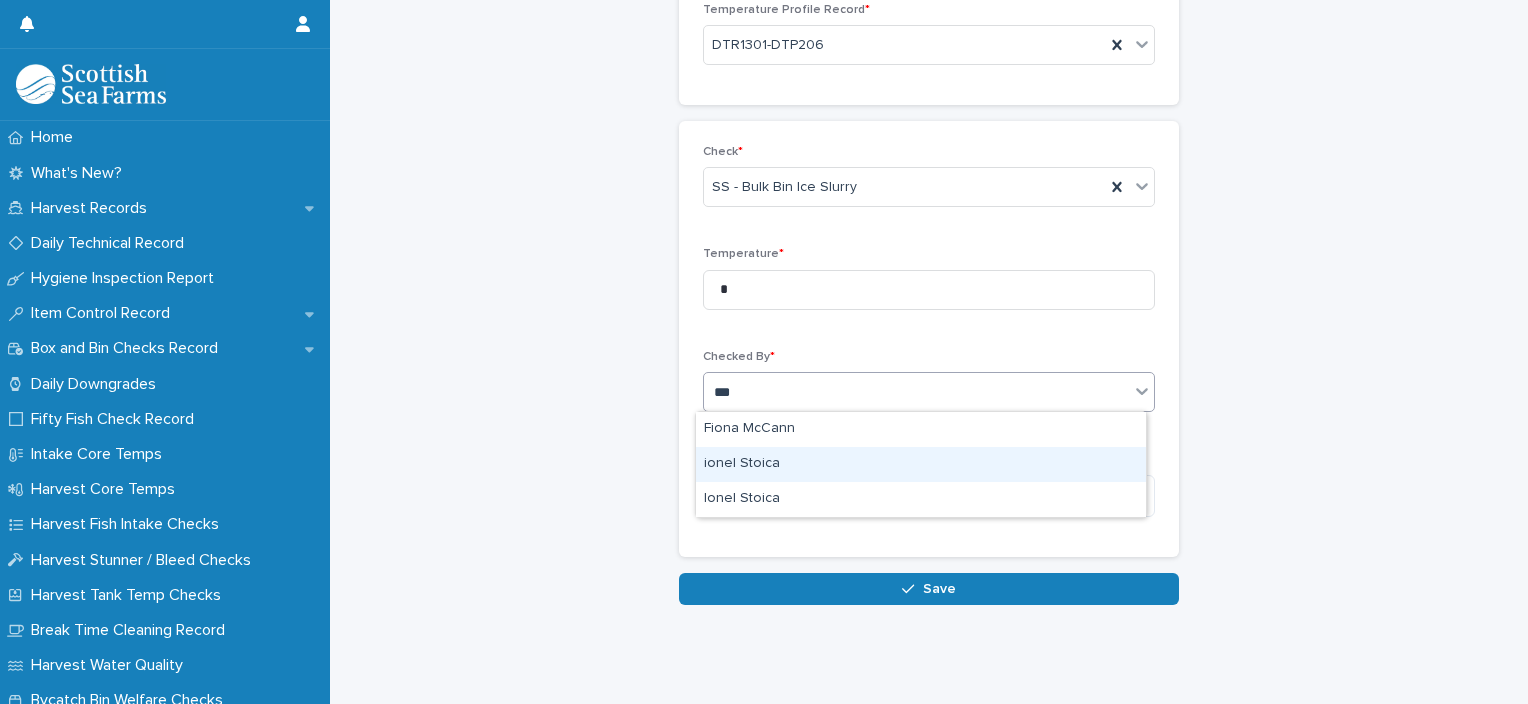 type 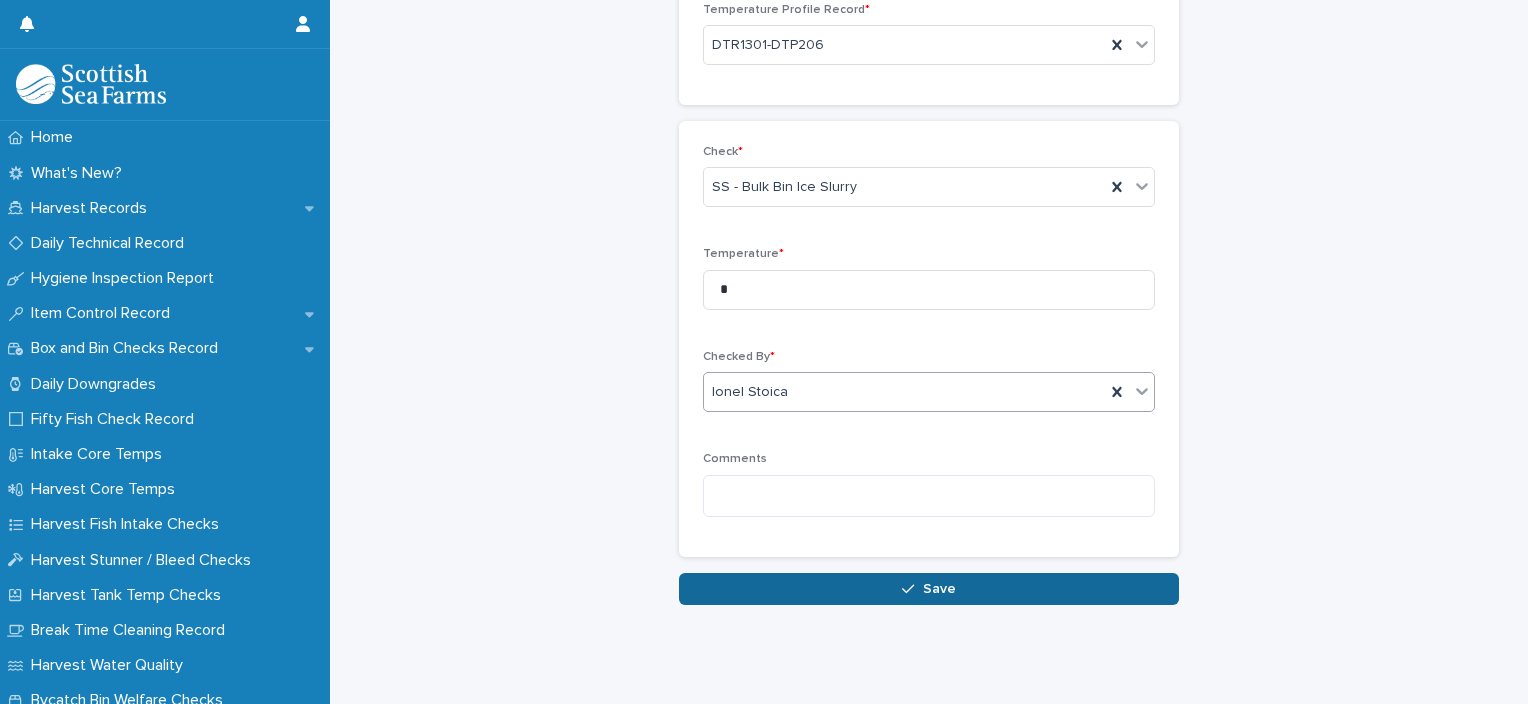 click on "Save" at bounding box center (939, 589) 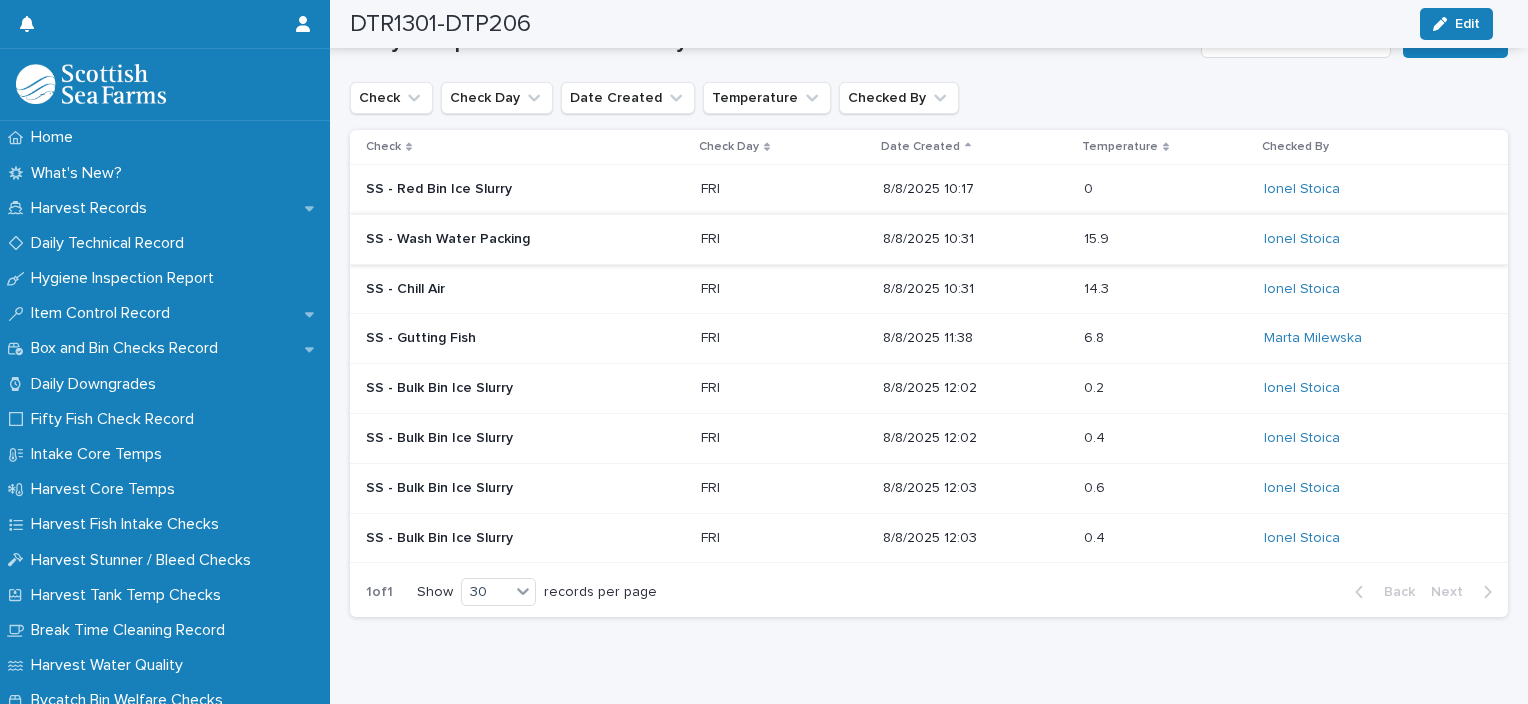 scroll, scrollTop: 735, scrollLeft: 0, axis: vertical 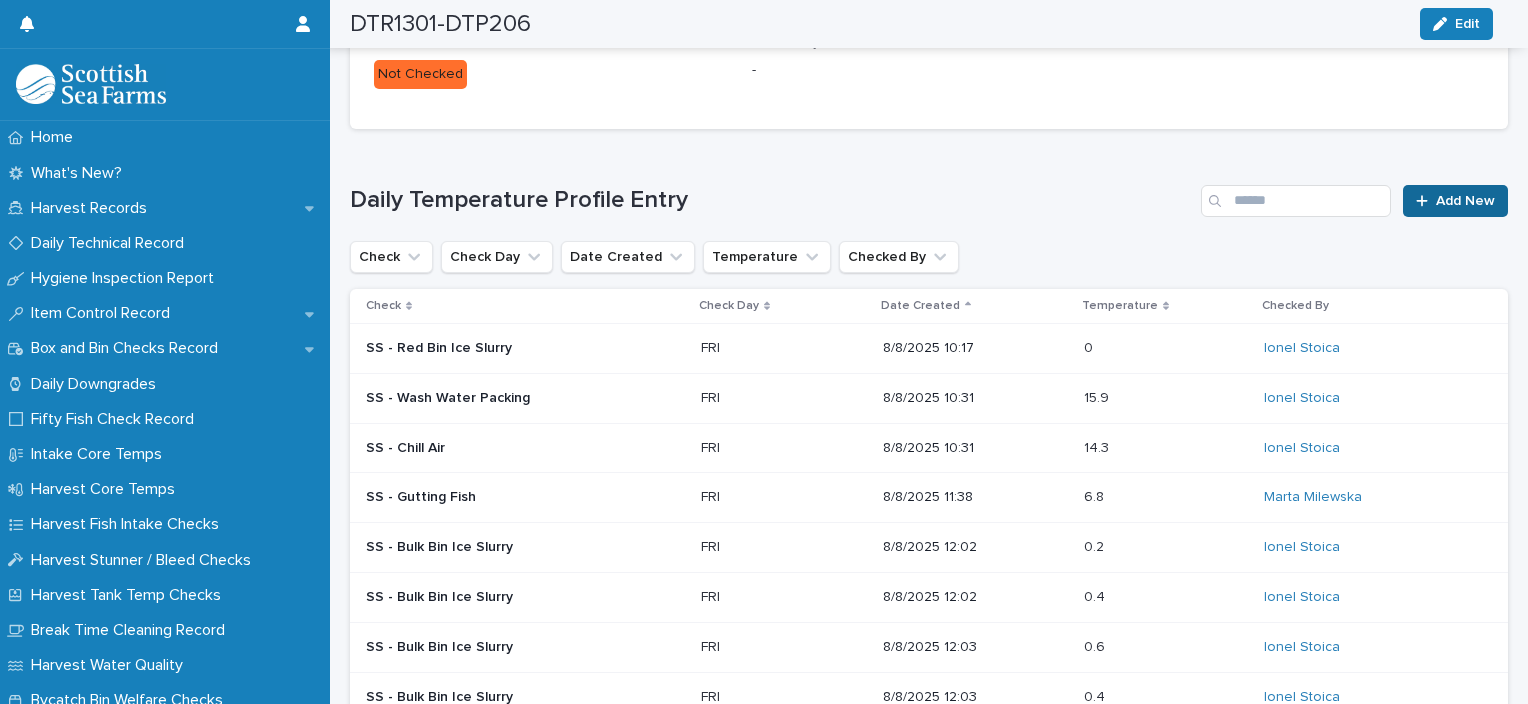 click on "Add New" at bounding box center (1465, 201) 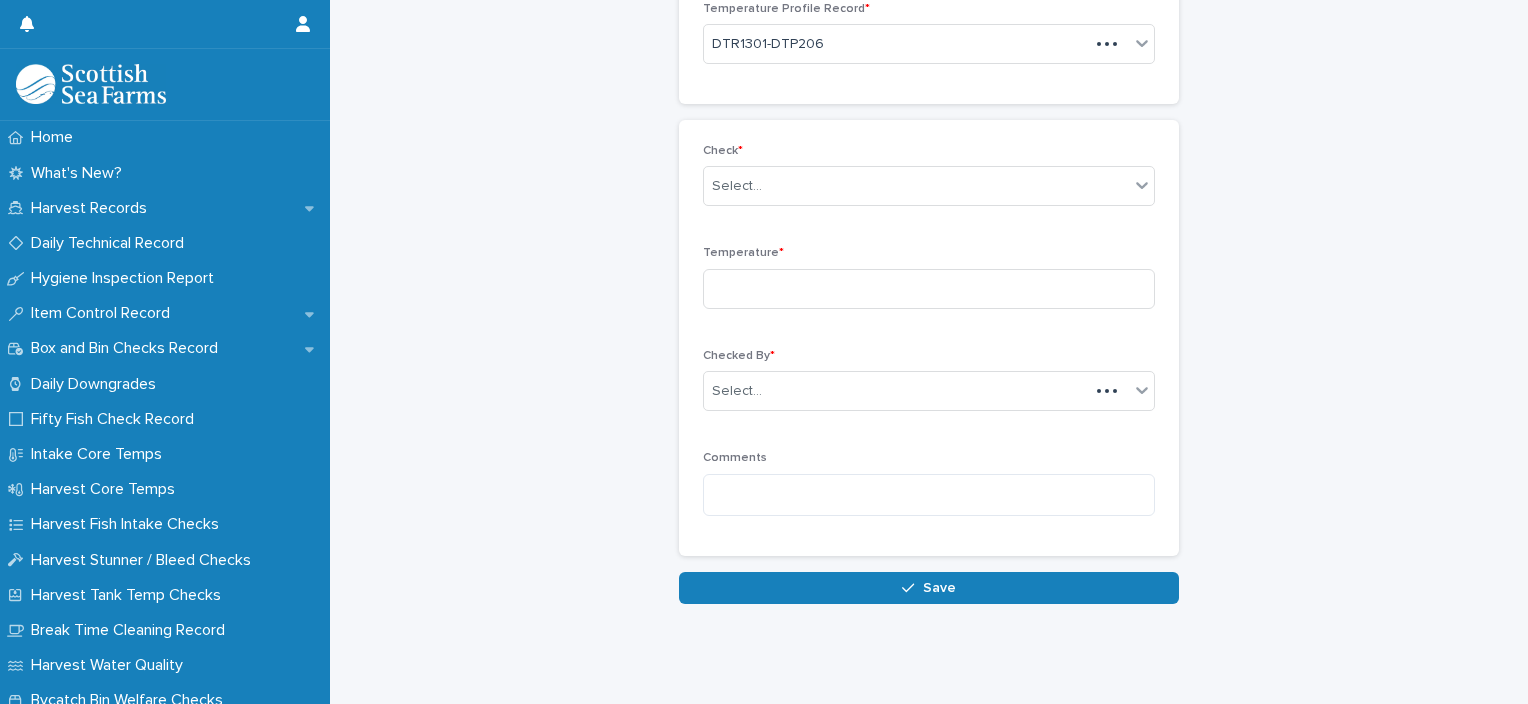 scroll, scrollTop: 136, scrollLeft: 0, axis: vertical 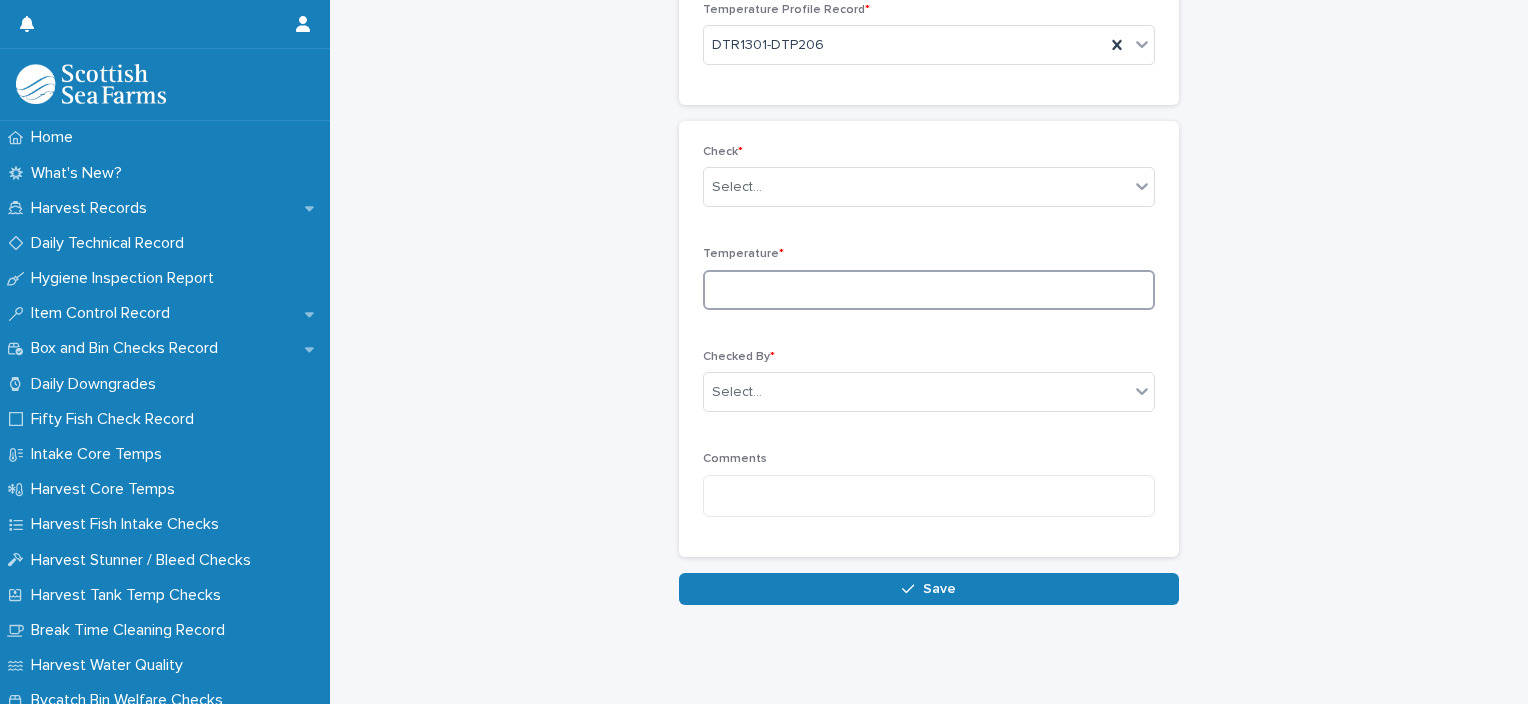 click at bounding box center [929, 290] 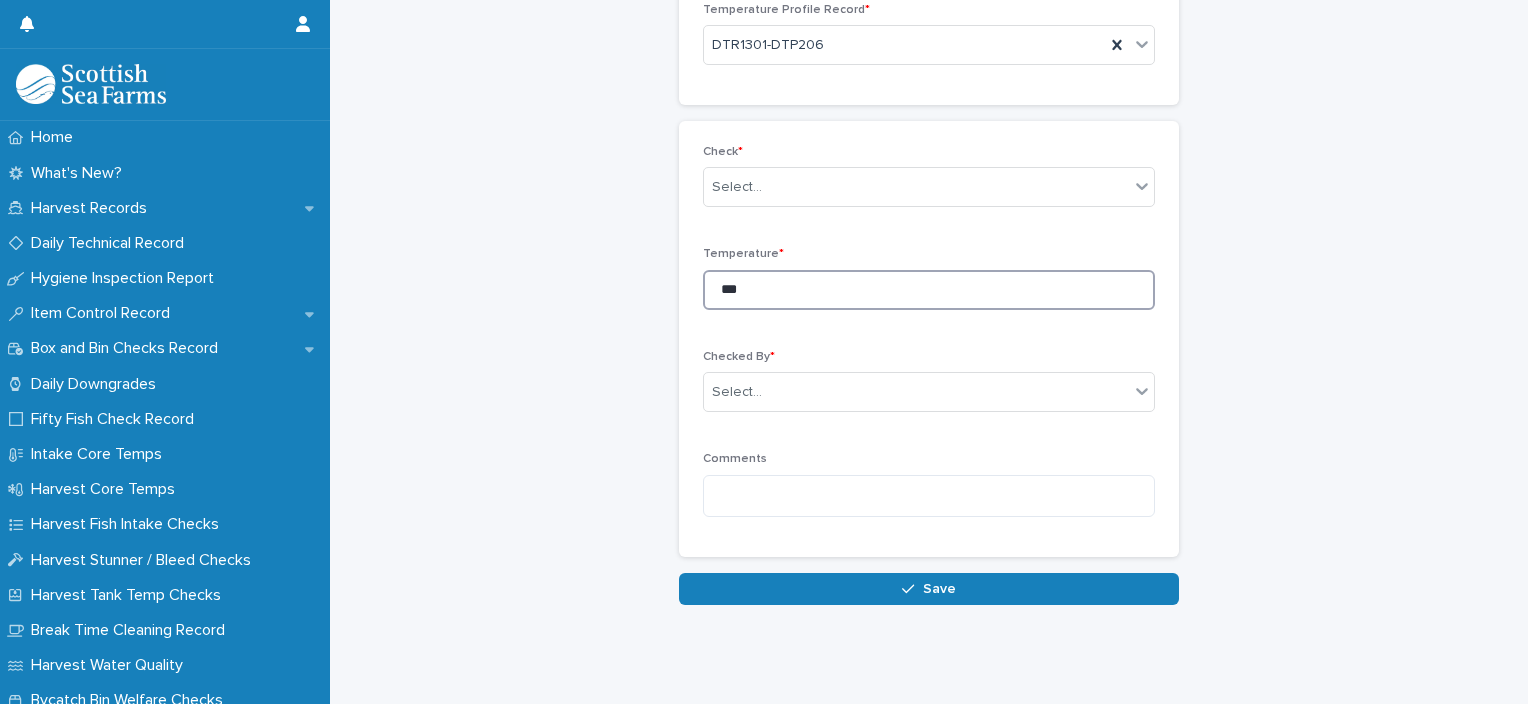 type on "***" 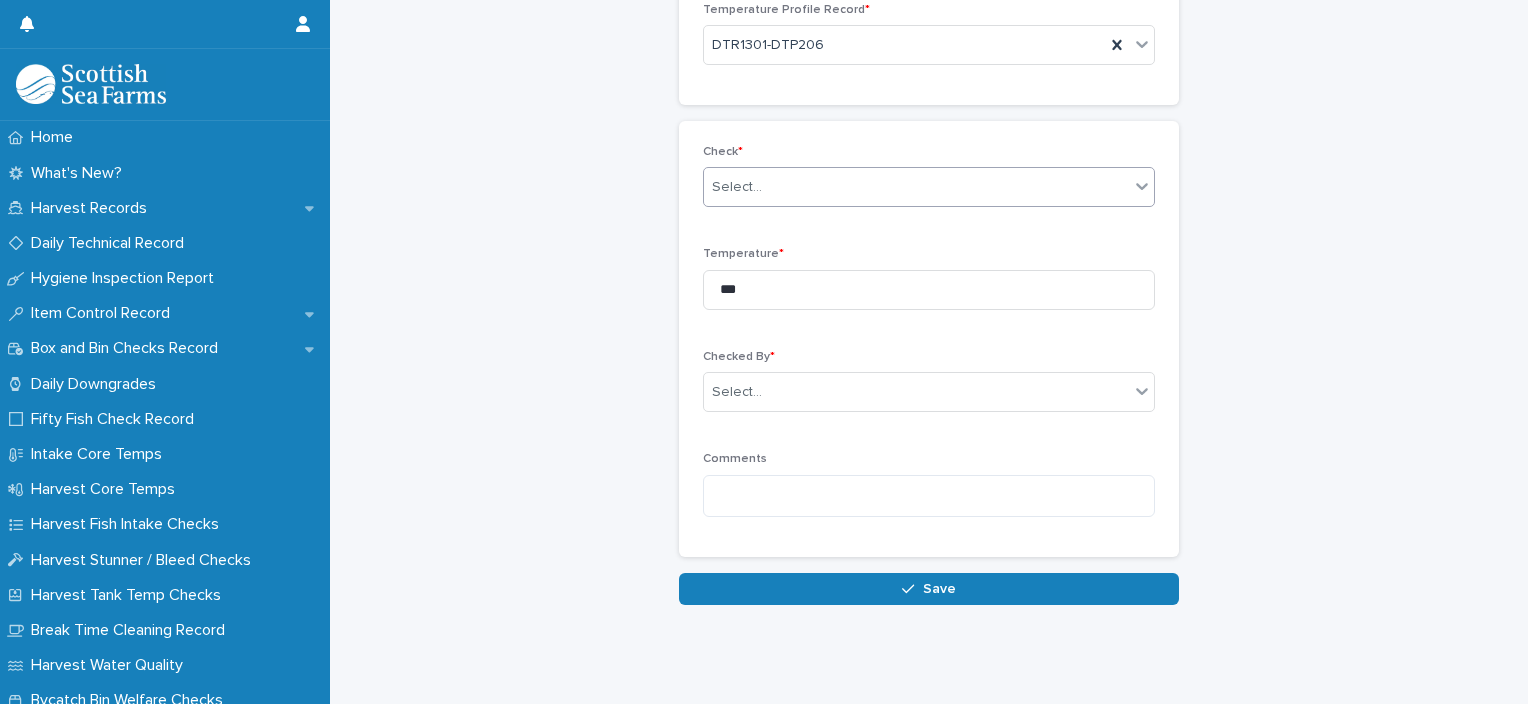 drag, startPoint x: 801, startPoint y: 156, endPoint x: 810, endPoint y: 180, distance: 25.632011 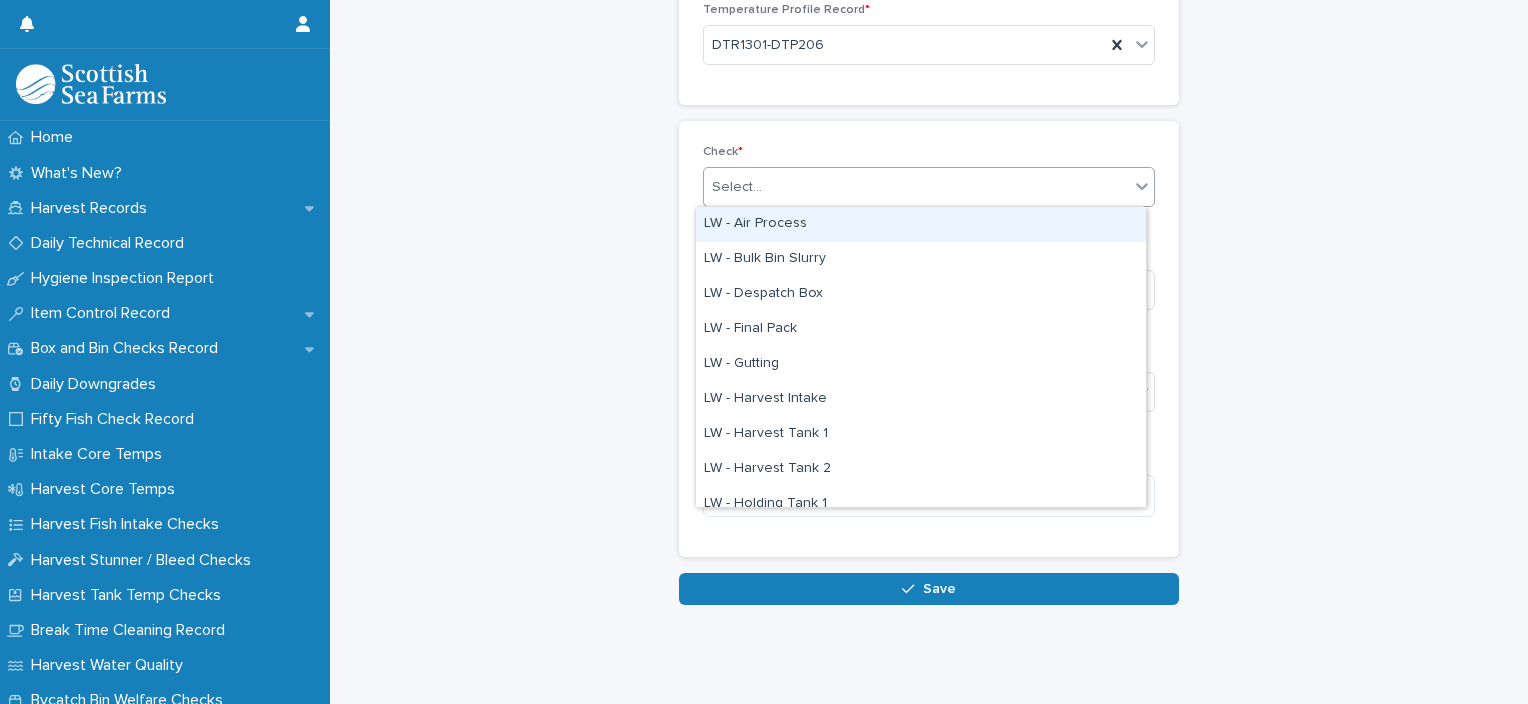 click on "Select..." at bounding box center [916, 187] 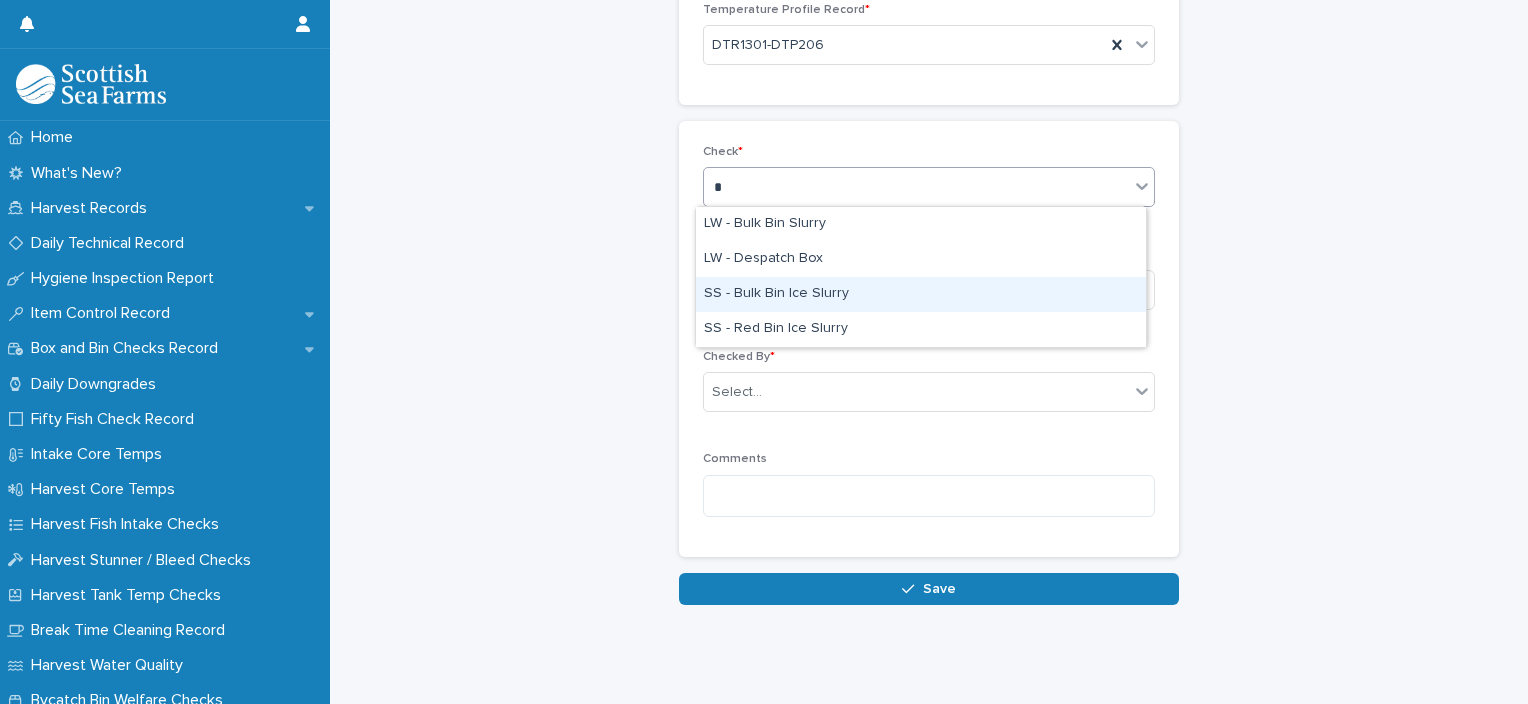 click on "SS - Bulk Bin Ice Slurry" at bounding box center (921, 294) 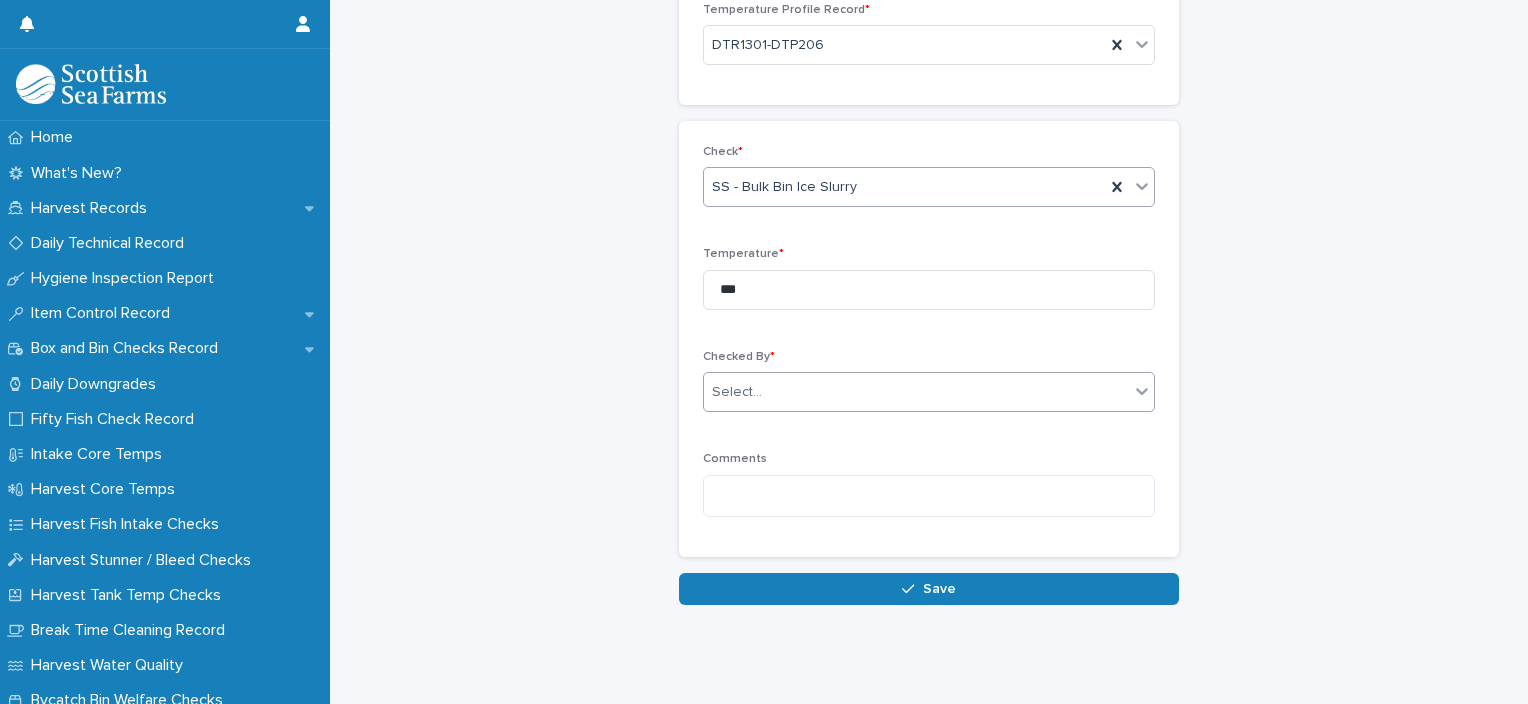 click on "Select..." at bounding box center [916, 392] 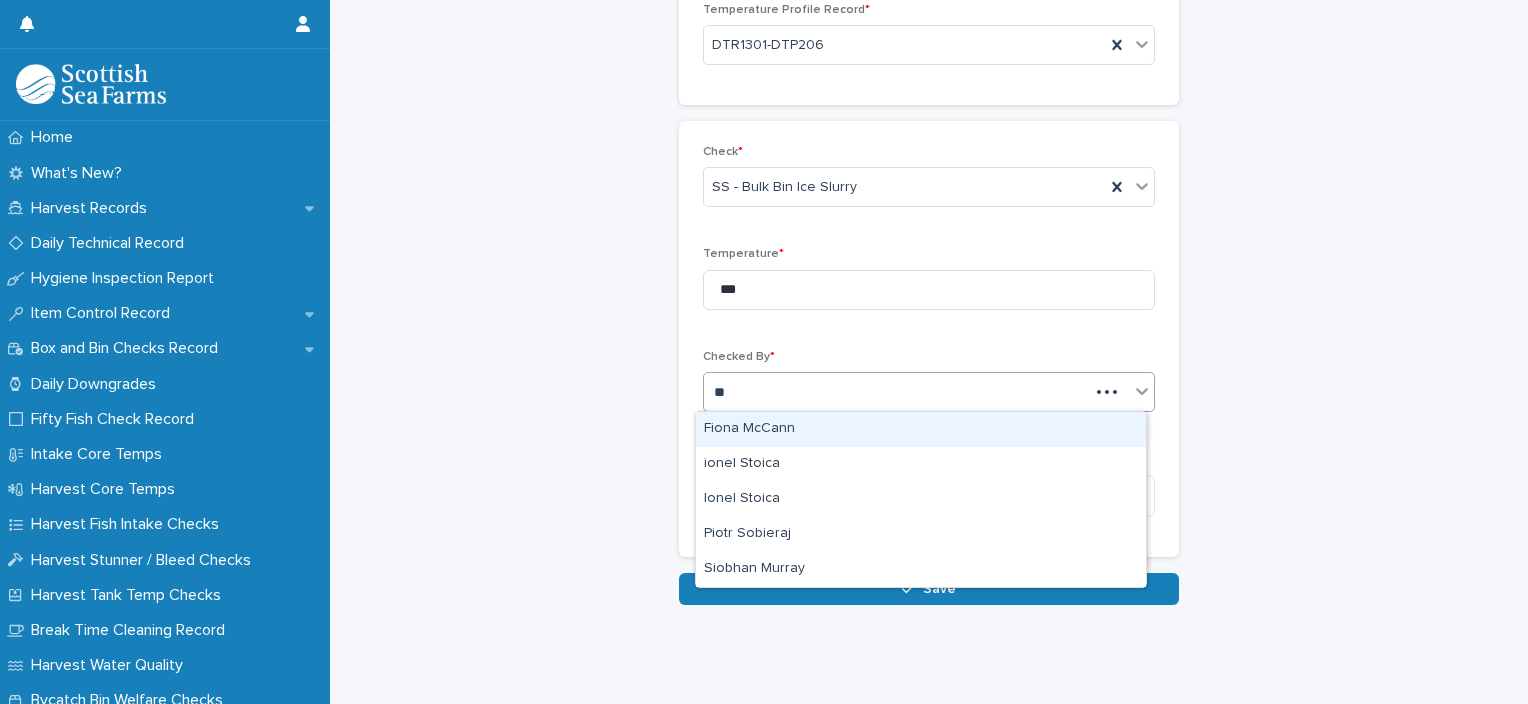 type on "***" 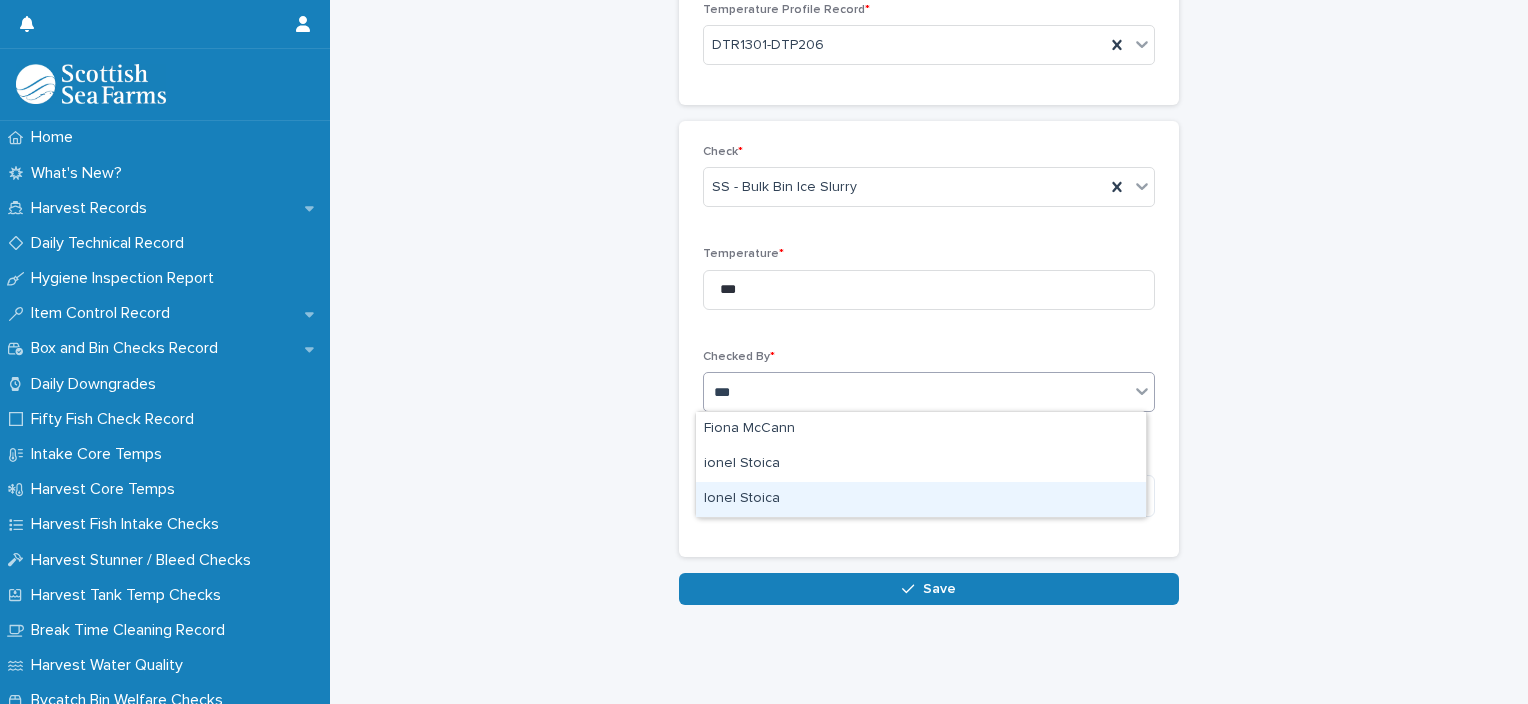 click on "Ionel Stoica" at bounding box center [921, 499] 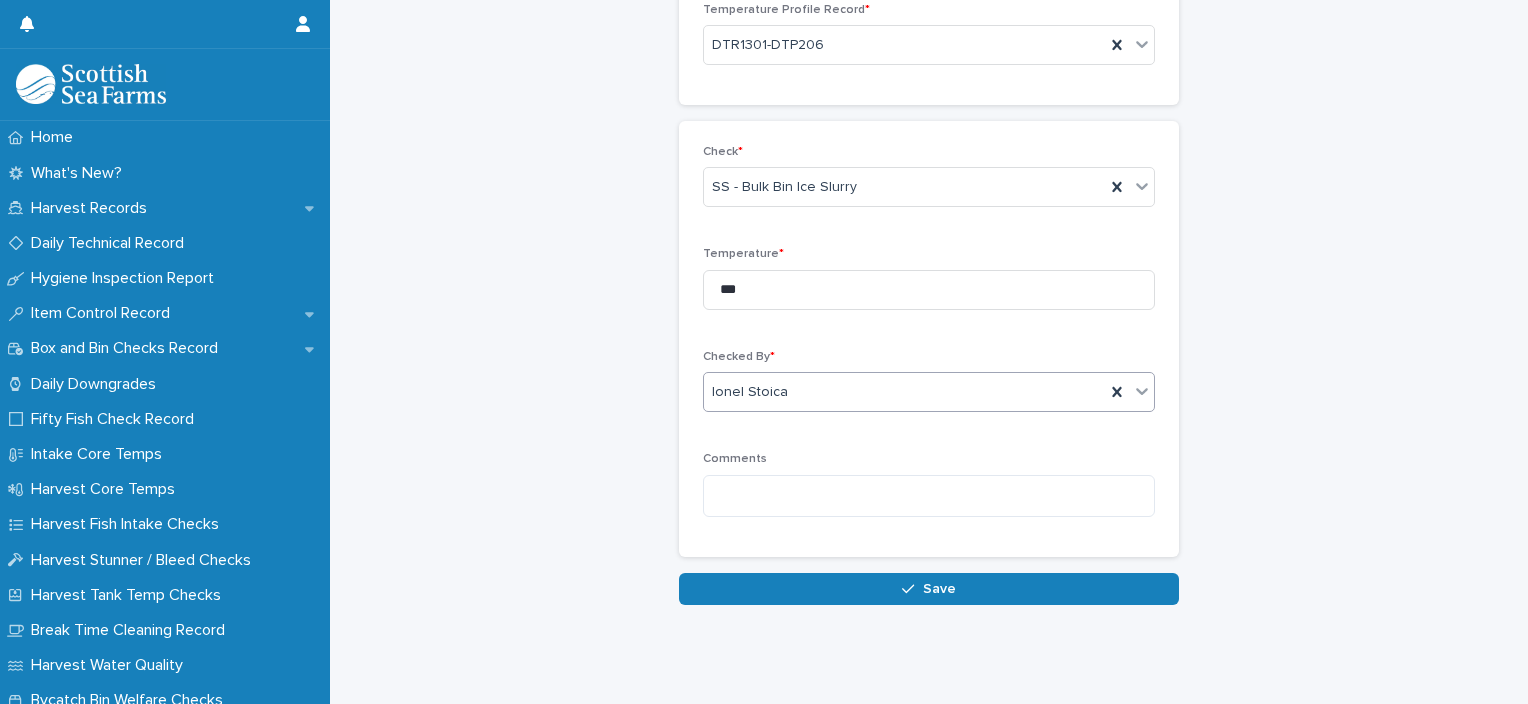 click on "Save" at bounding box center [929, 589] 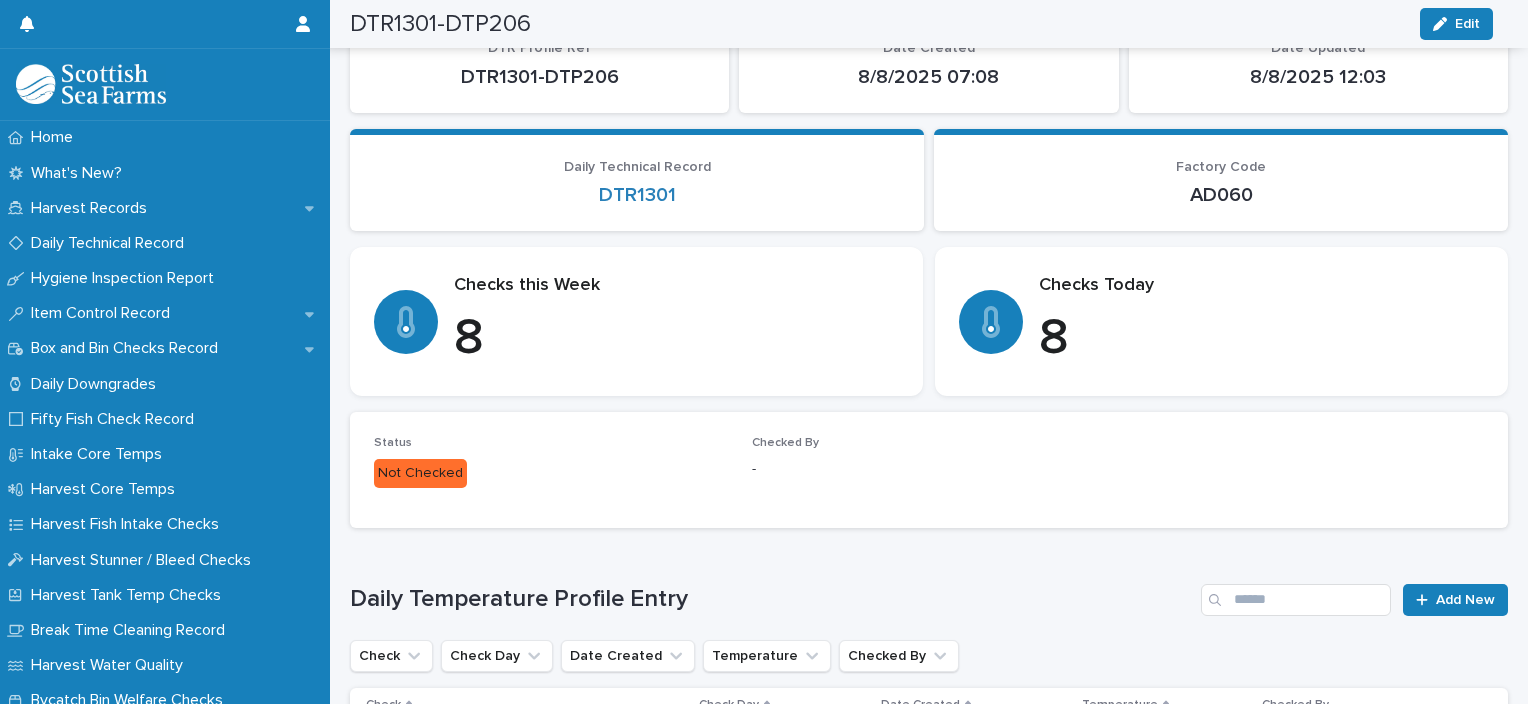 scroll, scrollTop: 372, scrollLeft: 0, axis: vertical 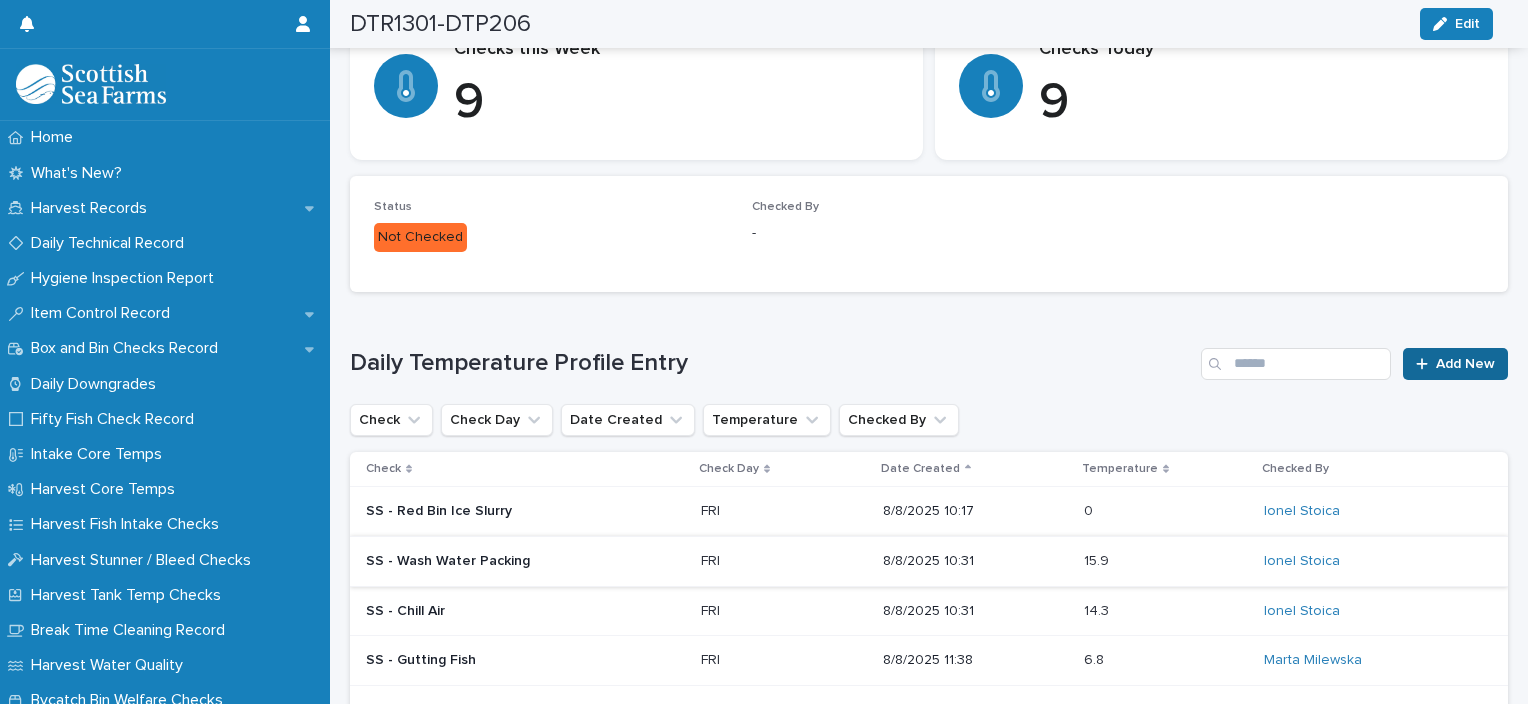 click on "Add New" at bounding box center [1455, 364] 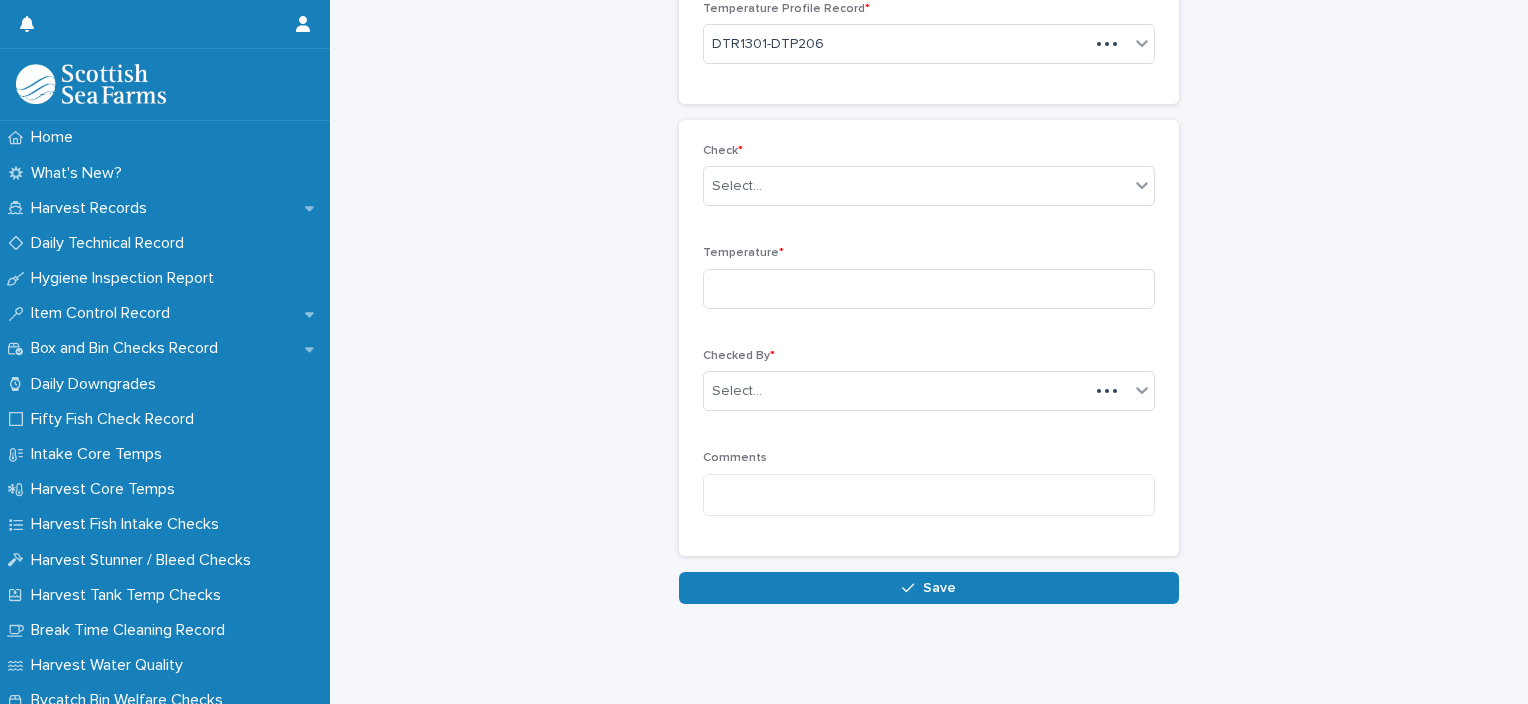 scroll, scrollTop: 136, scrollLeft: 0, axis: vertical 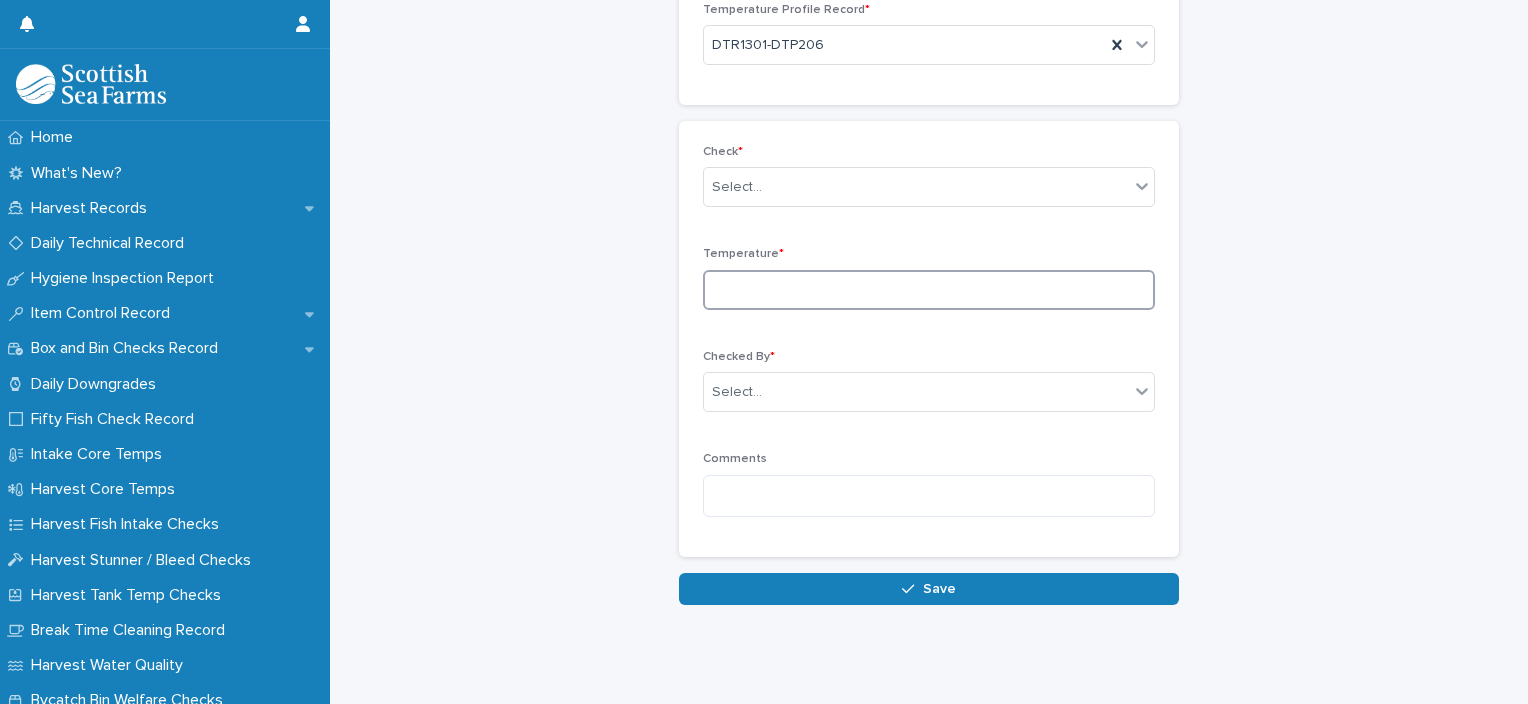 click at bounding box center [929, 290] 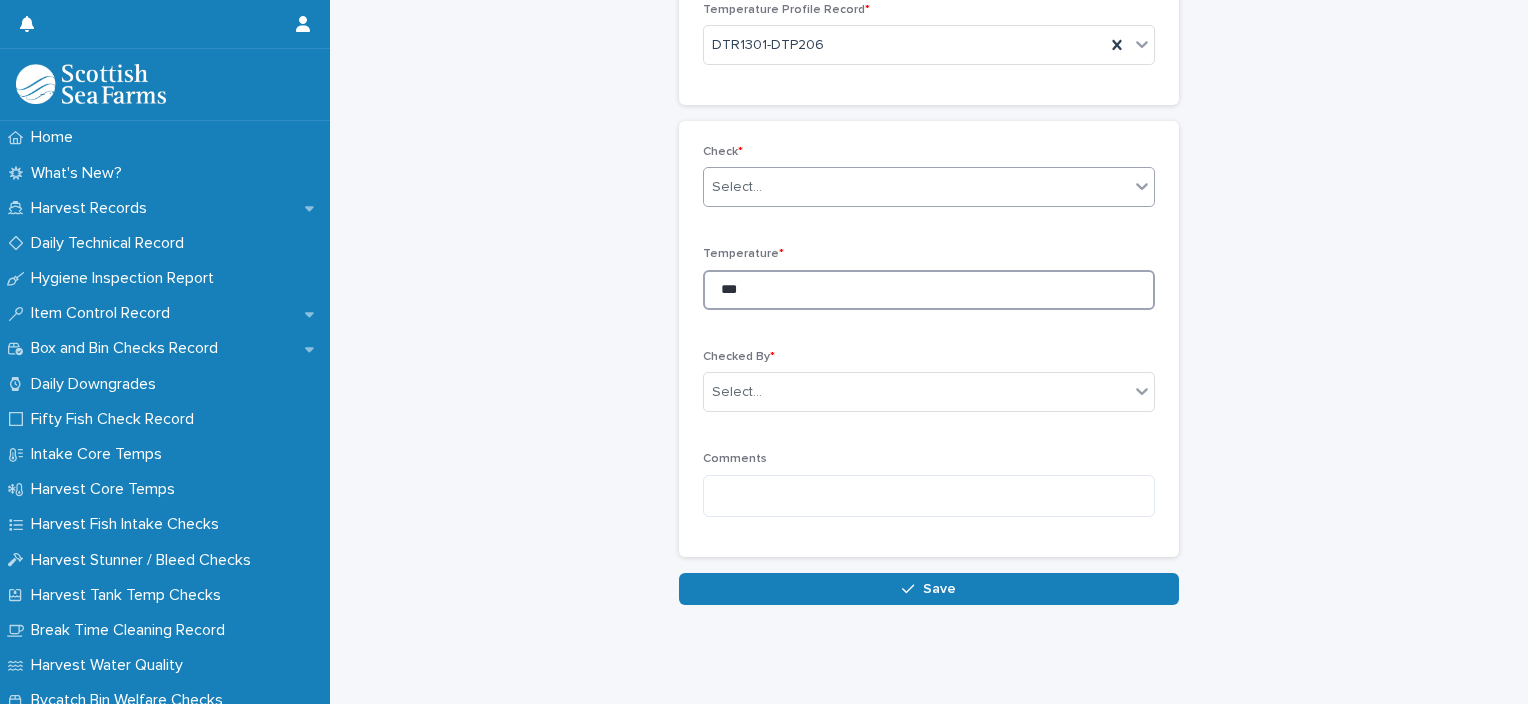 type on "***" 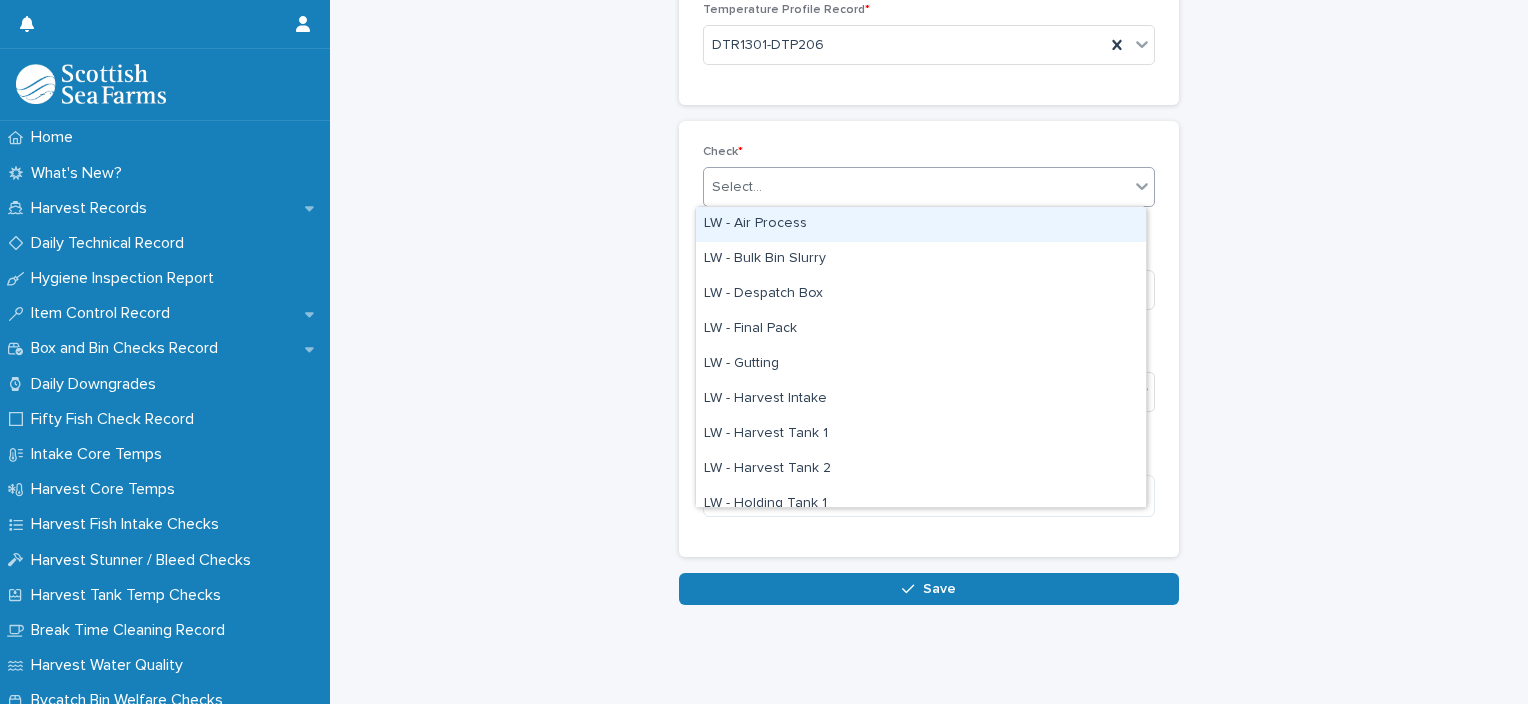 click on "Select..." at bounding box center [916, 187] 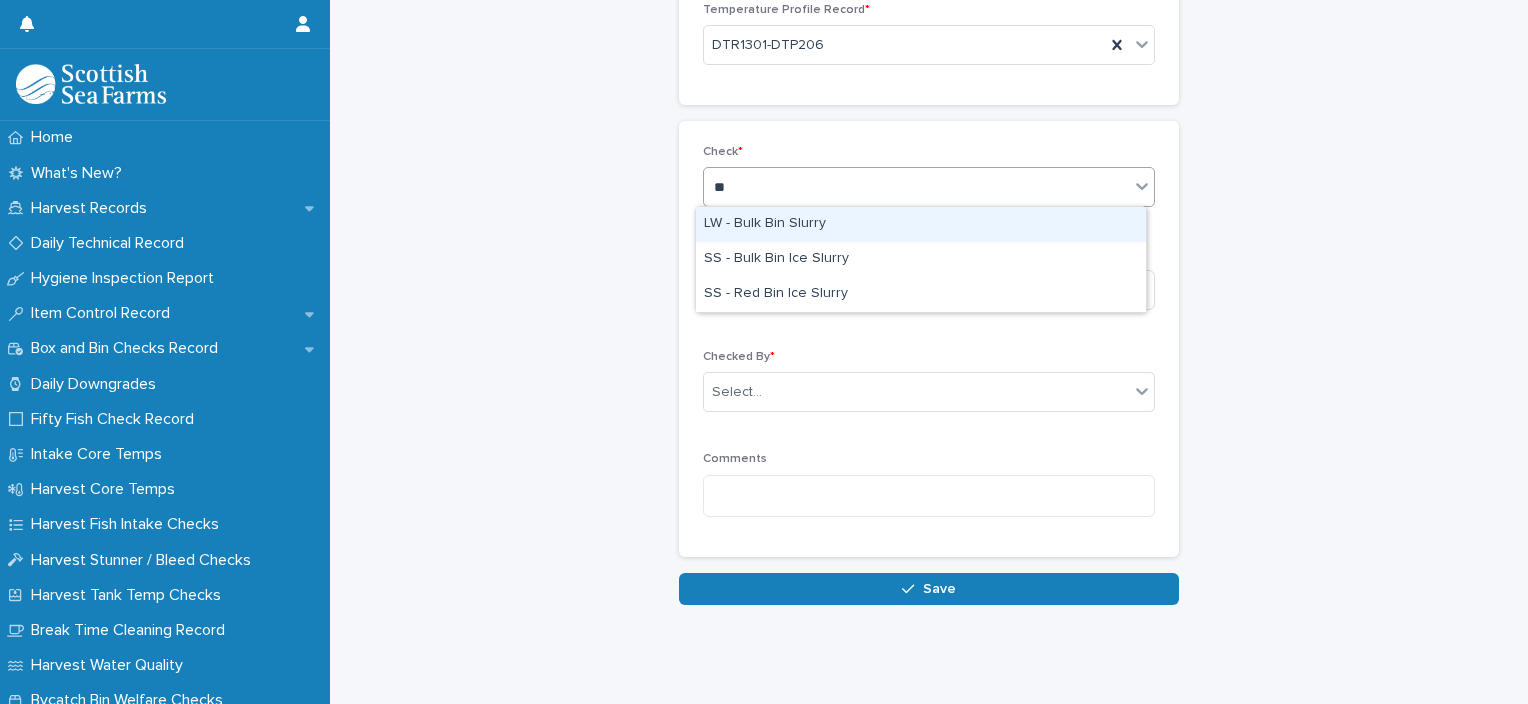 type on "***" 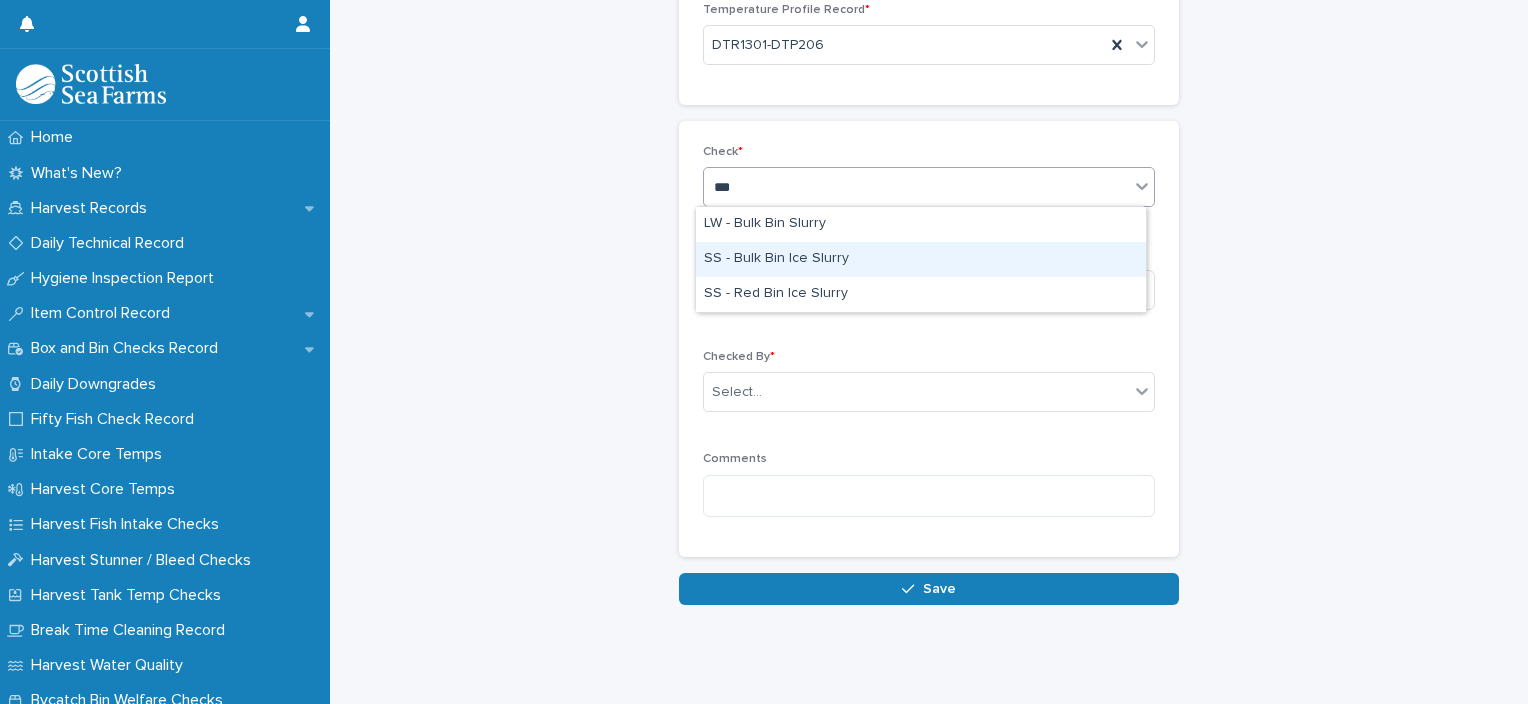click on "SS - Bulk Bin Ice Slurry" at bounding box center (921, 259) 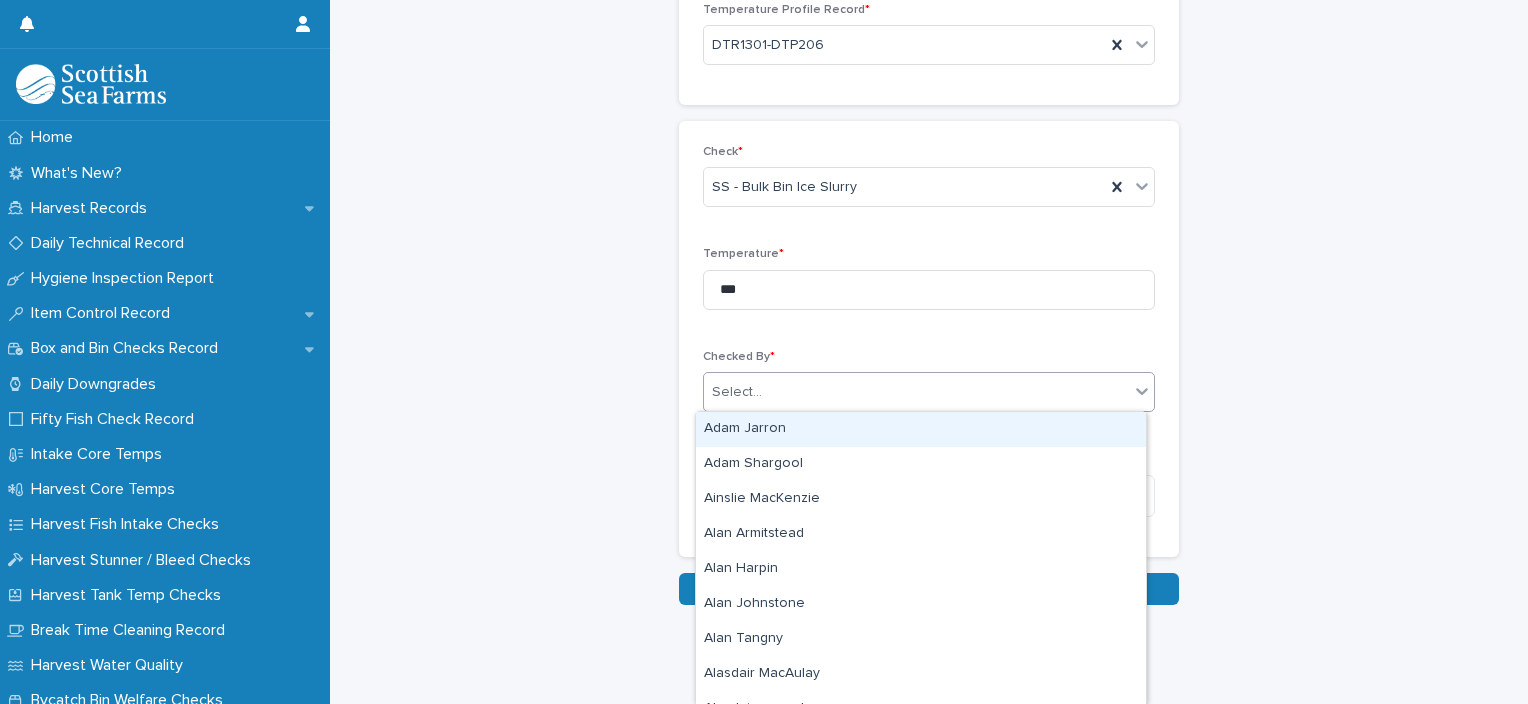 click on "Select..." at bounding box center (916, 392) 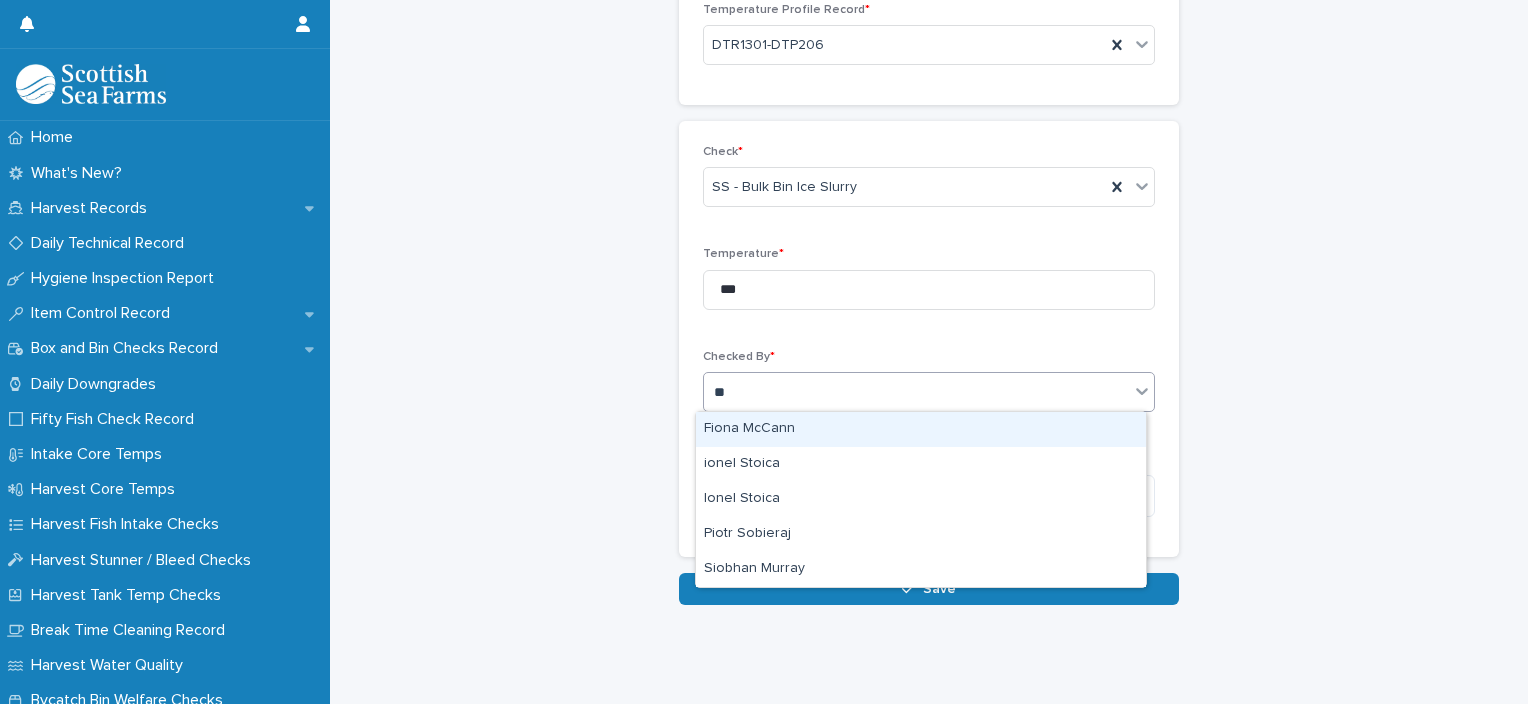 type on "***" 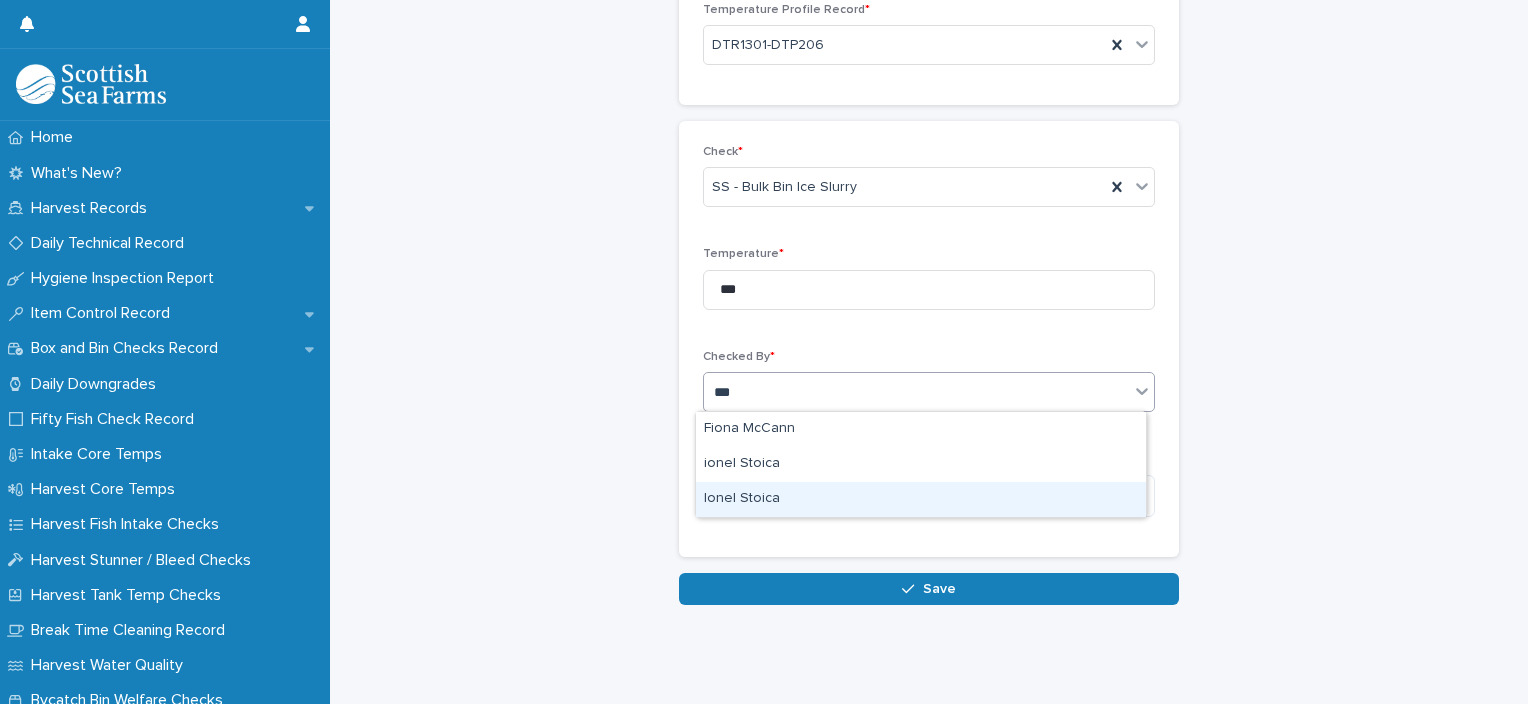 click on "Ionel Stoica" at bounding box center (921, 499) 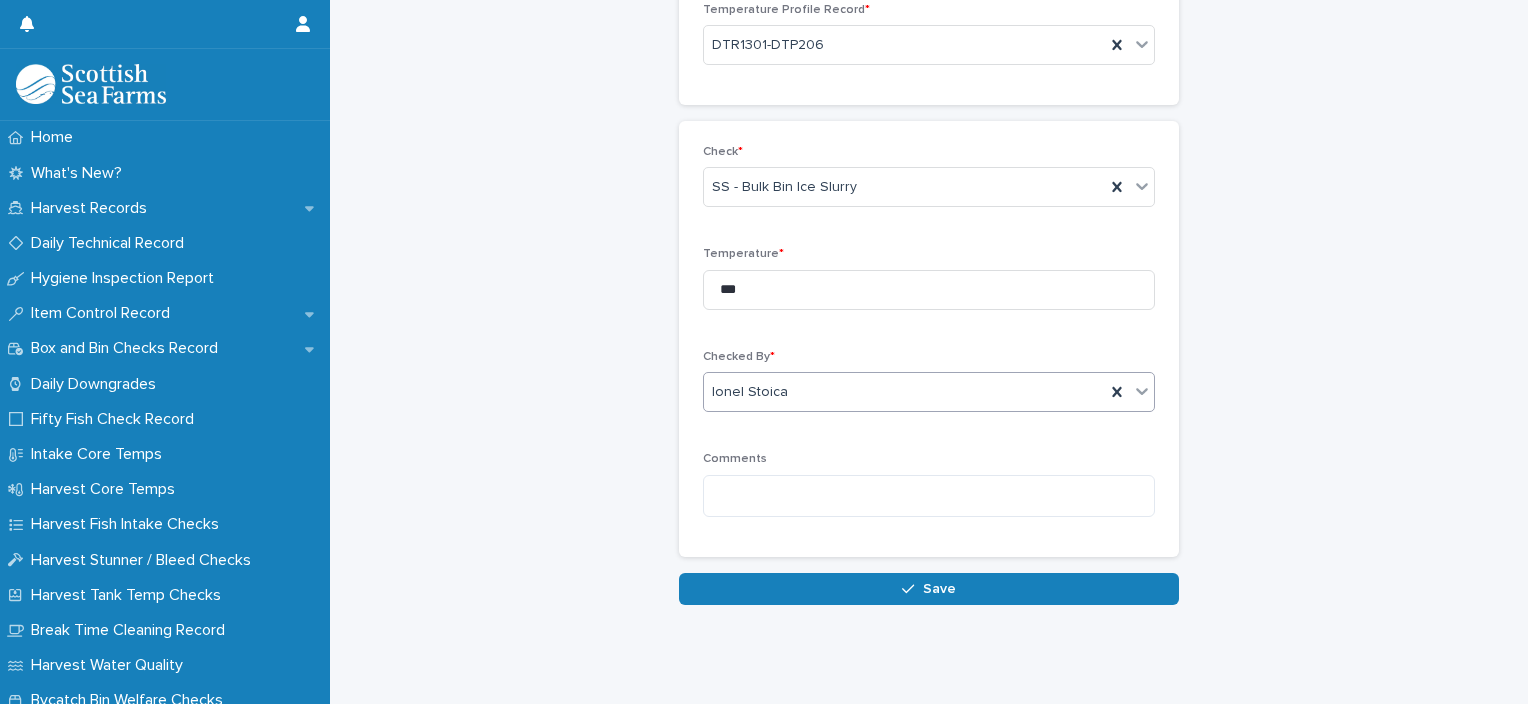 click on "Save" at bounding box center [939, 589] 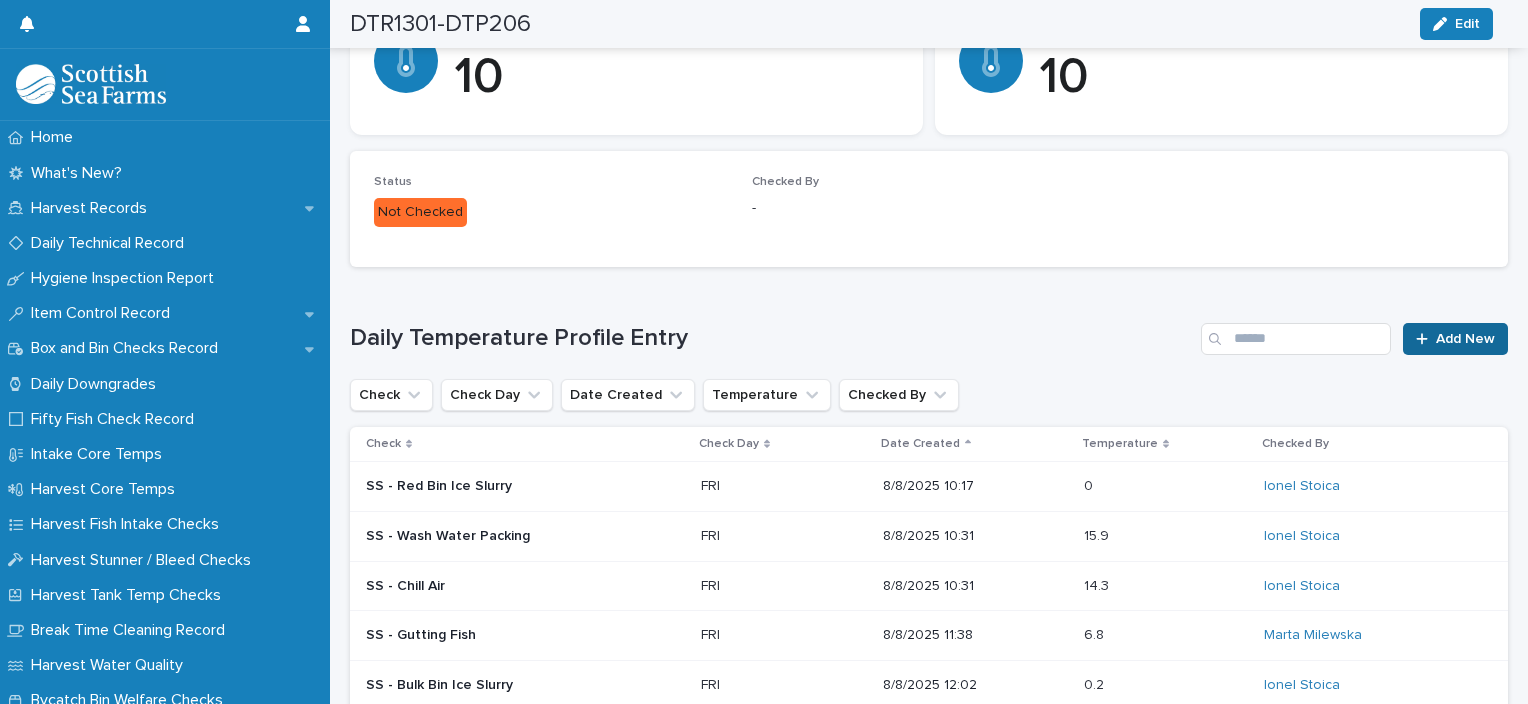 click on "Add New" at bounding box center (1455, 339) 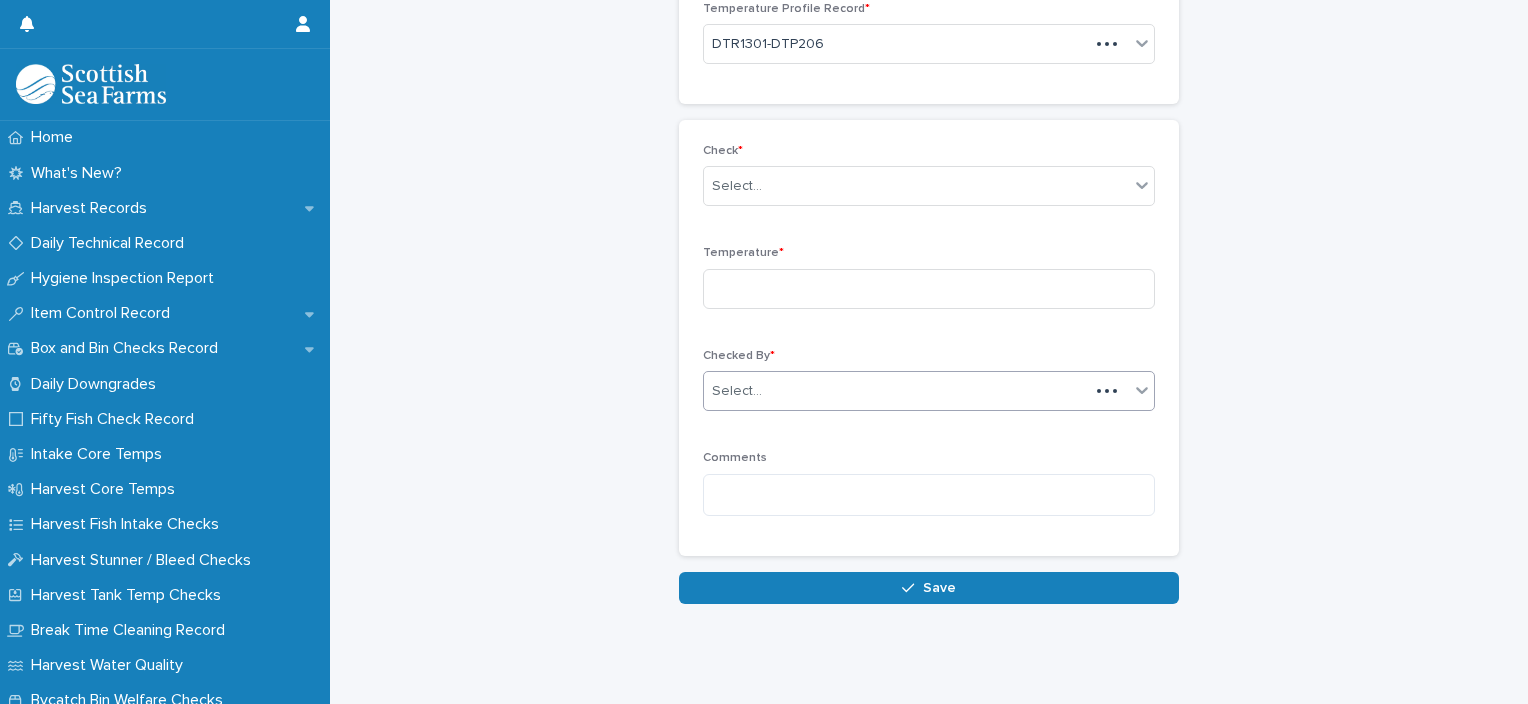 scroll, scrollTop: 136, scrollLeft: 0, axis: vertical 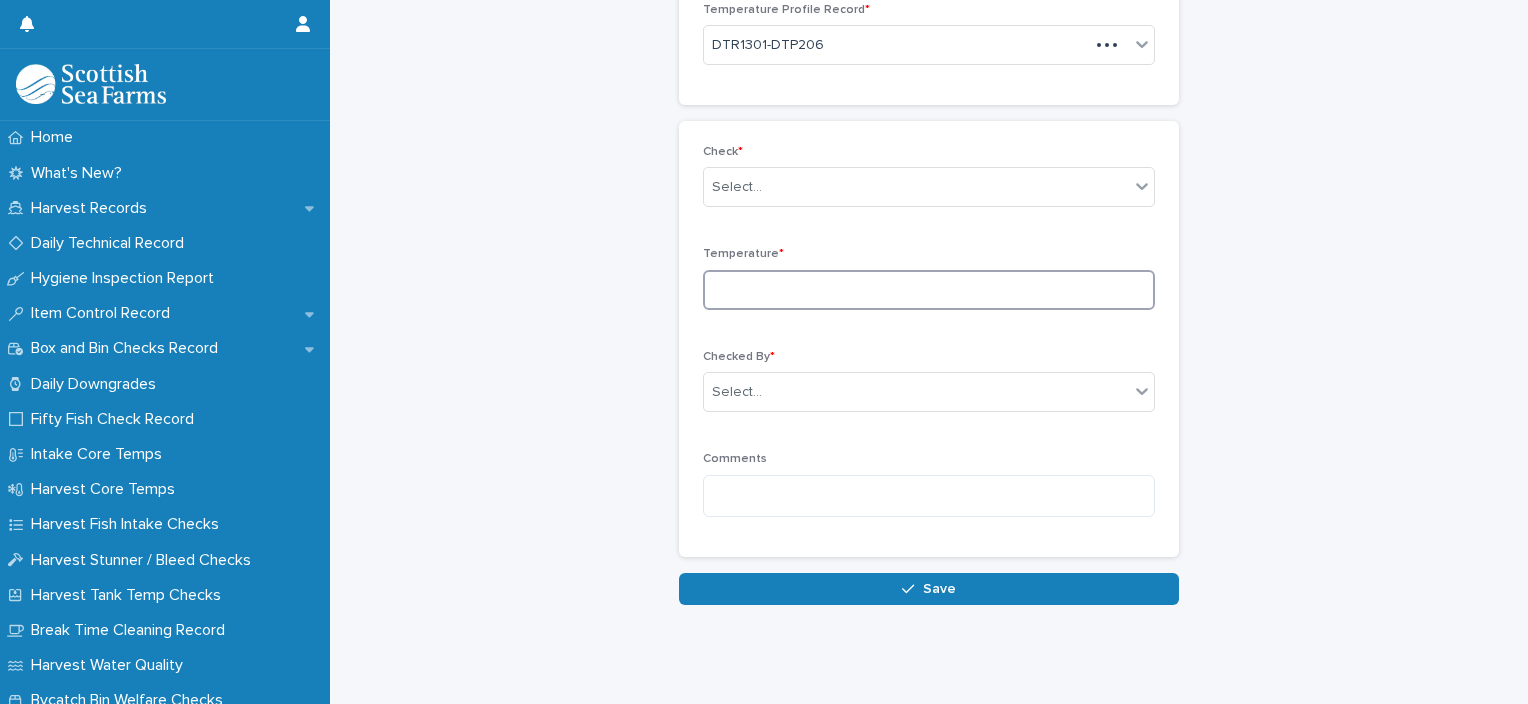 click at bounding box center (929, 290) 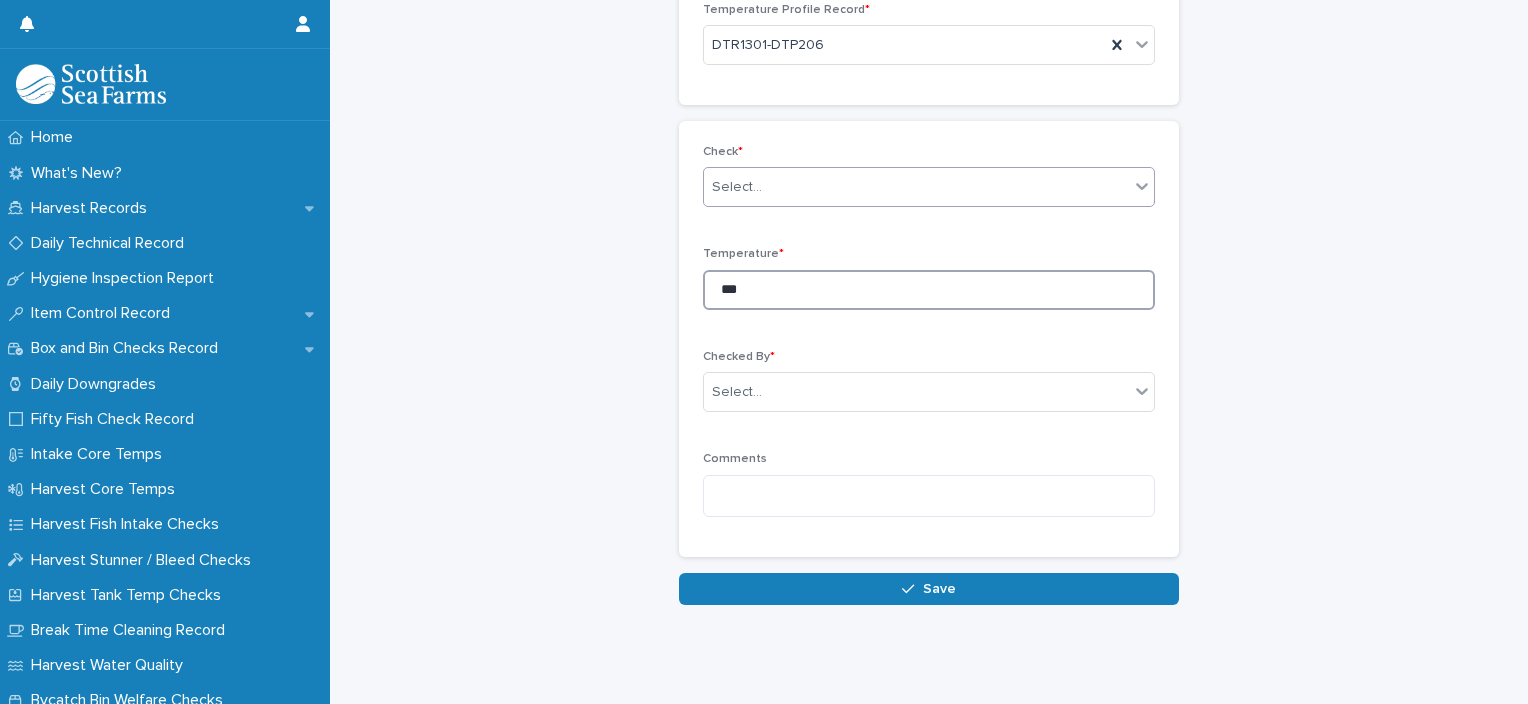 type on "***" 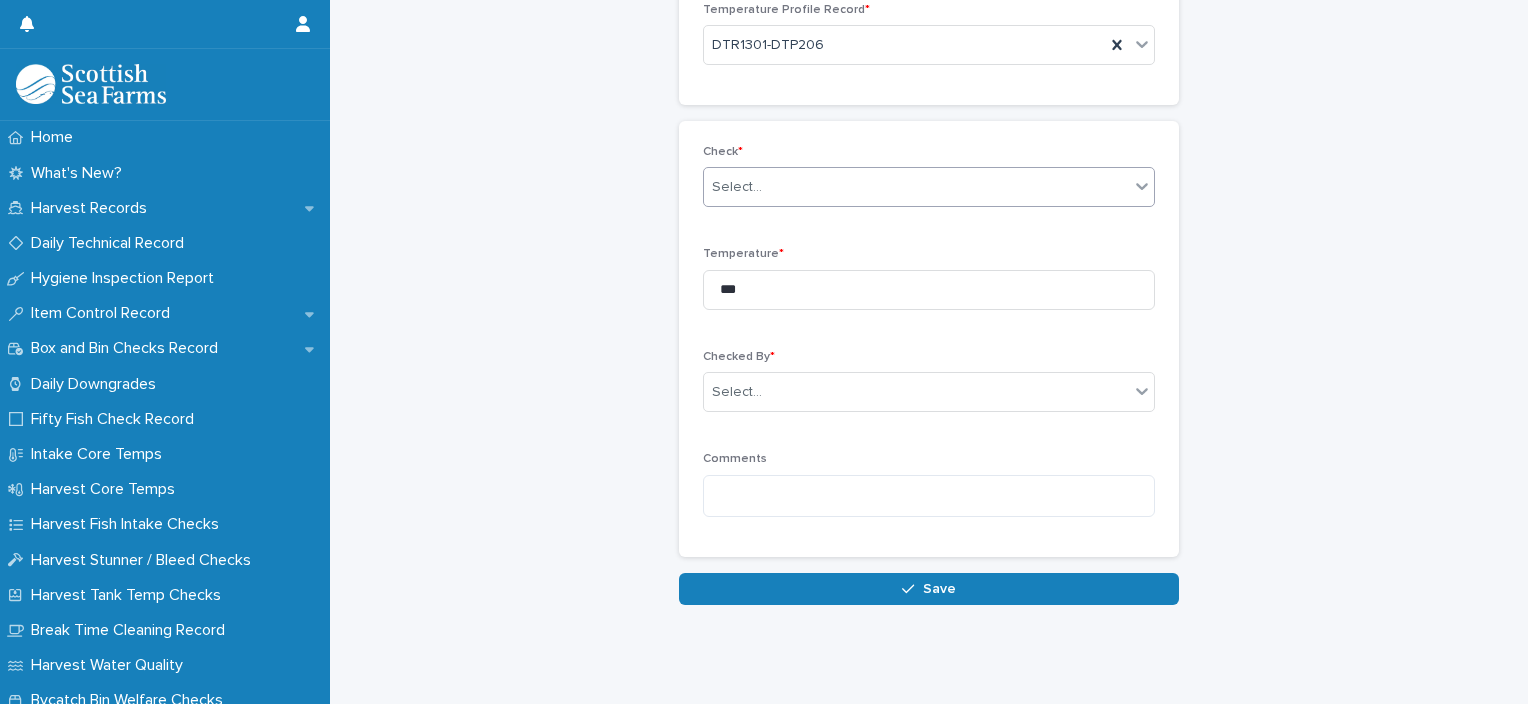 click on "Select..." at bounding box center [916, 187] 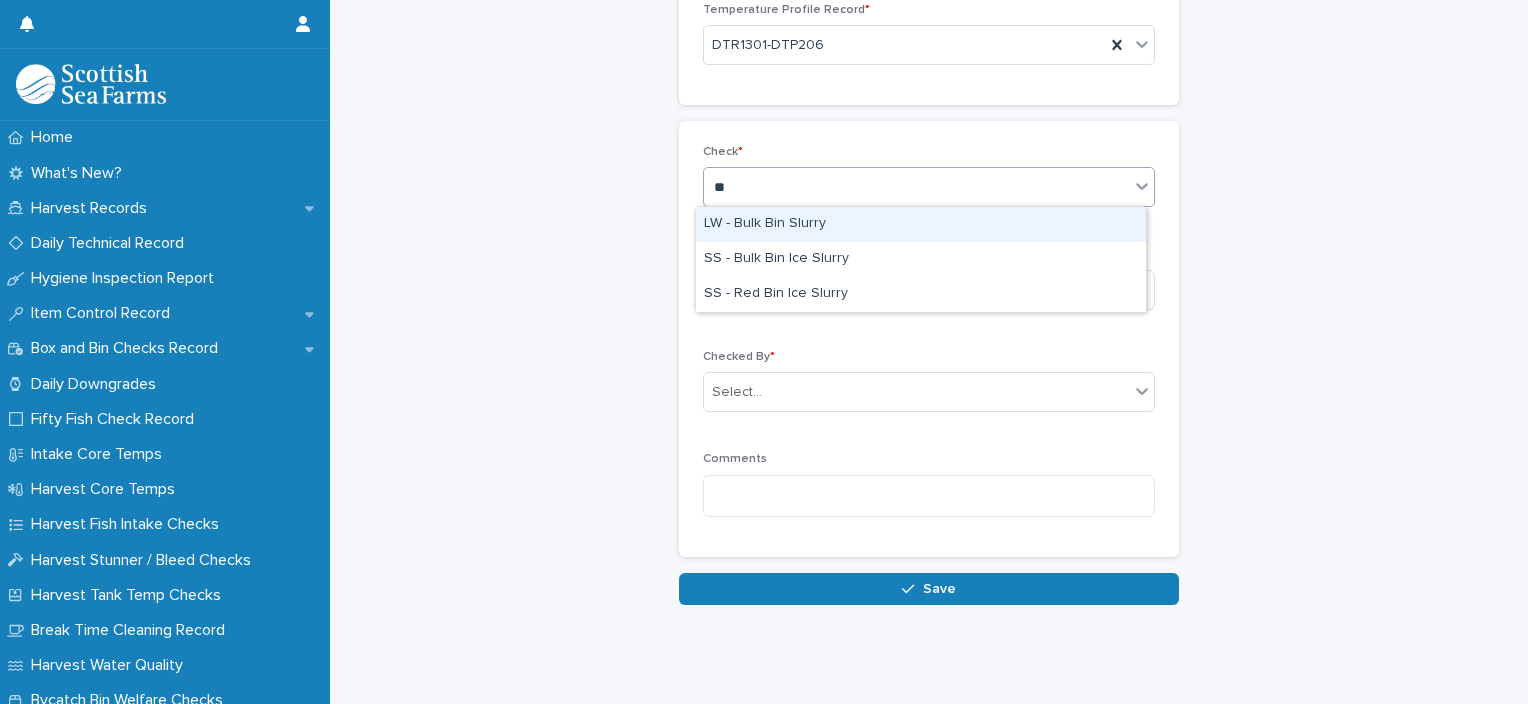 type on "***" 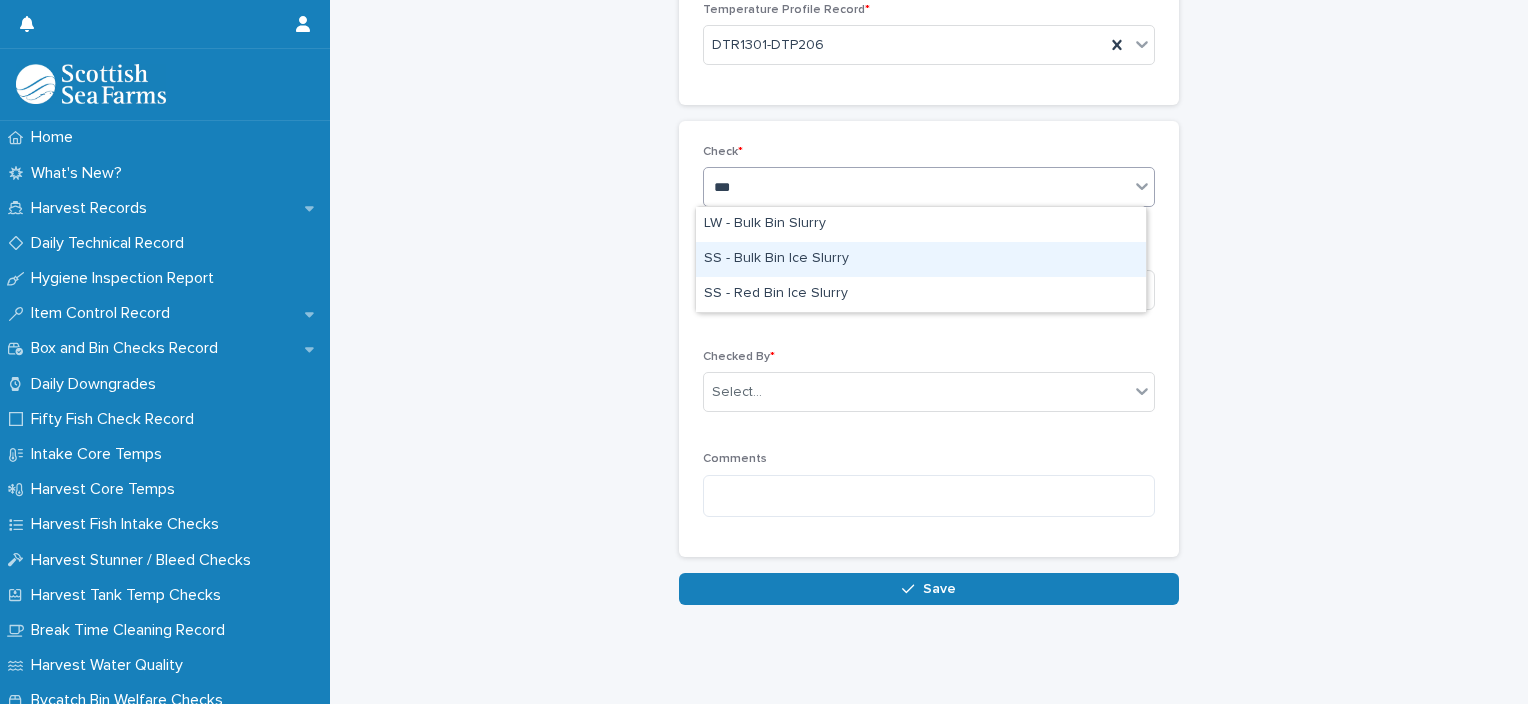 click on "SS - Bulk Bin Ice Slurry" at bounding box center (921, 259) 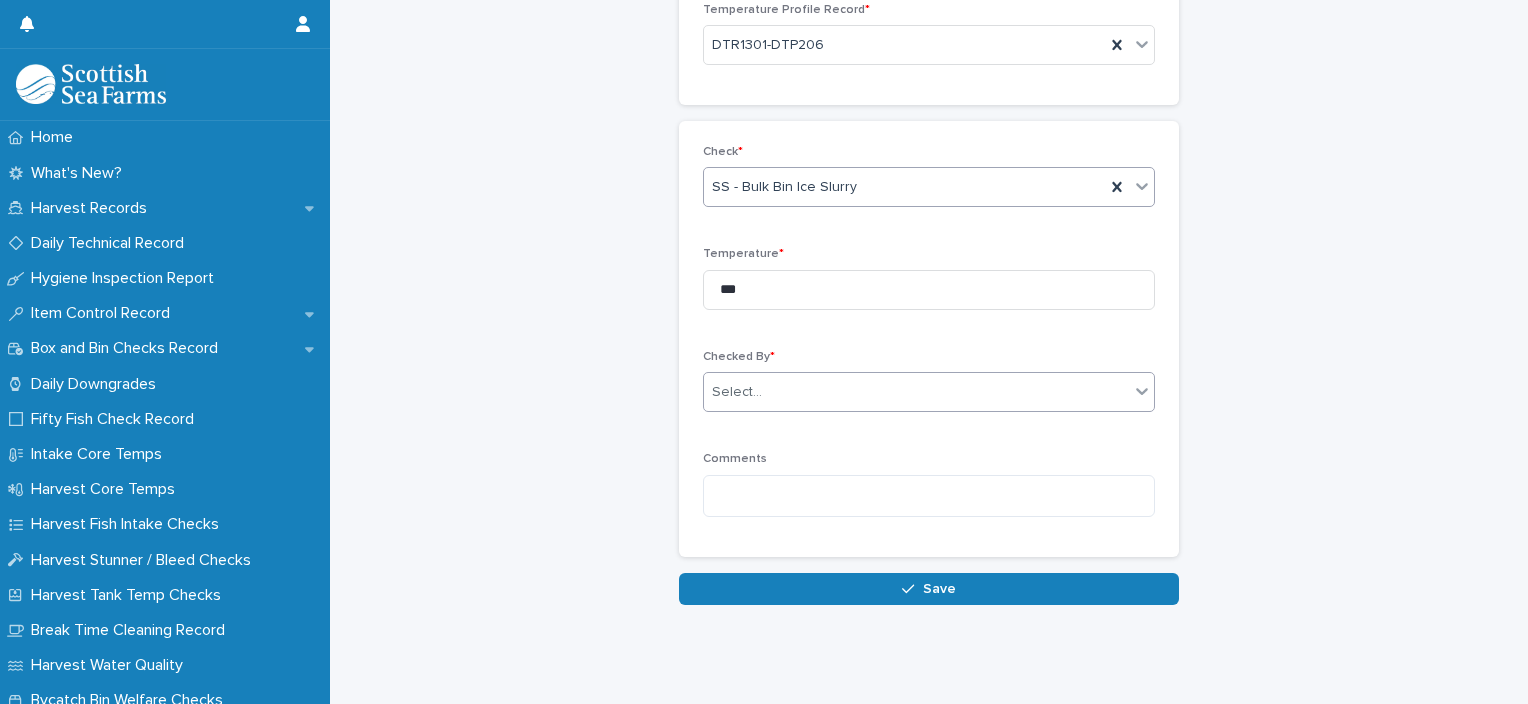 click on "Select..." at bounding box center (916, 392) 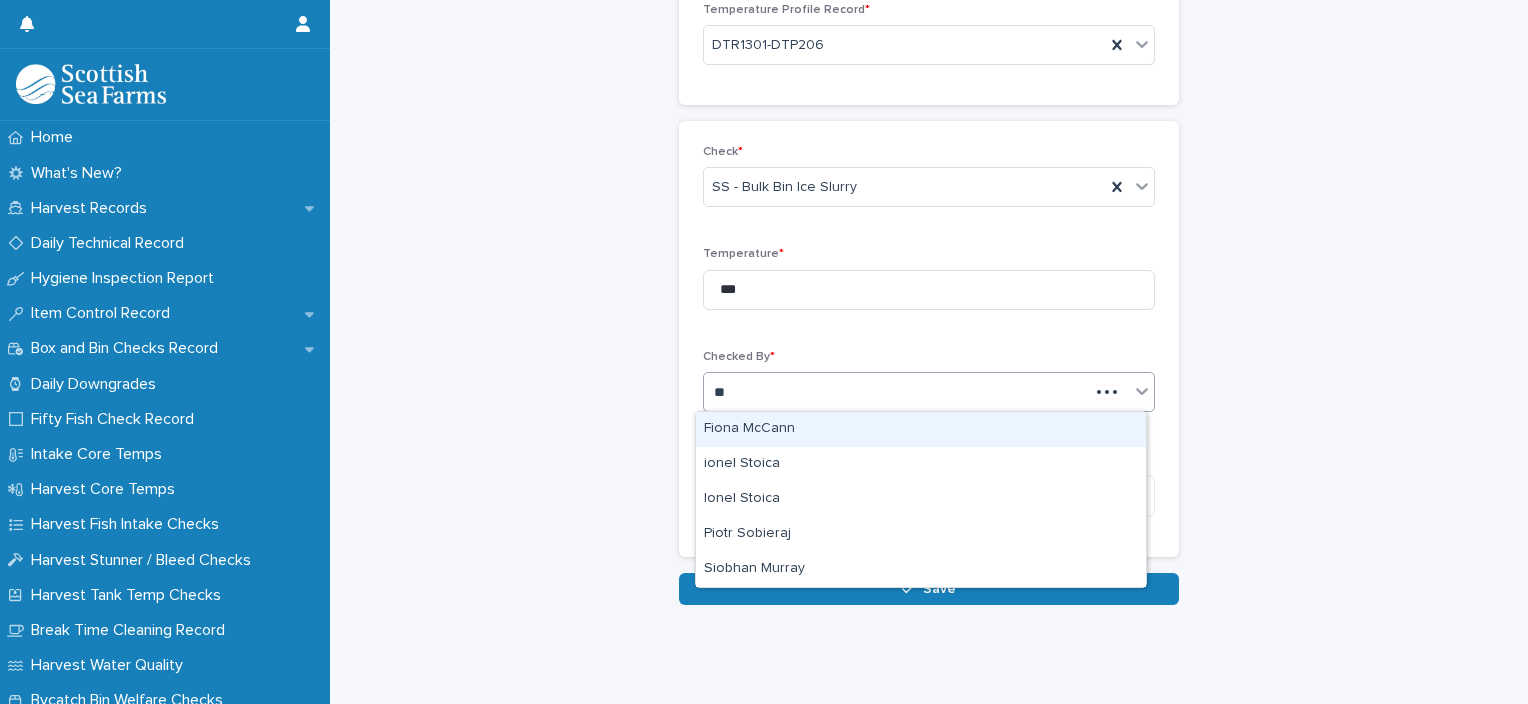 type on "***" 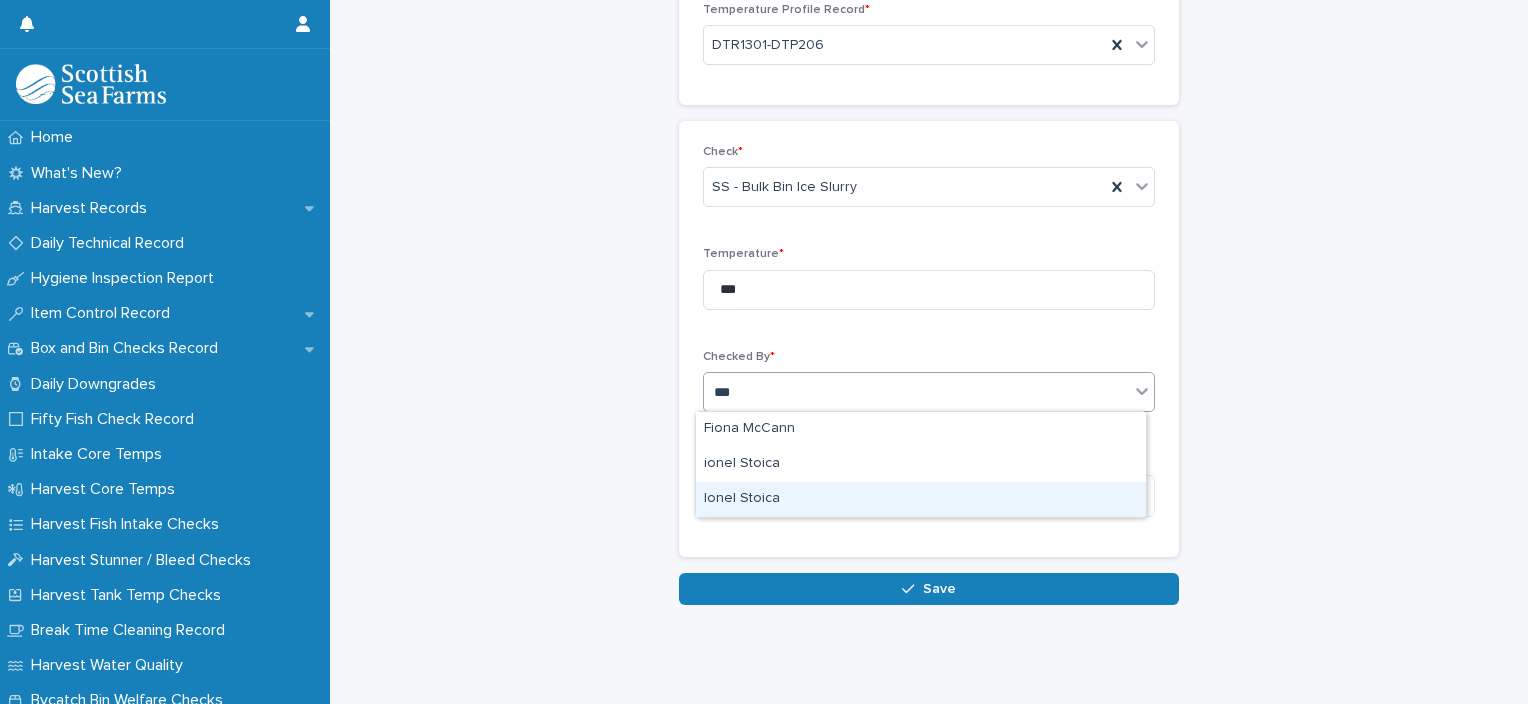 click on "Ionel Stoica" at bounding box center [921, 499] 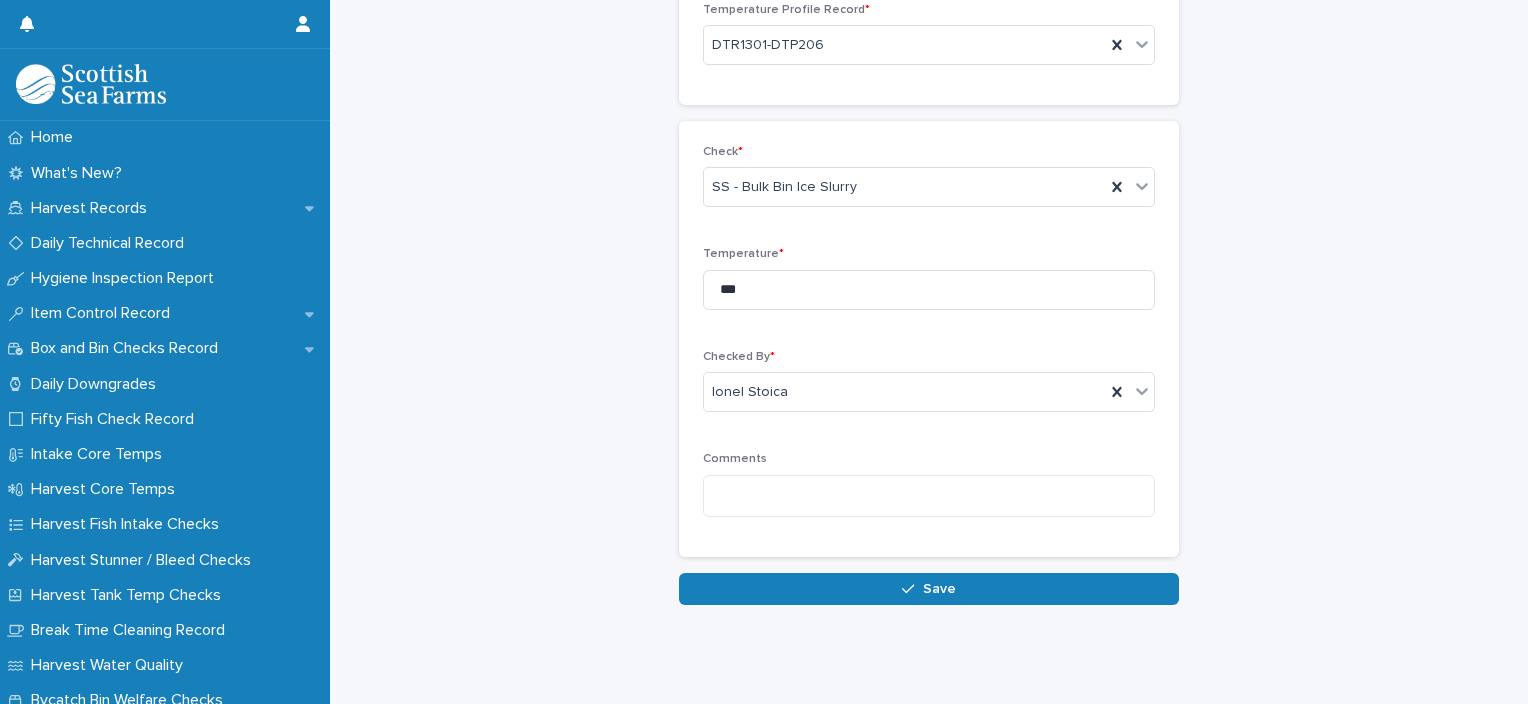 click on "Save" at bounding box center (939, 589) 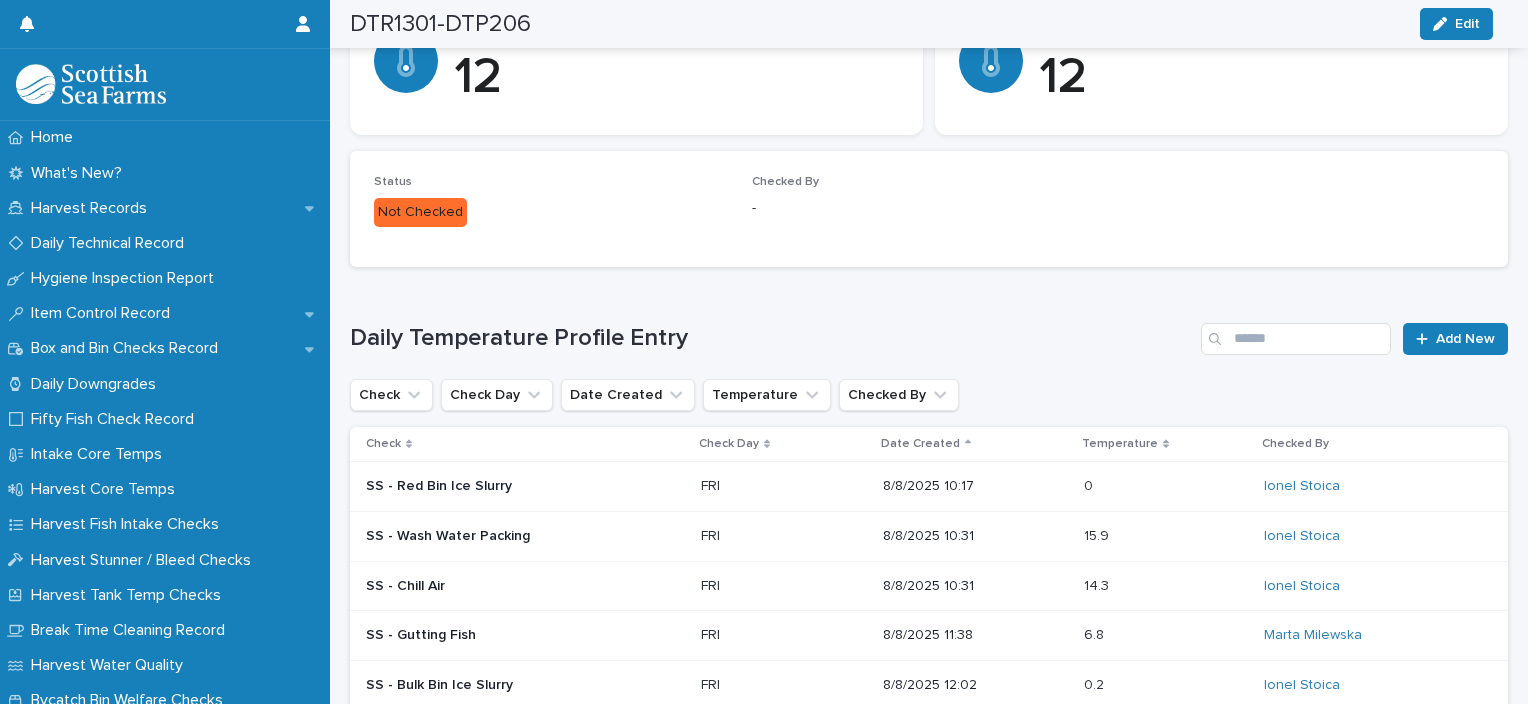 scroll, scrollTop: 447, scrollLeft: 0, axis: vertical 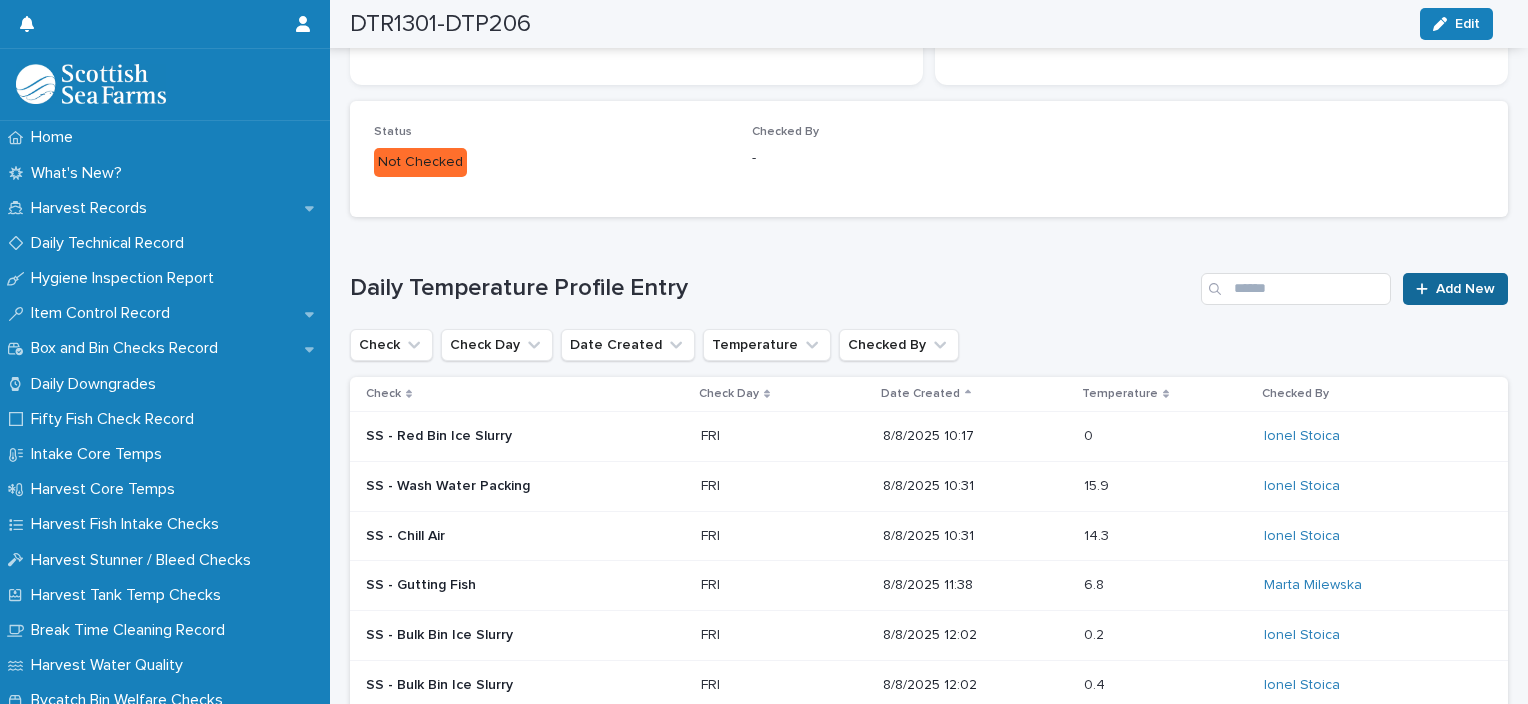 click on "Add New" at bounding box center (1455, 289) 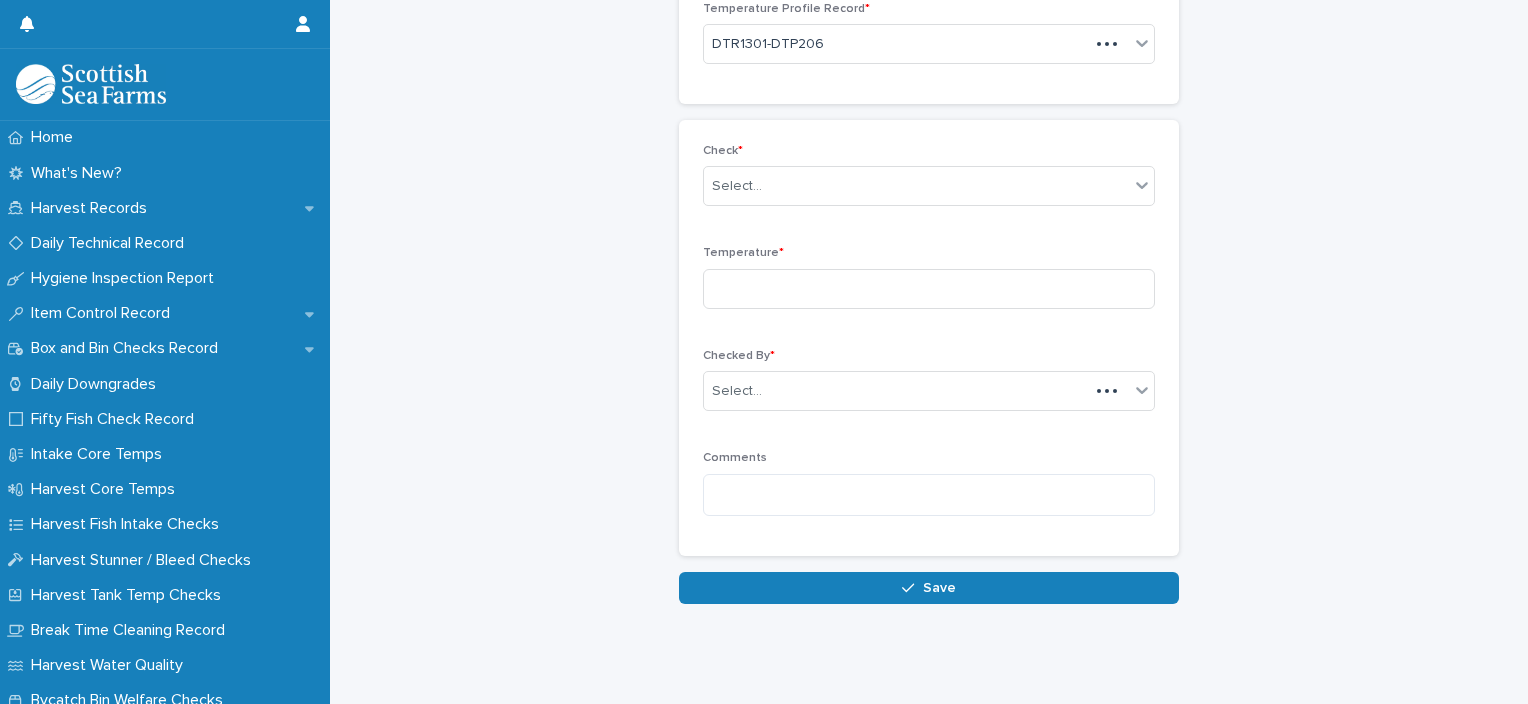 scroll, scrollTop: 136, scrollLeft: 0, axis: vertical 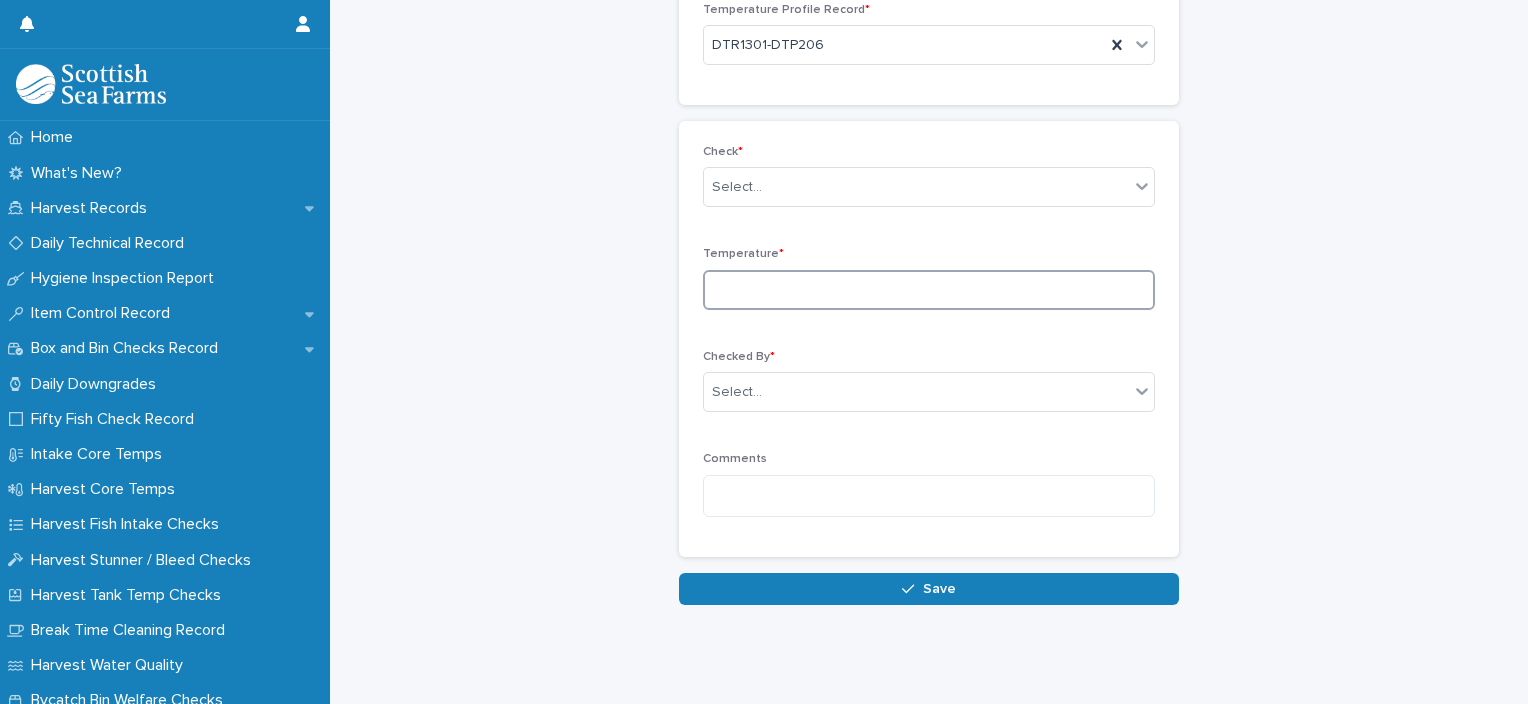 click at bounding box center [929, 290] 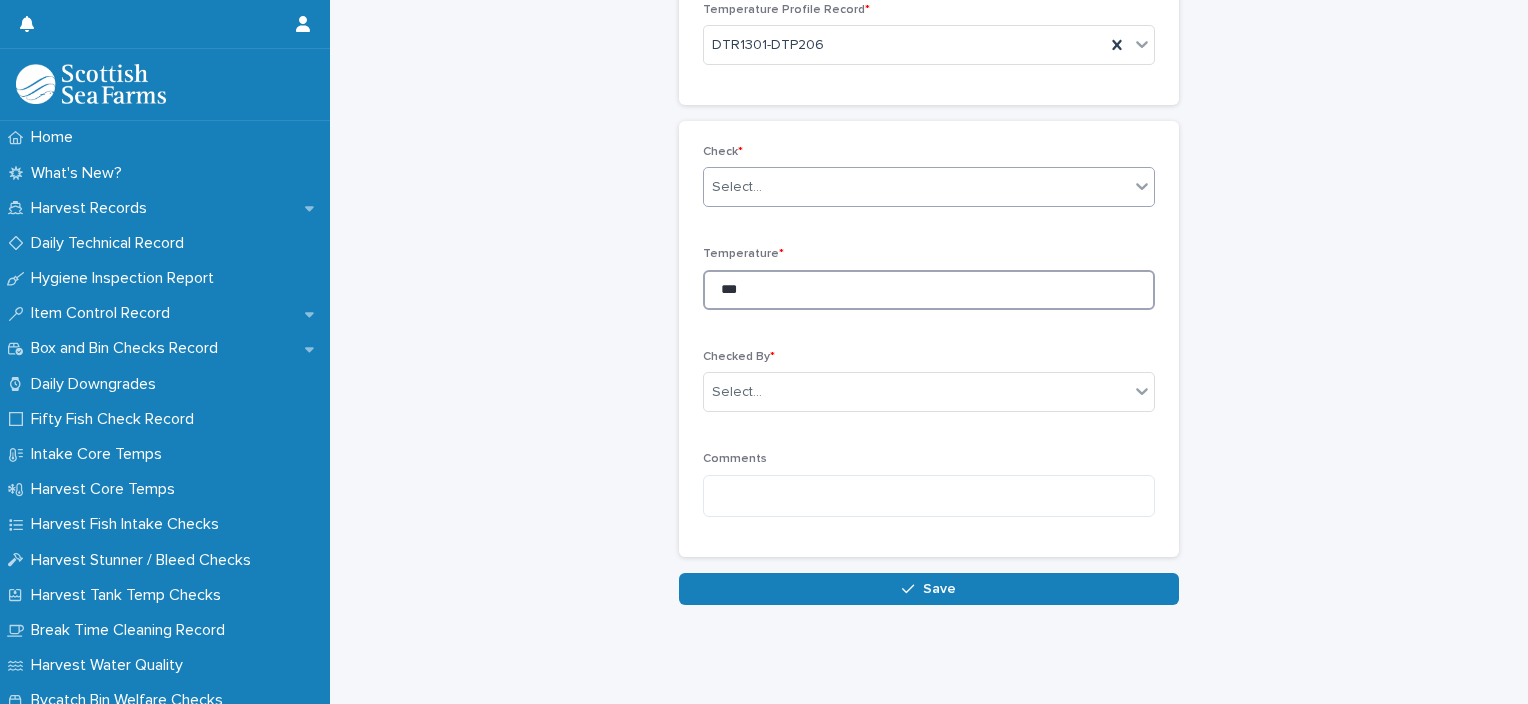 type on "***" 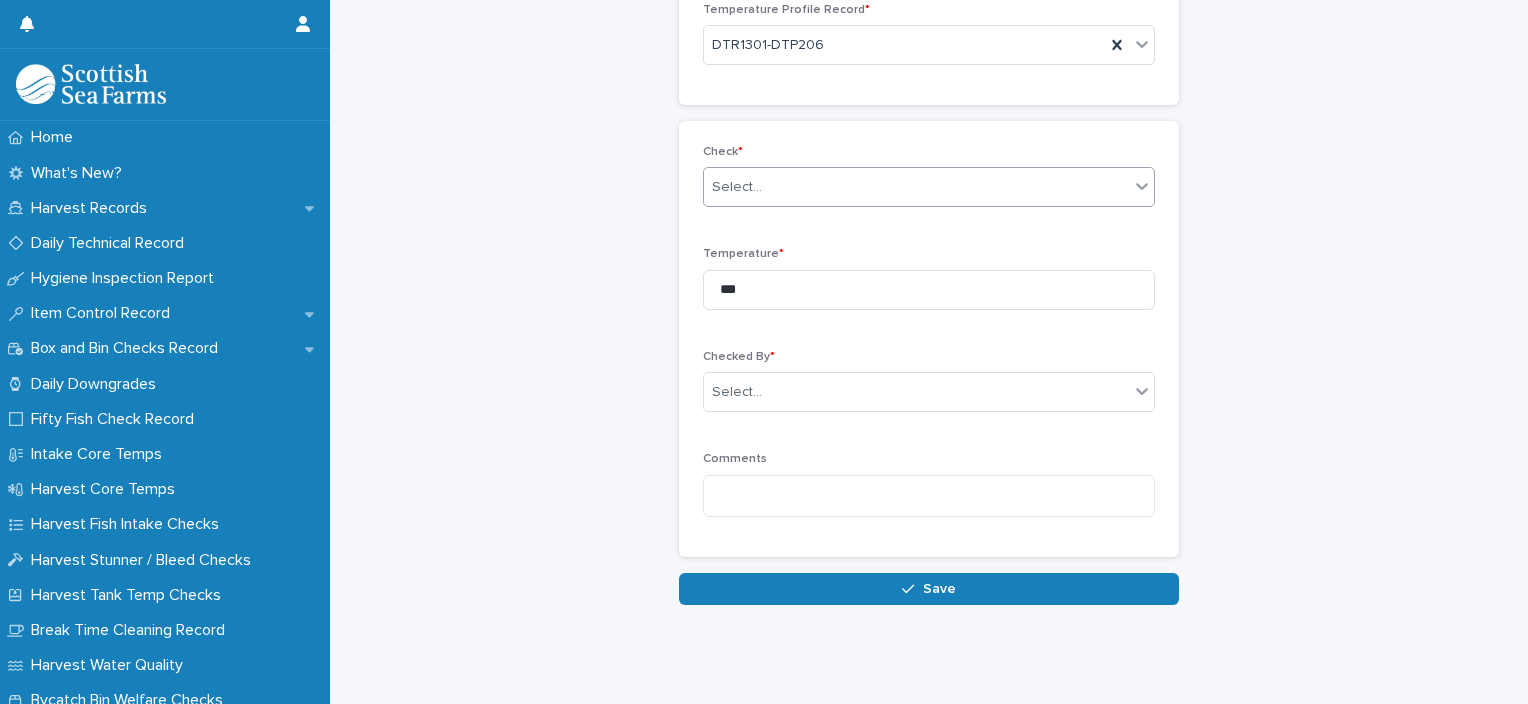 click on "Select..." at bounding box center [916, 187] 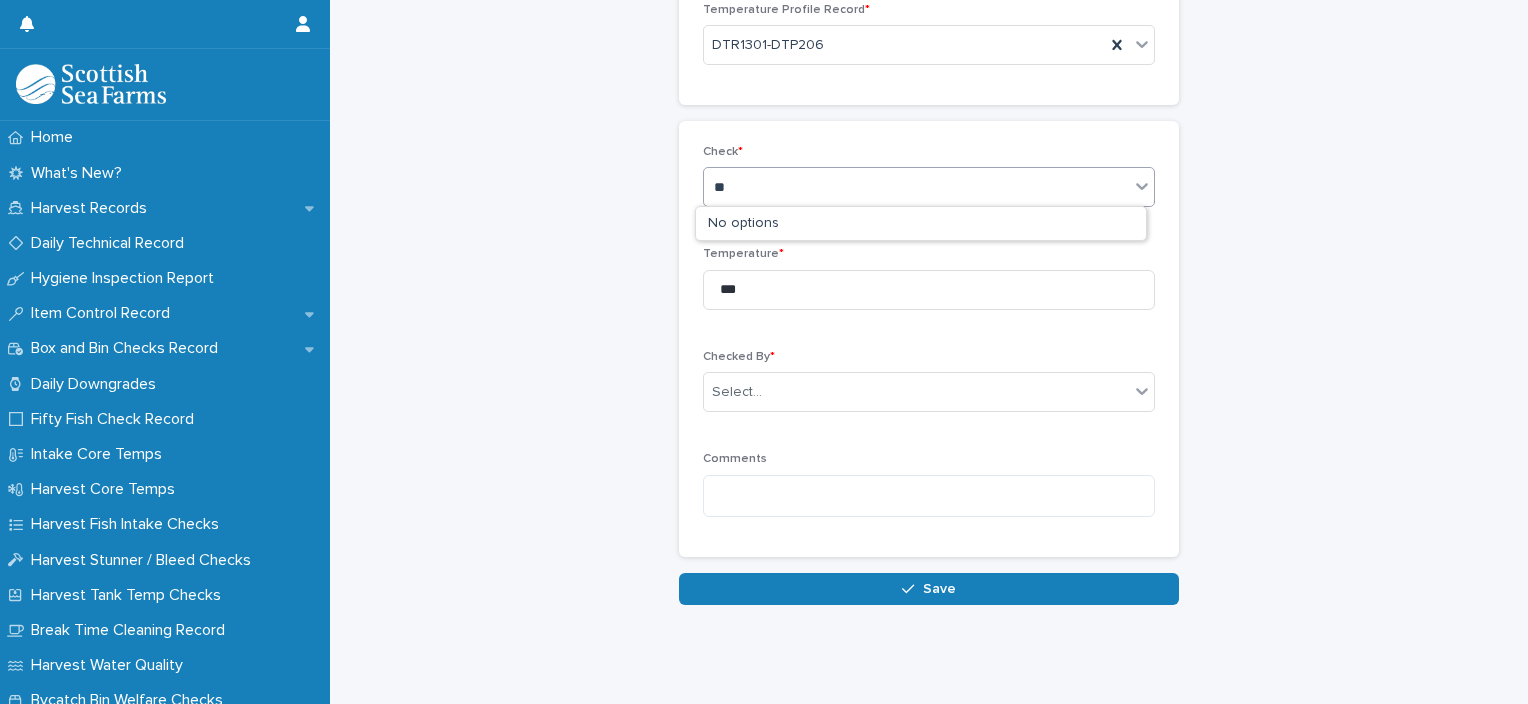 type on "***" 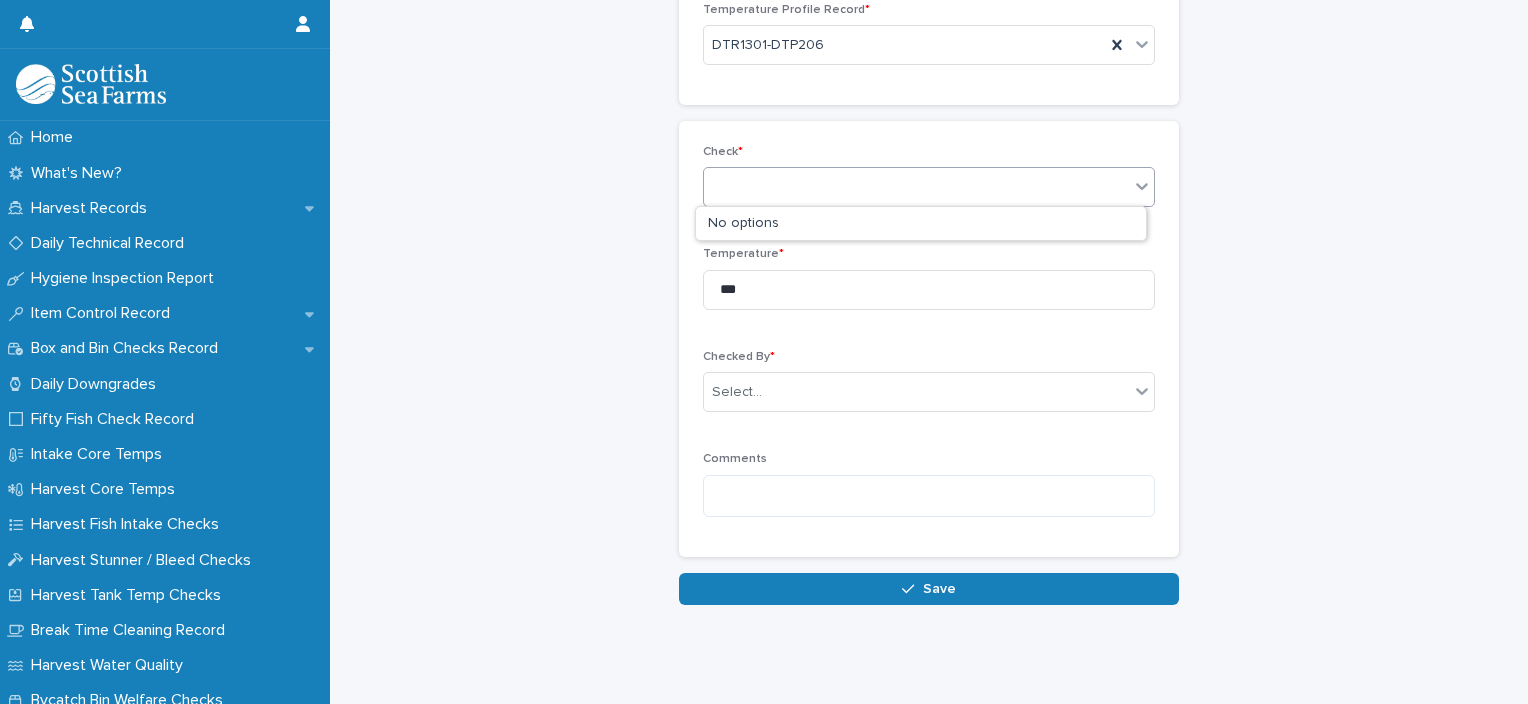 click on "ion" at bounding box center [916, 187] 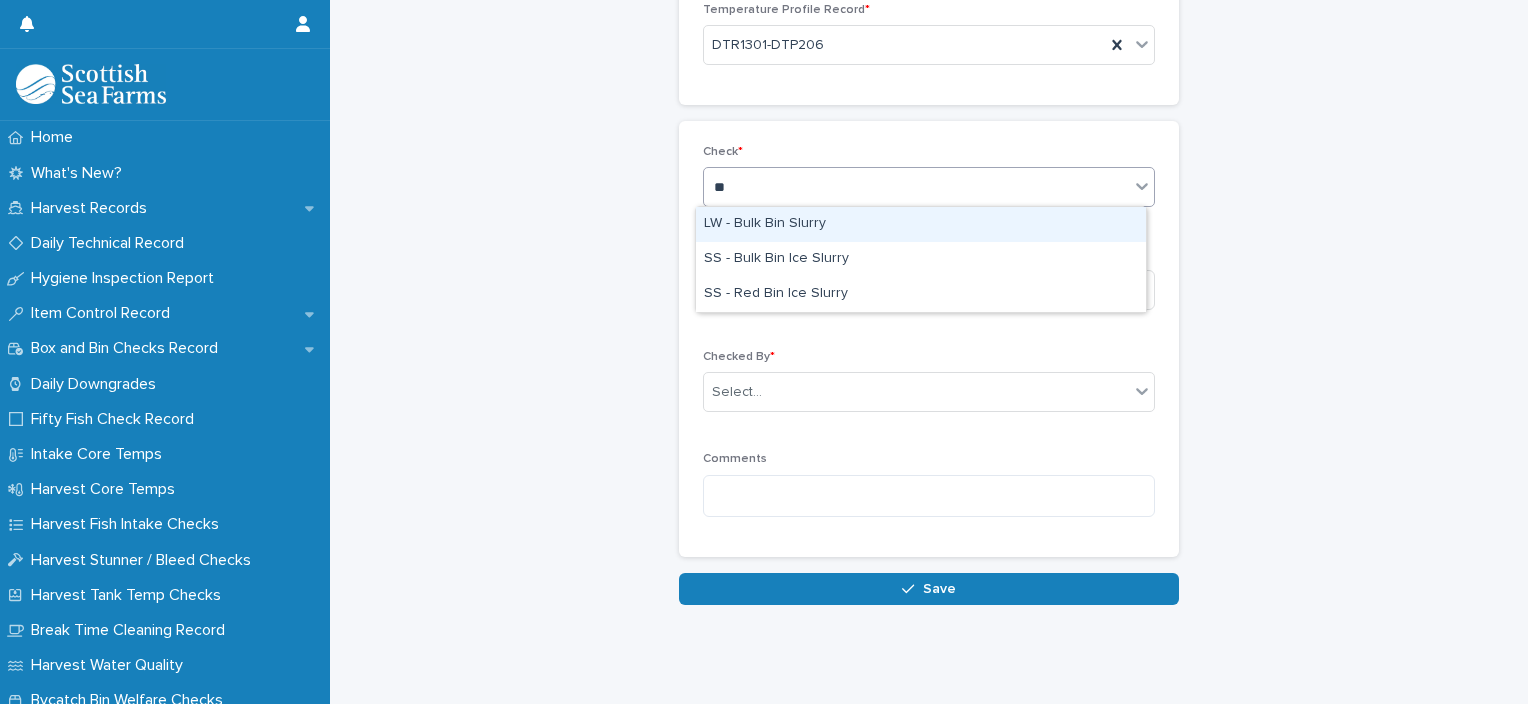 type on "***" 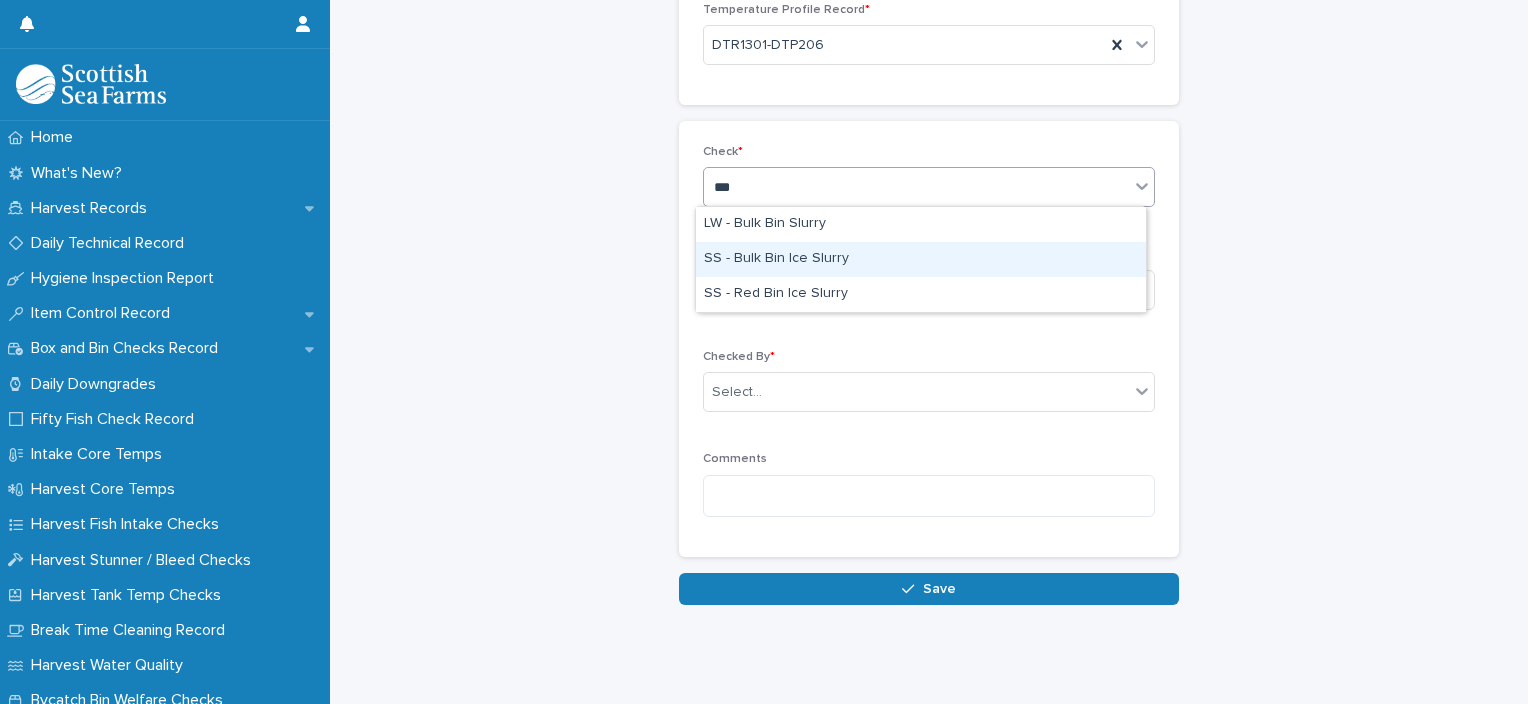 click on "SS - Bulk Bin Ice Slurry" at bounding box center [921, 259] 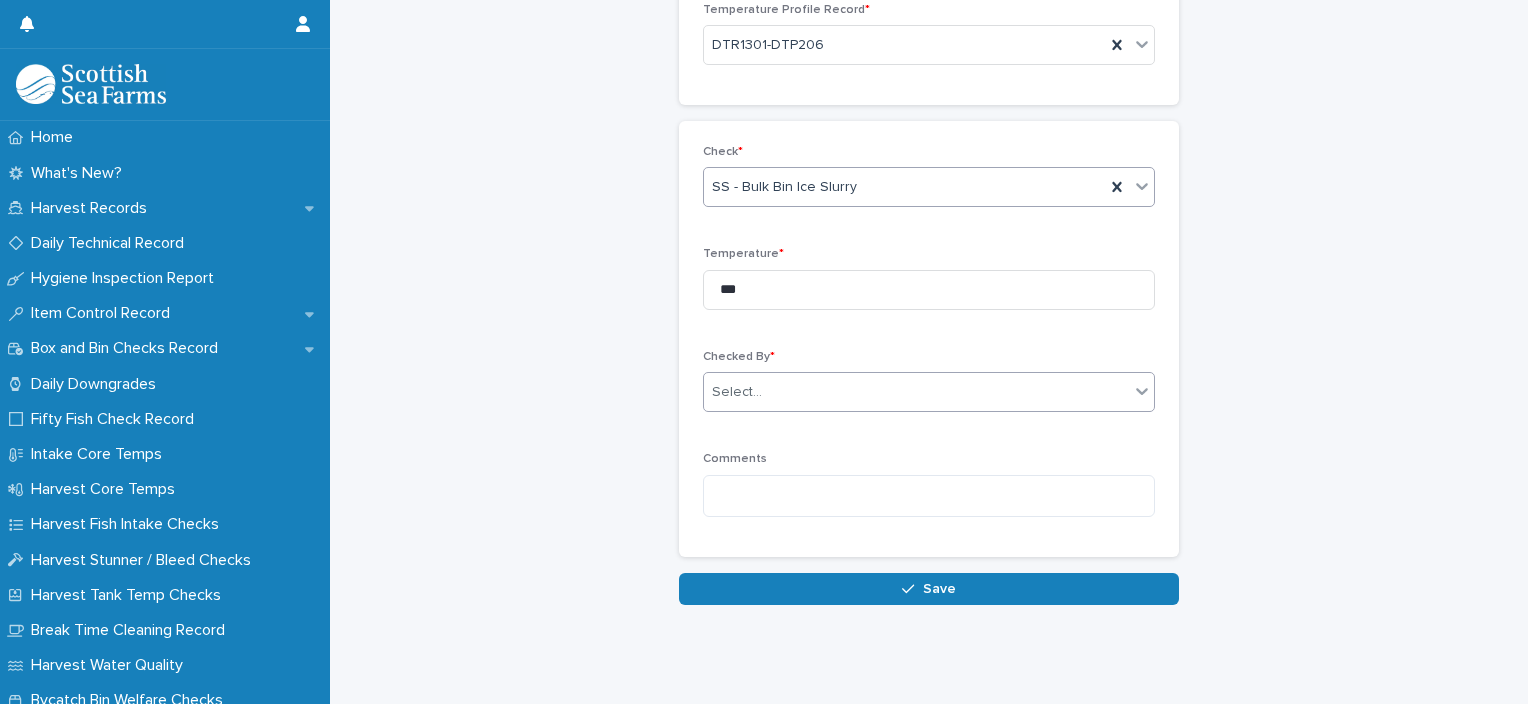 click on "Select..." at bounding box center [916, 392] 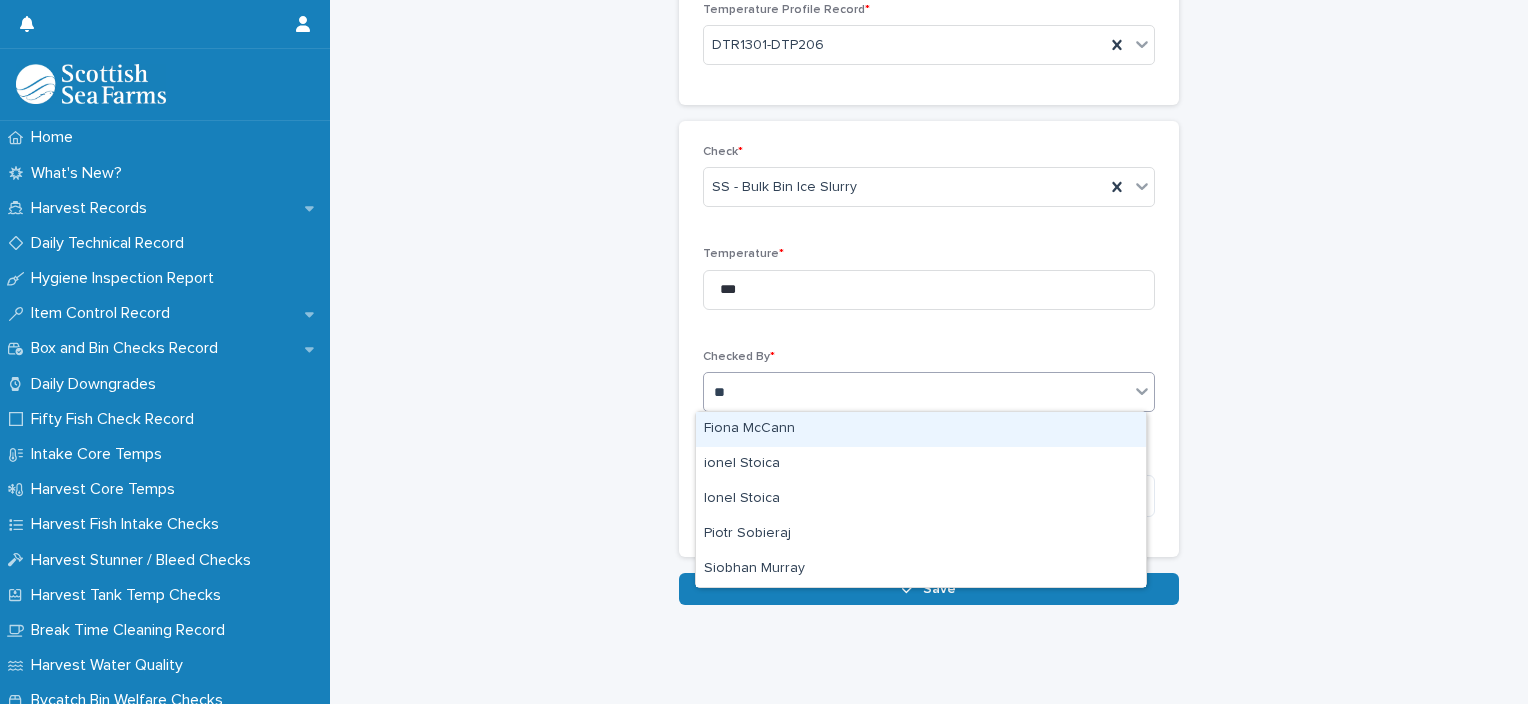 type on "***" 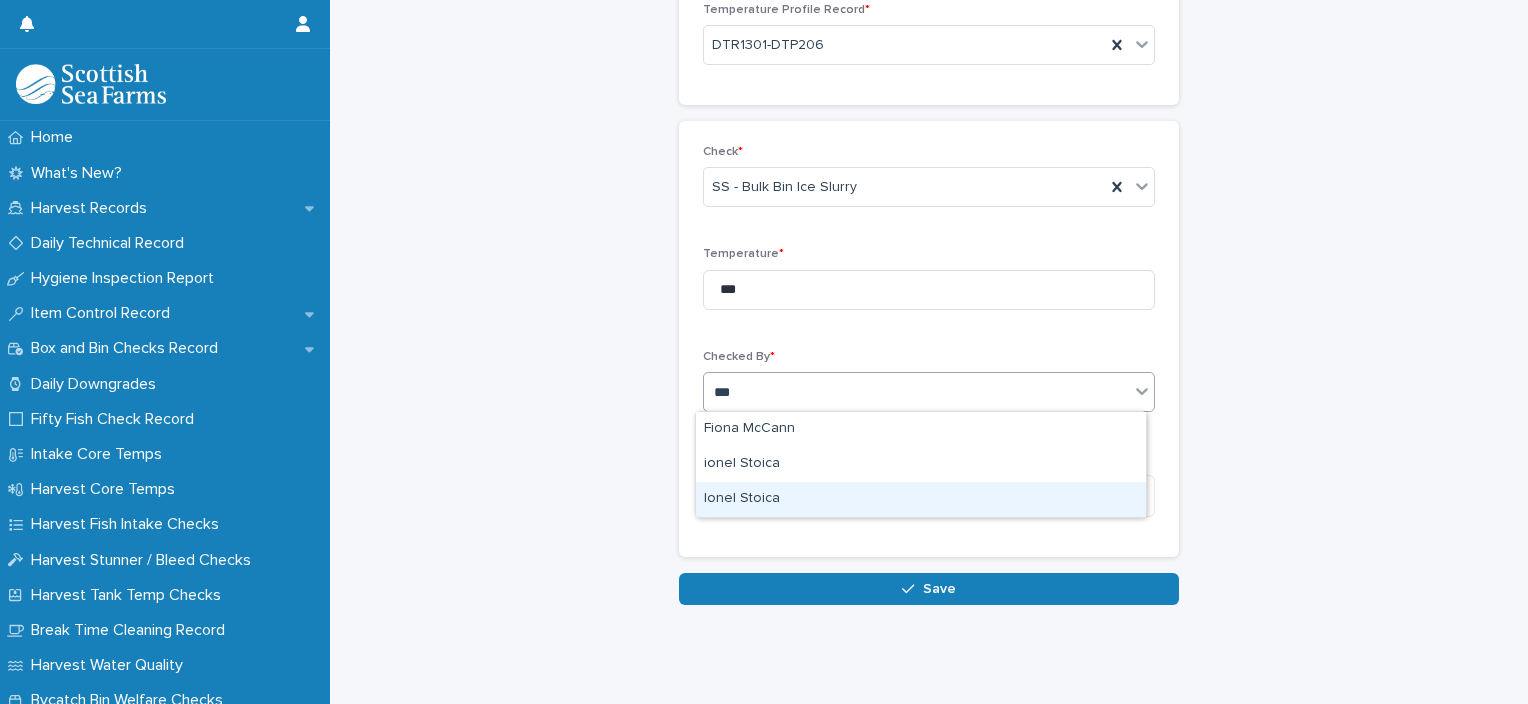 click on "Ionel Stoica" at bounding box center (921, 499) 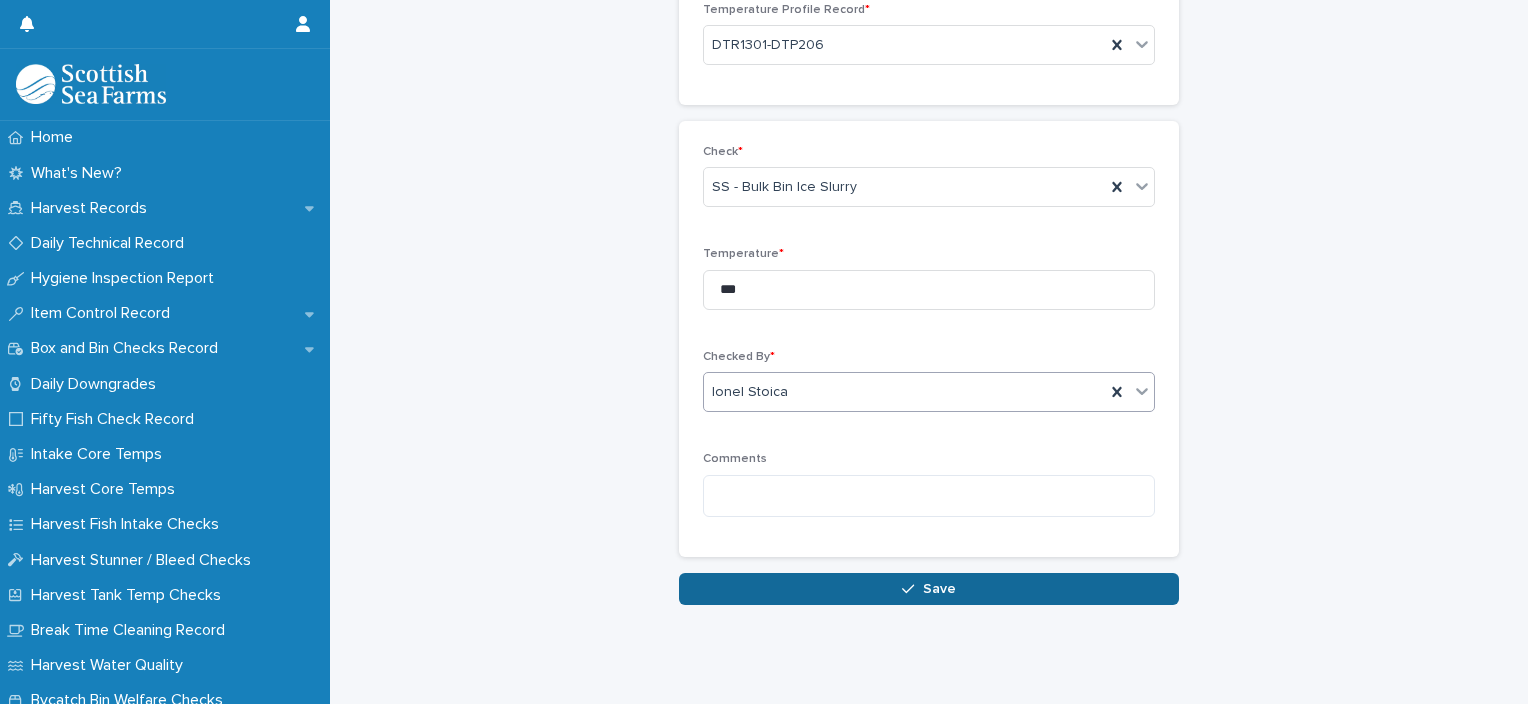 click on "Save" at bounding box center (929, 589) 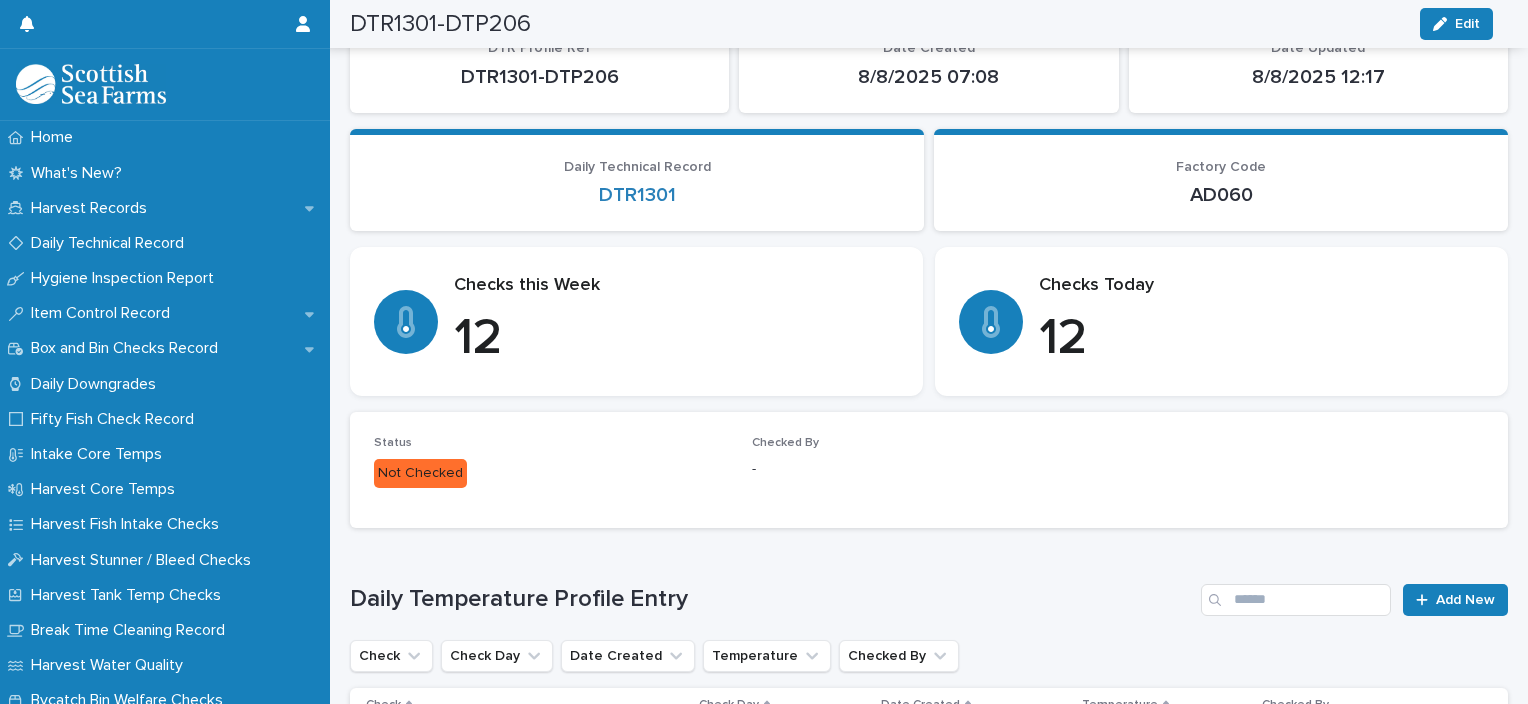 scroll, scrollTop: 447, scrollLeft: 0, axis: vertical 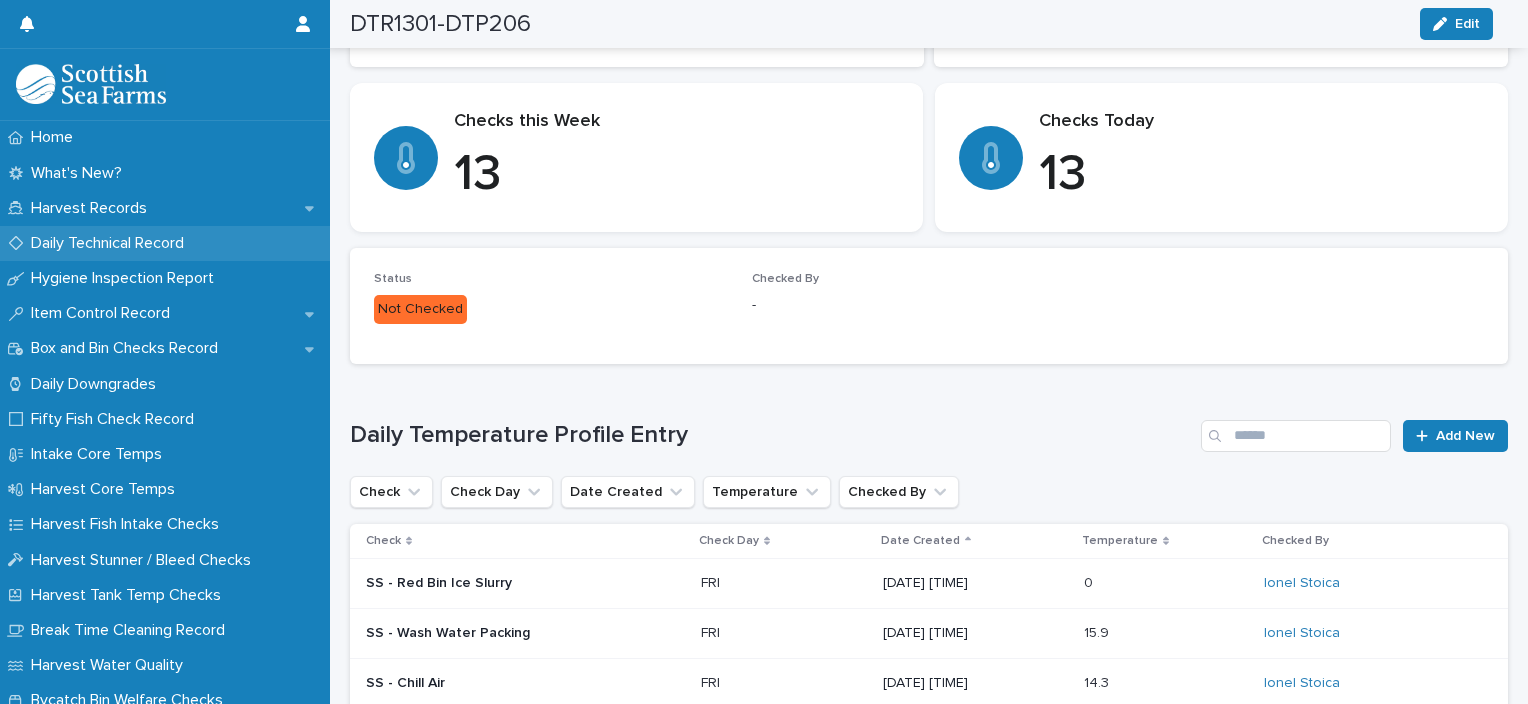 click on "Daily Technical Record" at bounding box center [165, 243] 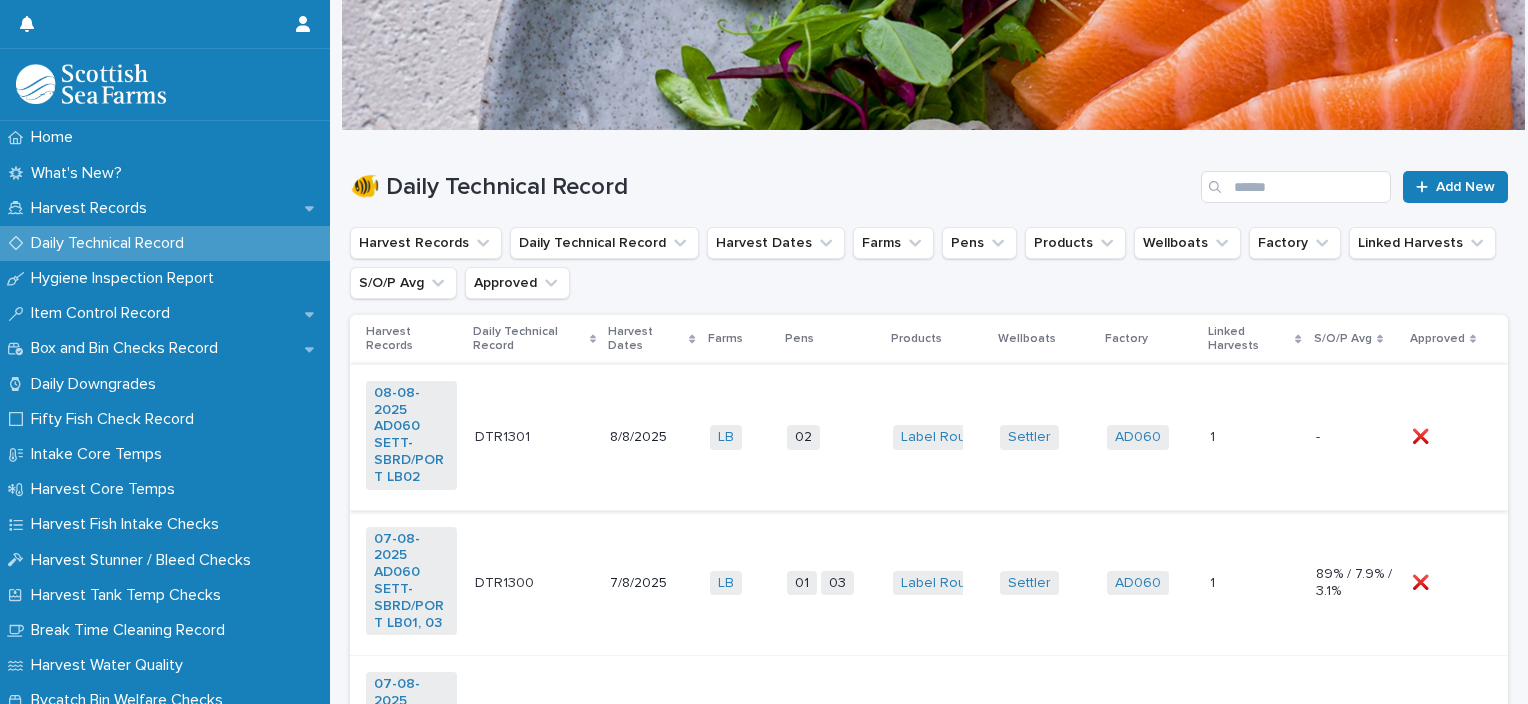 scroll, scrollTop: 100, scrollLeft: 0, axis: vertical 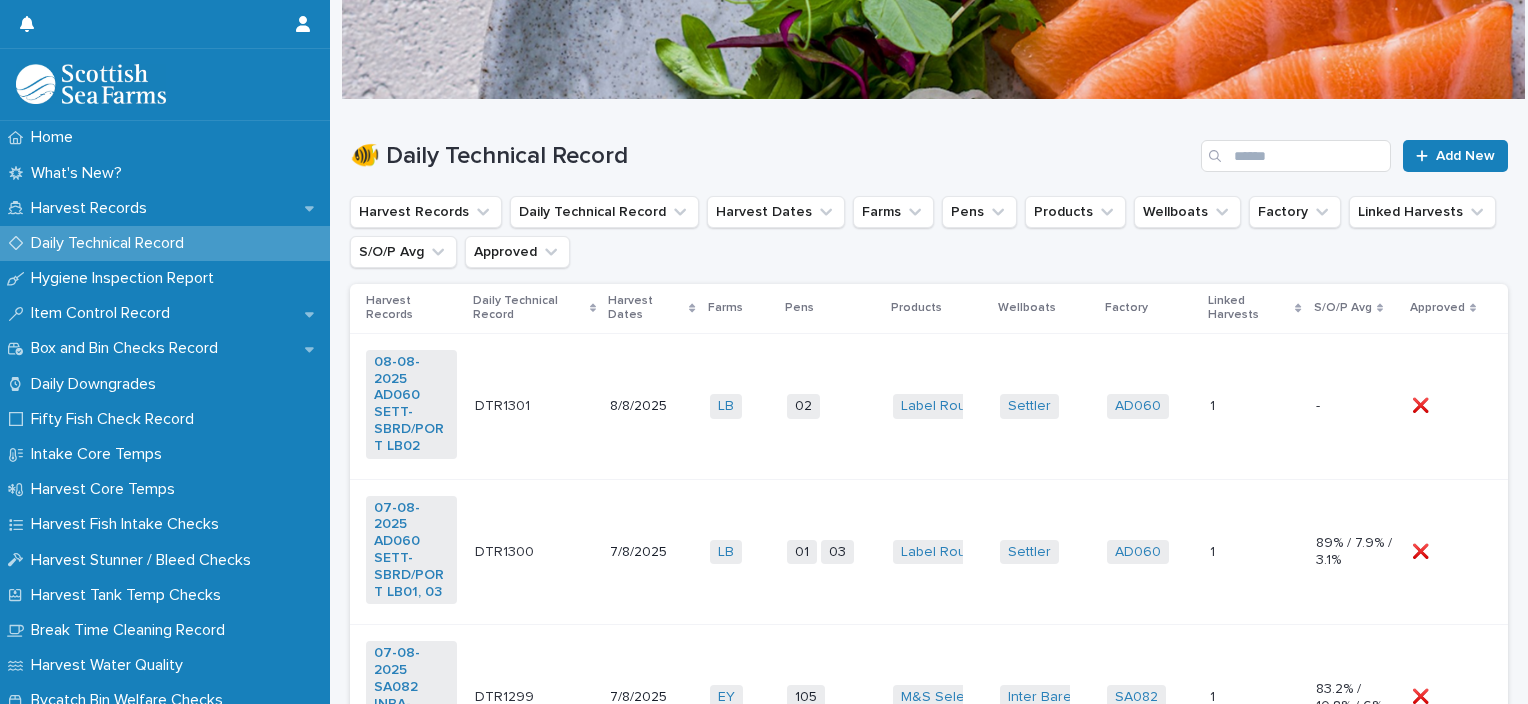 click on "02 + 0" at bounding box center [832, 406] 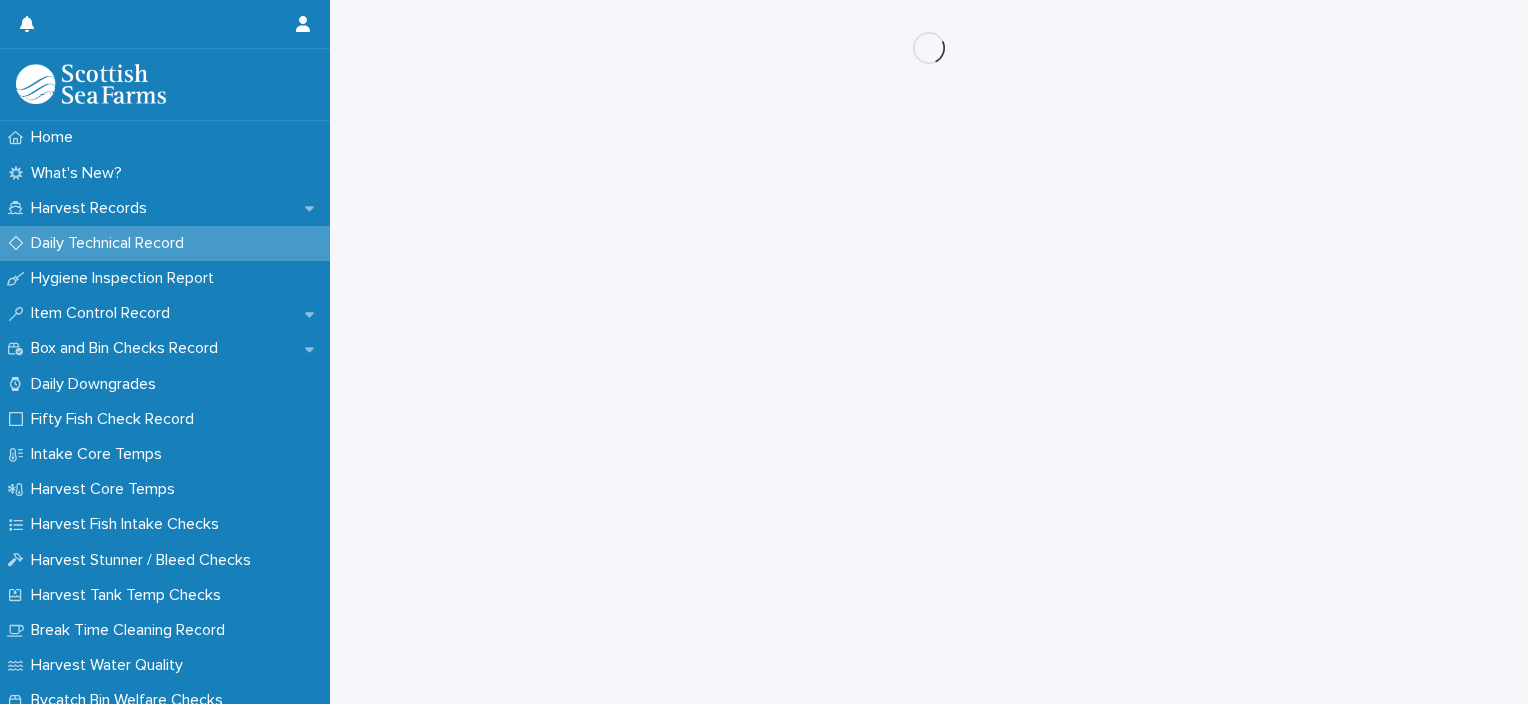 scroll, scrollTop: 0, scrollLeft: 0, axis: both 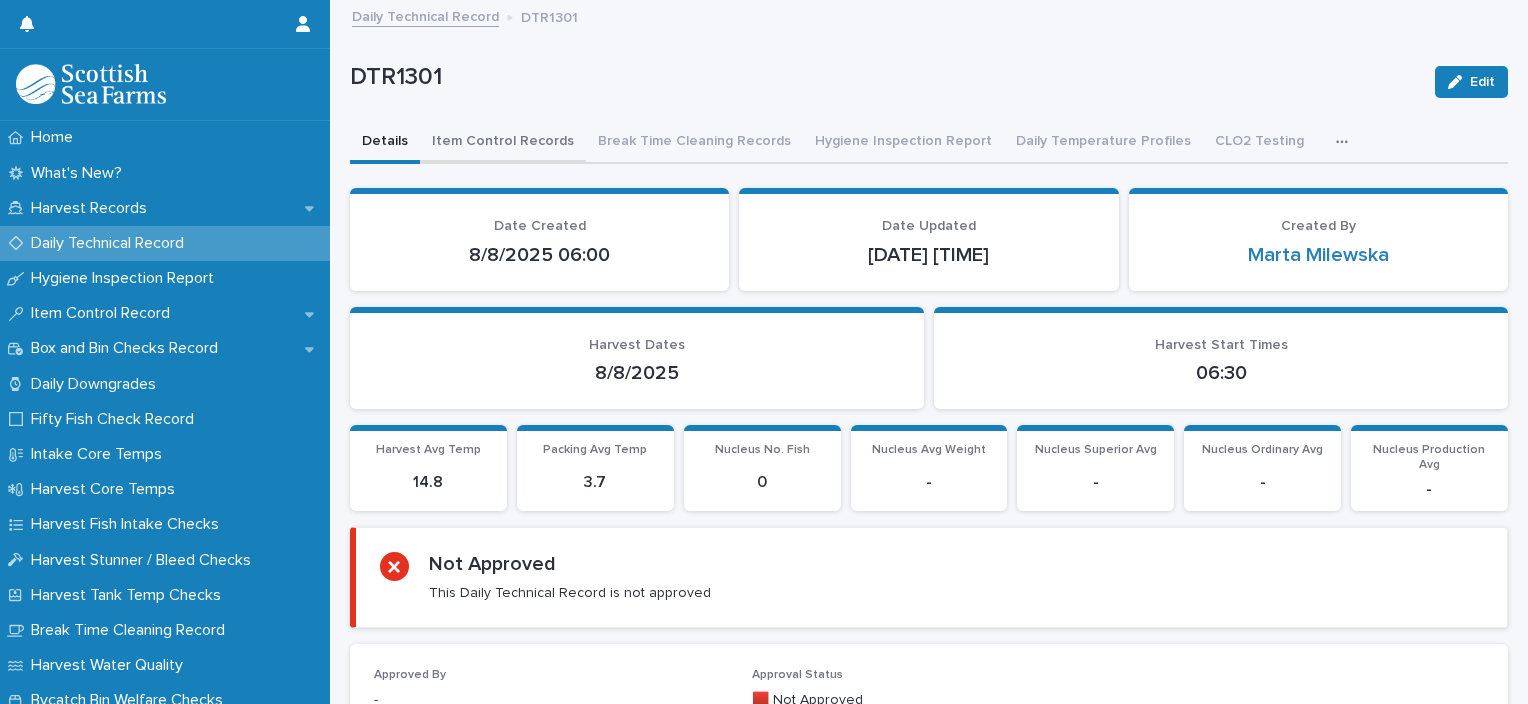 click on "Item Control Records" at bounding box center (503, 143) 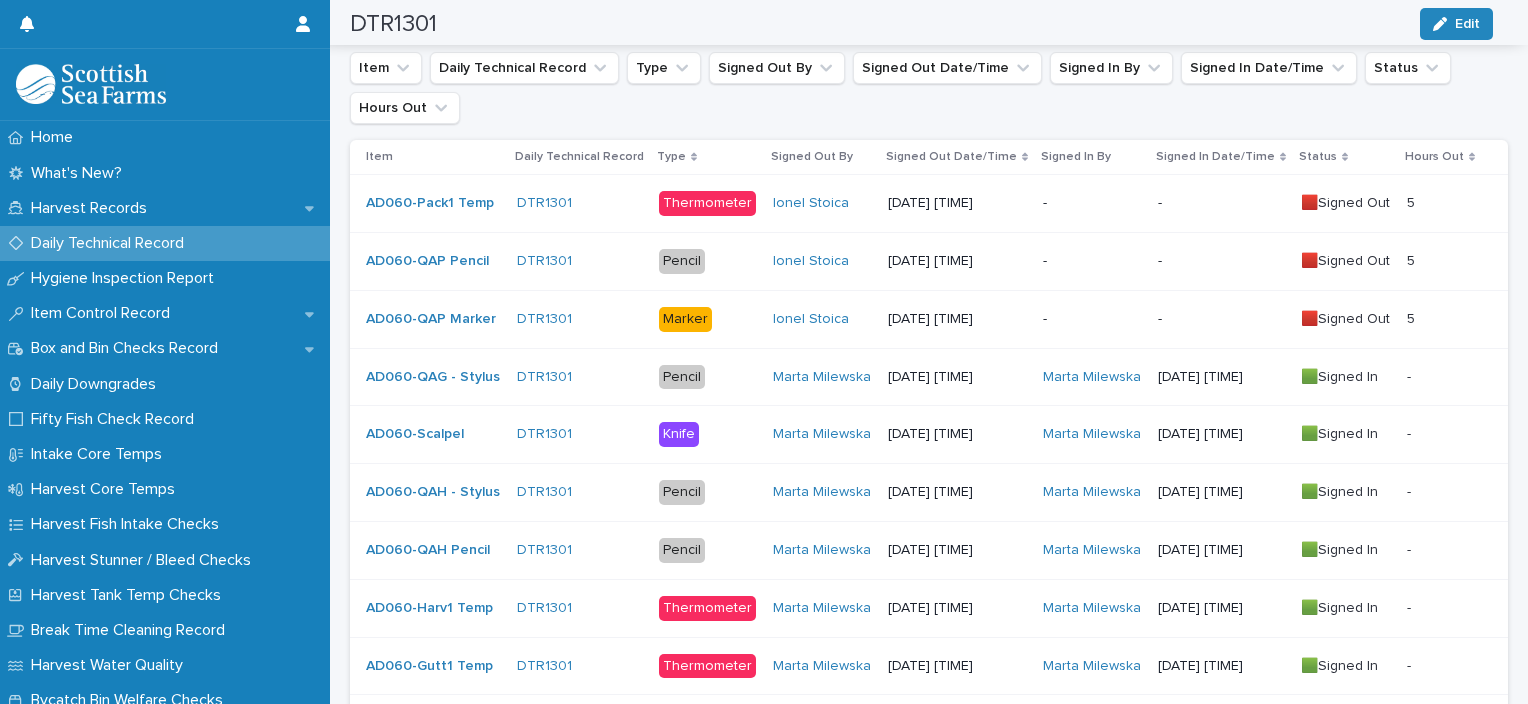 scroll, scrollTop: 500, scrollLeft: 0, axis: vertical 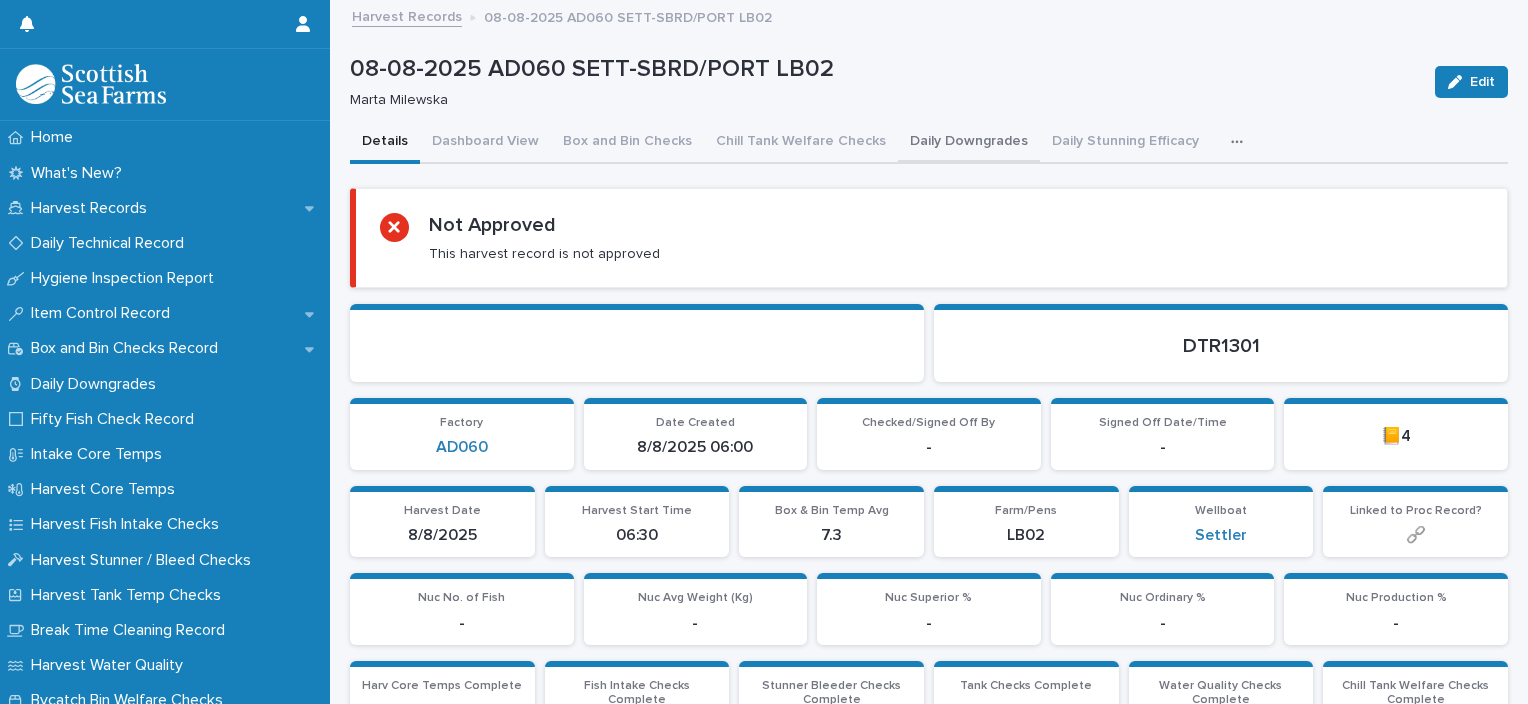 click on "Daily Downgrades" at bounding box center (969, 143) 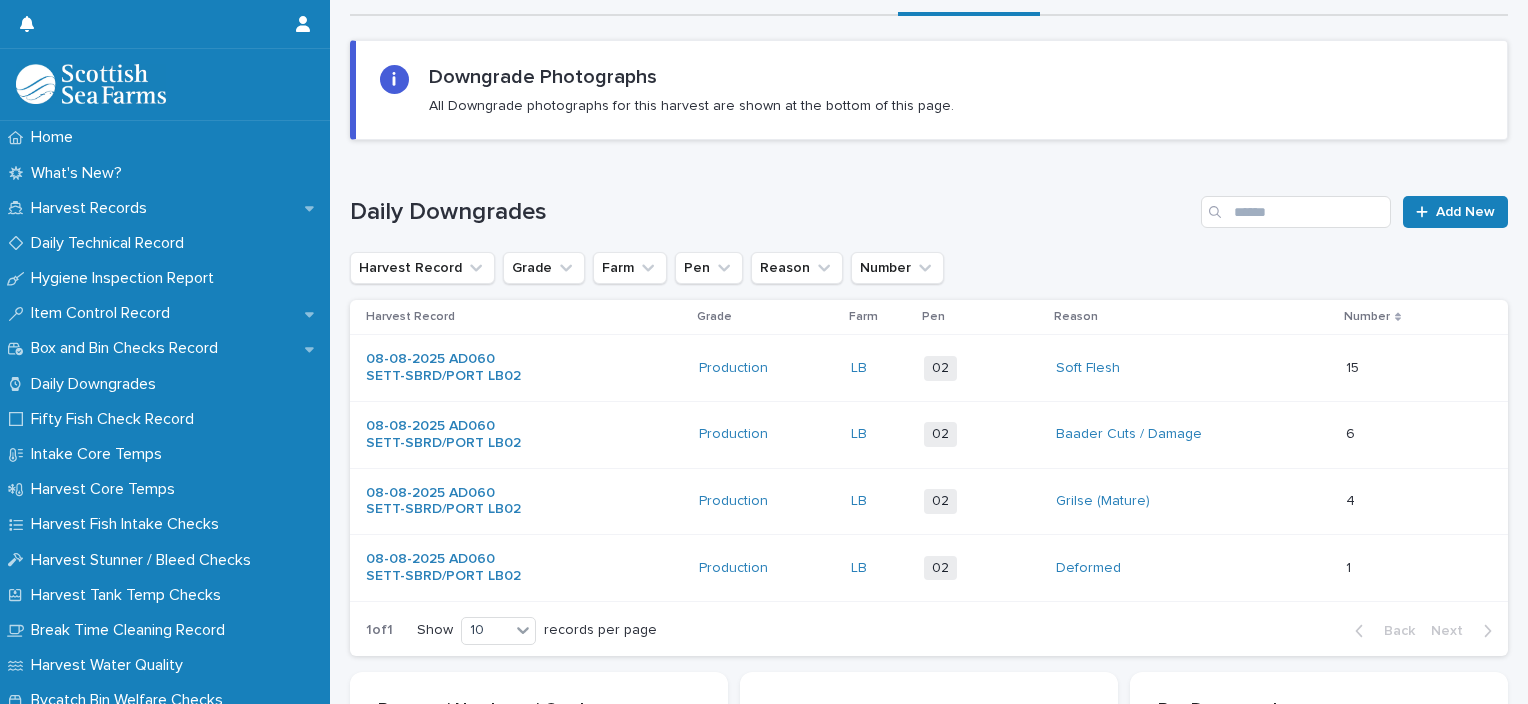 scroll, scrollTop: 200, scrollLeft: 0, axis: vertical 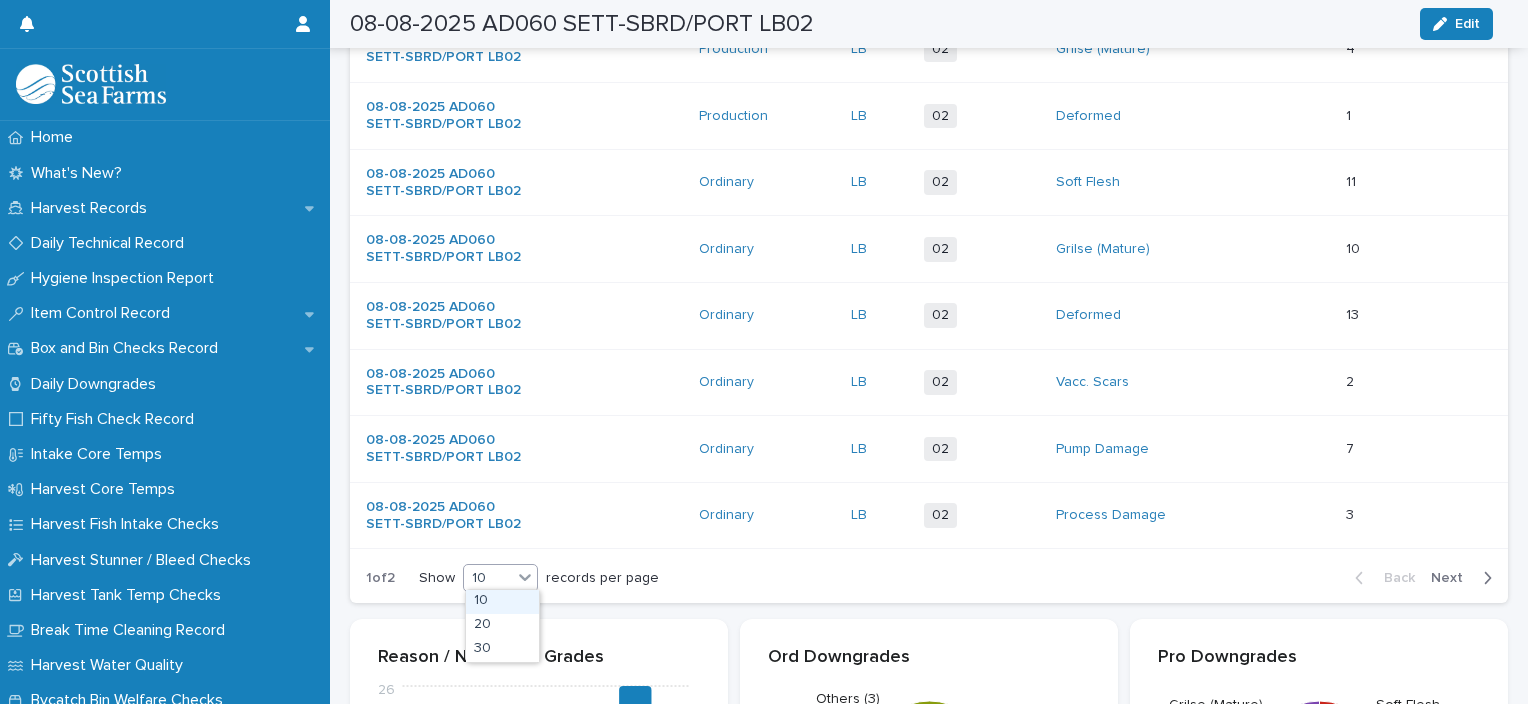 click at bounding box center (525, 577) 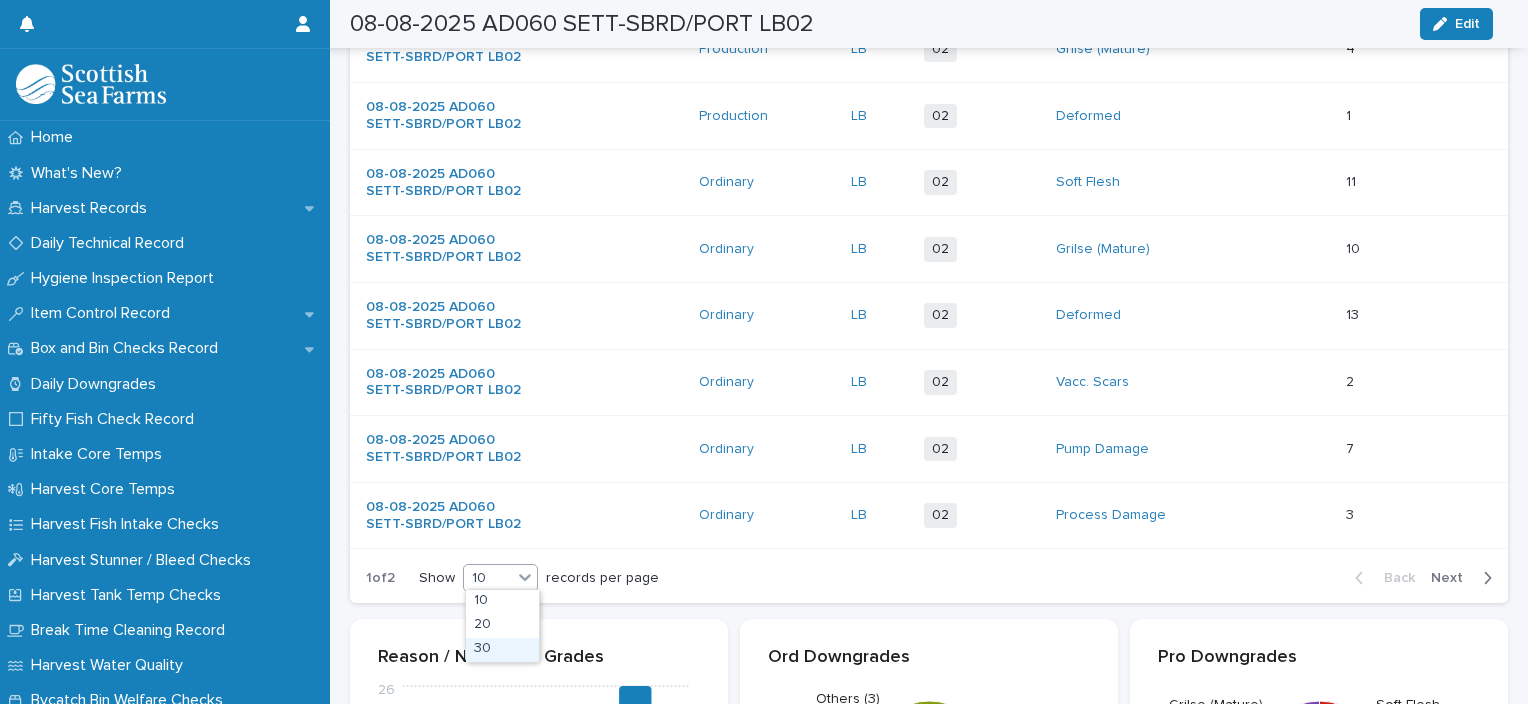 click on "30" at bounding box center (502, 650) 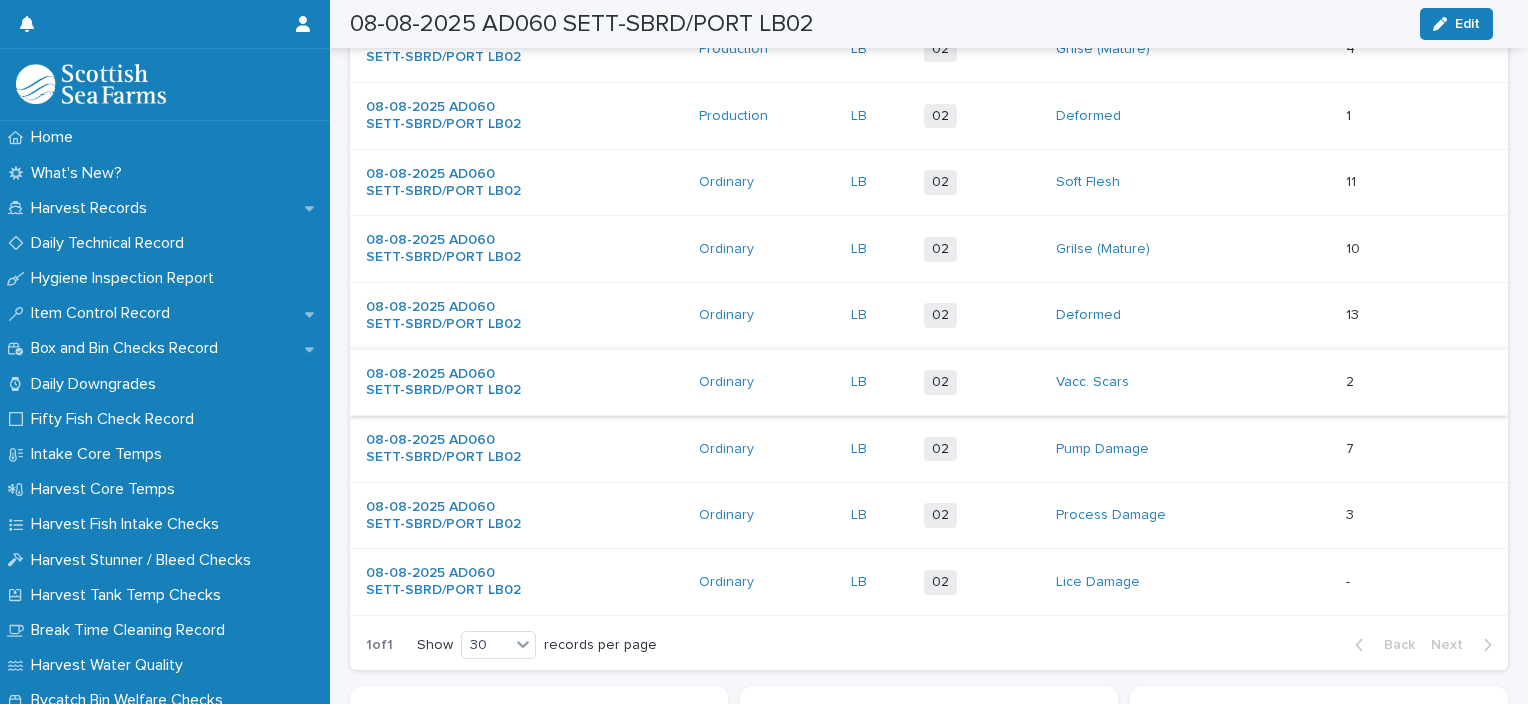 scroll, scrollTop: 632, scrollLeft: 0, axis: vertical 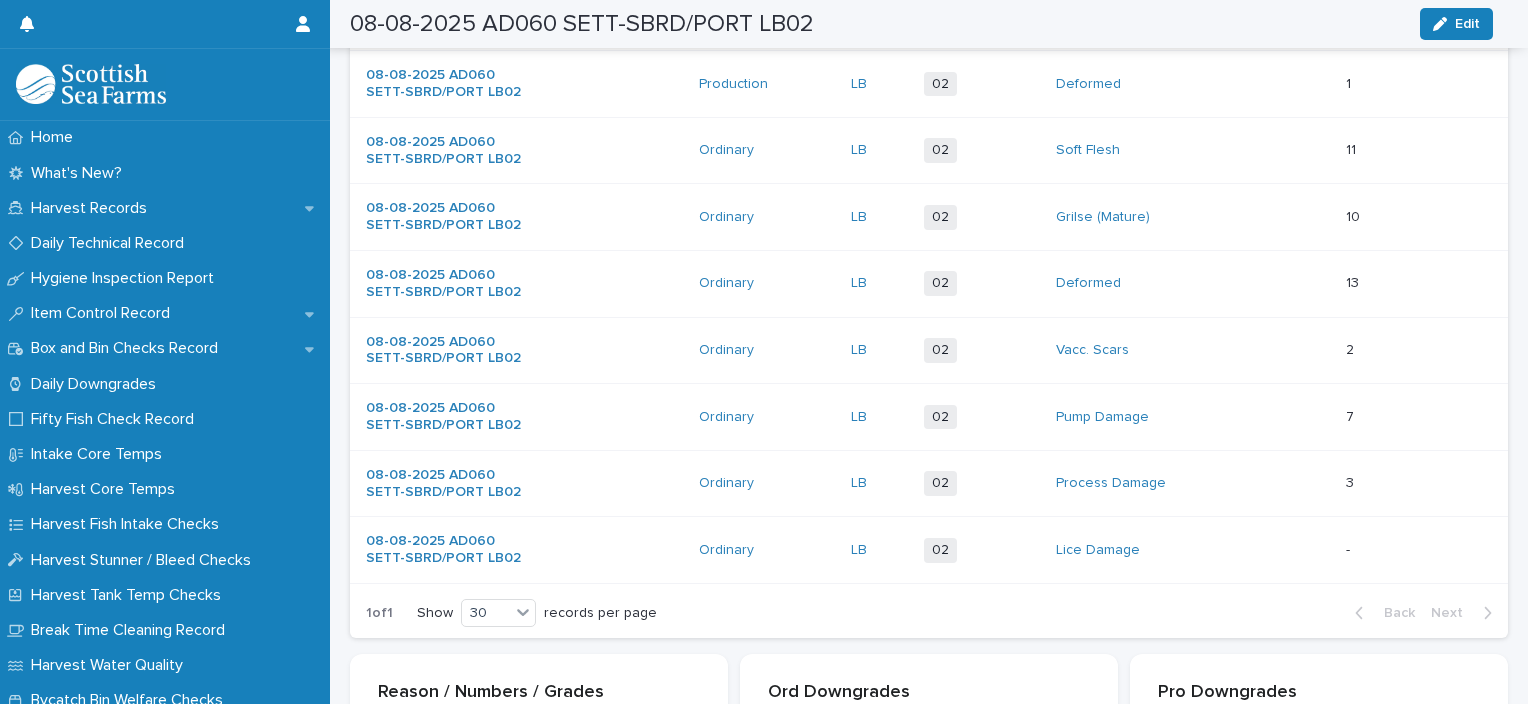 click on "Lice Damage" at bounding box center (1139, 550) 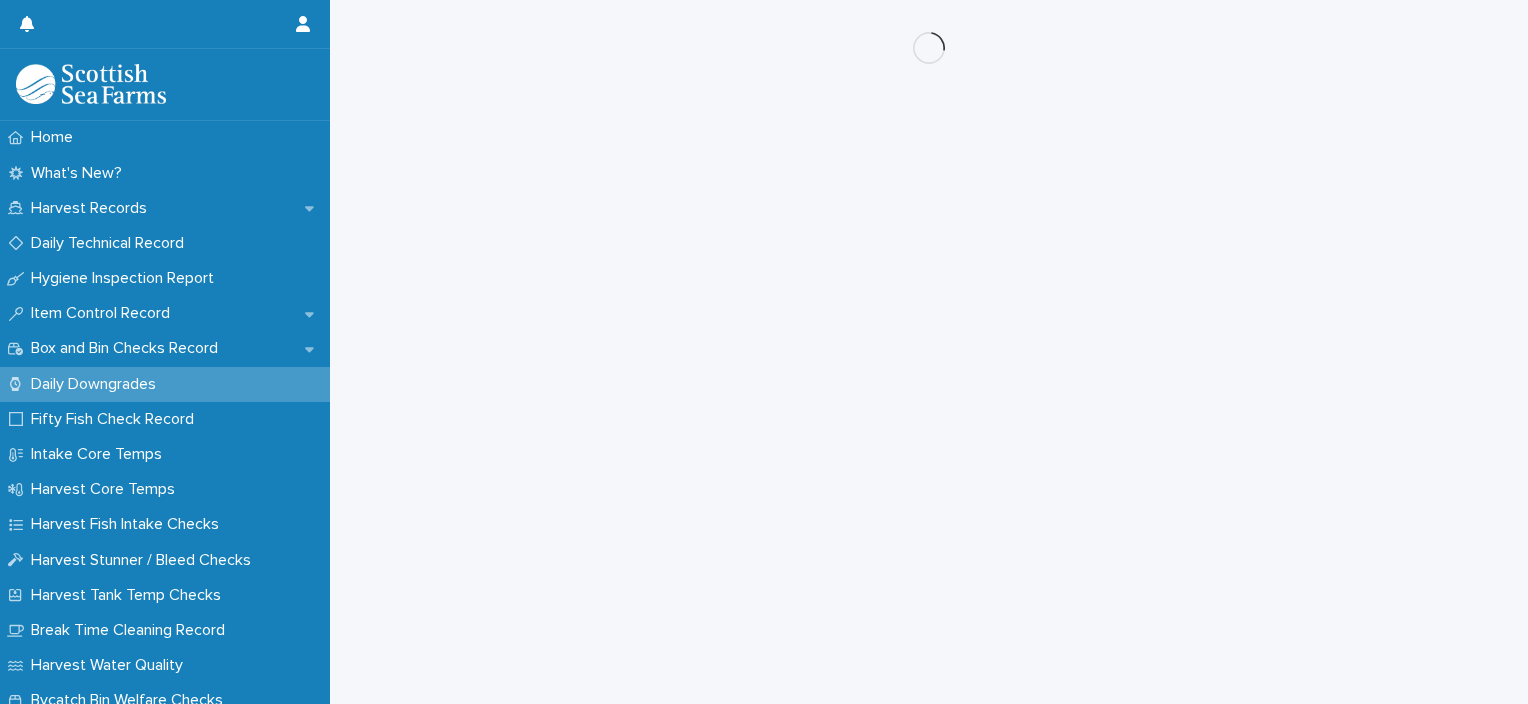 scroll, scrollTop: 0, scrollLeft: 0, axis: both 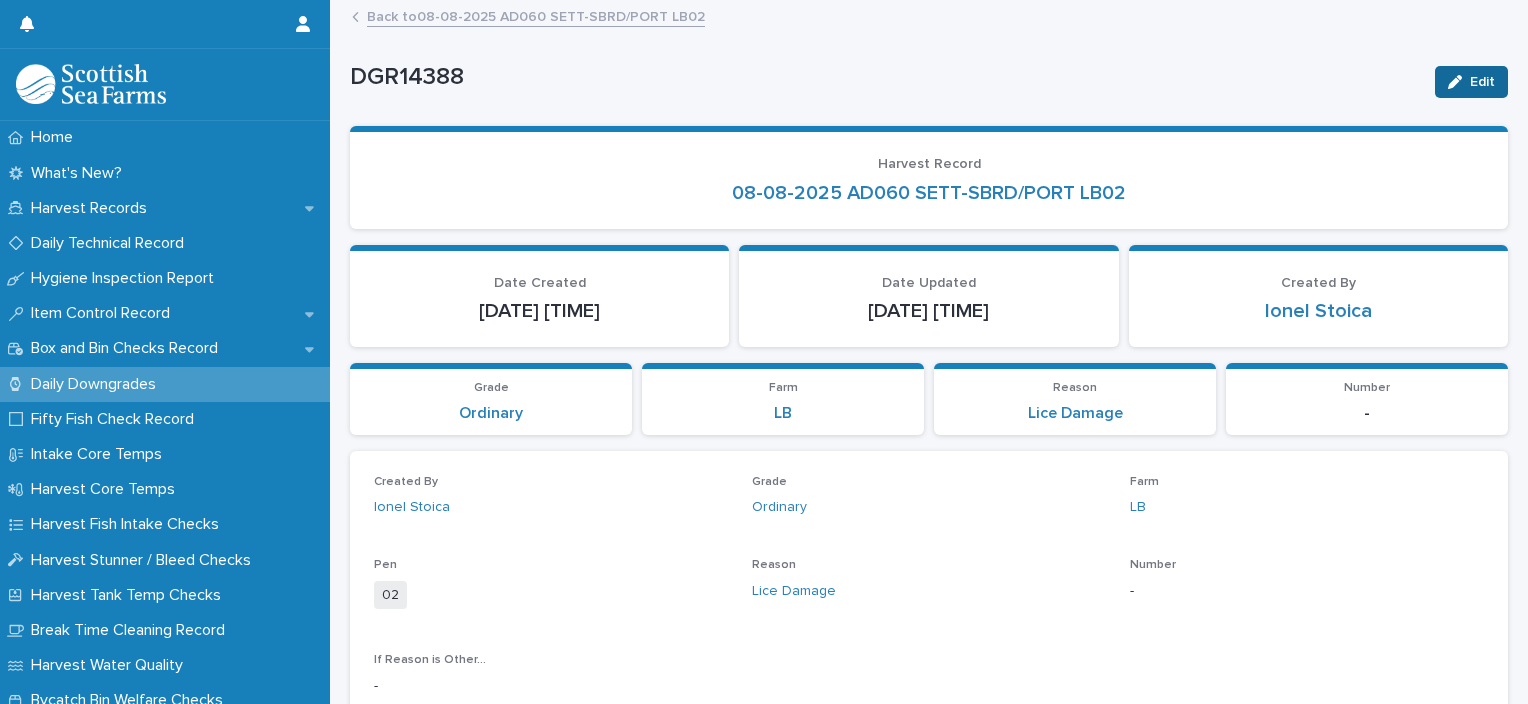 click on "Edit" at bounding box center (1482, 82) 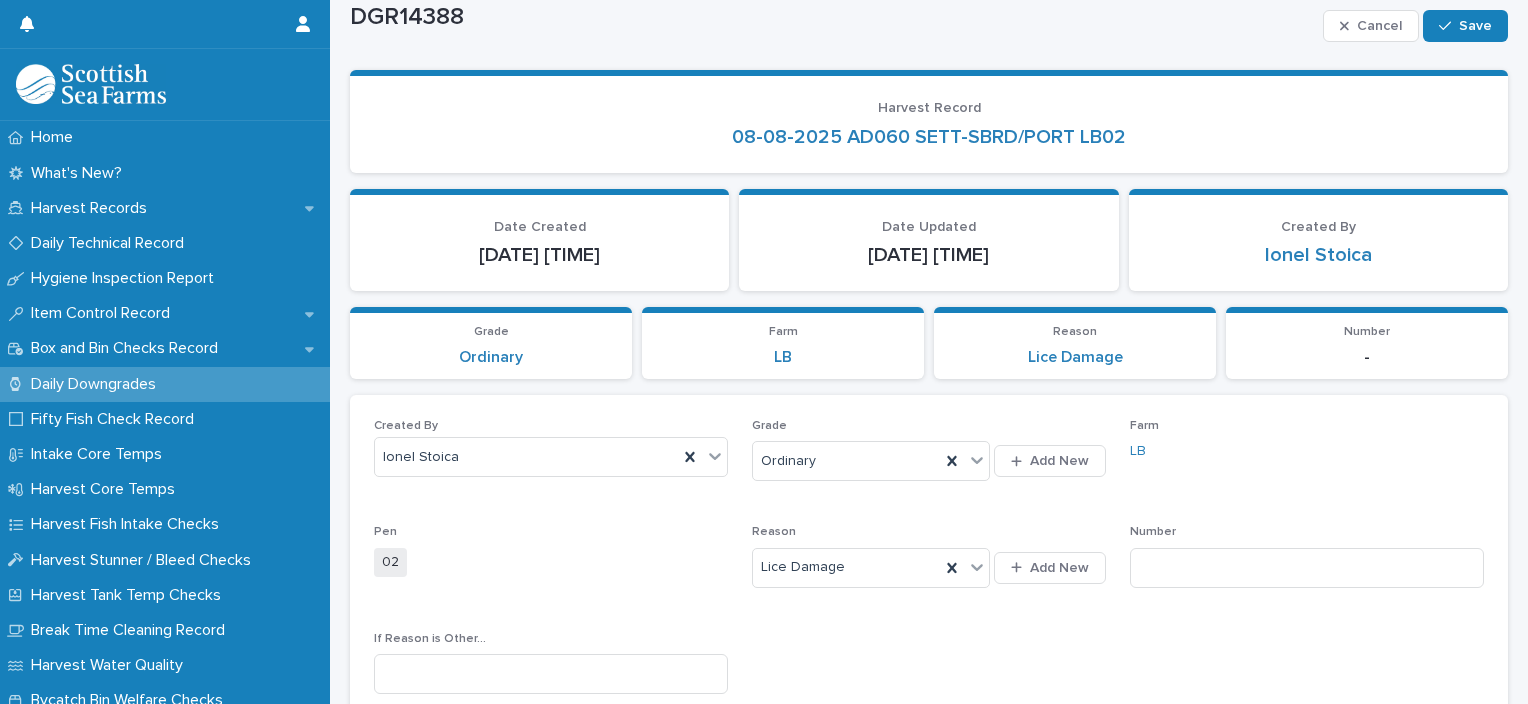 scroll, scrollTop: 200, scrollLeft: 0, axis: vertical 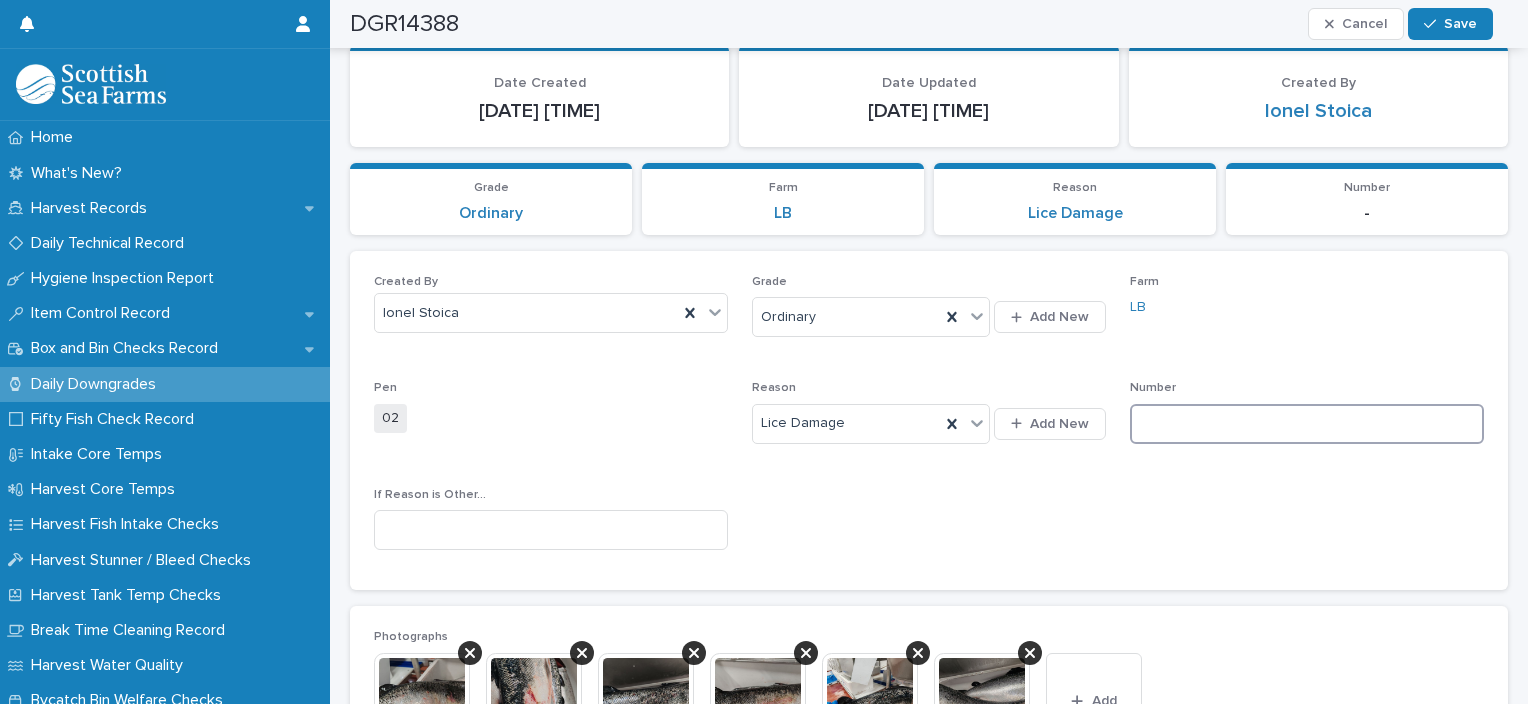 click at bounding box center (1307, 424) 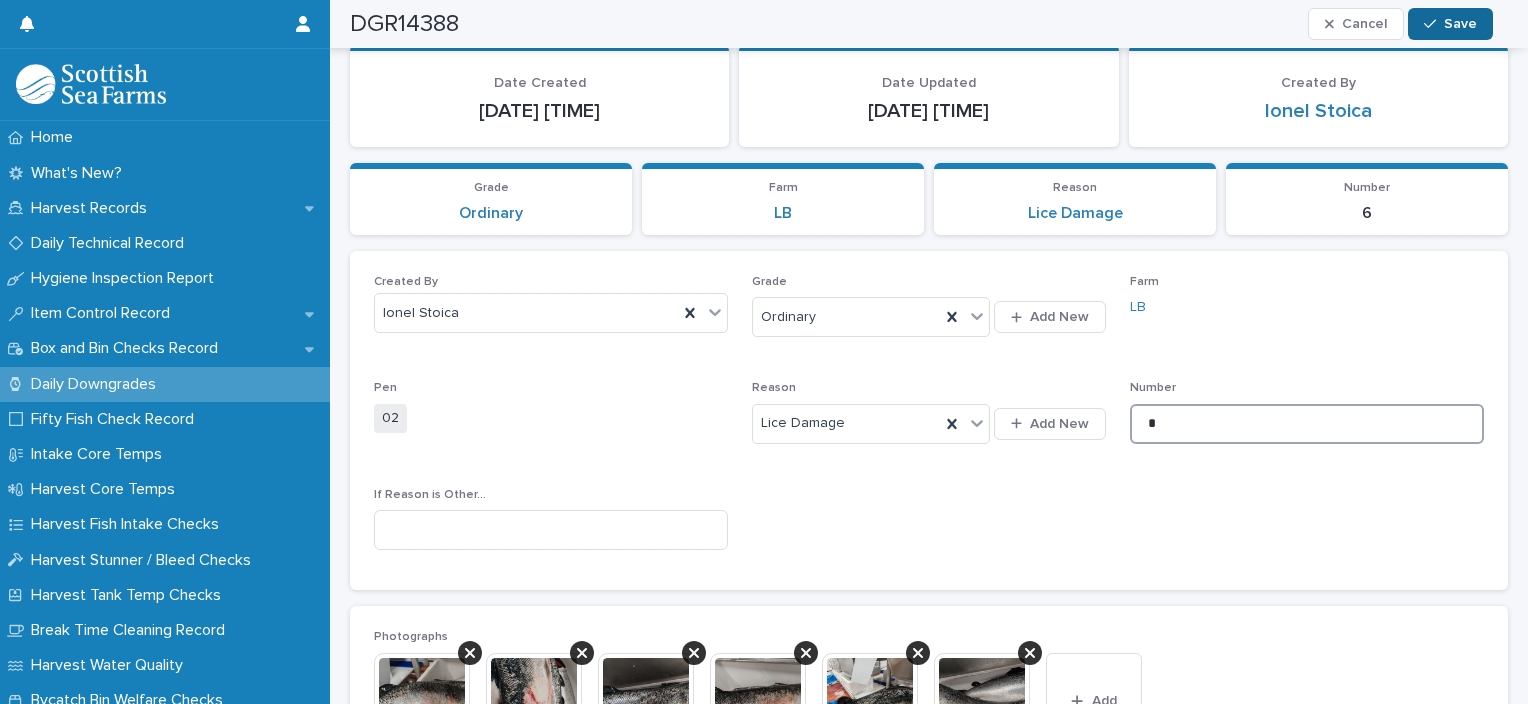 type on "*" 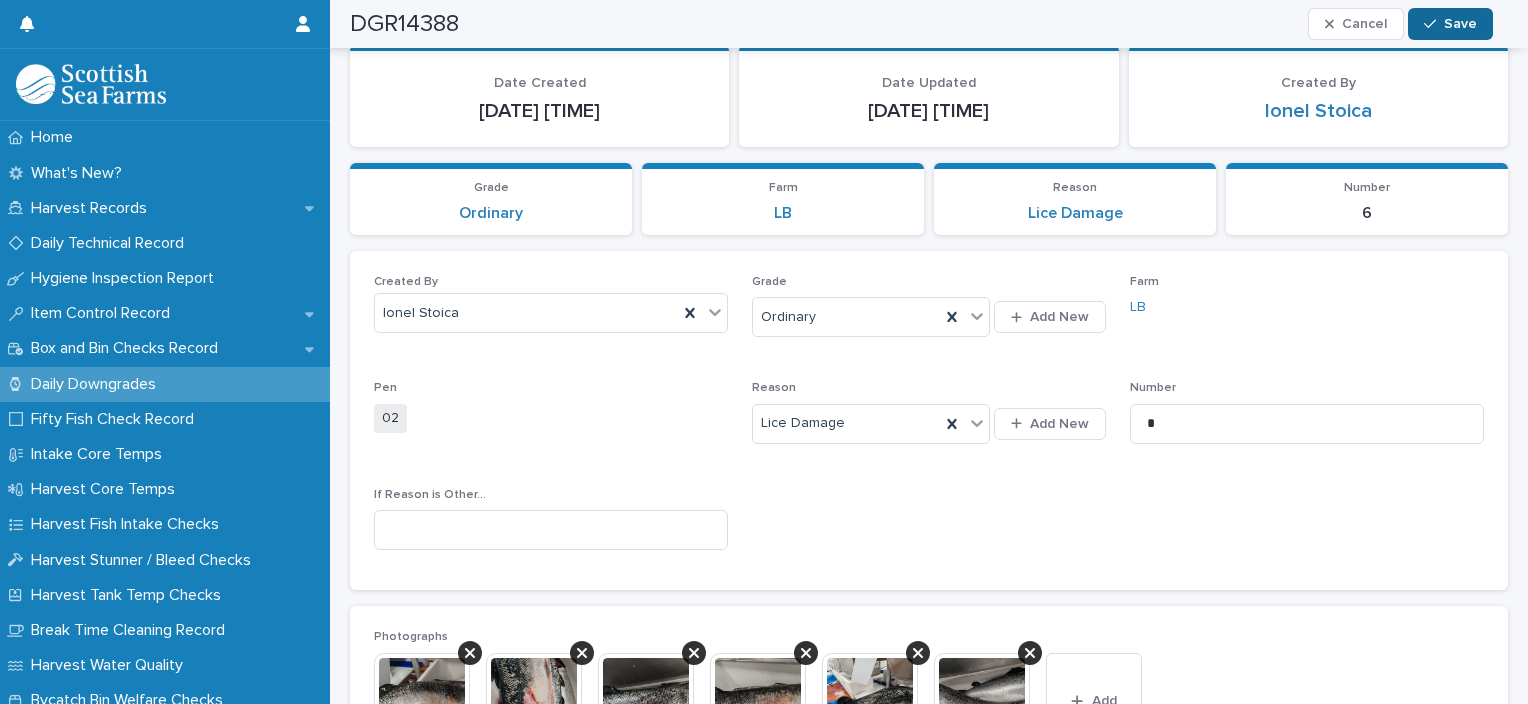 click on "Save" at bounding box center (1460, 24) 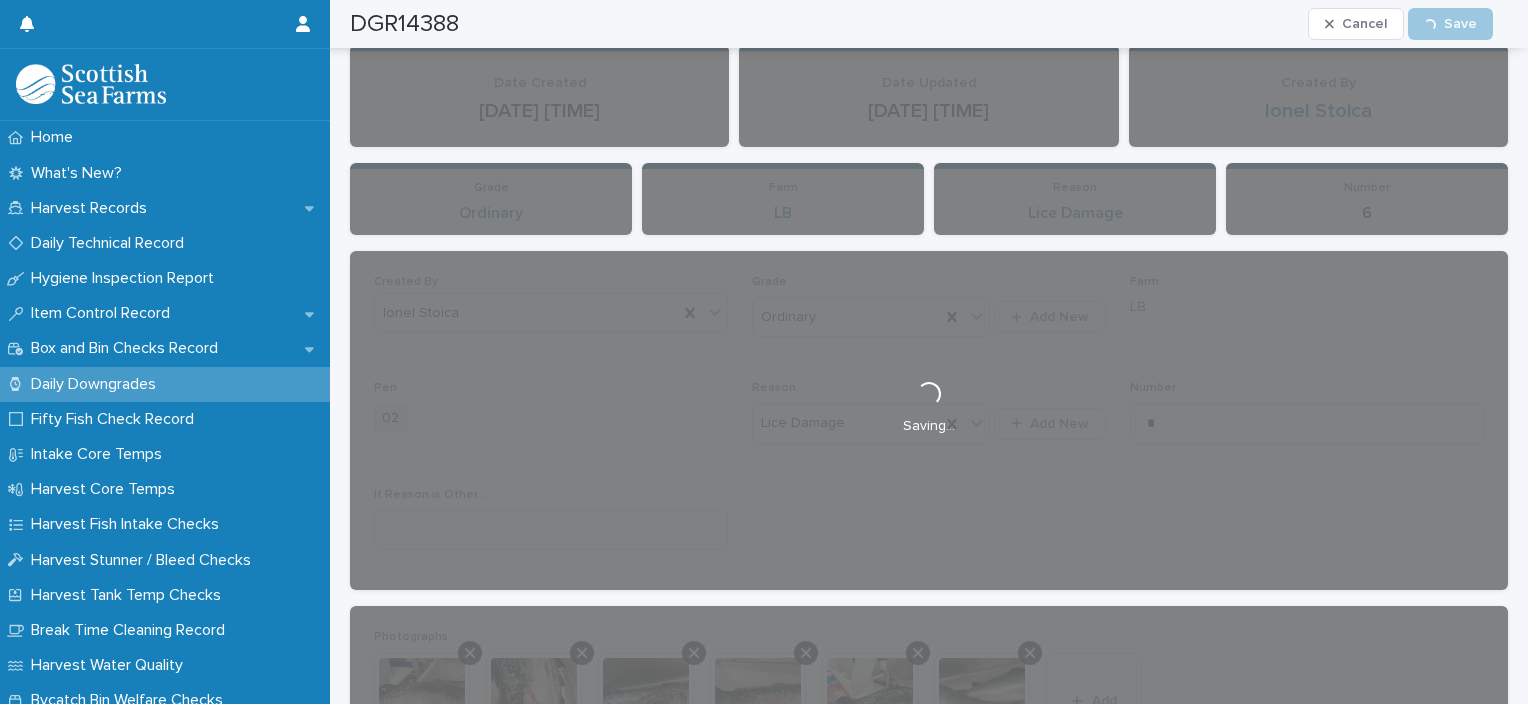 scroll, scrollTop: 167, scrollLeft: 0, axis: vertical 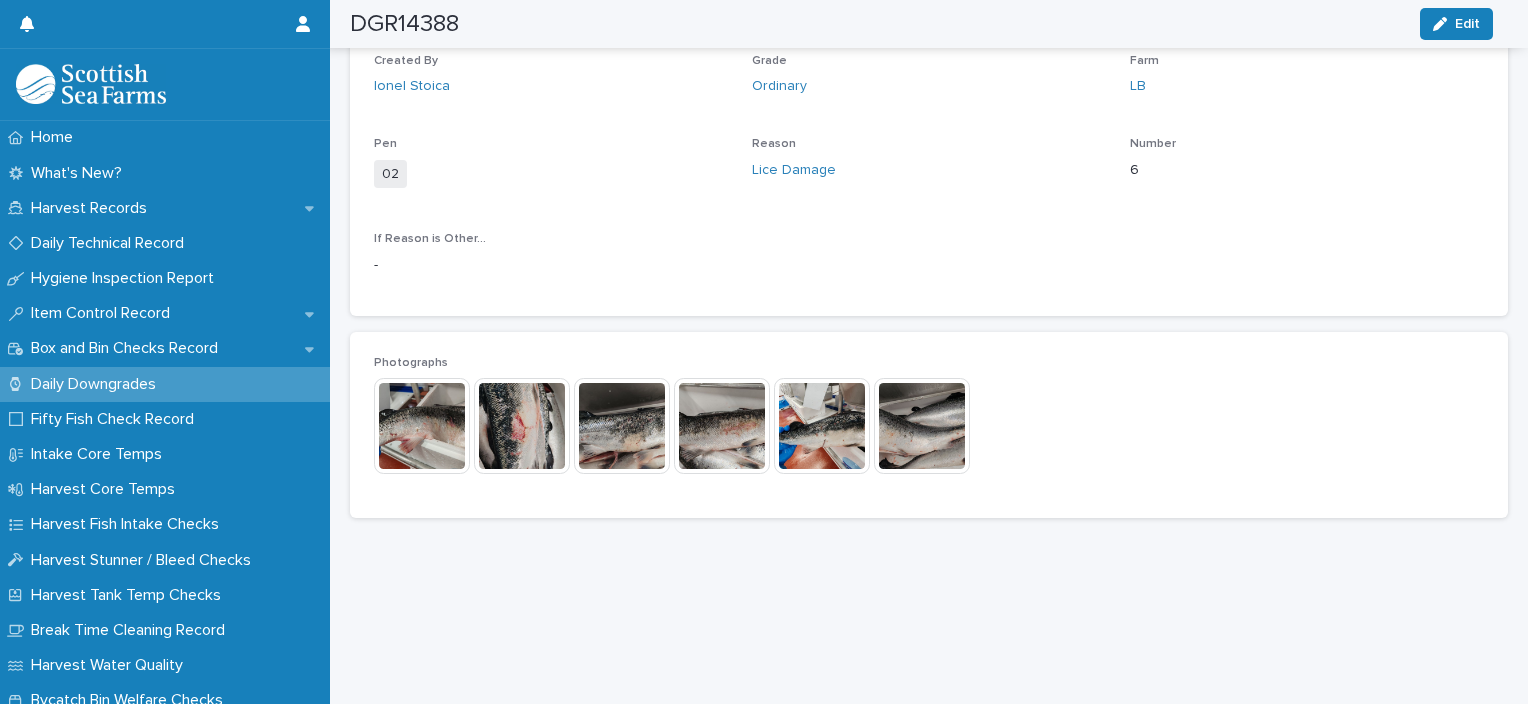 click at bounding box center [422, 426] 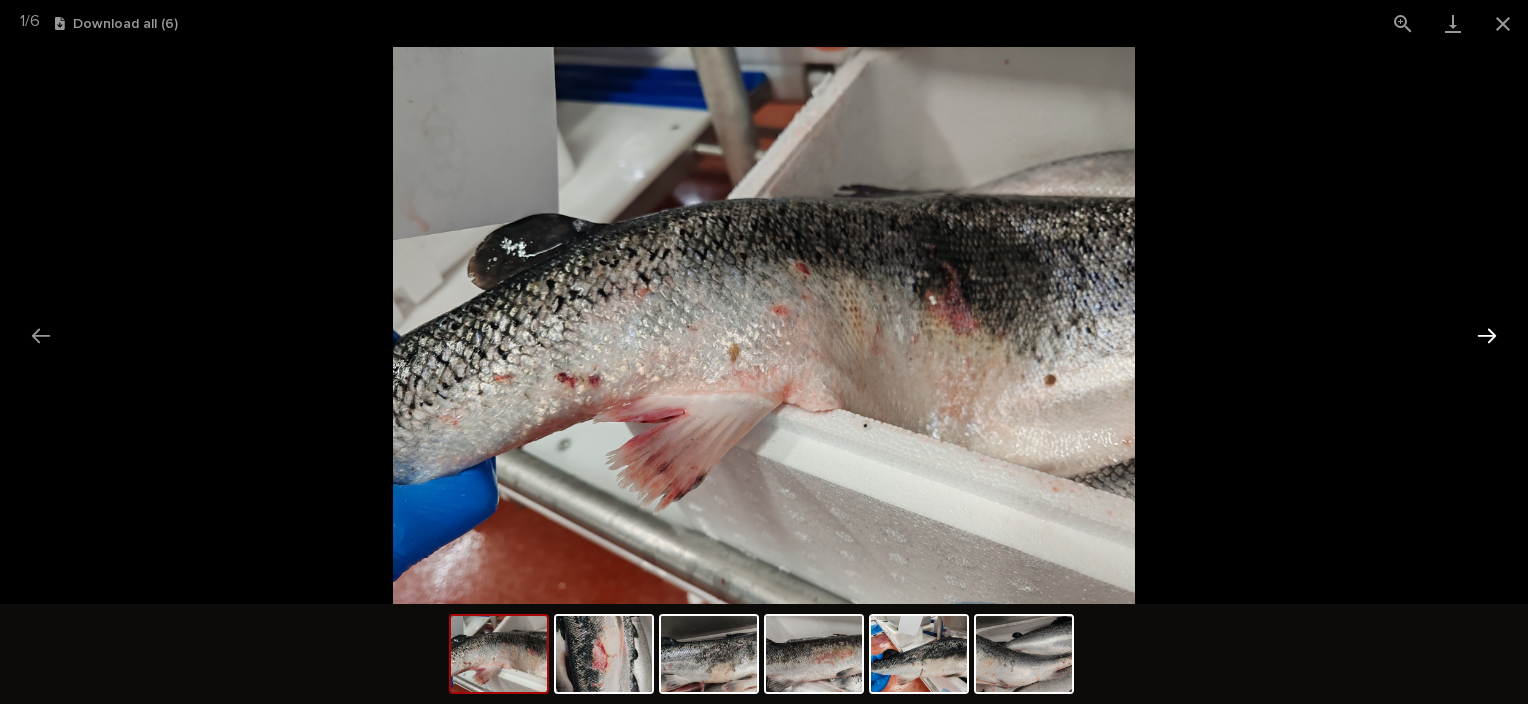 click at bounding box center [1487, 335] 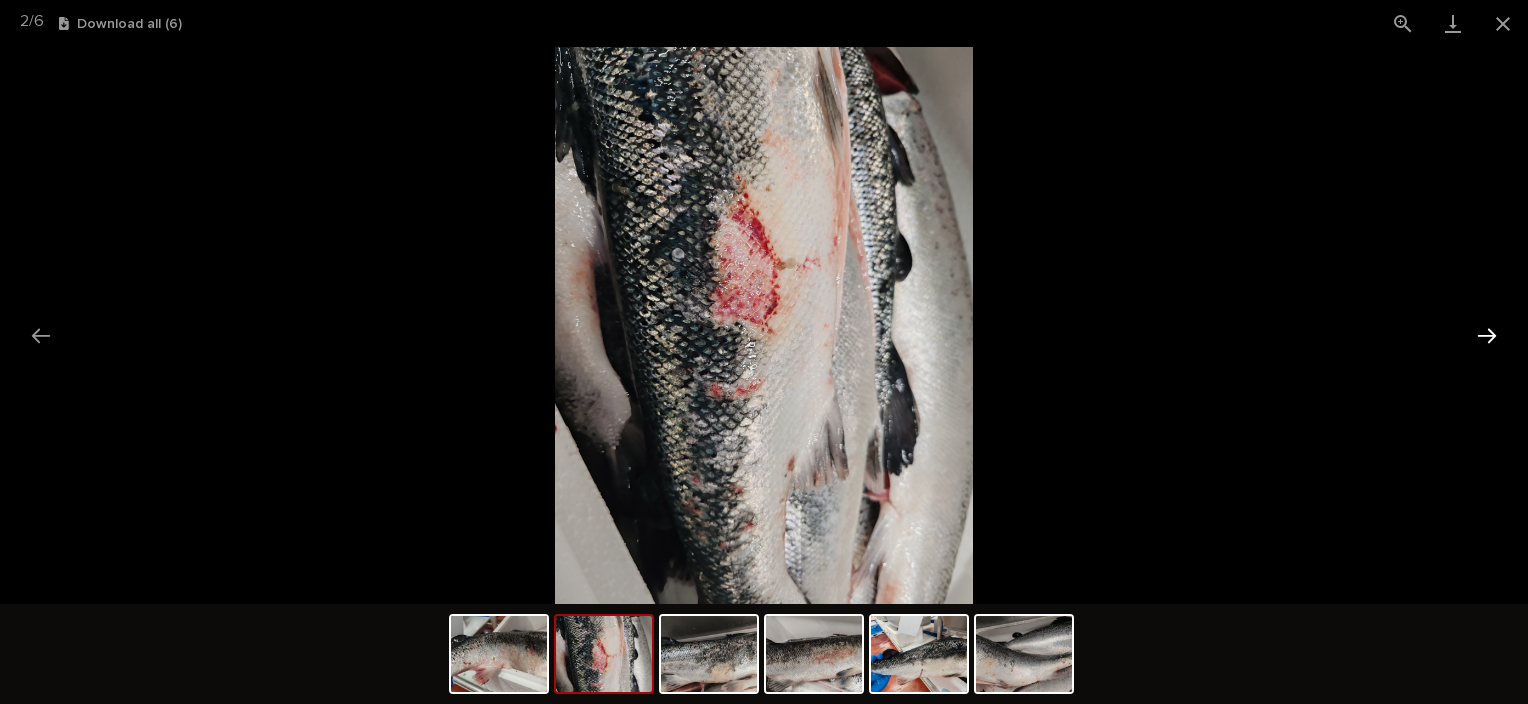 click at bounding box center [1487, 335] 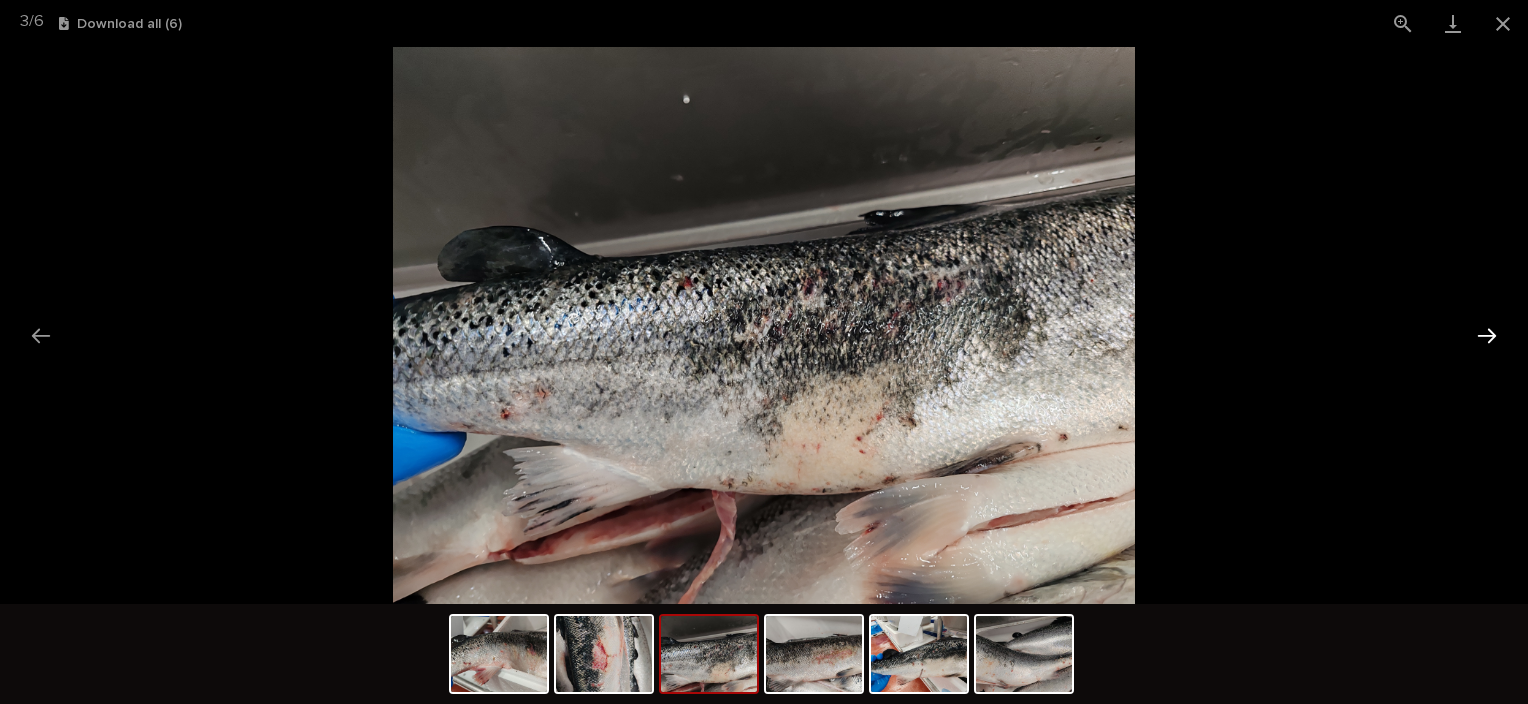 click at bounding box center (1487, 335) 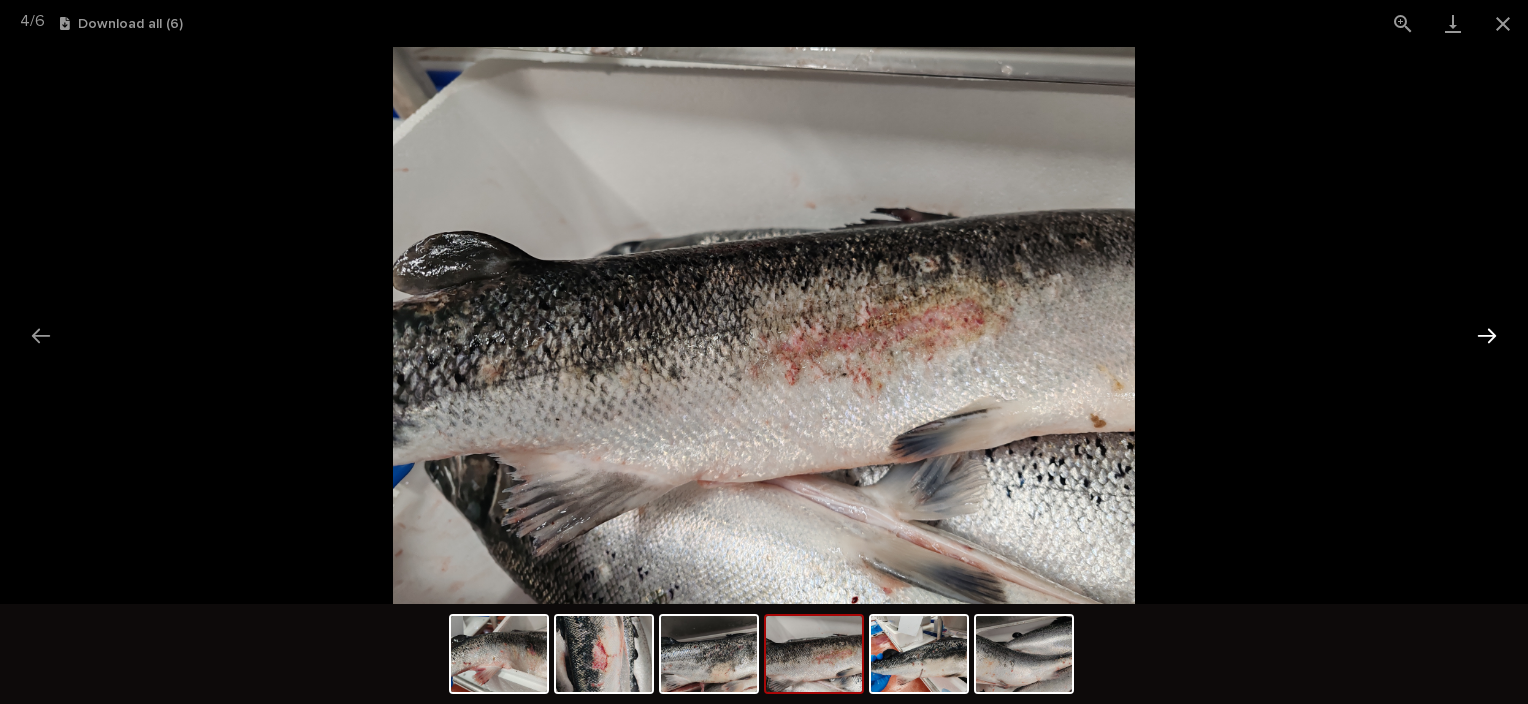 click at bounding box center [1487, 335] 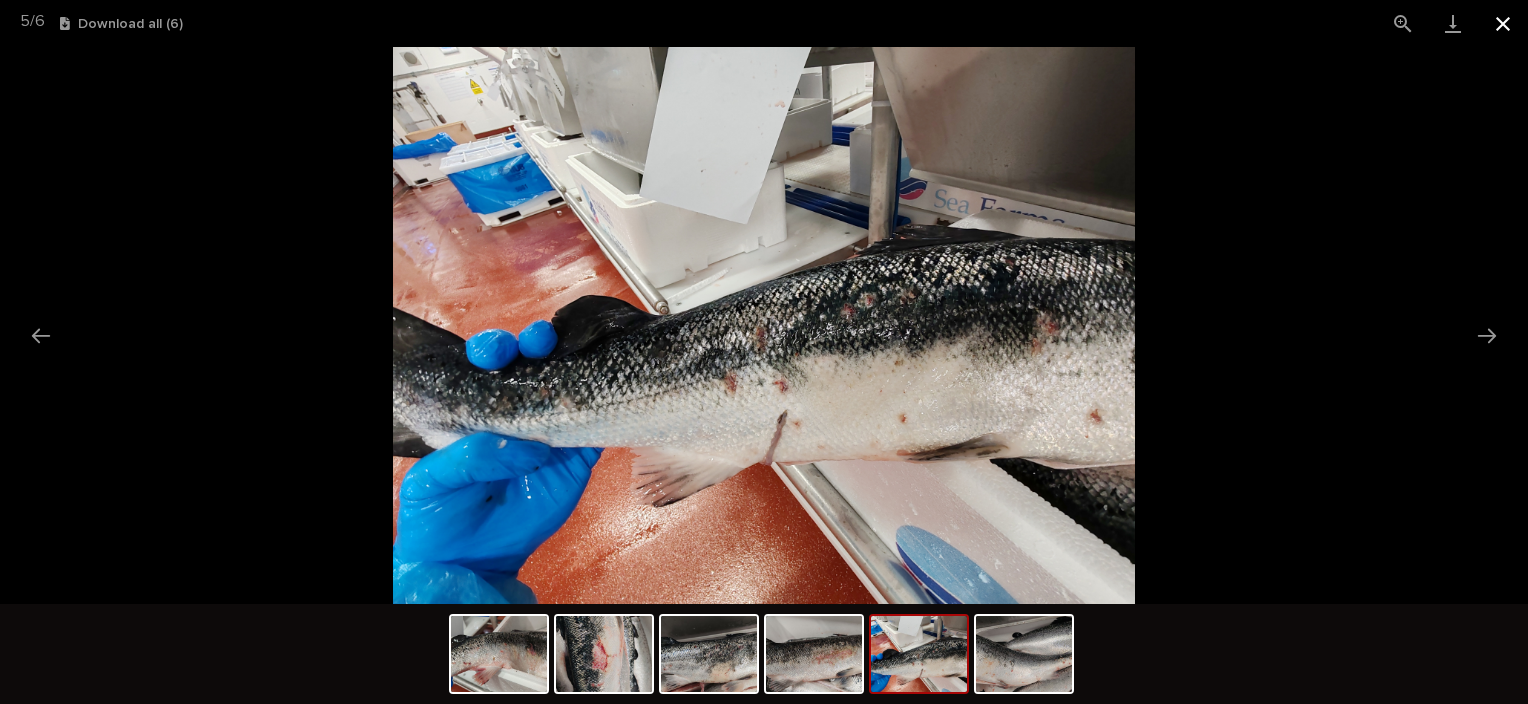 click at bounding box center (1503, 23) 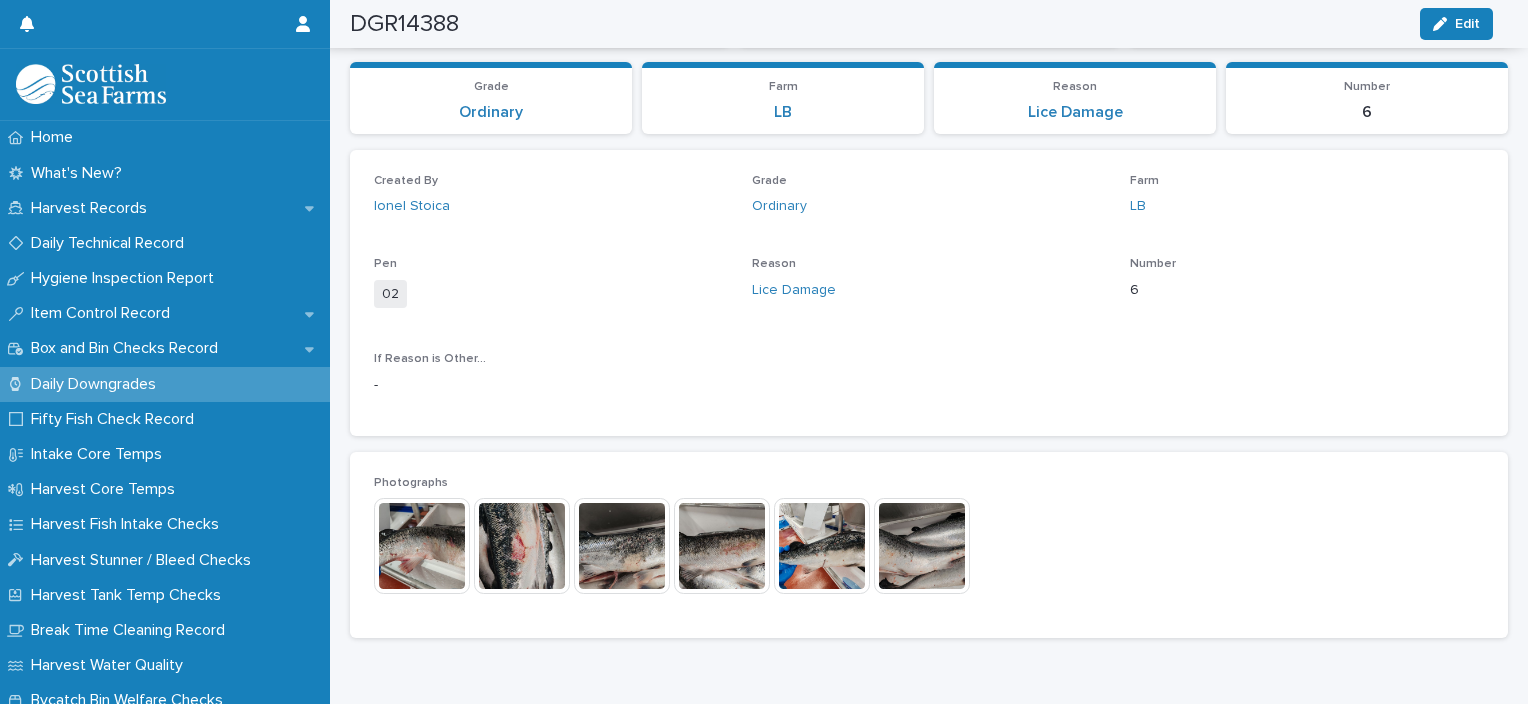 scroll, scrollTop: 0, scrollLeft: 0, axis: both 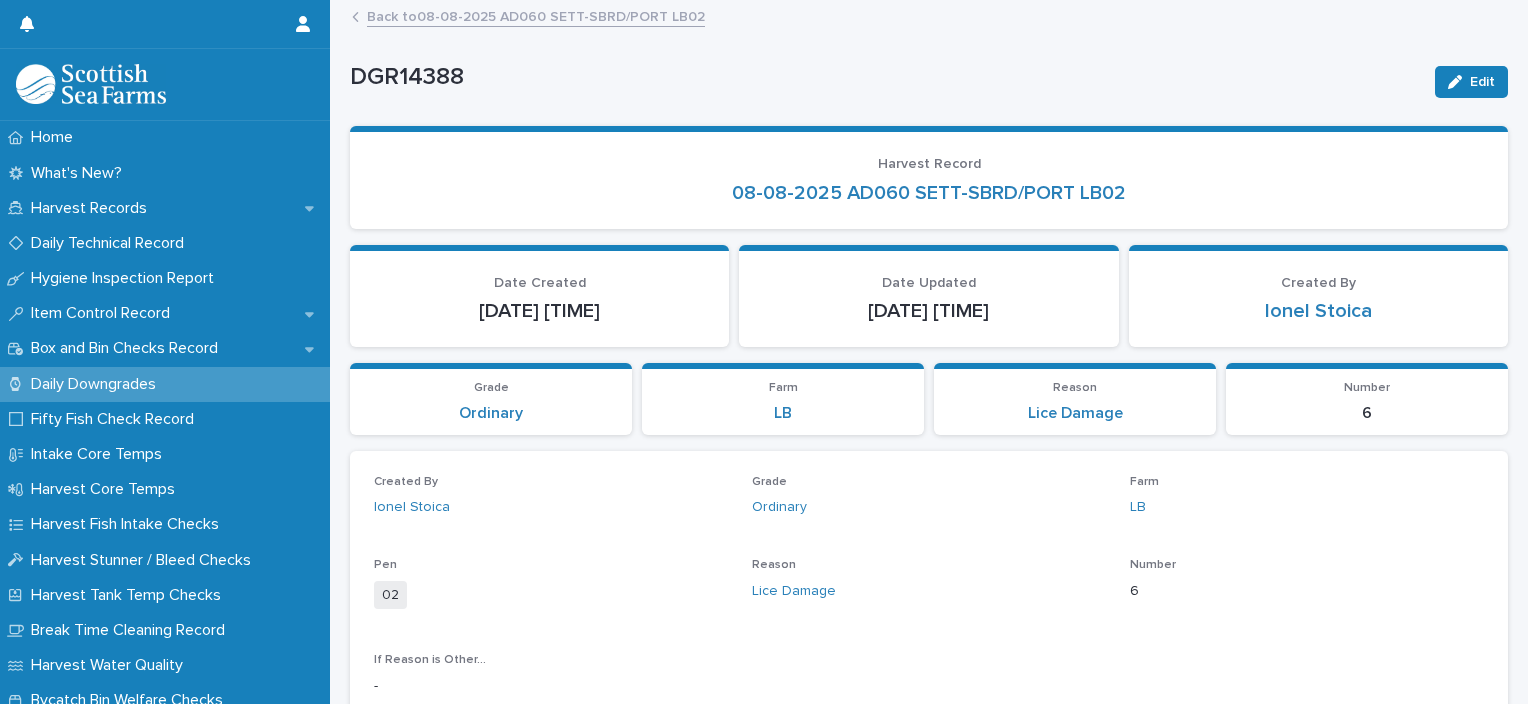 click on "Back to  08-08-2025 AD060 SETT-SBRD/PORT LB02" at bounding box center (536, 15) 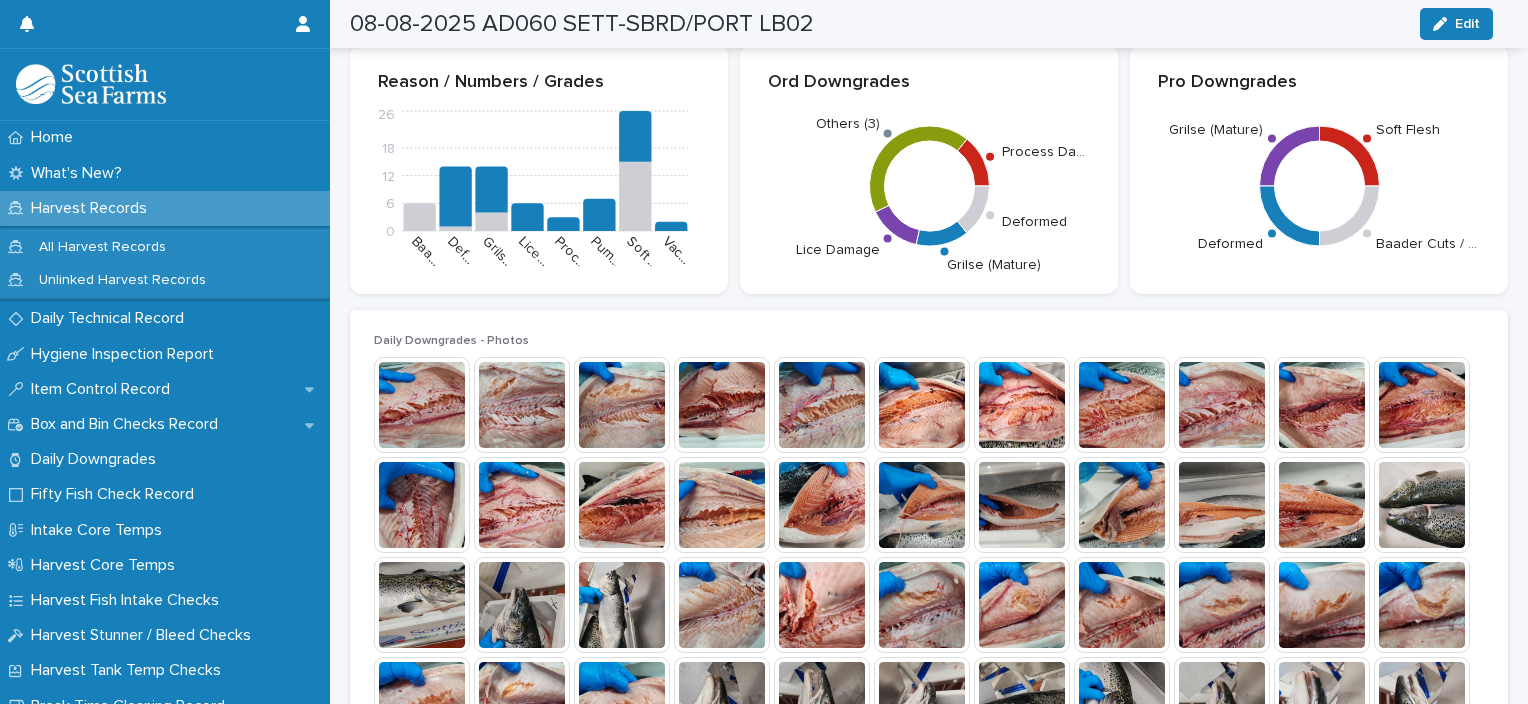 scroll, scrollTop: 1400, scrollLeft: 0, axis: vertical 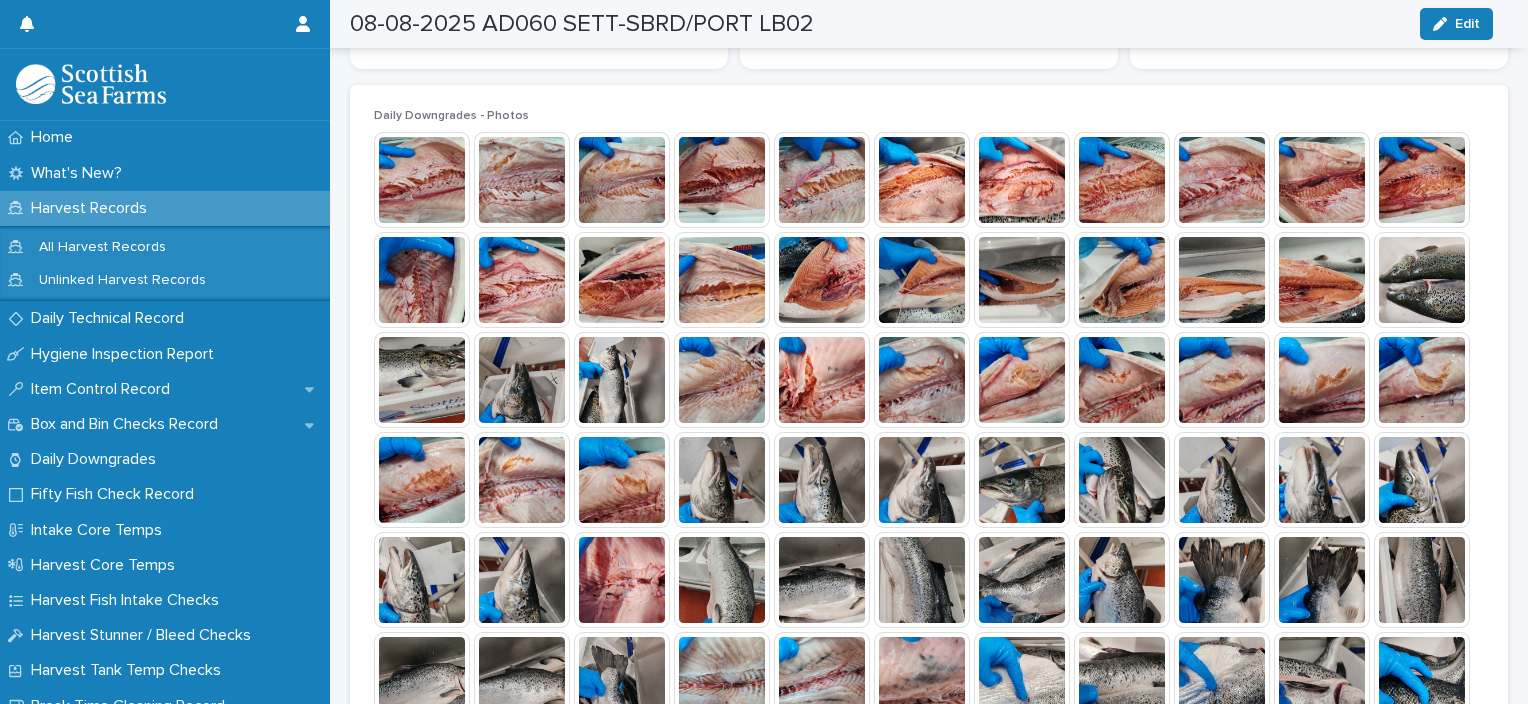 click at bounding box center (822, 380) 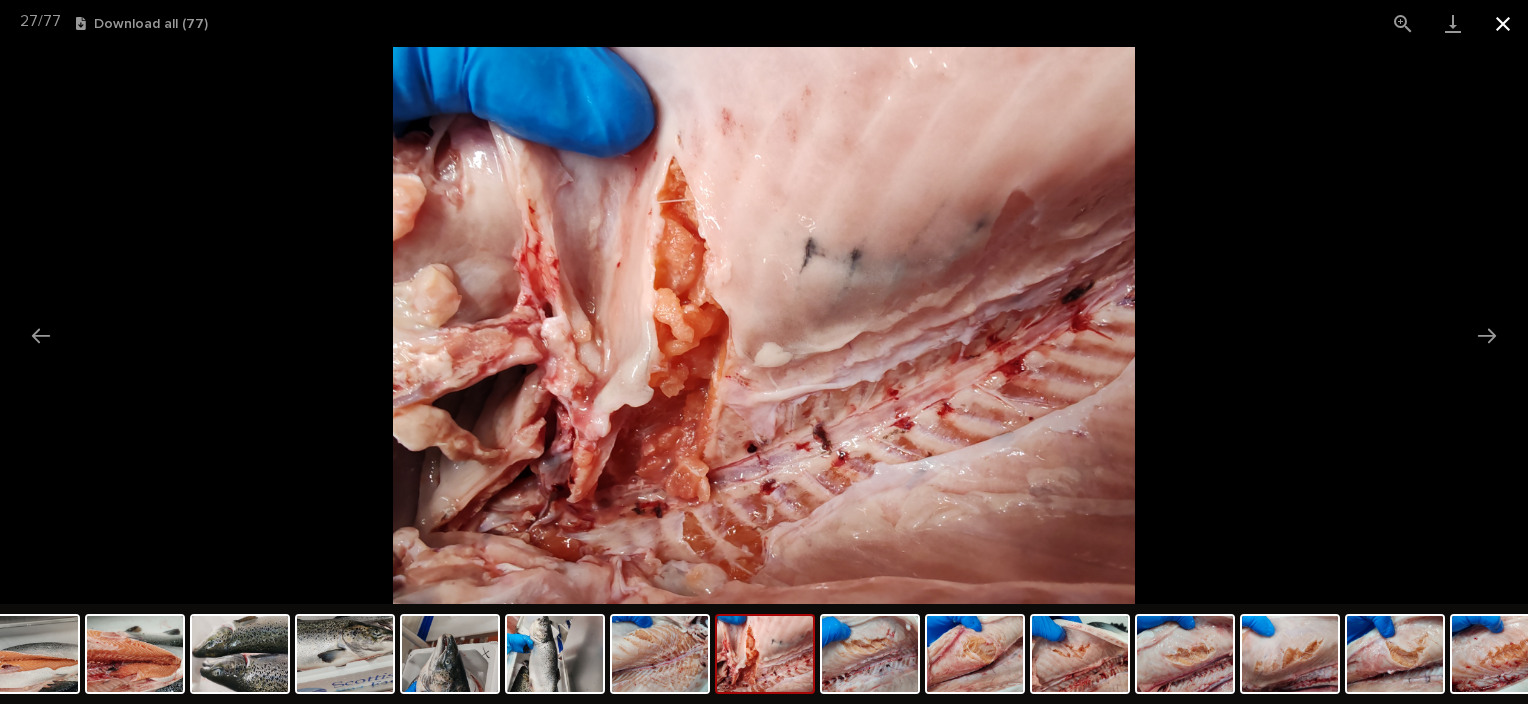 click at bounding box center [1503, 23] 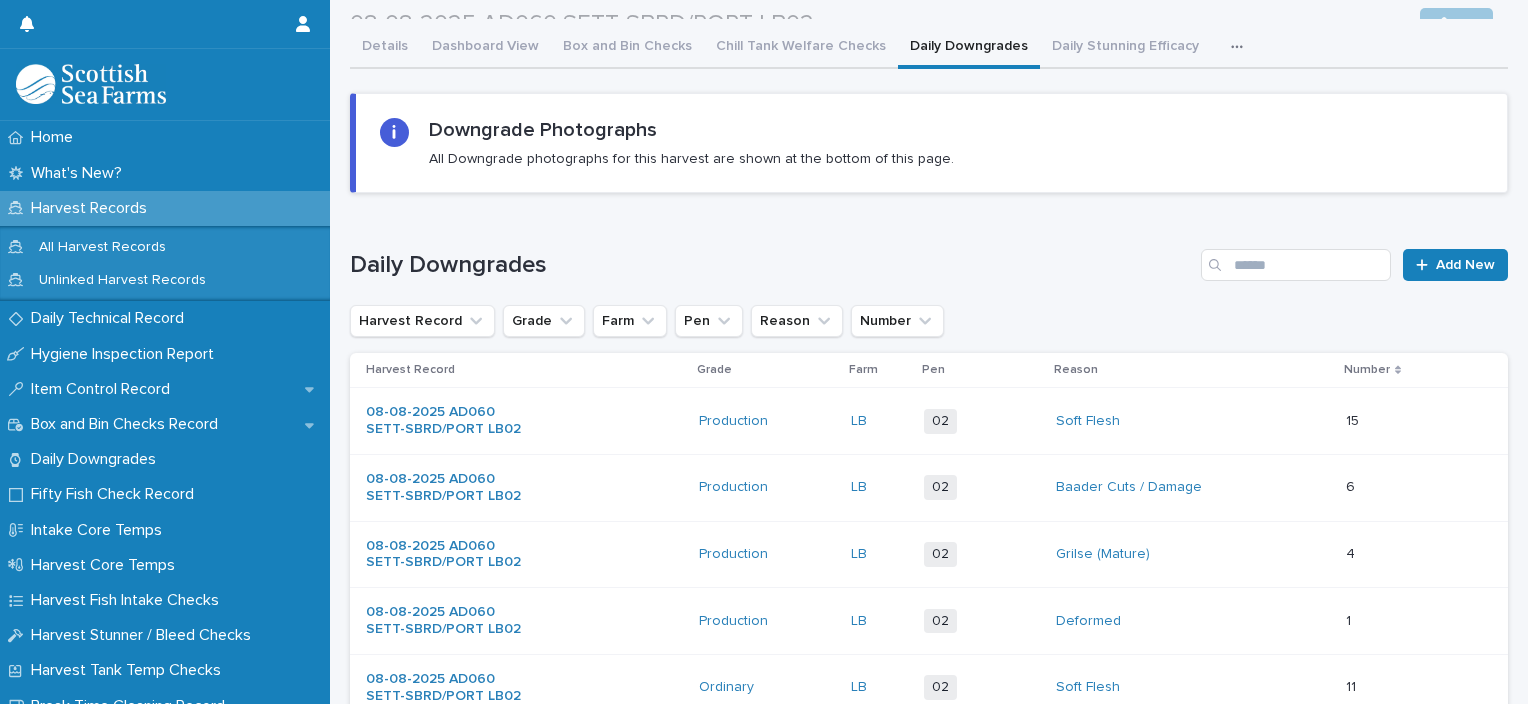 scroll, scrollTop: 0, scrollLeft: 0, axis: both 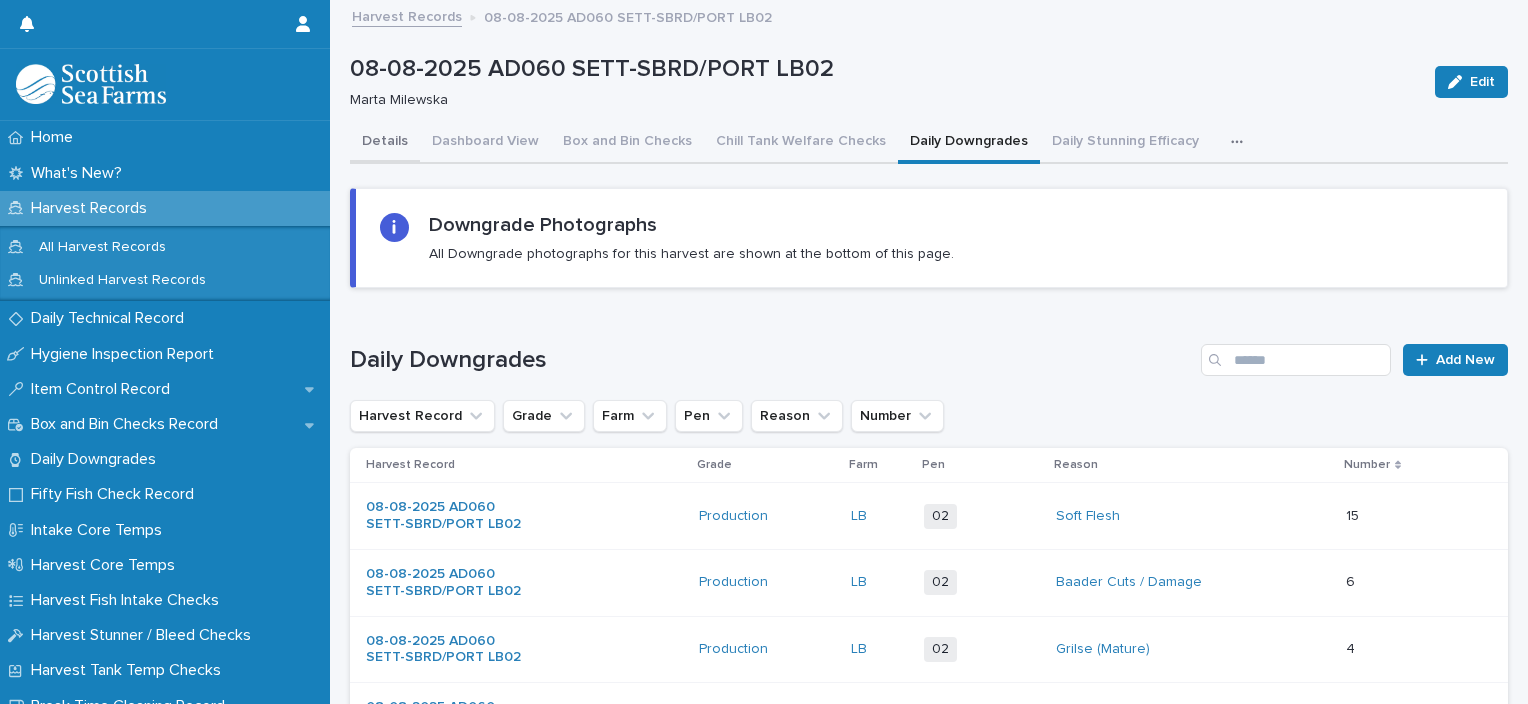 click on "Details" at bounding box center [385, 143] 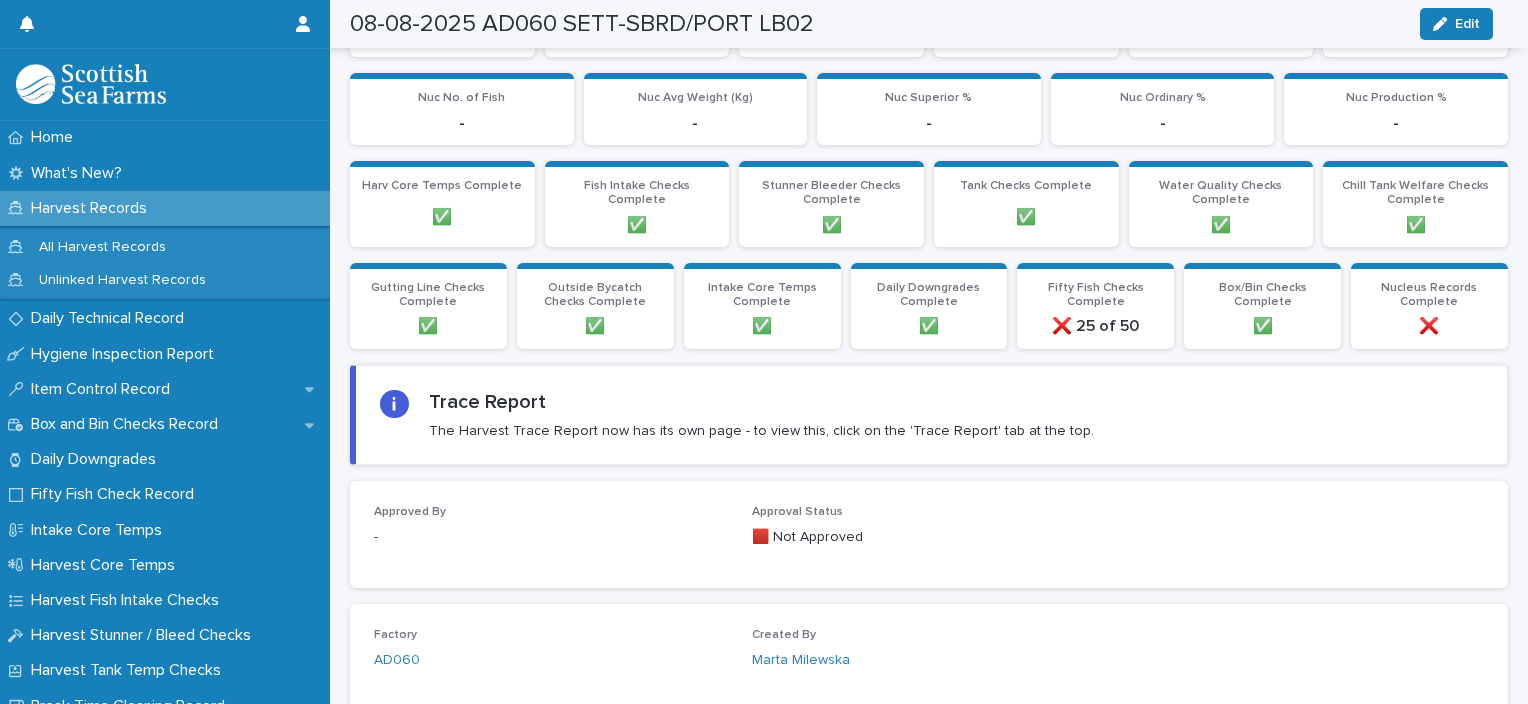 scroll, scrollTop: 0, scrollLeft: 0, axis: both 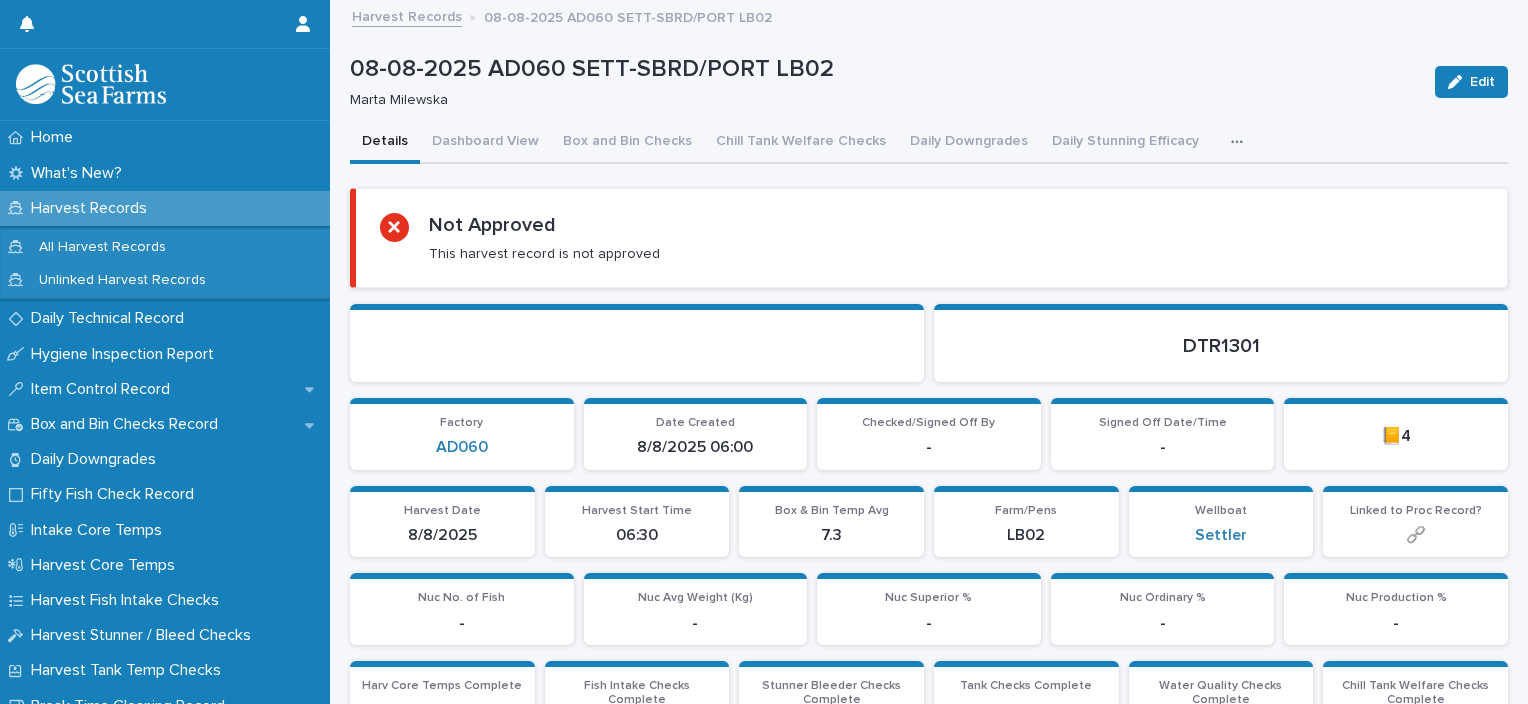 click at bounding box center [1241, 142] 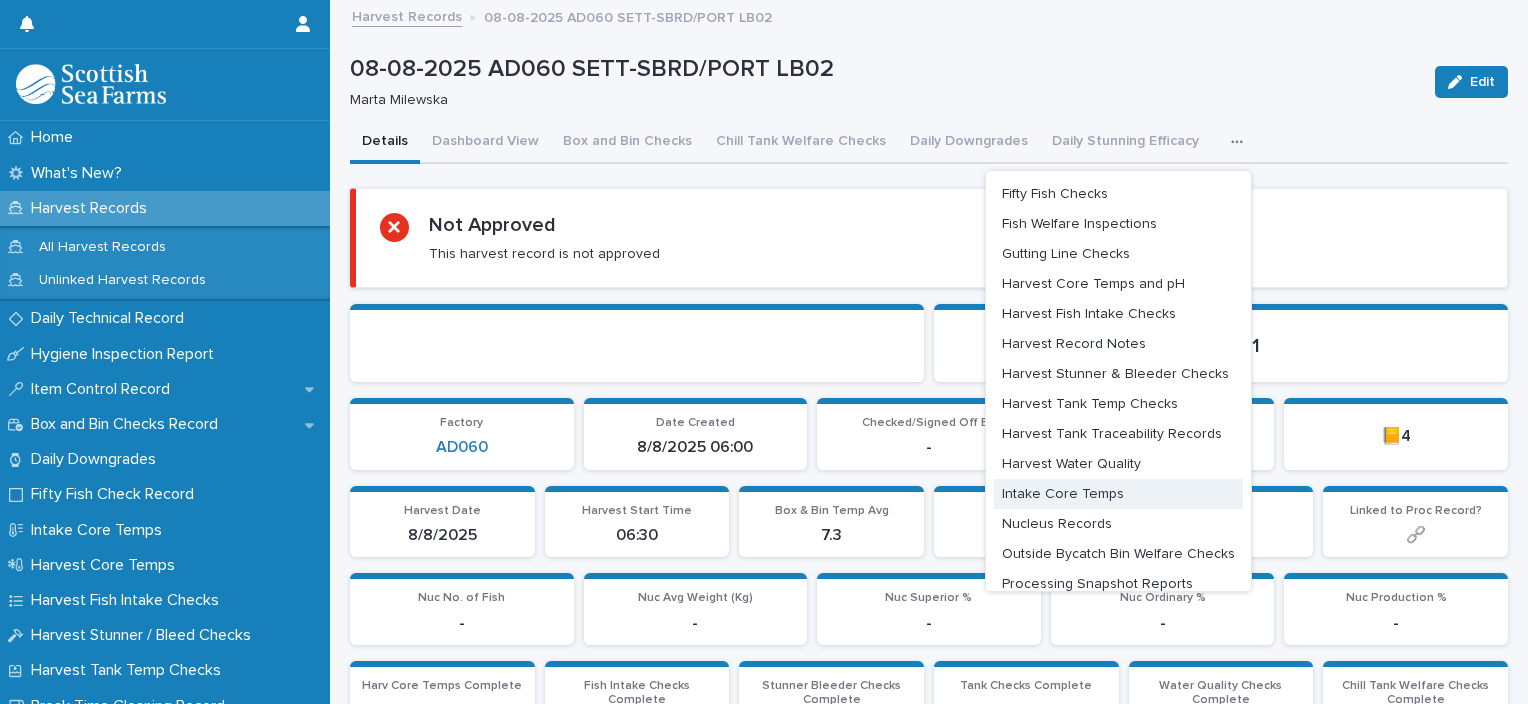 click on "Intake Core Temps" at bounding box center (1063, 494) 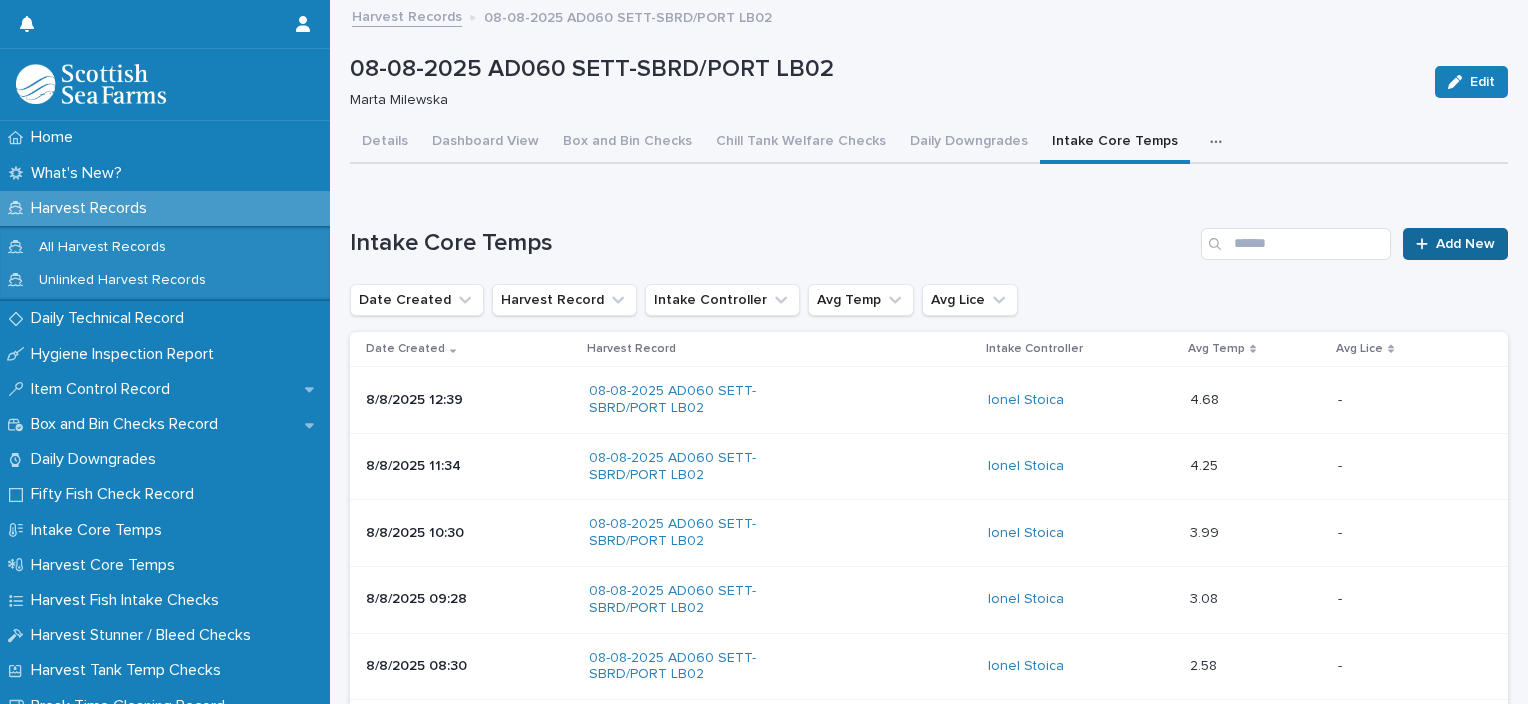 click at bounding box center (1426, 244) 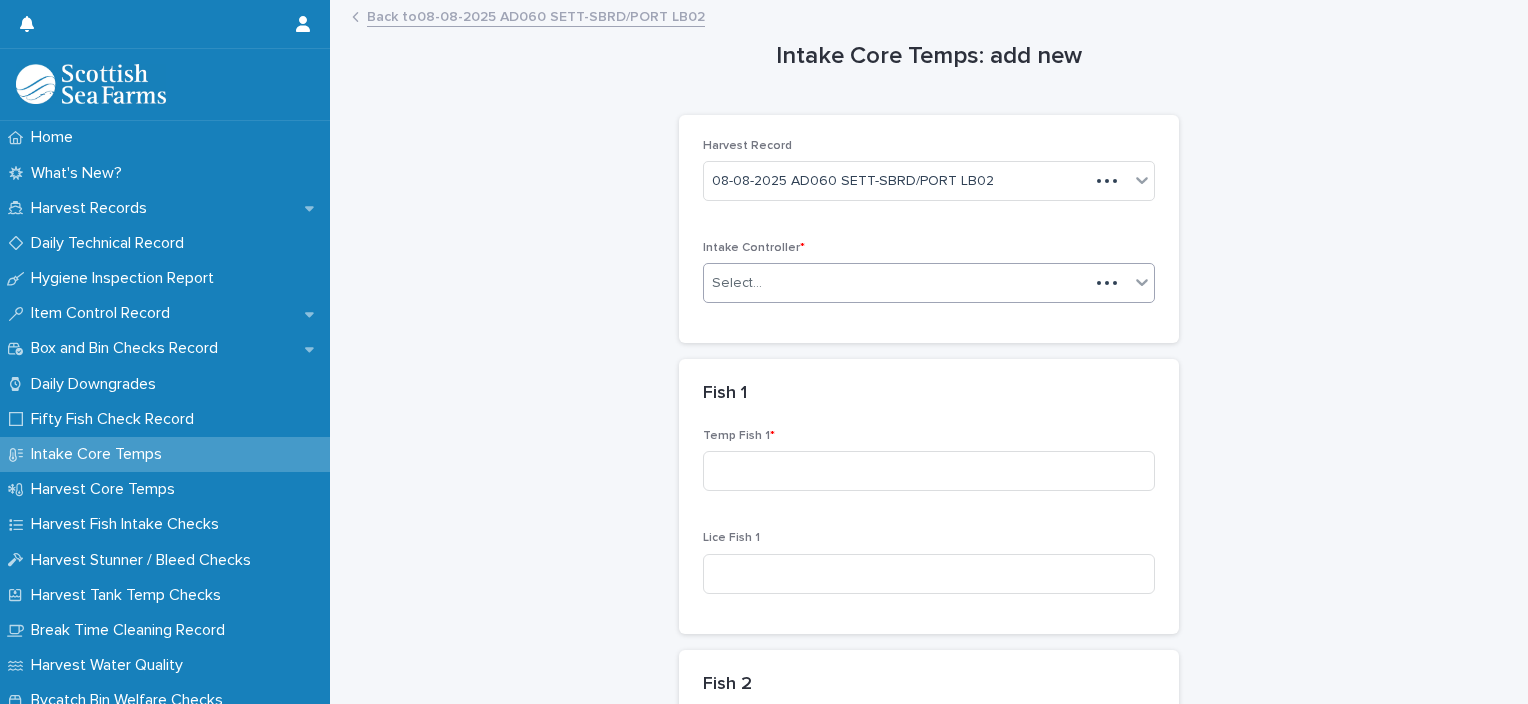 click on "Select..." at bounding box center [896, 283] 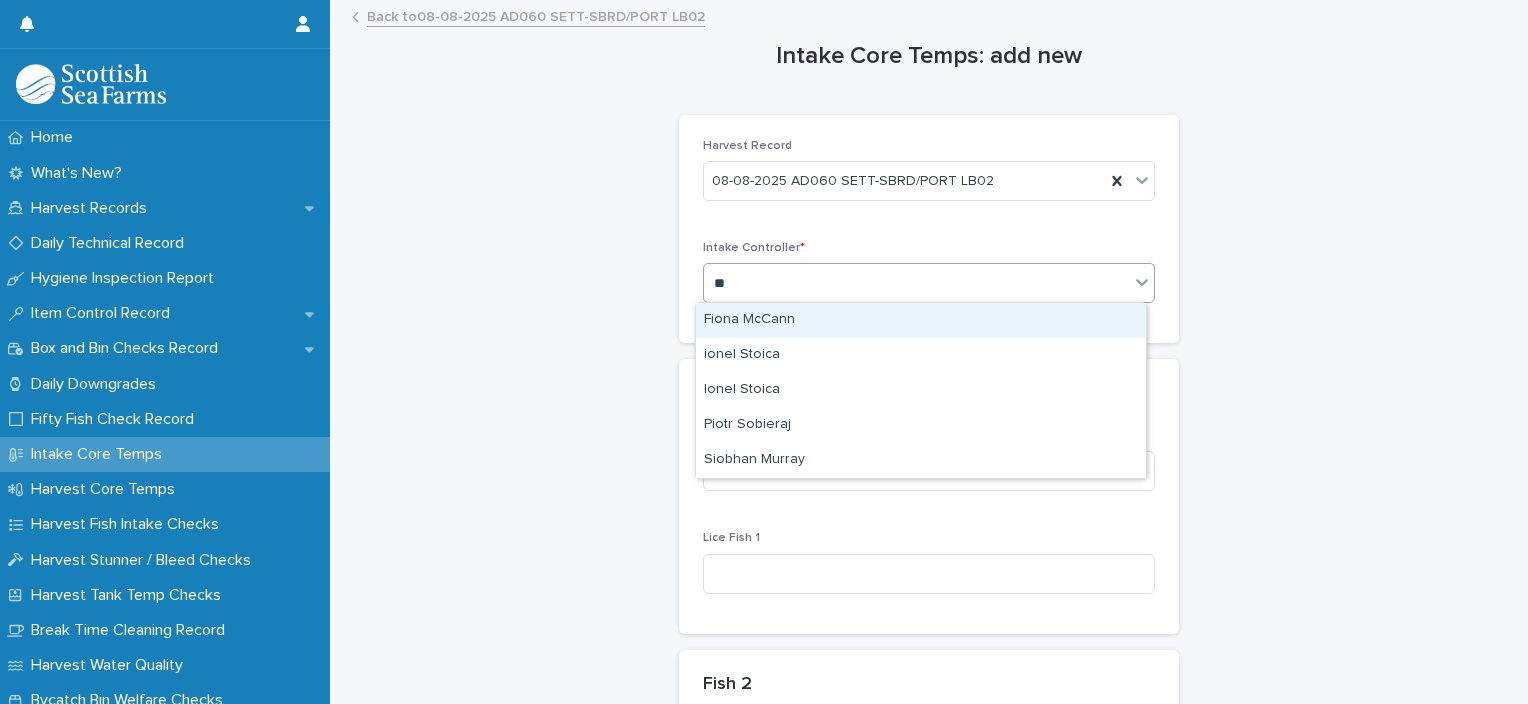 type on "***" 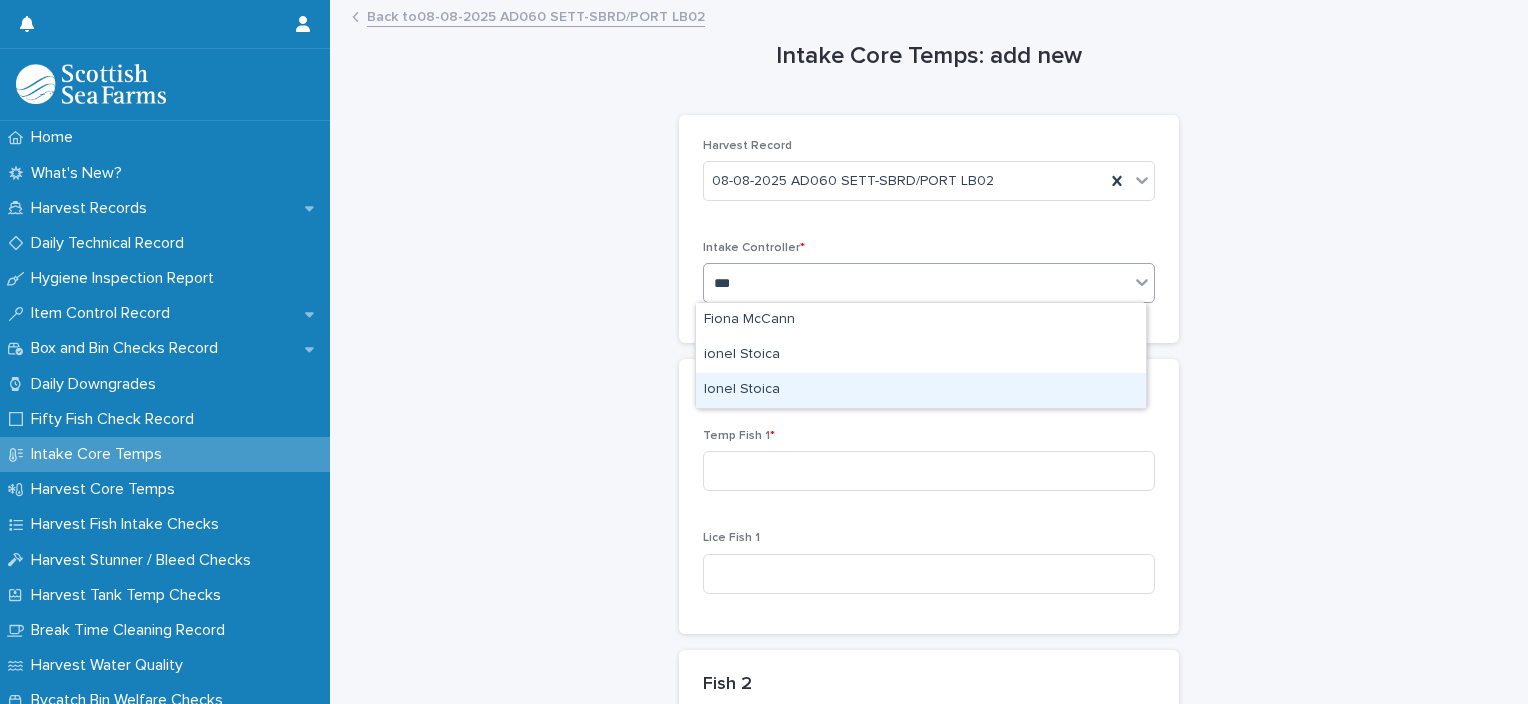 click on "Ionel Stoica" at bounding box center (921, 390) 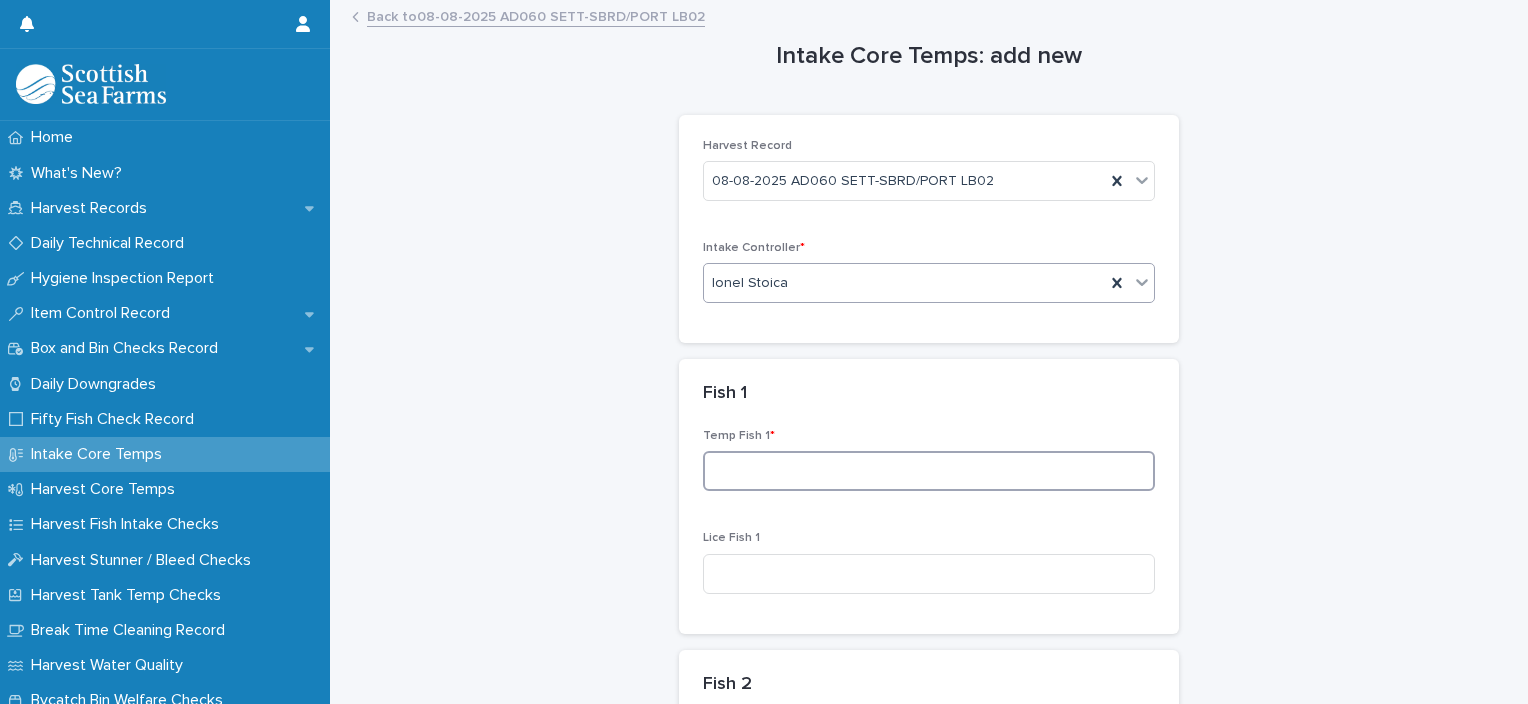 click at bounding box center [929, 471] 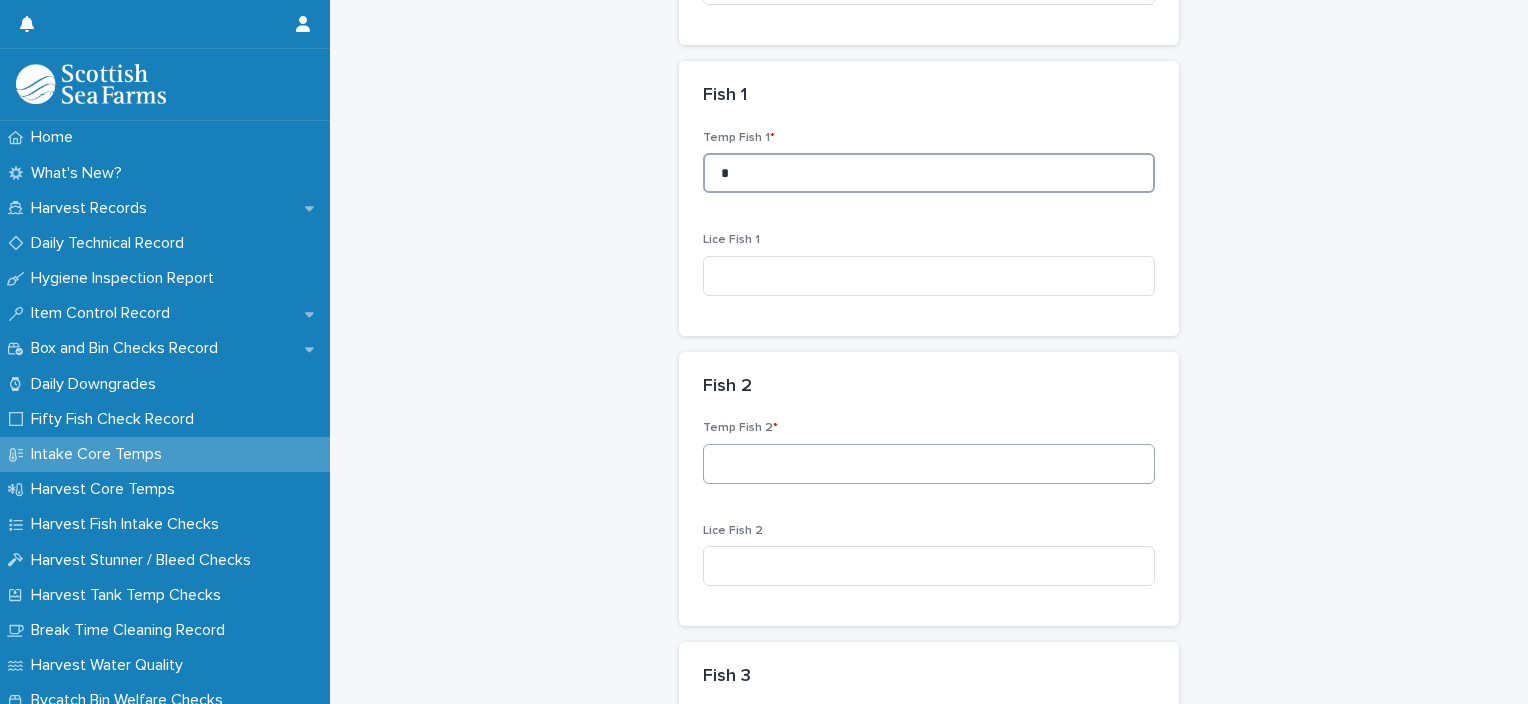 scroll, scrollTop: 300, scrollLeft: 0, axis: vertical 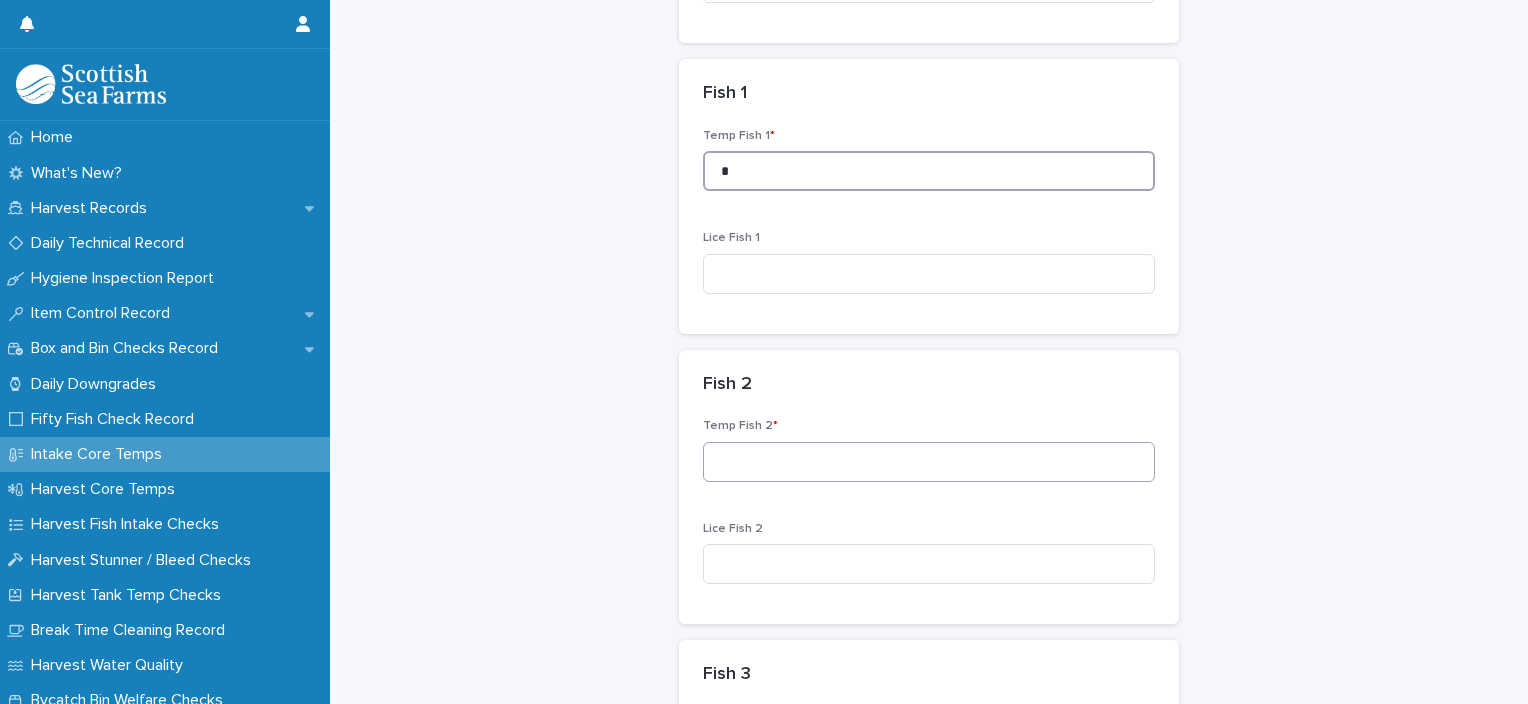 type on "*" 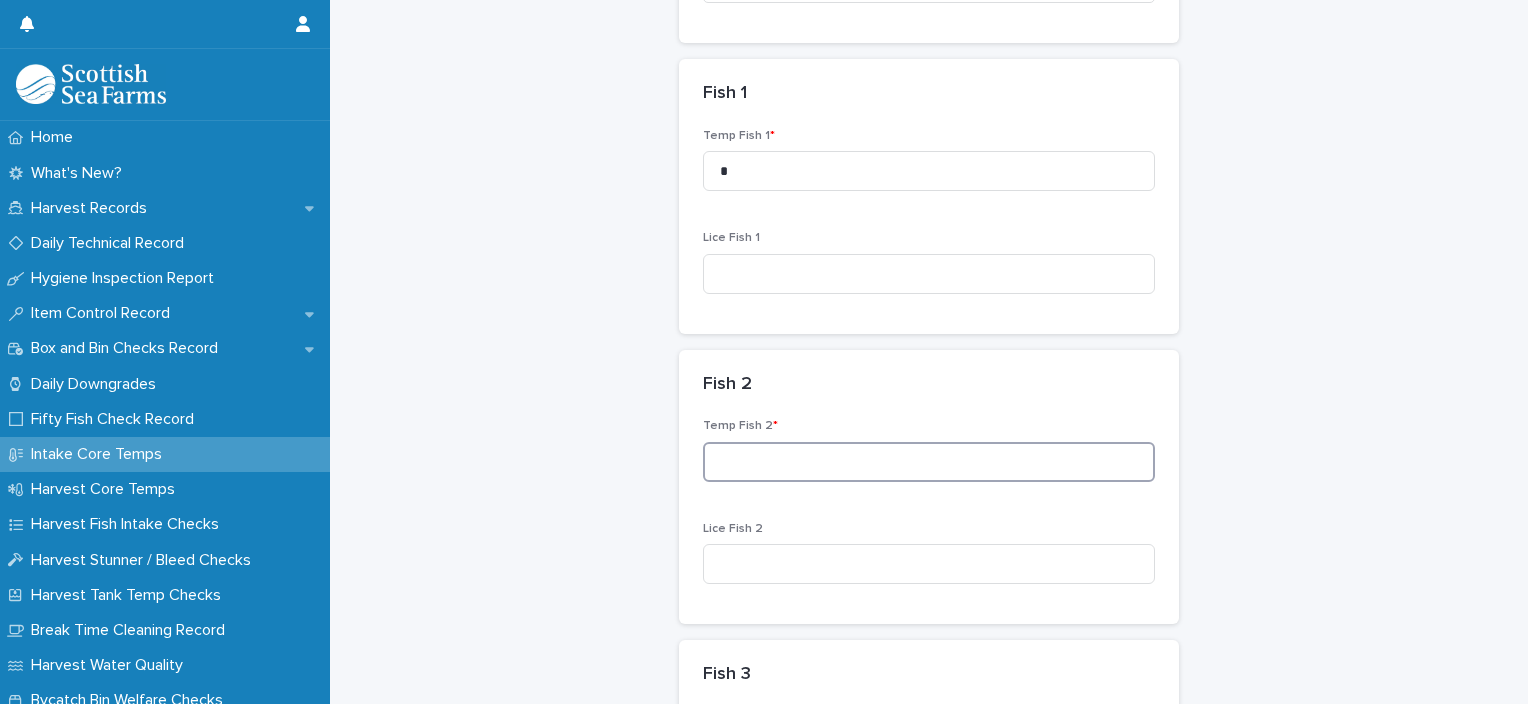 click at bounding box center [929, 462] 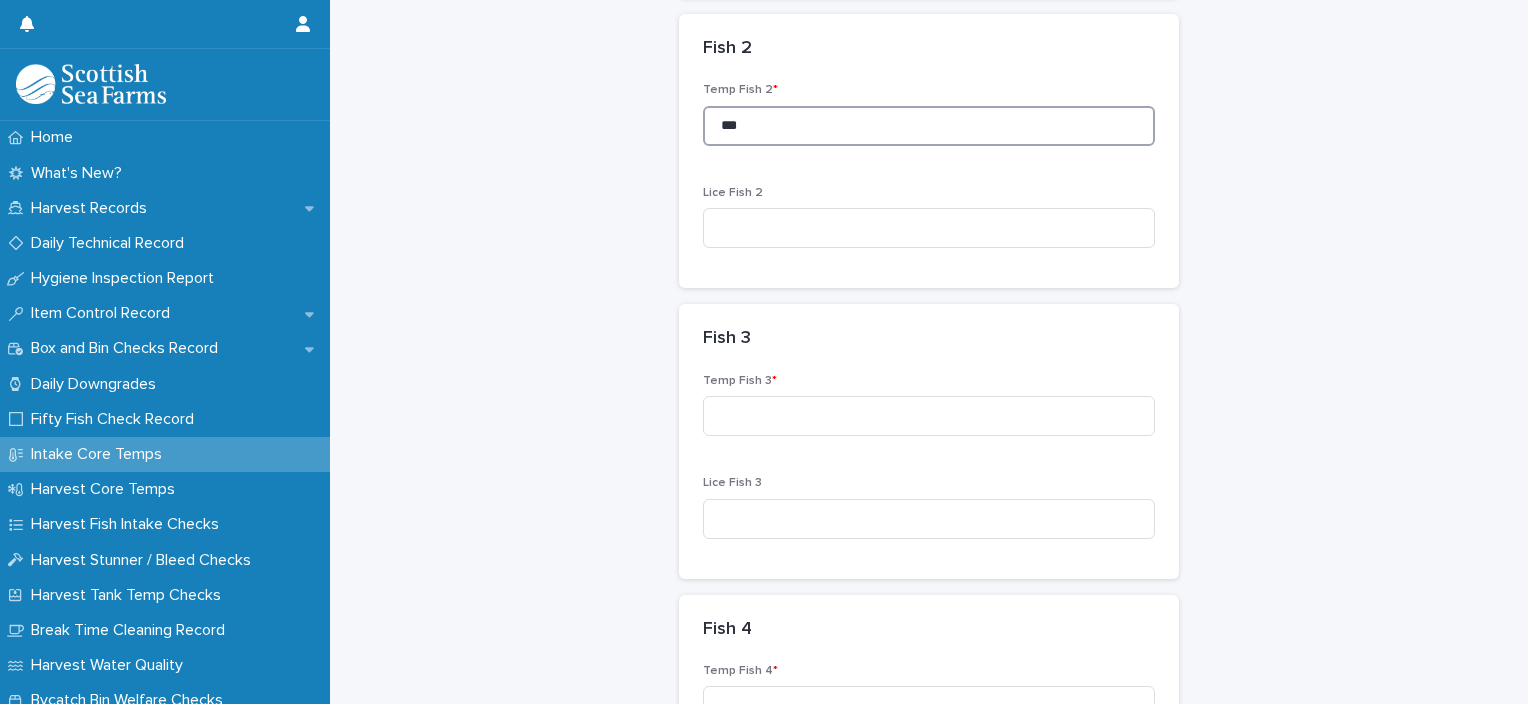 scroll, scrollTop: 700, scrollLeft: 0, axis: vertical 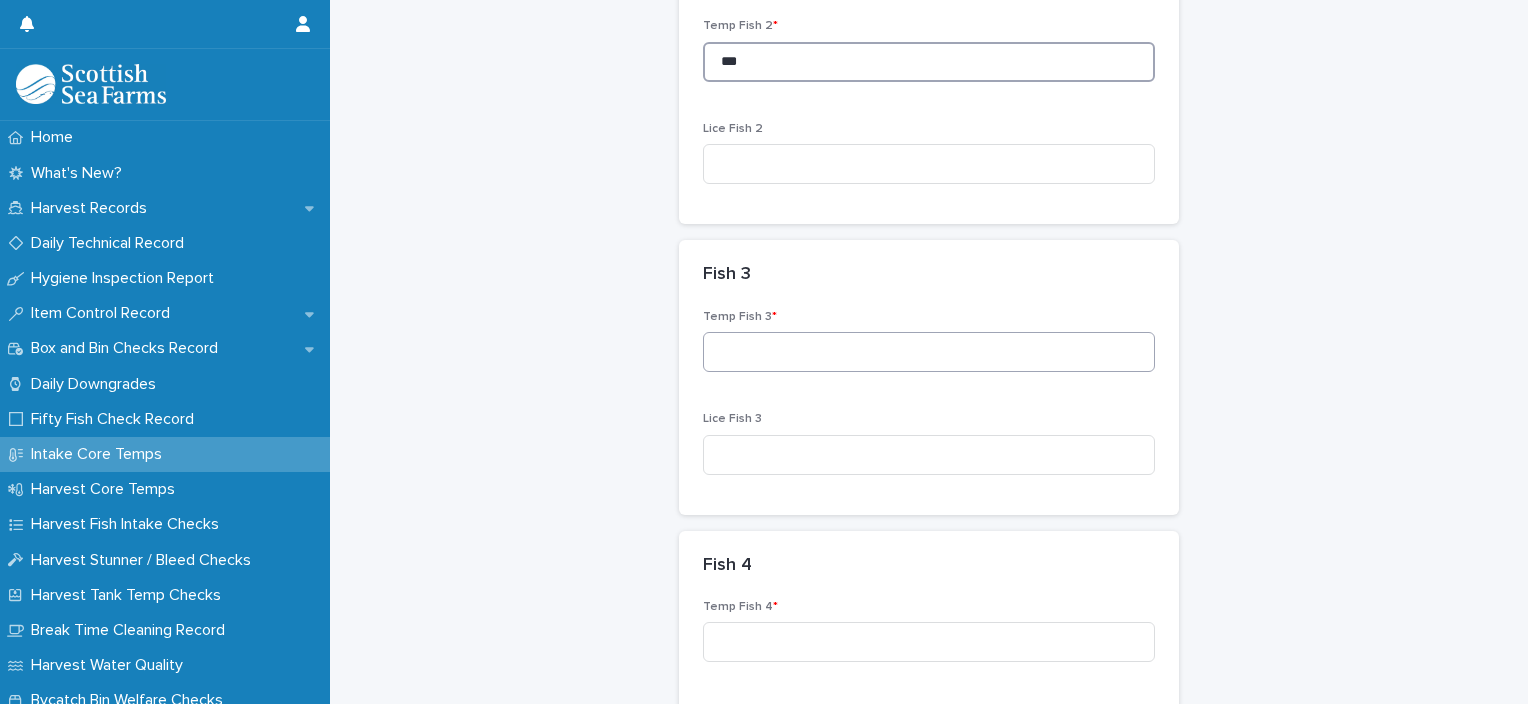 type on "***" 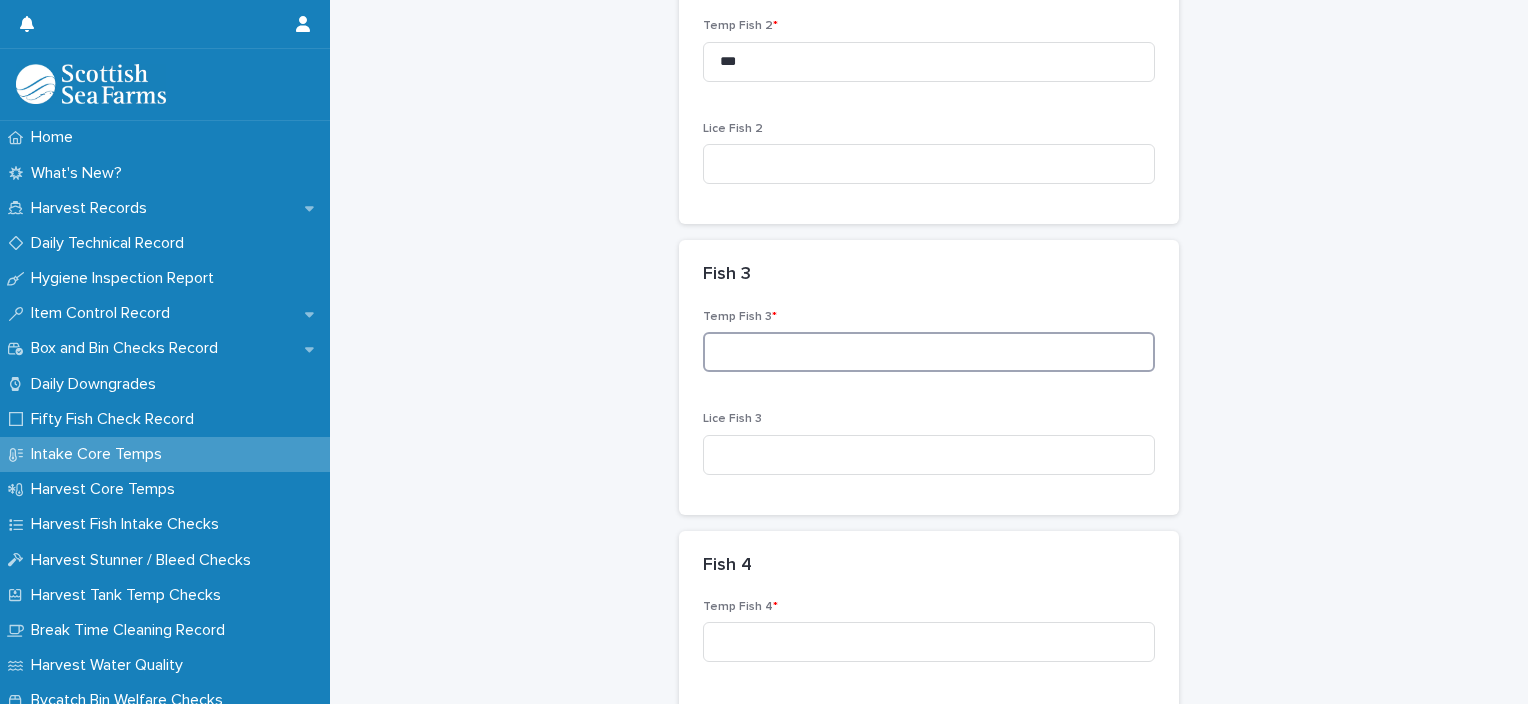 click at bounding box center [929, 352] 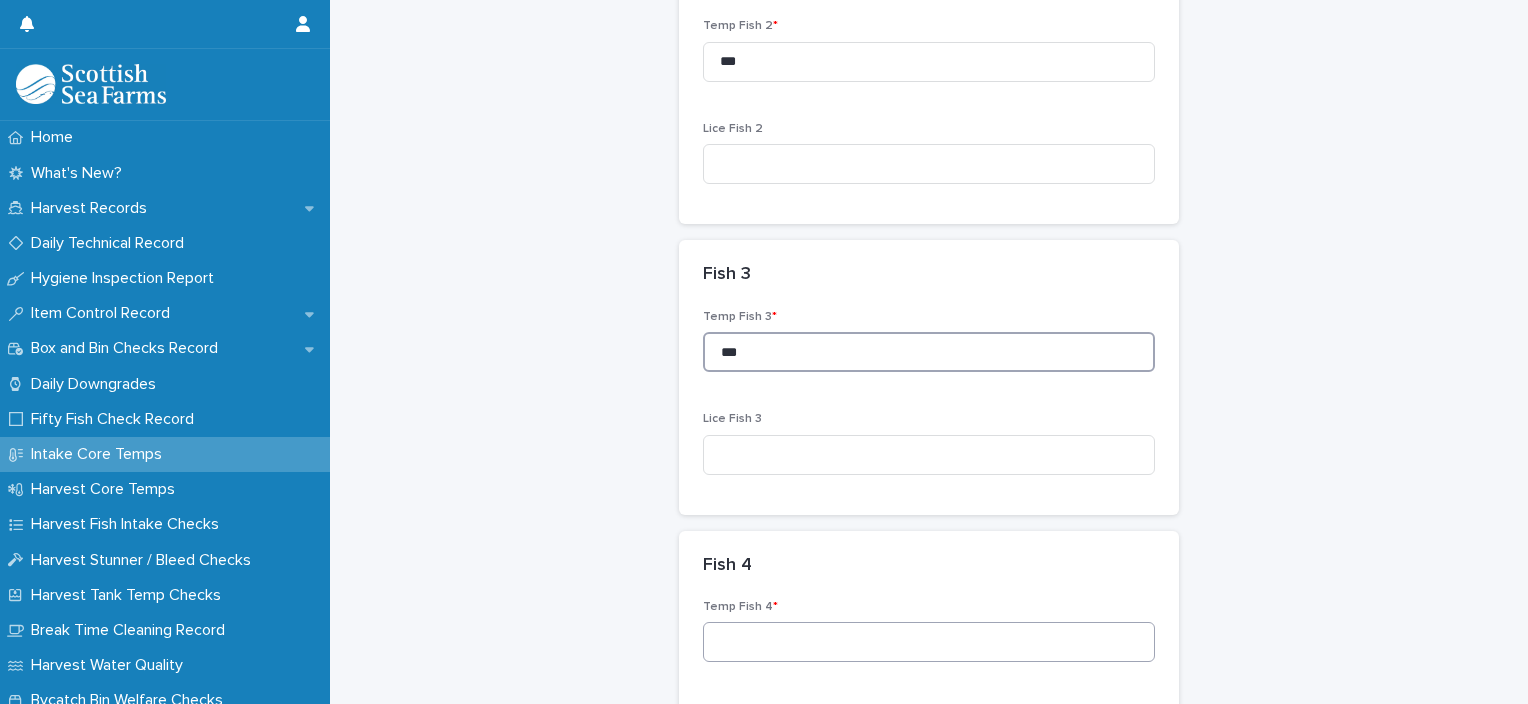 type on "***" 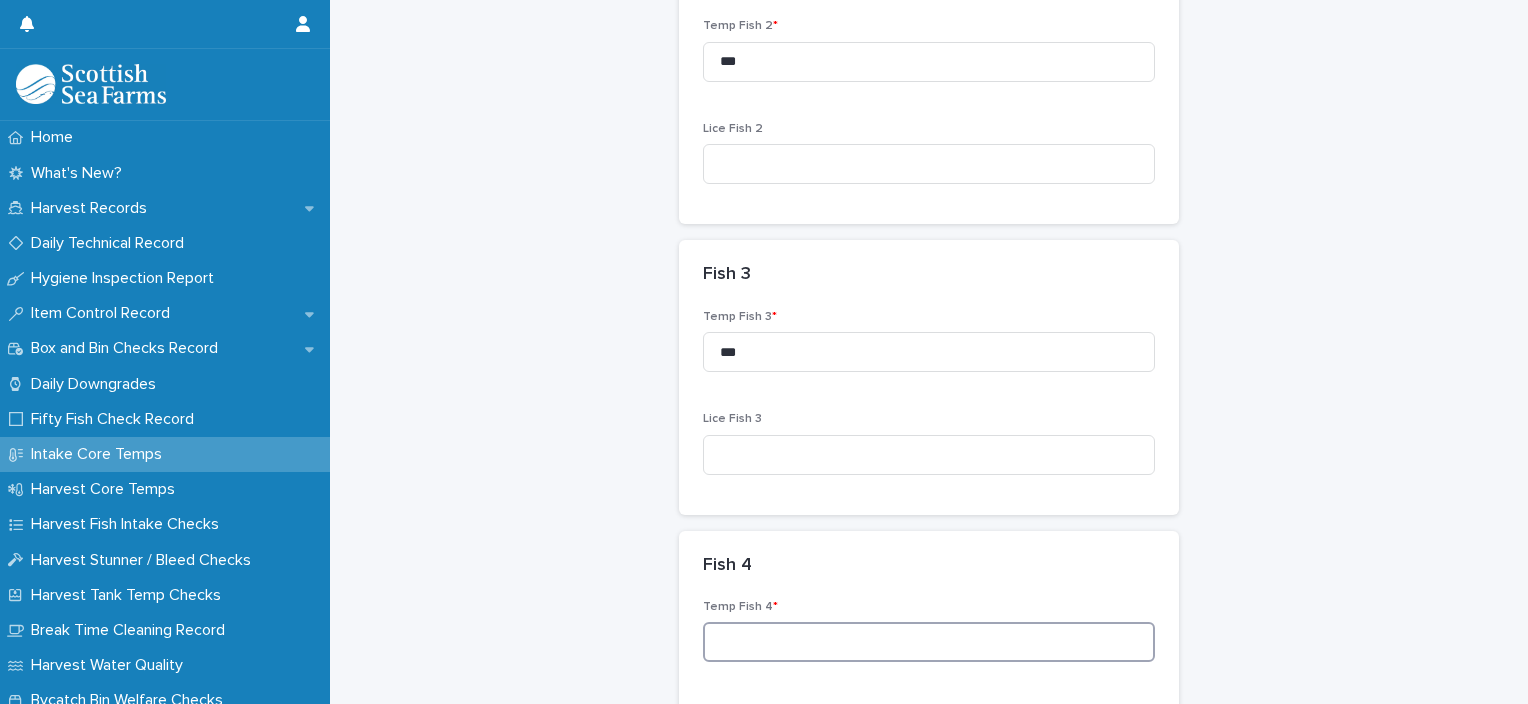 click at bounding box center (929, 642) 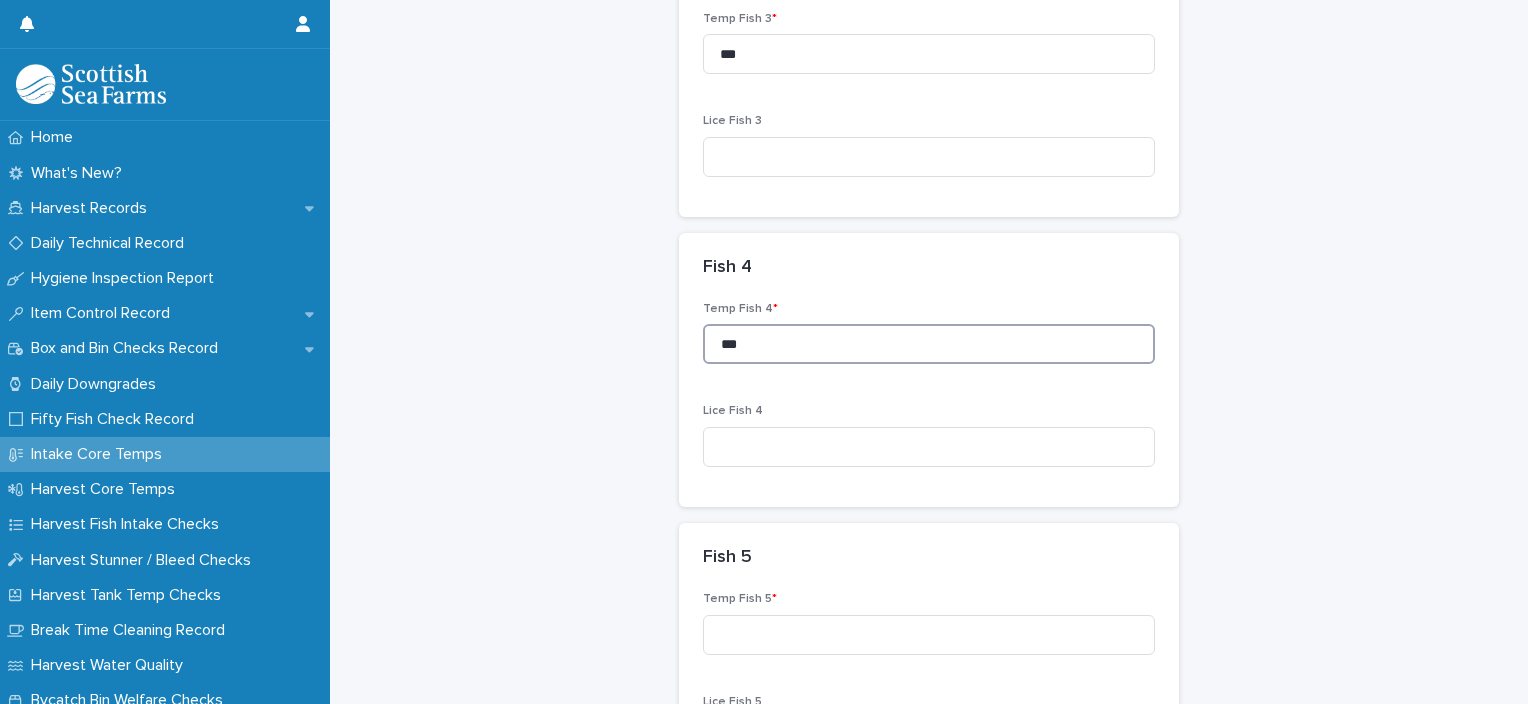 scroll, scrollTop: 1000, scrollLeft: 0, axis: vertical 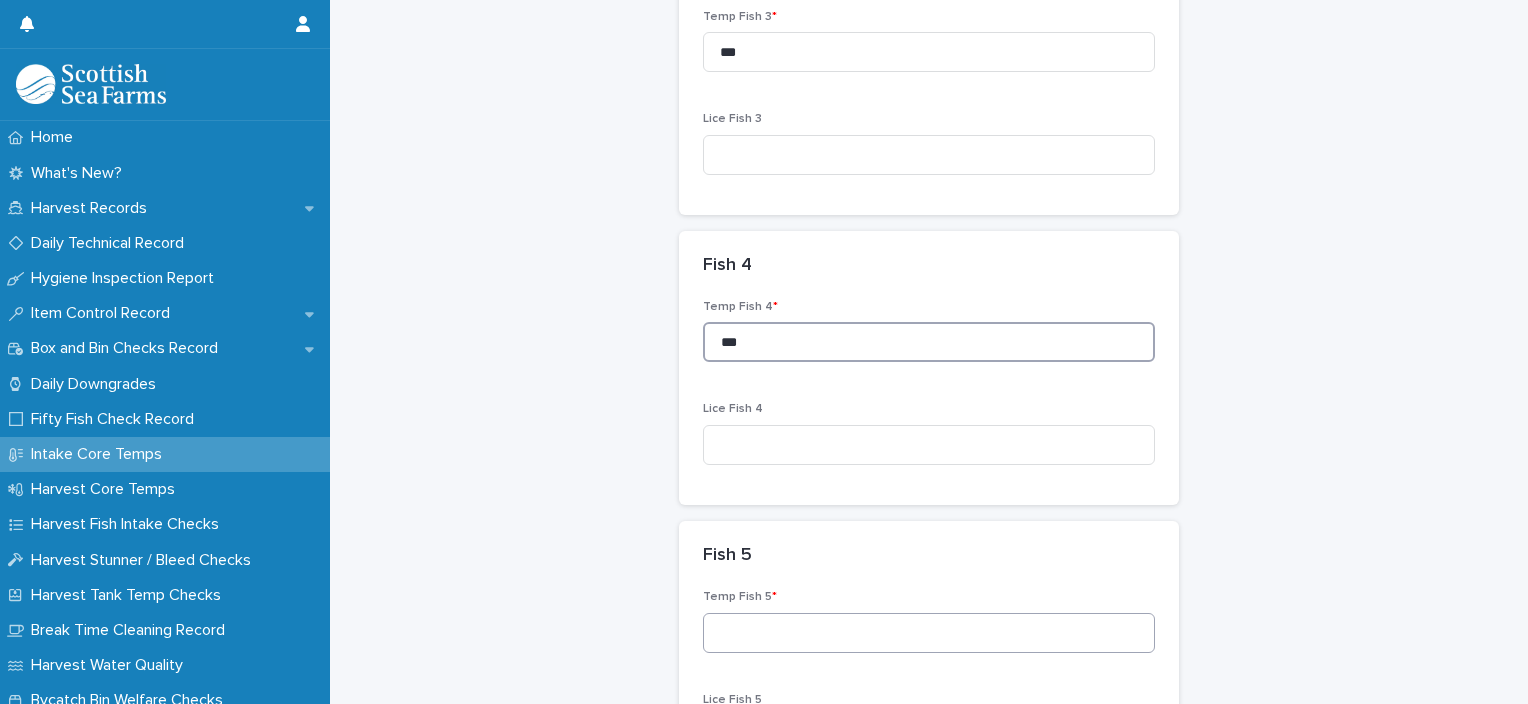 type on "***" 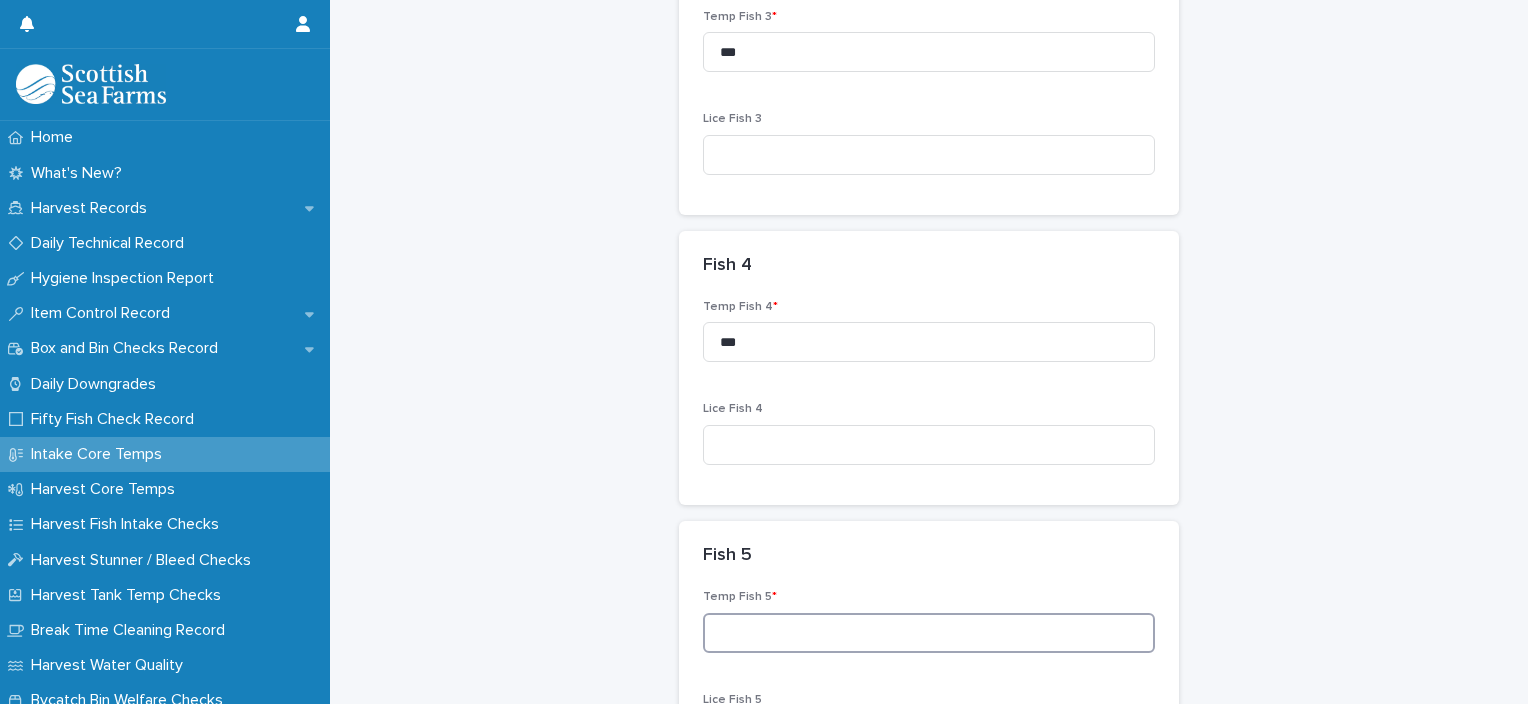 click at bounding box center [929, 633] 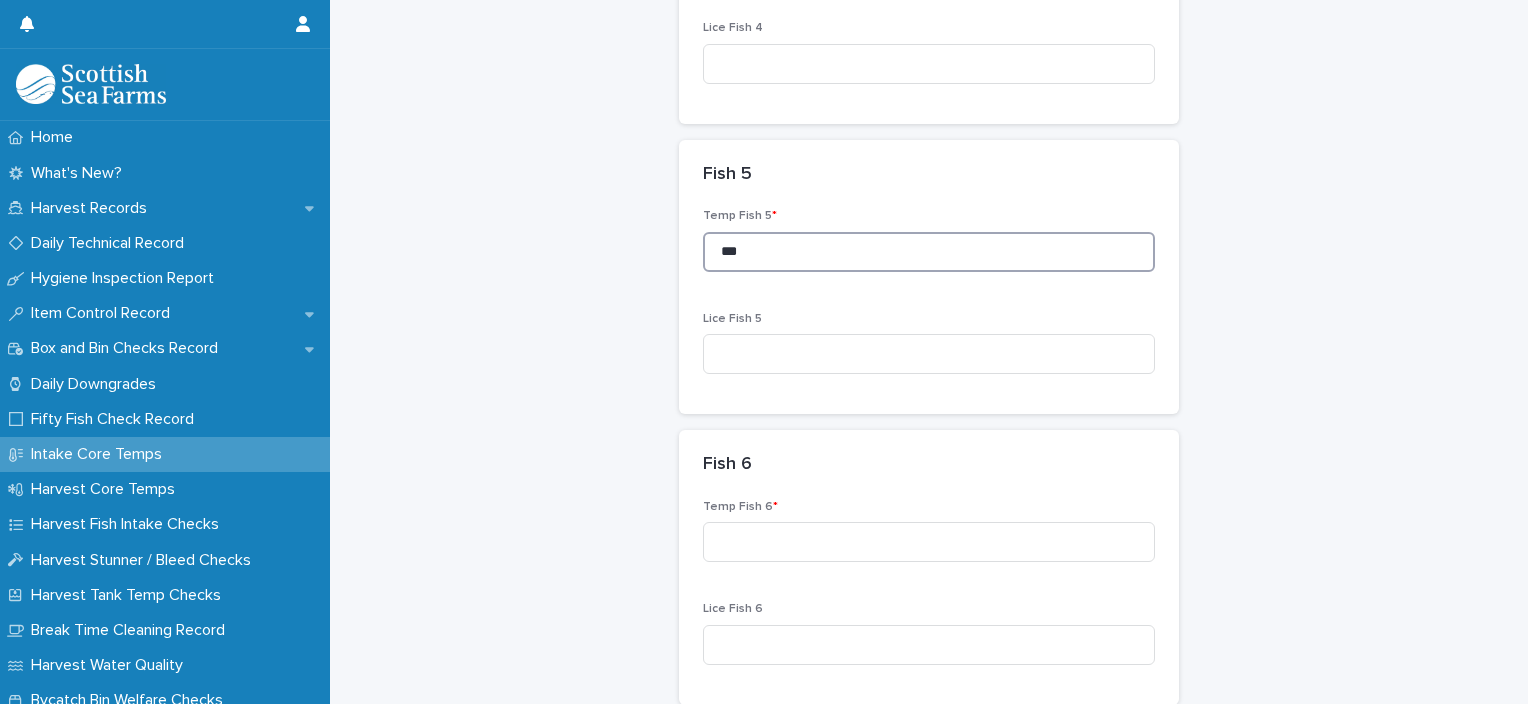 scroll, scrollTop: 1400, scrollLeft: 0, axis: vertical 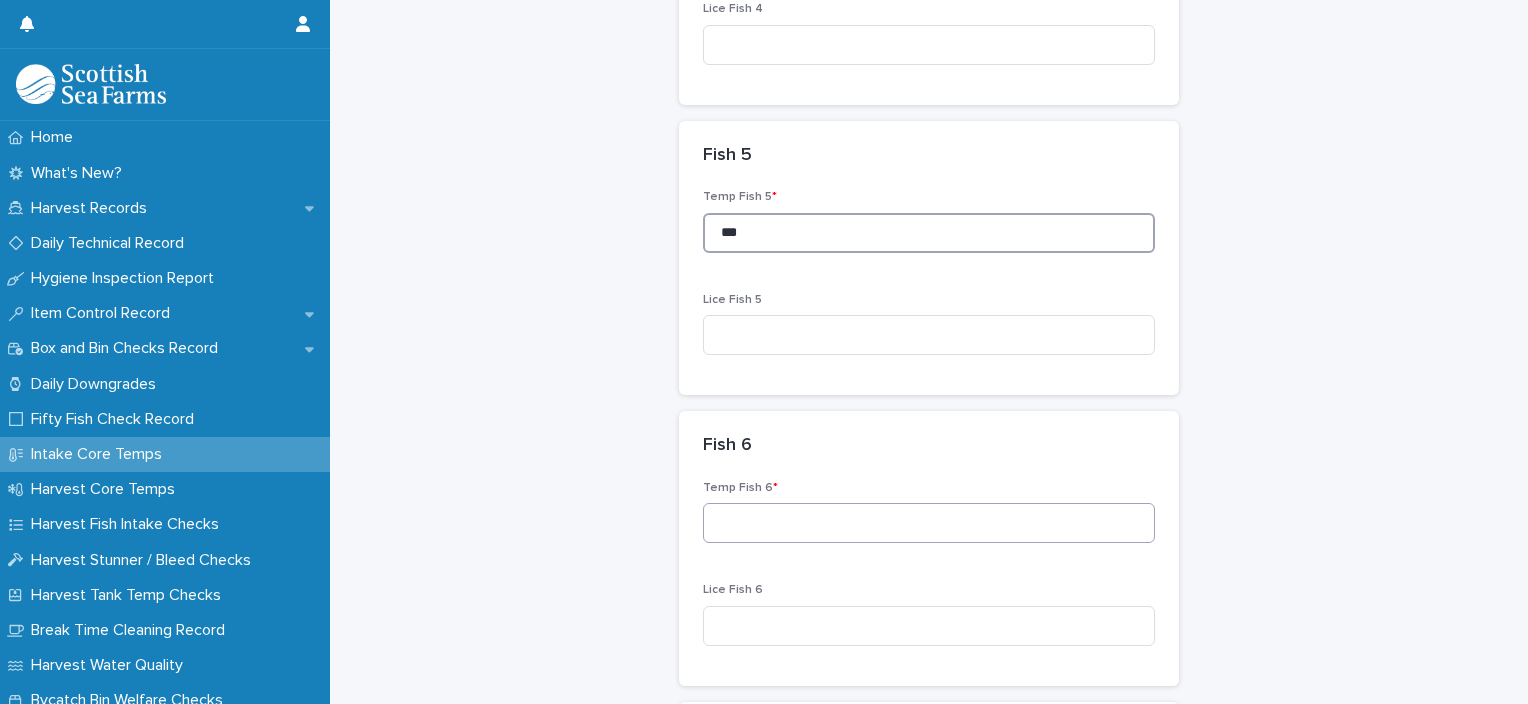 type on "***" 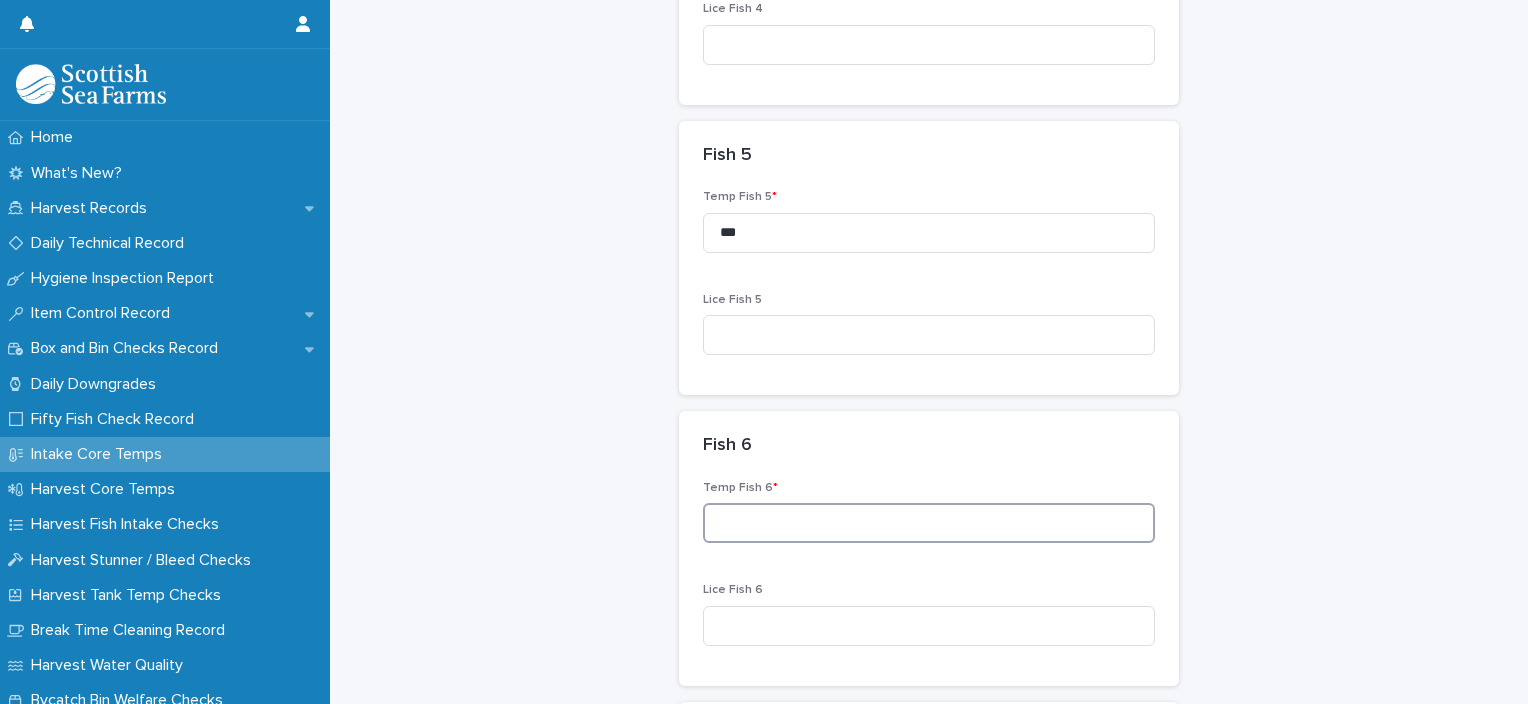 click at bounding box center (929, 523) 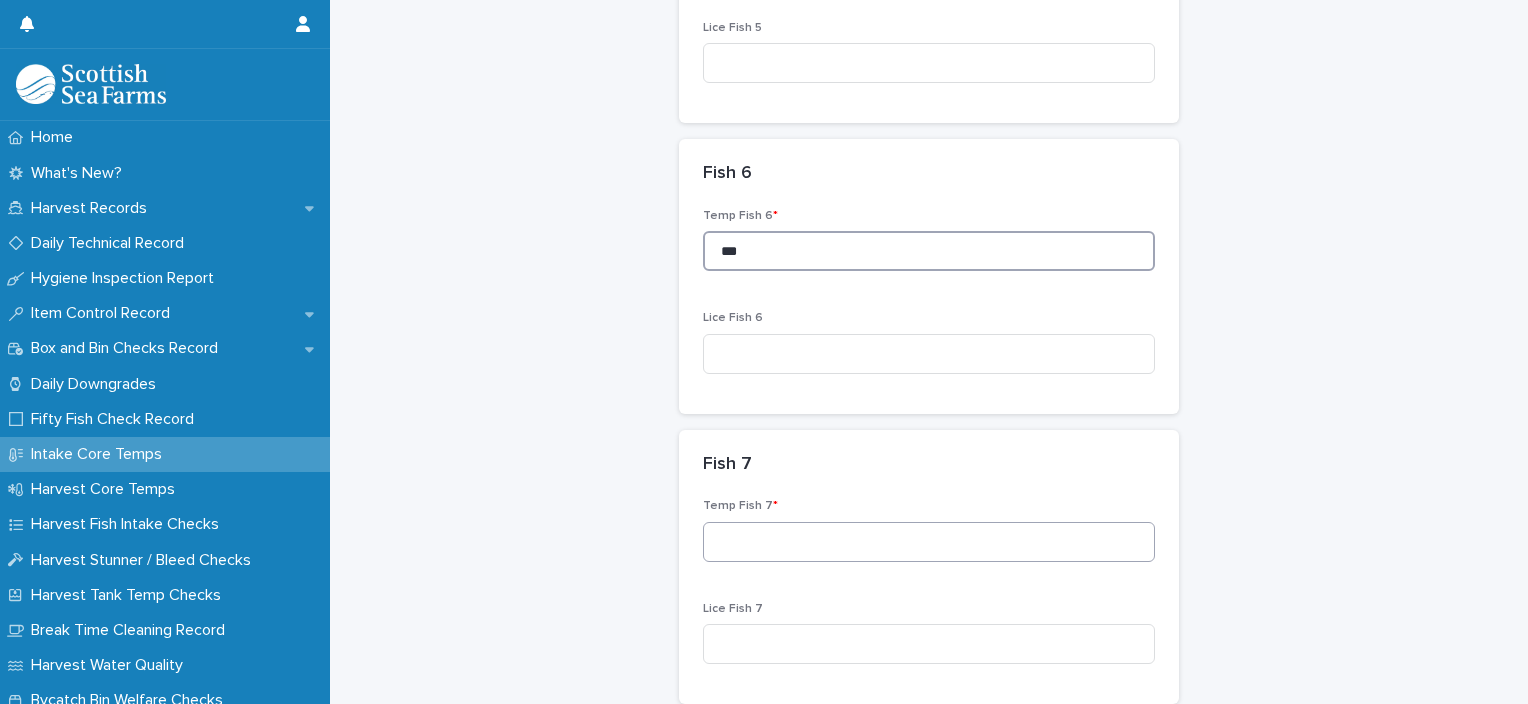 scroll, scrollTop: 1700, scrollLeft: 0, axis: vertical 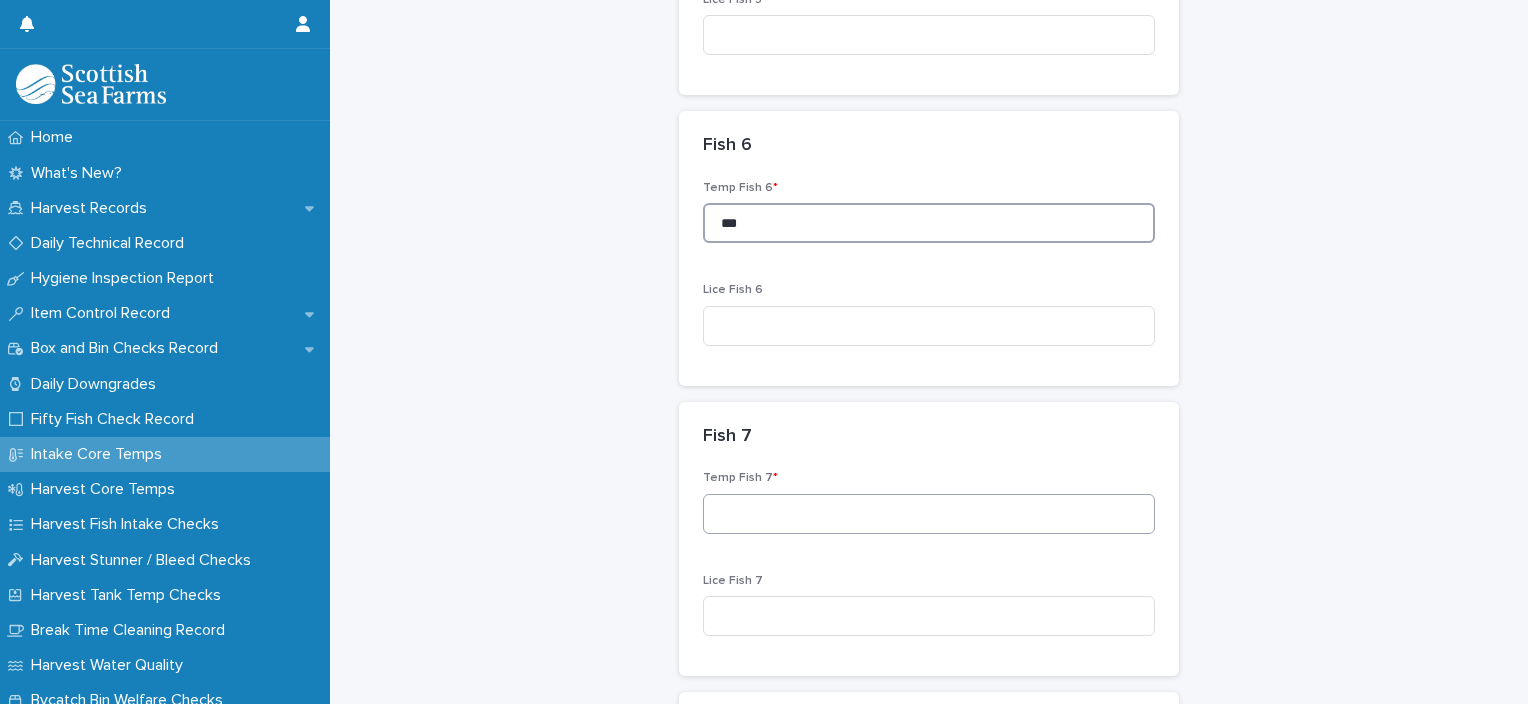 type on "***" 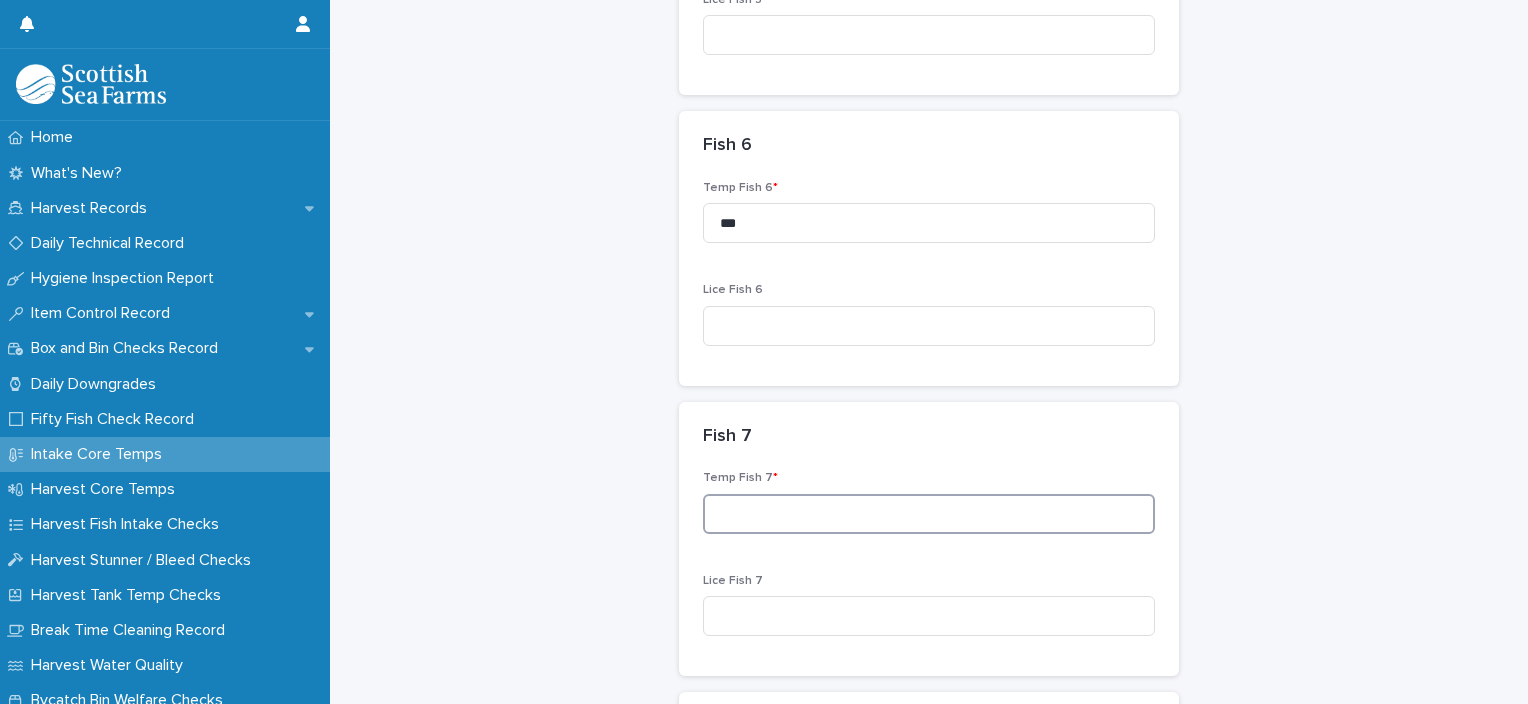 click at bounding box center [929, 514] 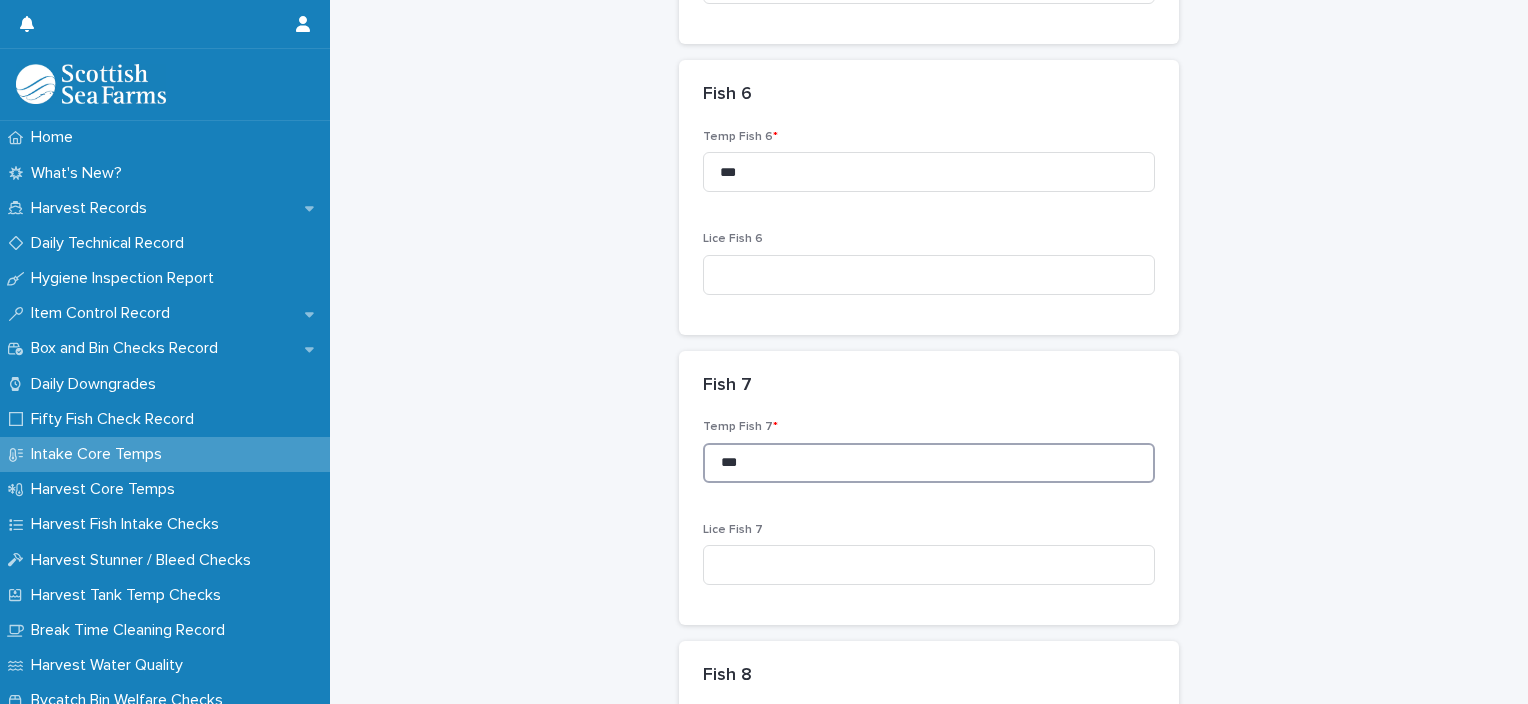 scroll, scrollTop: 1800, scrollLeft: 0, axis: vertical 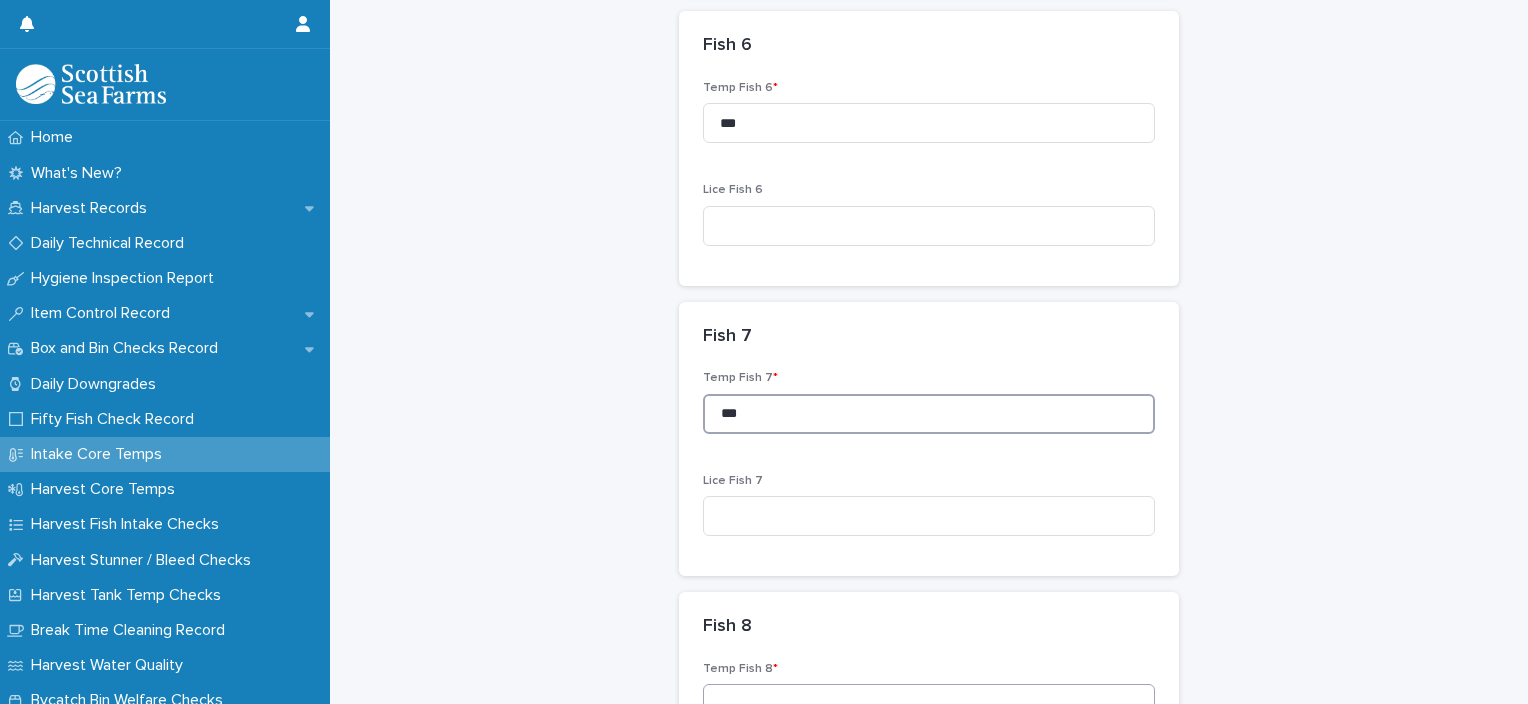 type on "***" 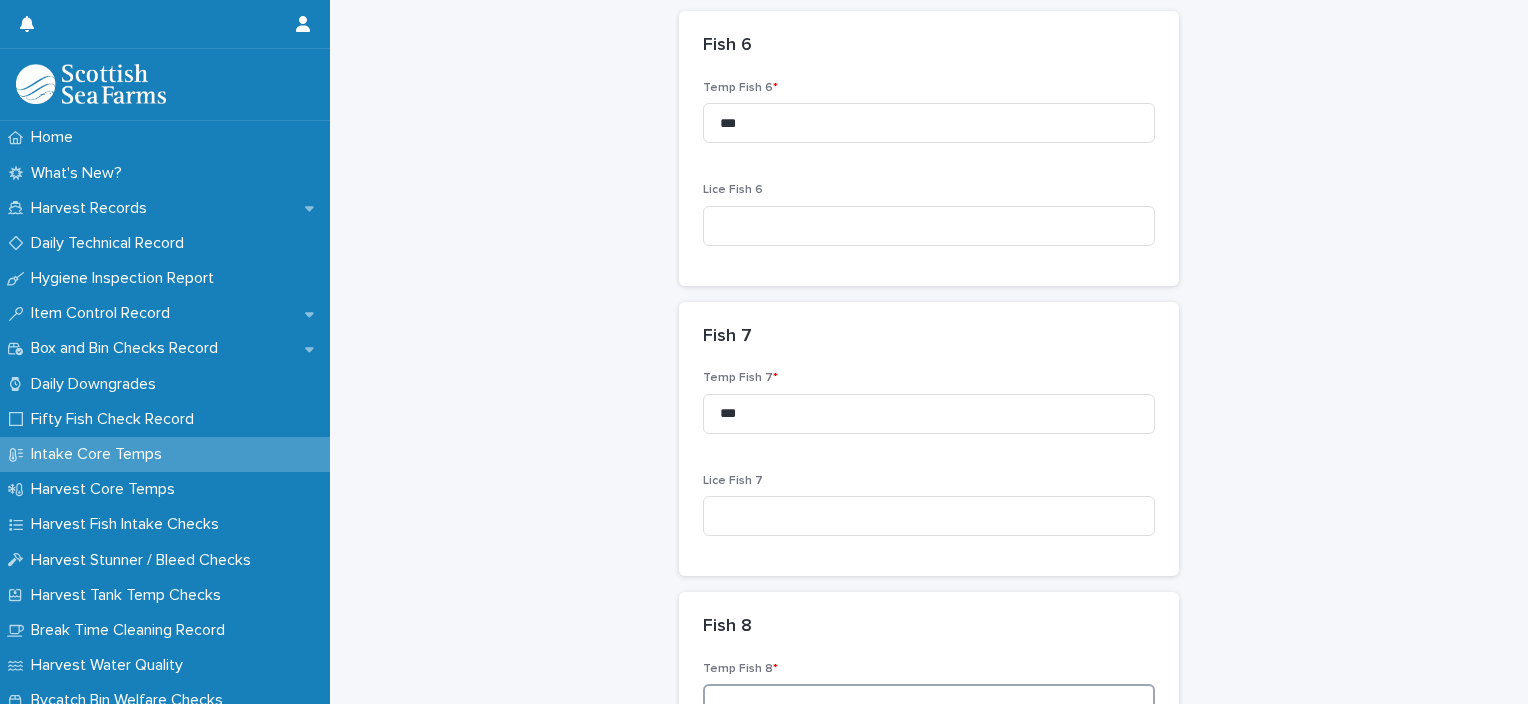 click at bounding box center [929, 704] 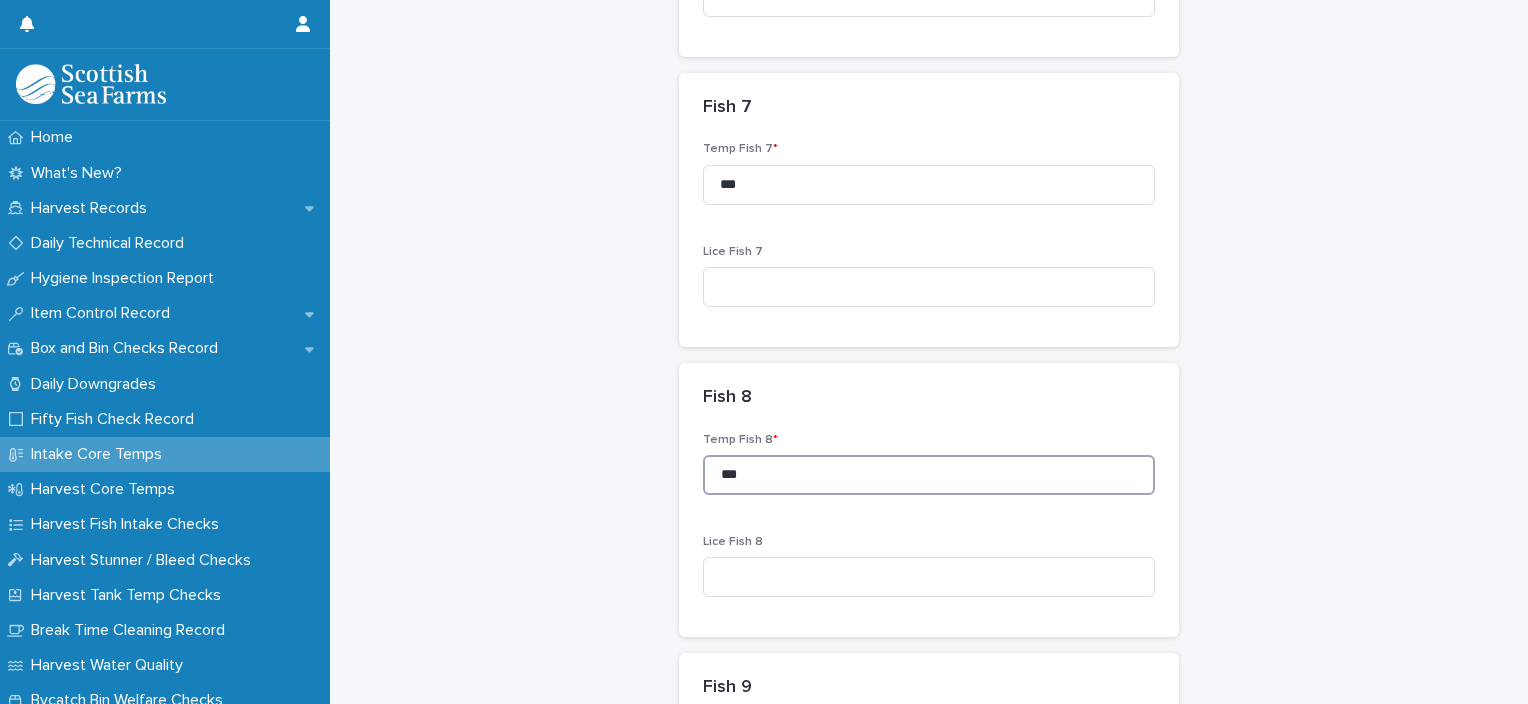 scroll, scrollTop: 2106, scrollLeft: 0, axis: vertical 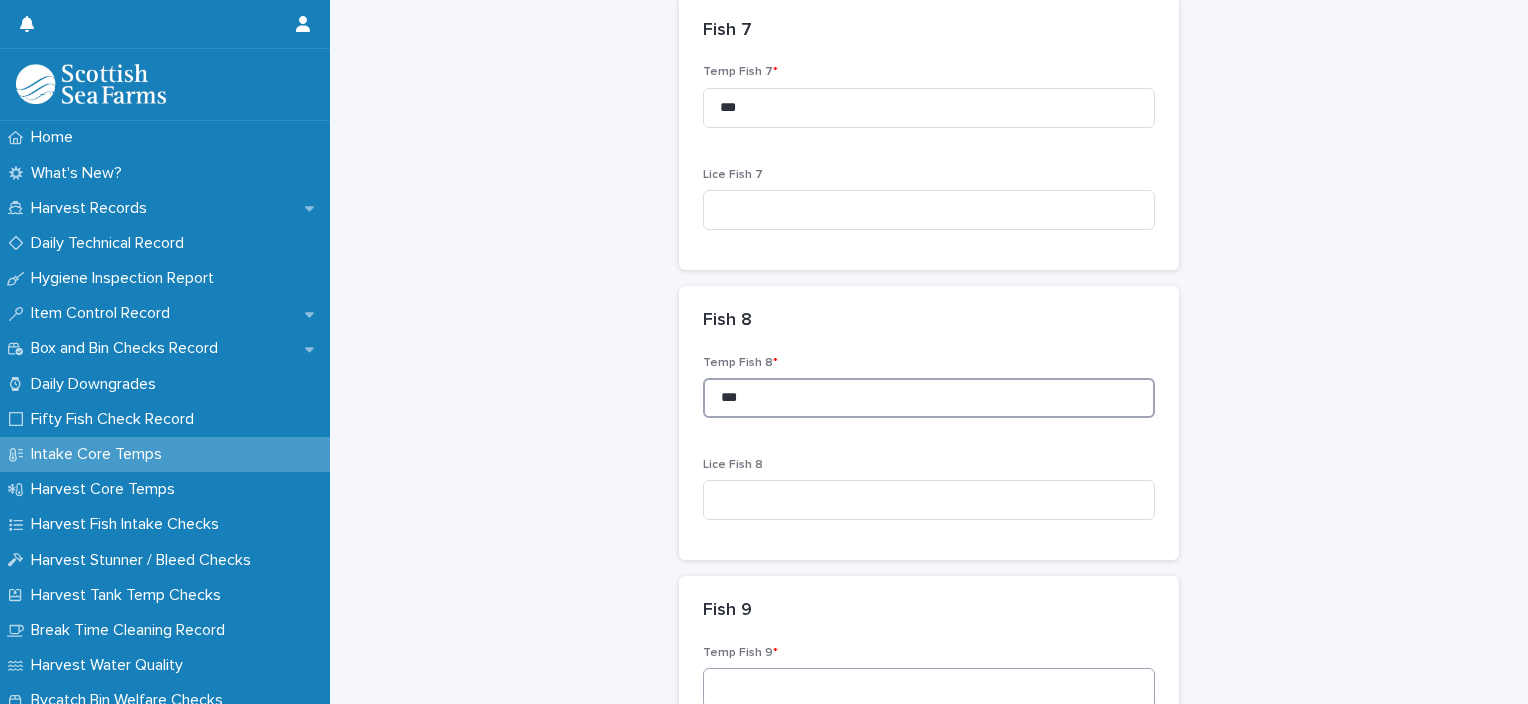 type on "***" 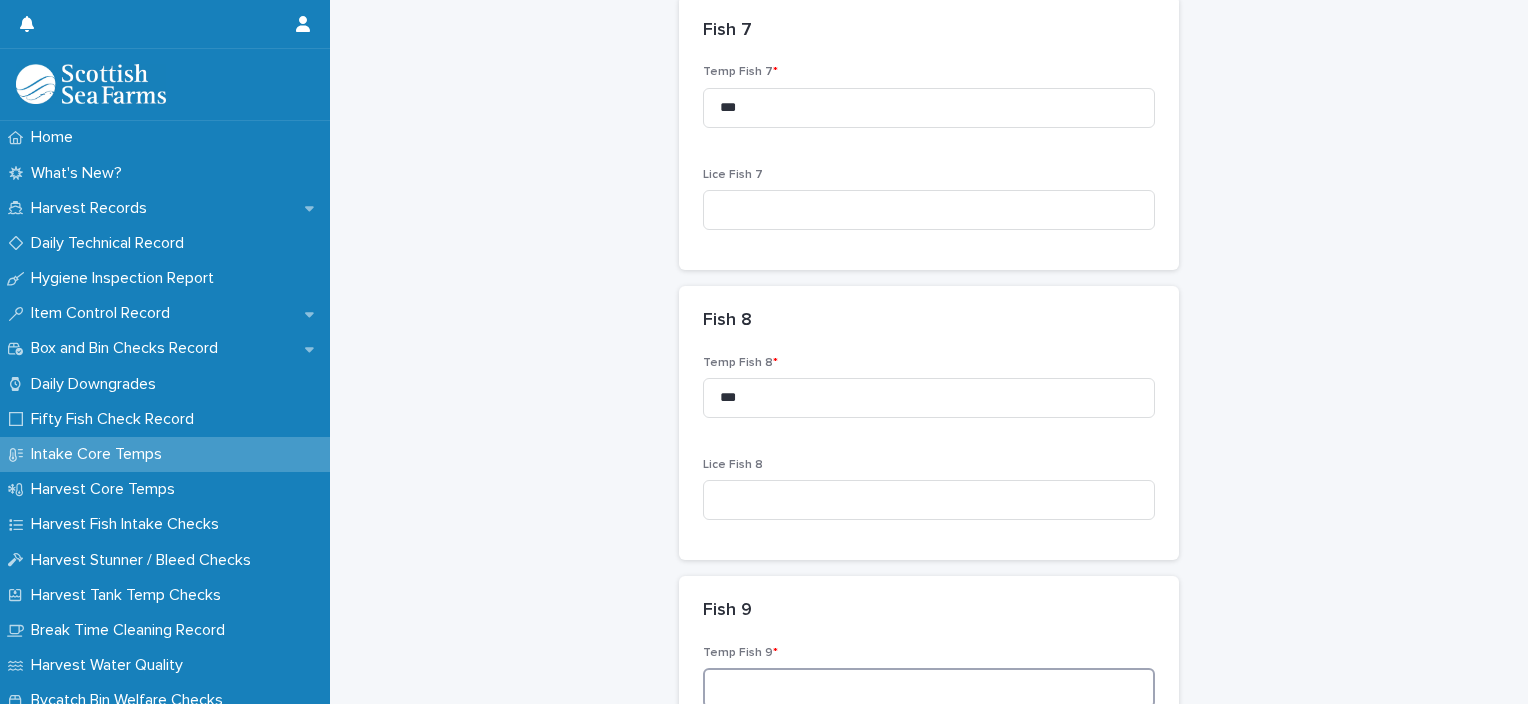 click at bounding box center [929, 688] 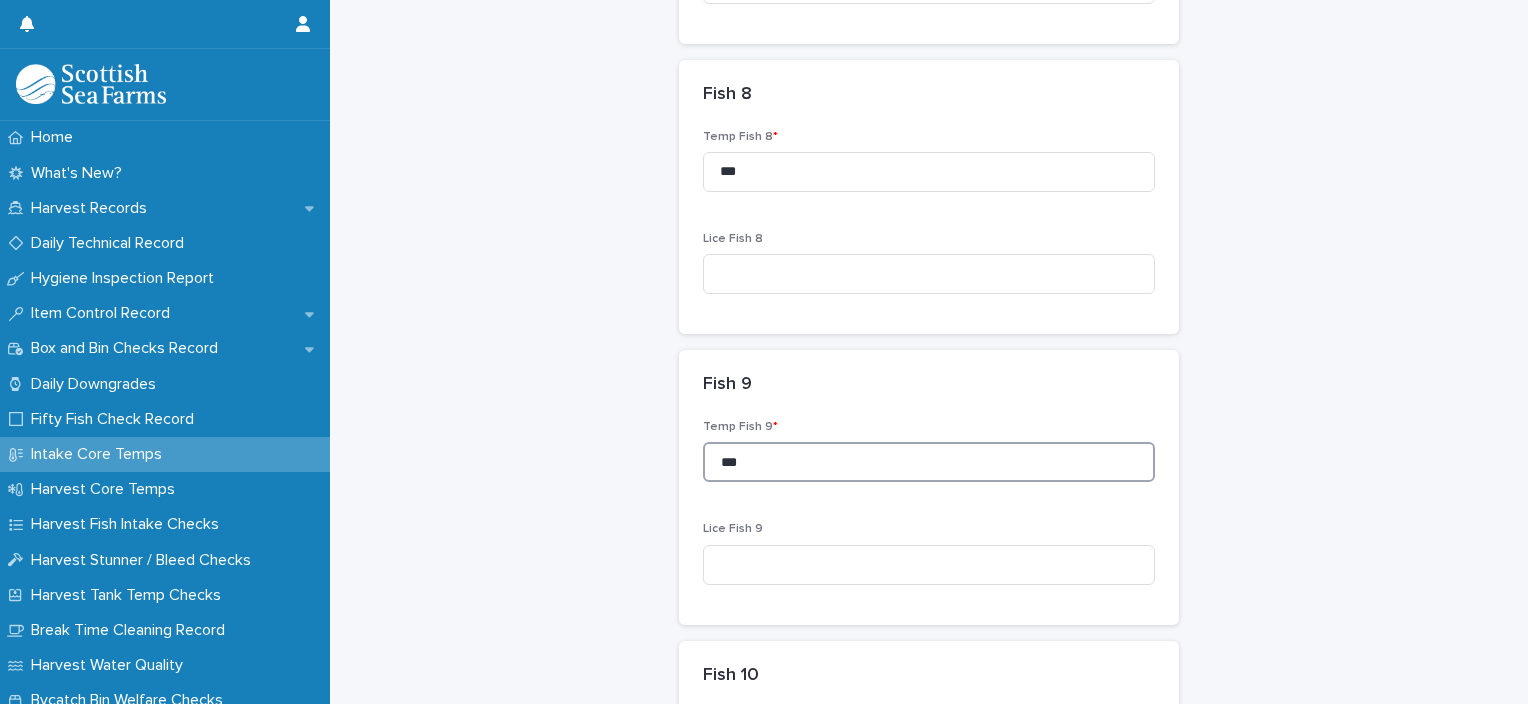 scroll, scrollTop: 2406, scrollLeft: 0, axis: vertical 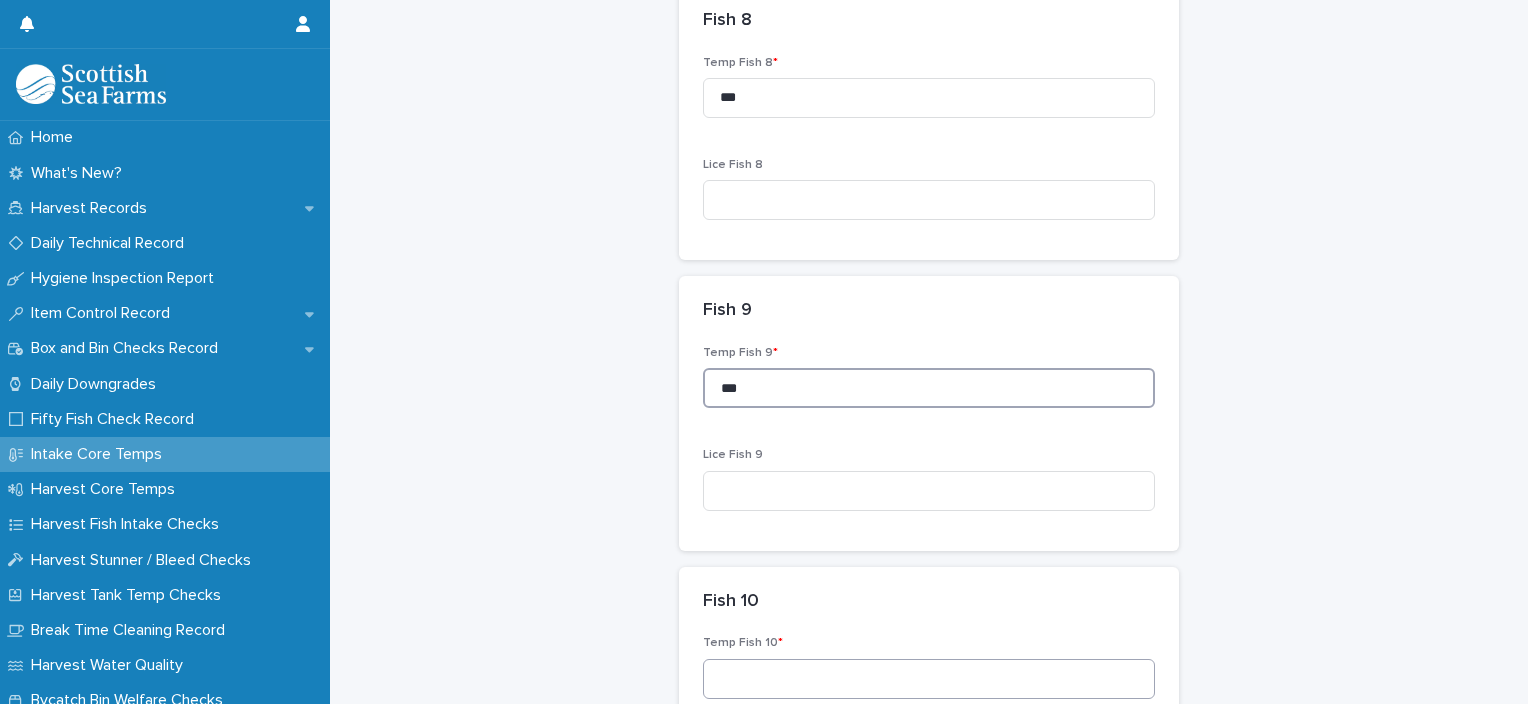 type on "***" 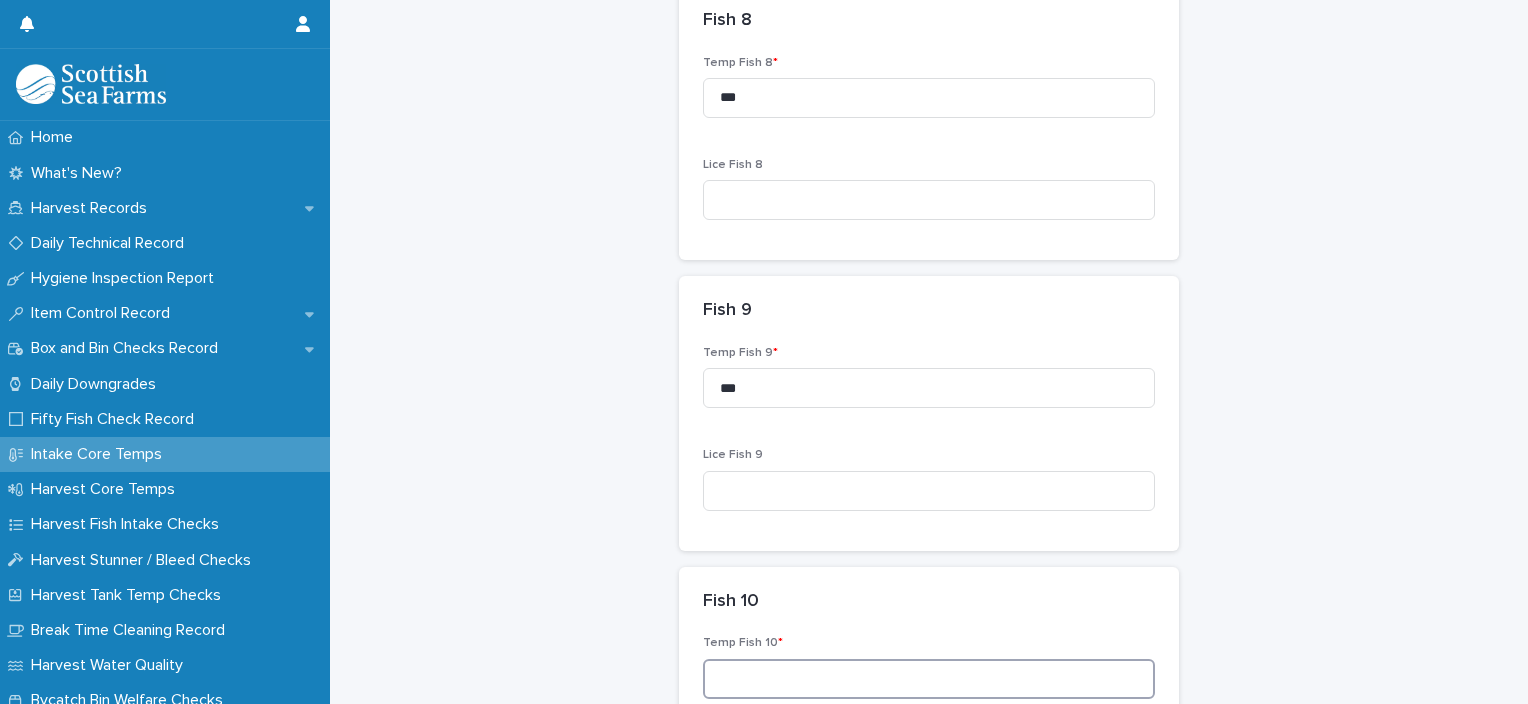 click at bounding box center [929, 679] 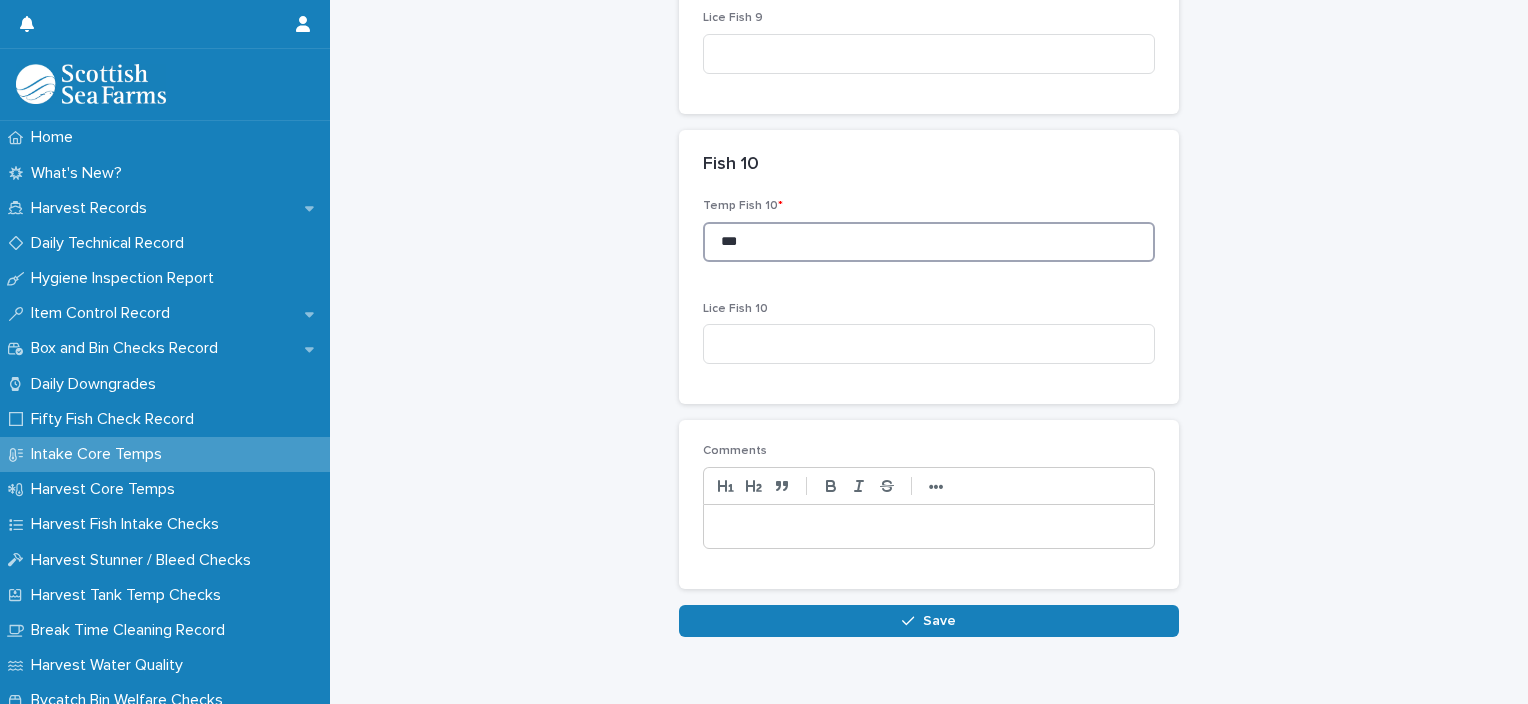 scroll, scrollTop: 2890, scrollLeft: 0, axis: vertical 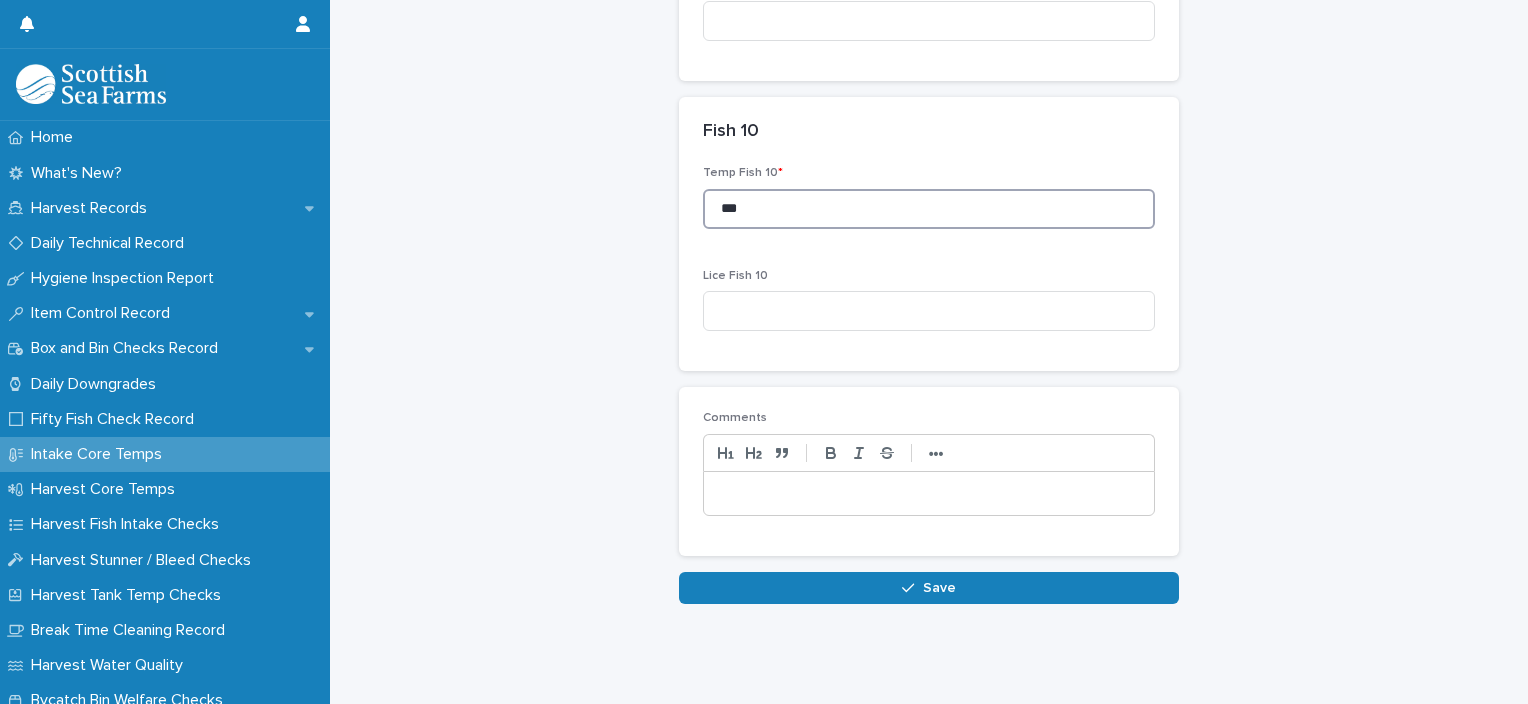 type on "***" 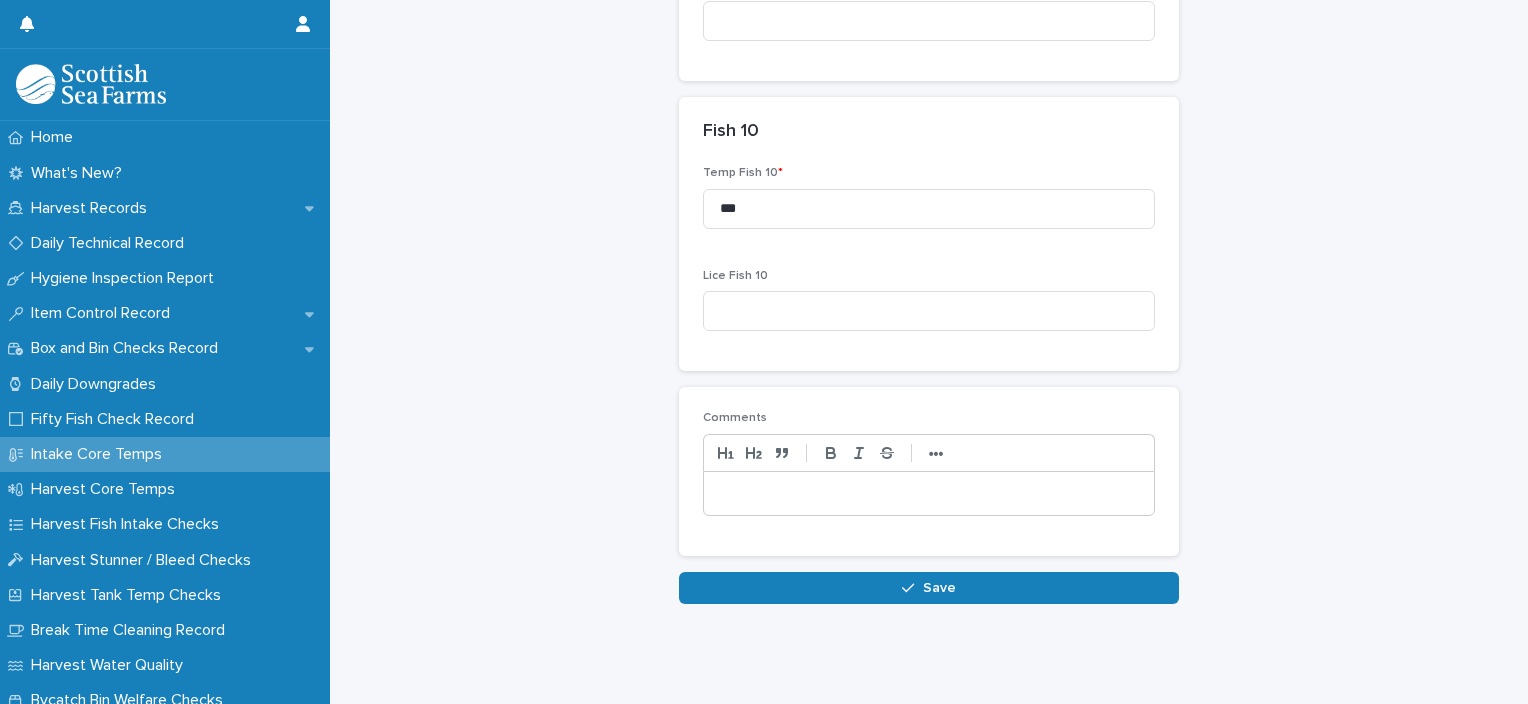 click at bounding box center (929, 494) 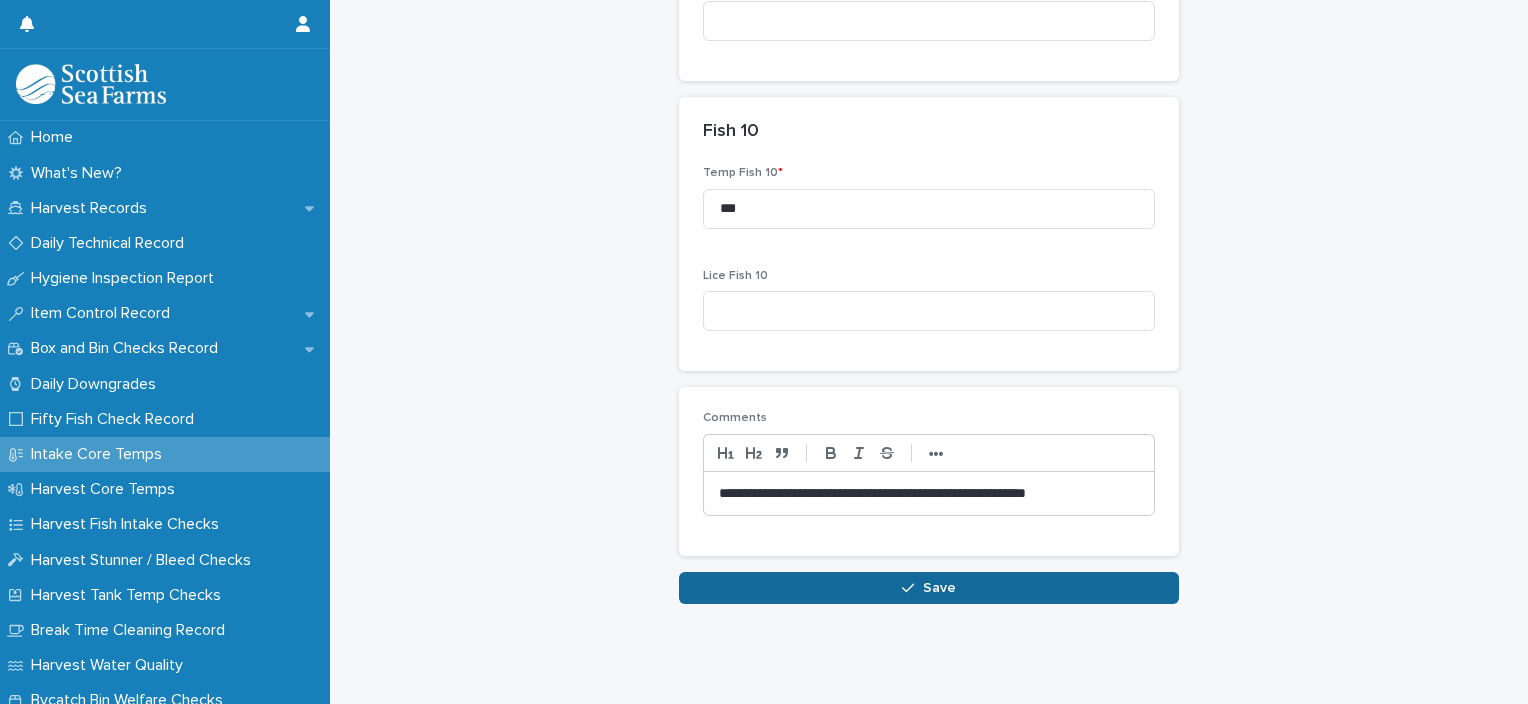 click on "Save" at bounding box center [939, 588] 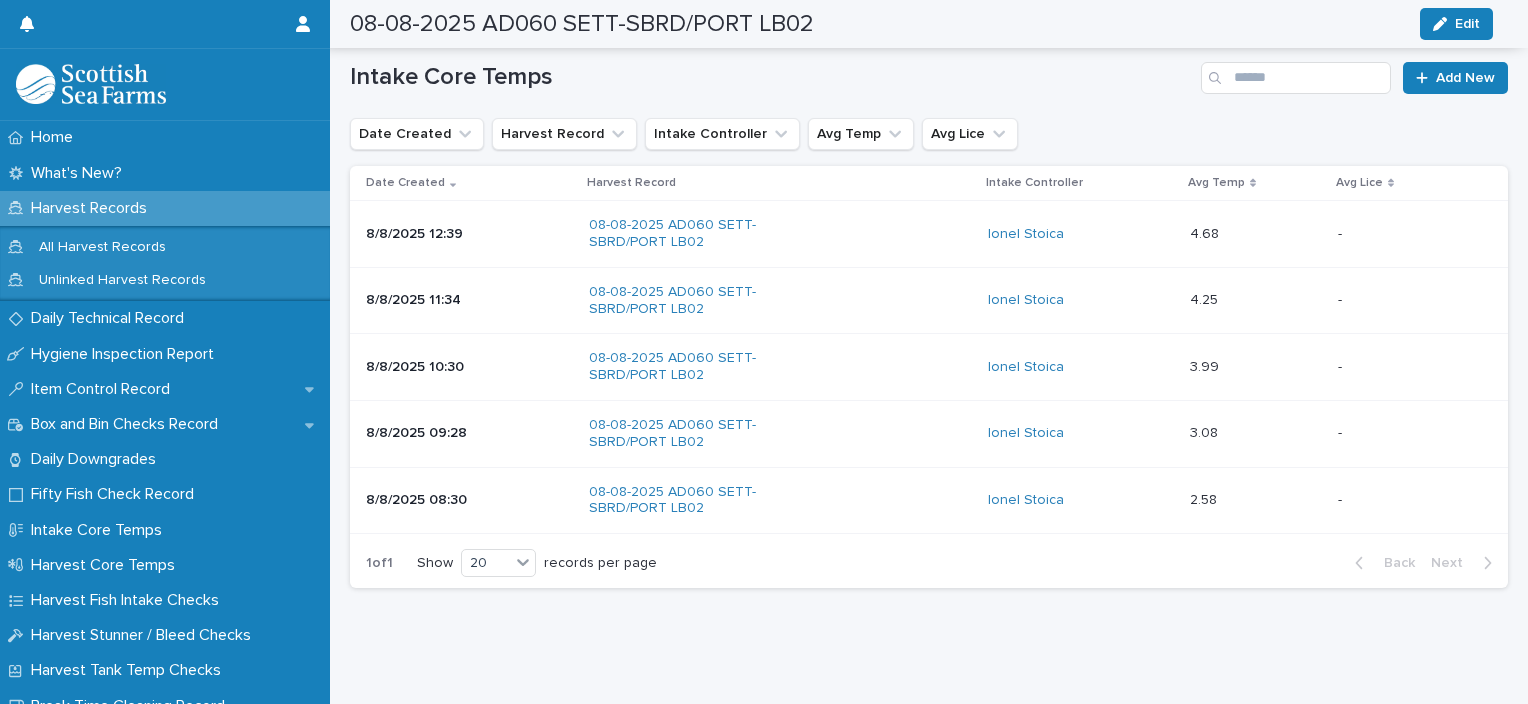 scroll, scrollTop: 245, scrollLeft: 0, axis: vertical 